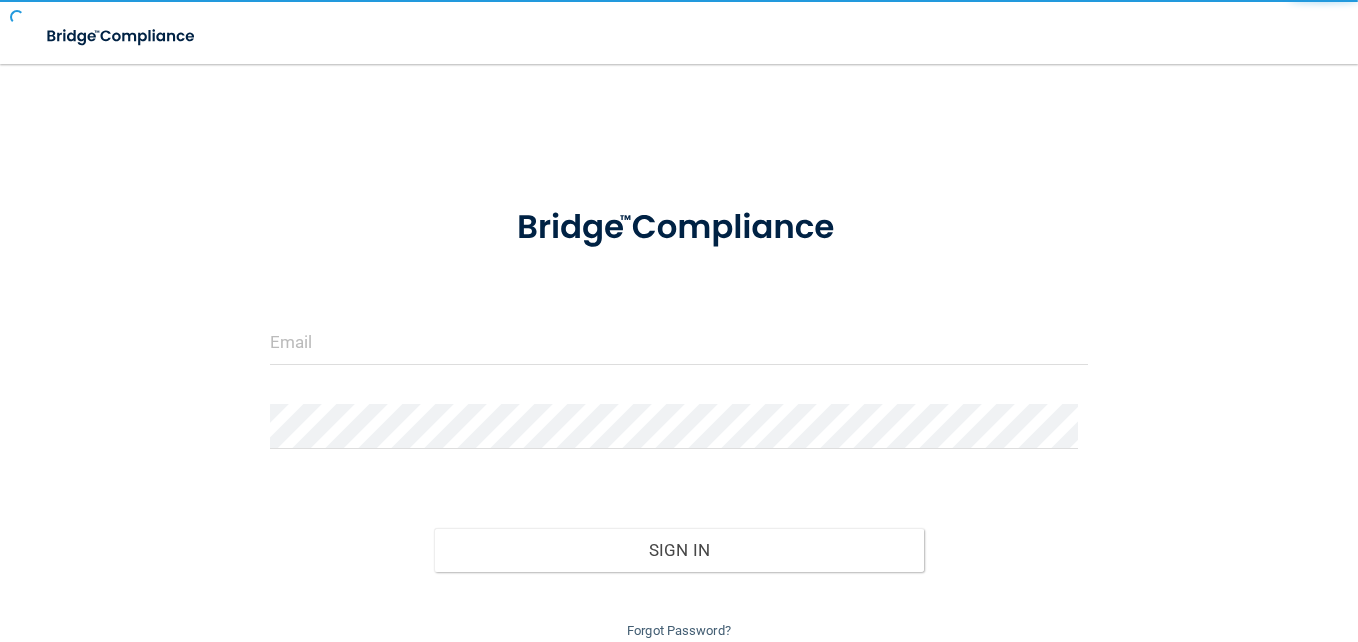 scroll, scrollTop: 0, scrollLeft: 0, axis: both 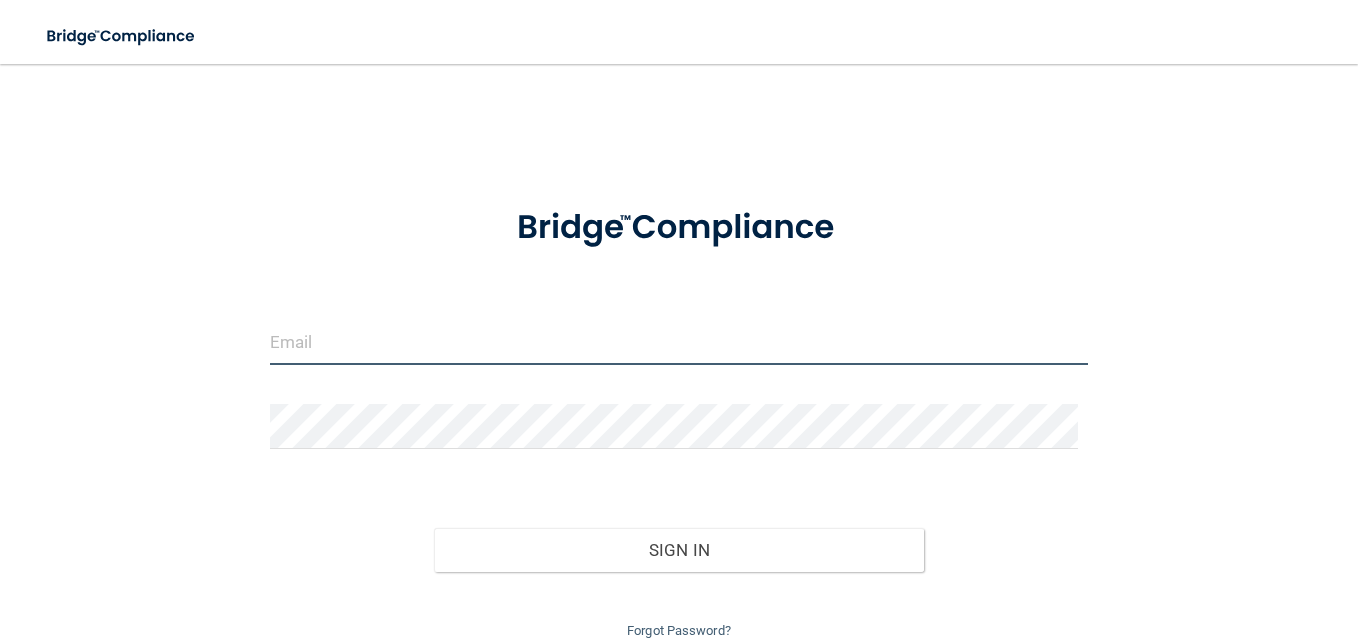 click at bounding box center [679, 342] 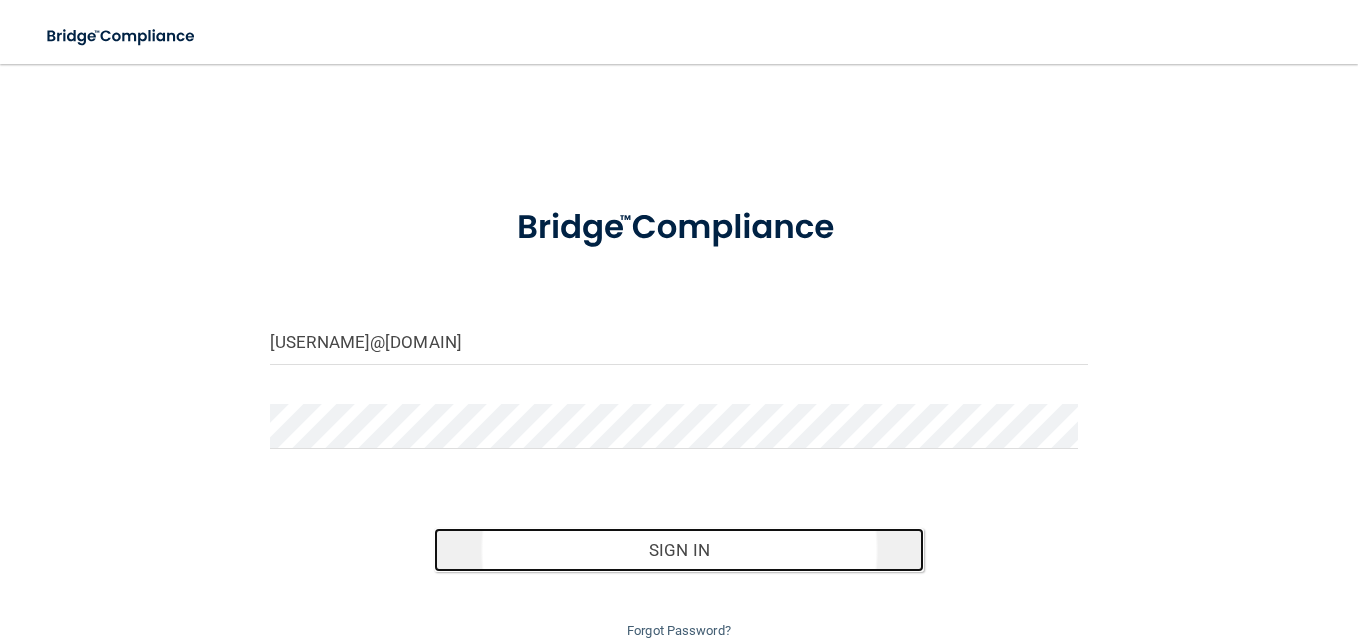 click on "Sign In" at bounding box center (679, 550) 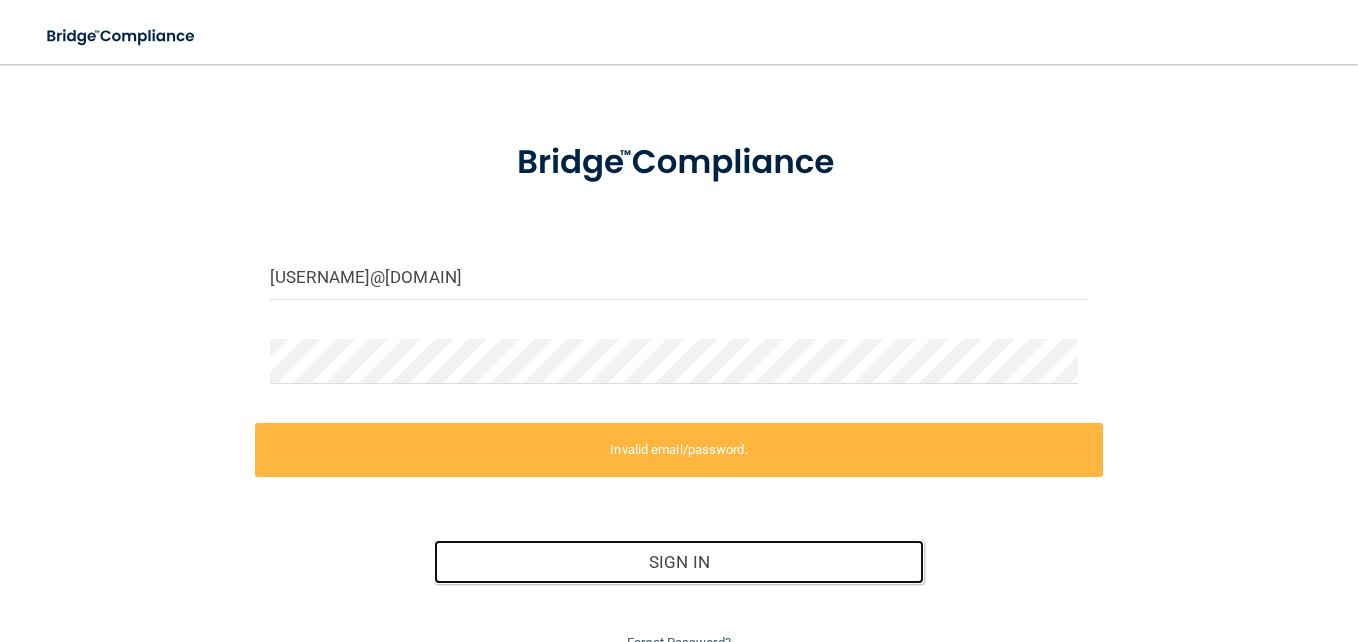 scroll, scrollTop: 100, scrollLeft: 0, axis: vertical 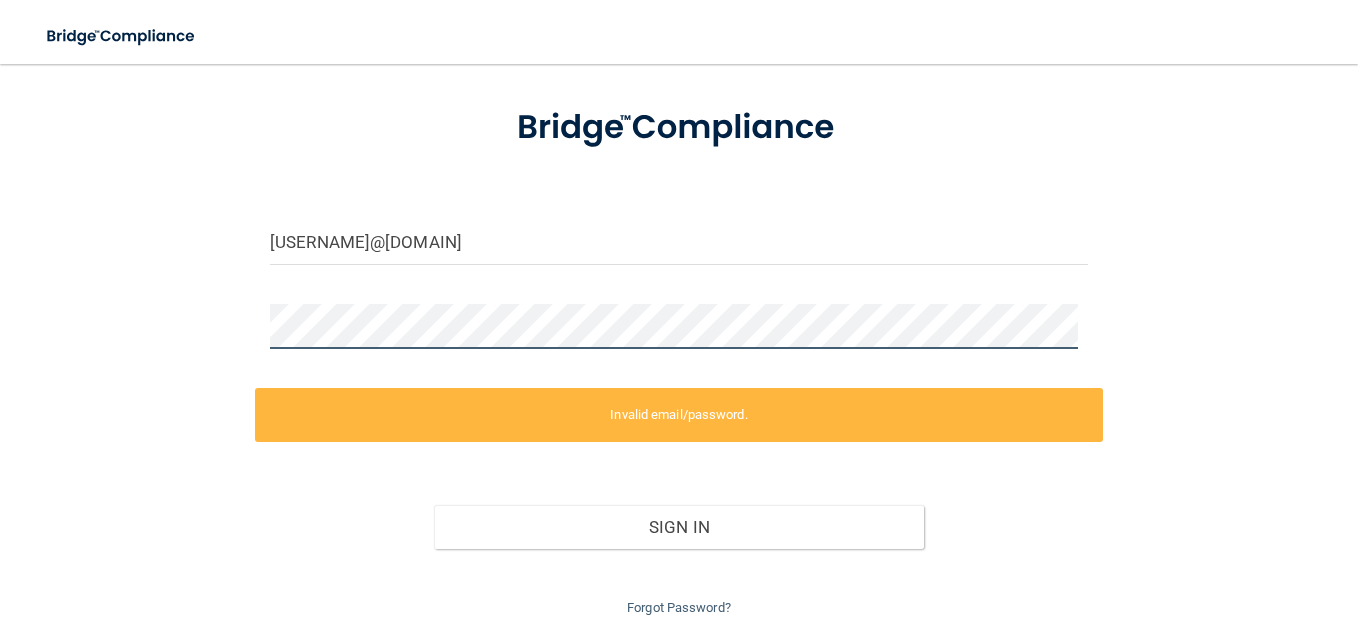 click on "jbroda@superiormqt.com                                    Invalid email/password.     You don't have permission to access that page.       Sign In            Forgot Password?" at bounding box center [679, 302] 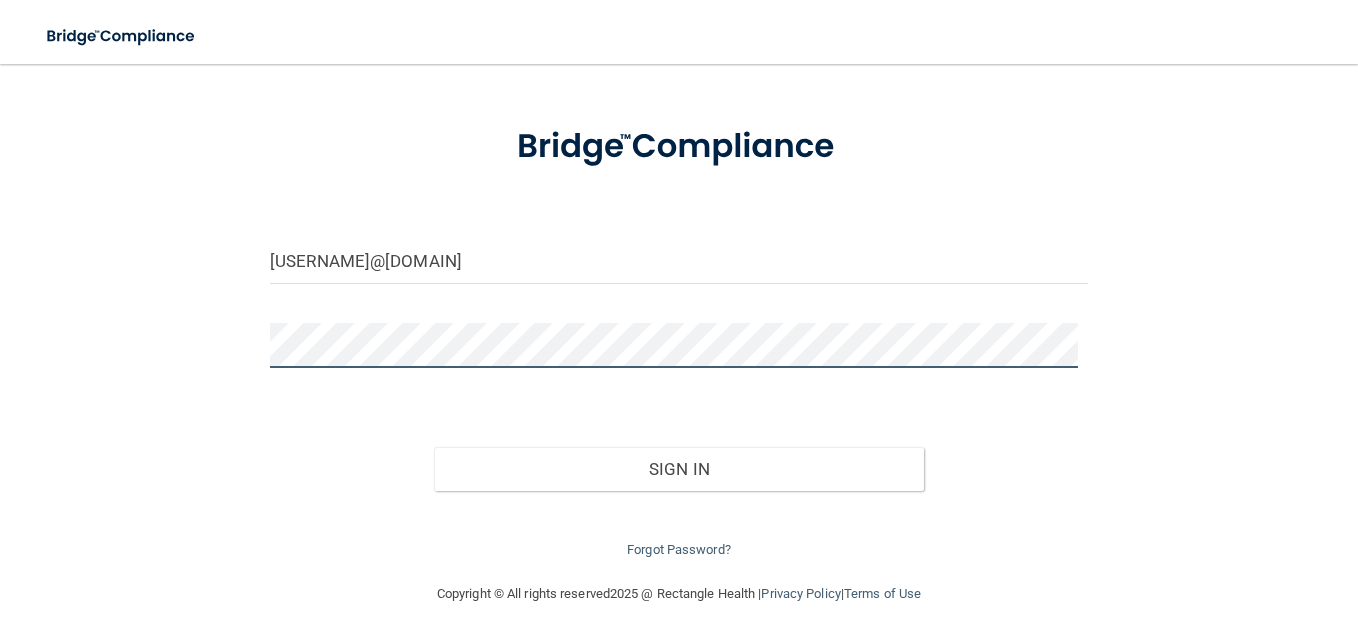scroll, scrollTop: 80, scrollLeft: 0, axis: vertical 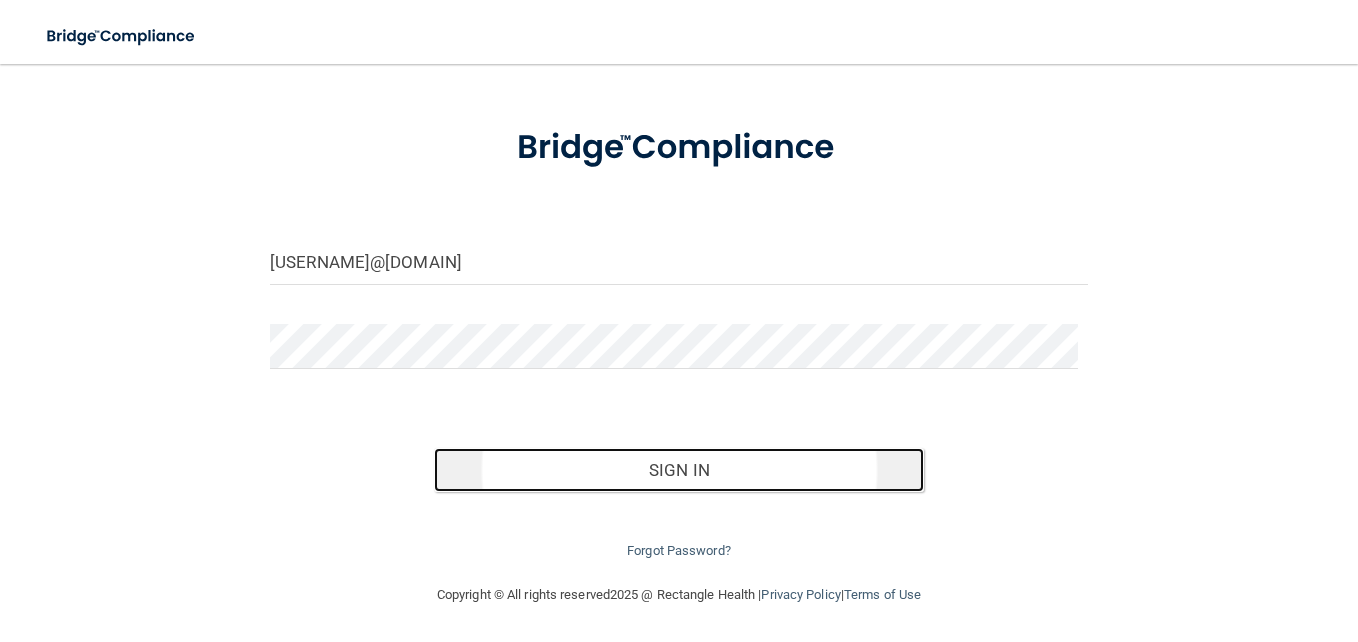 click on "Sign In" at bounding box center (679, 470) 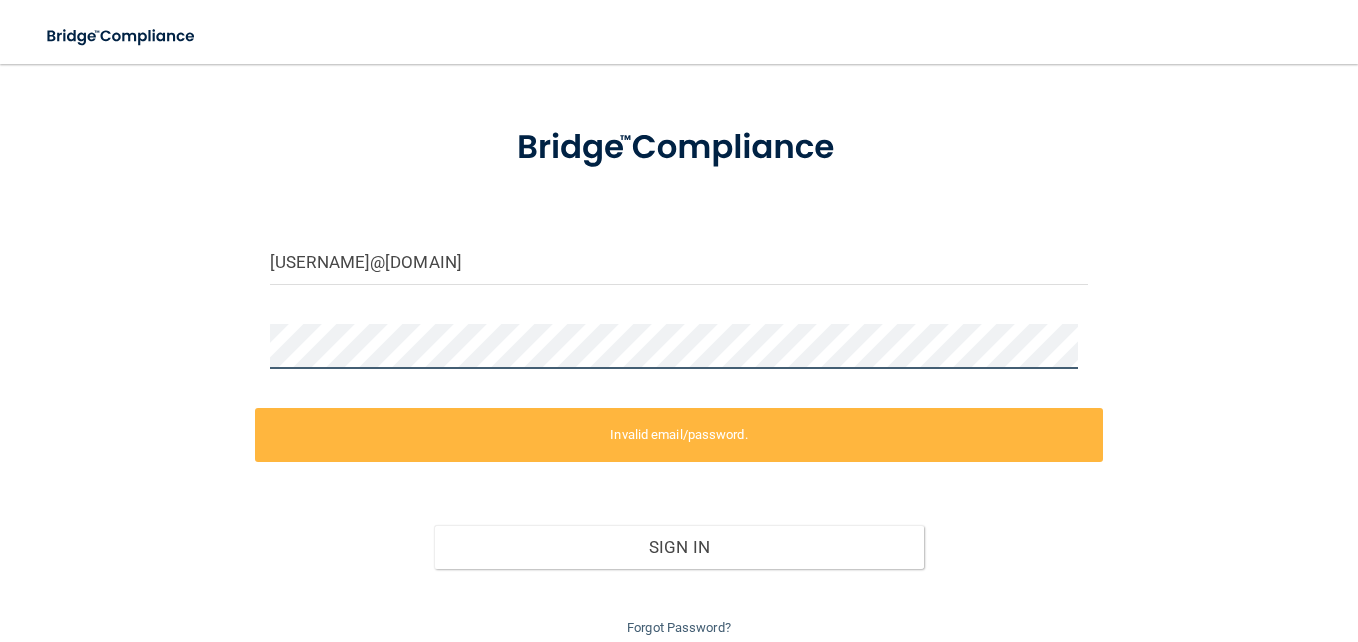 click on "jbroda@superiormqt.com                                    Invalid email/password.     You don't have permission to access that page.       Sign In            Forgot Password?" at bounding box center (679, 322) 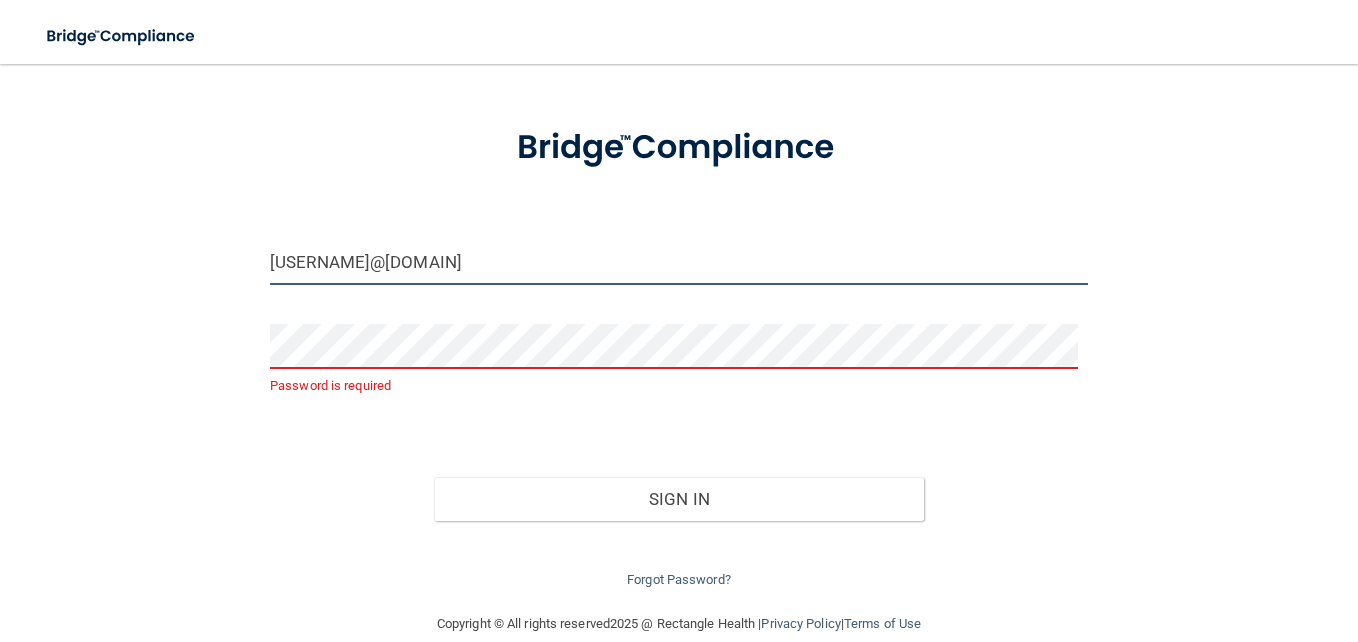 drag, startPoint x: 497, startPoint y: 258, endPoint x: 125, endPoint y: 255, distance: 372.0121 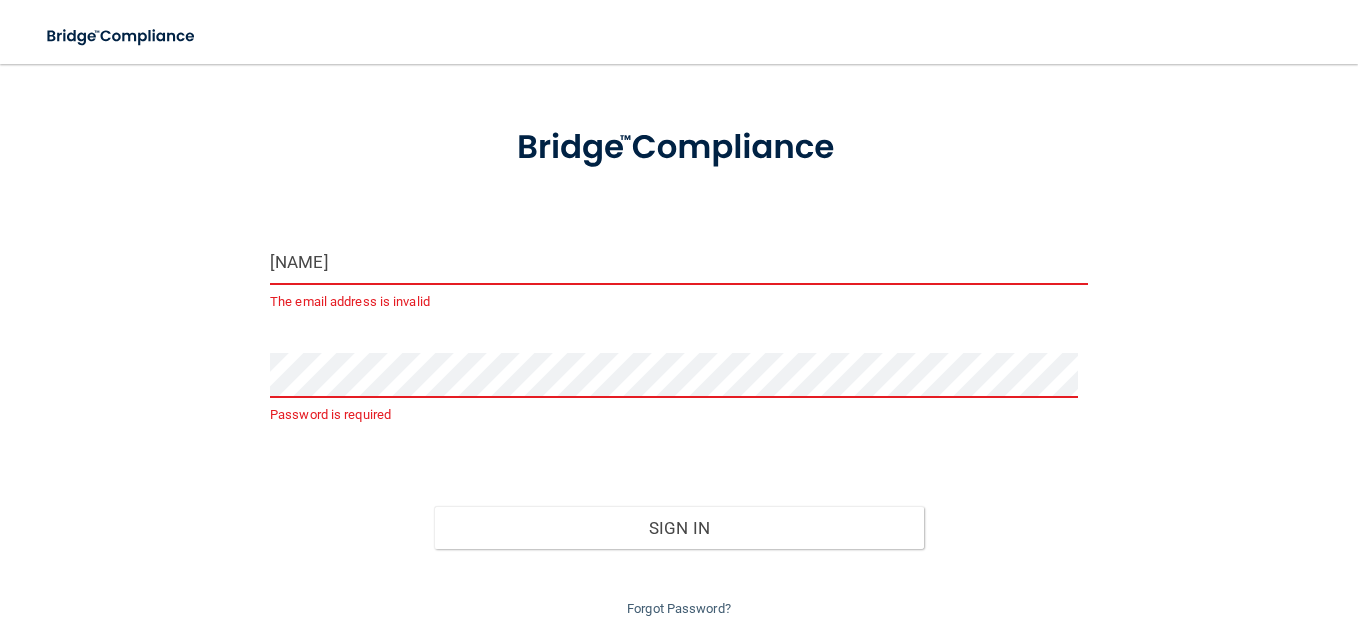 type on "JBrod" 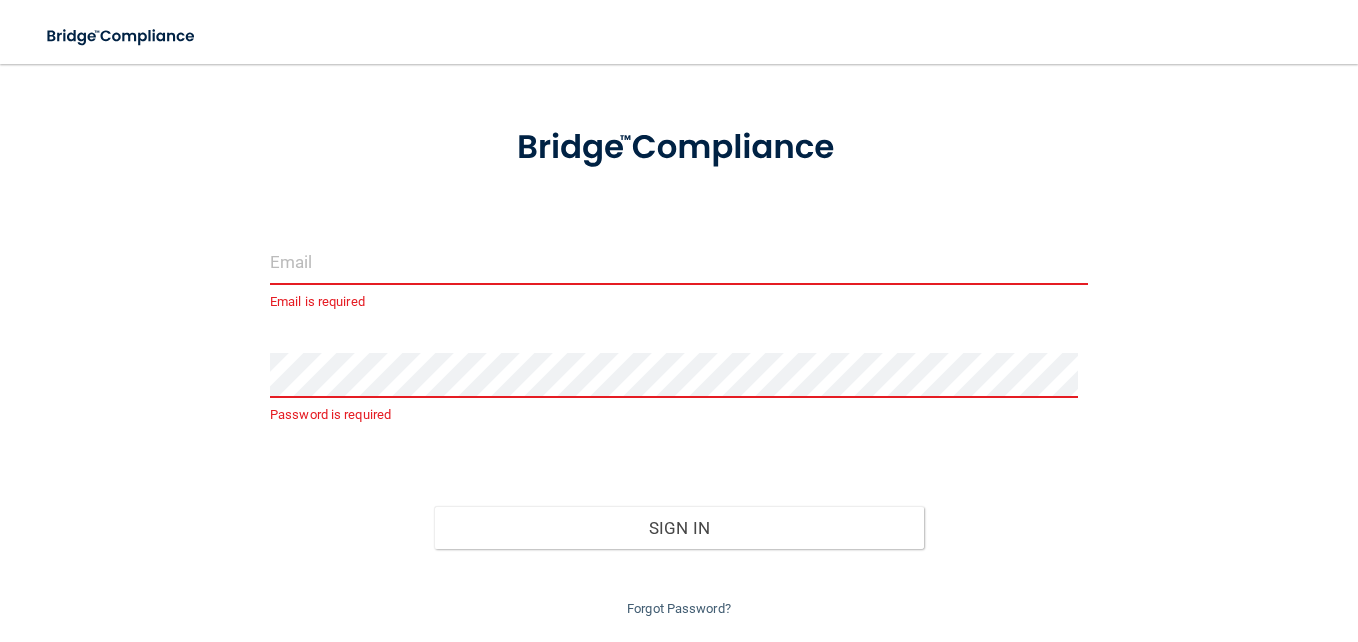 type on "j" 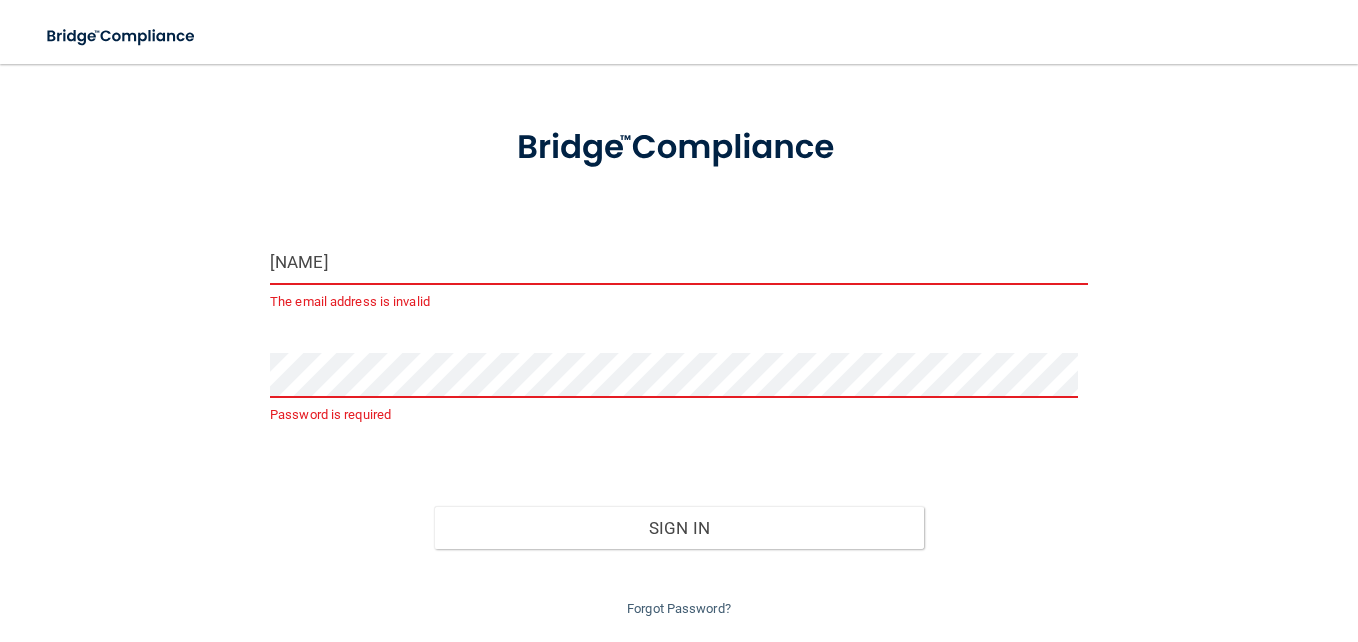 type on "J" 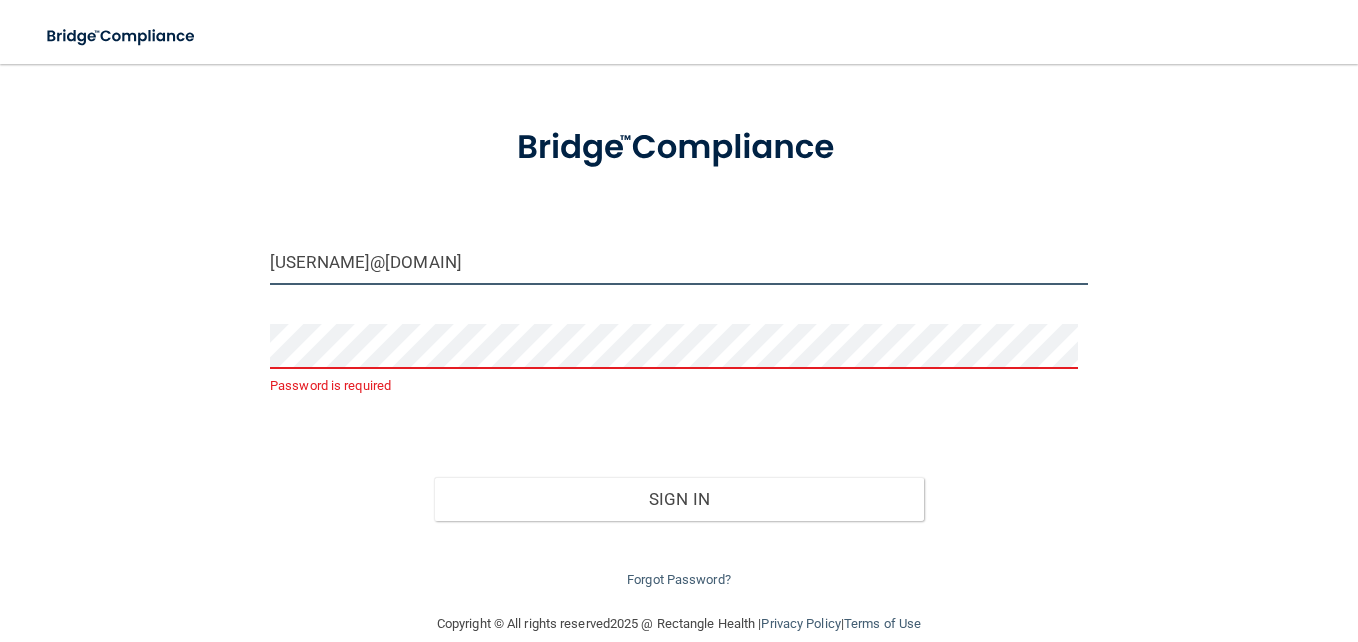 type on "jbroda@[EMAIL]" 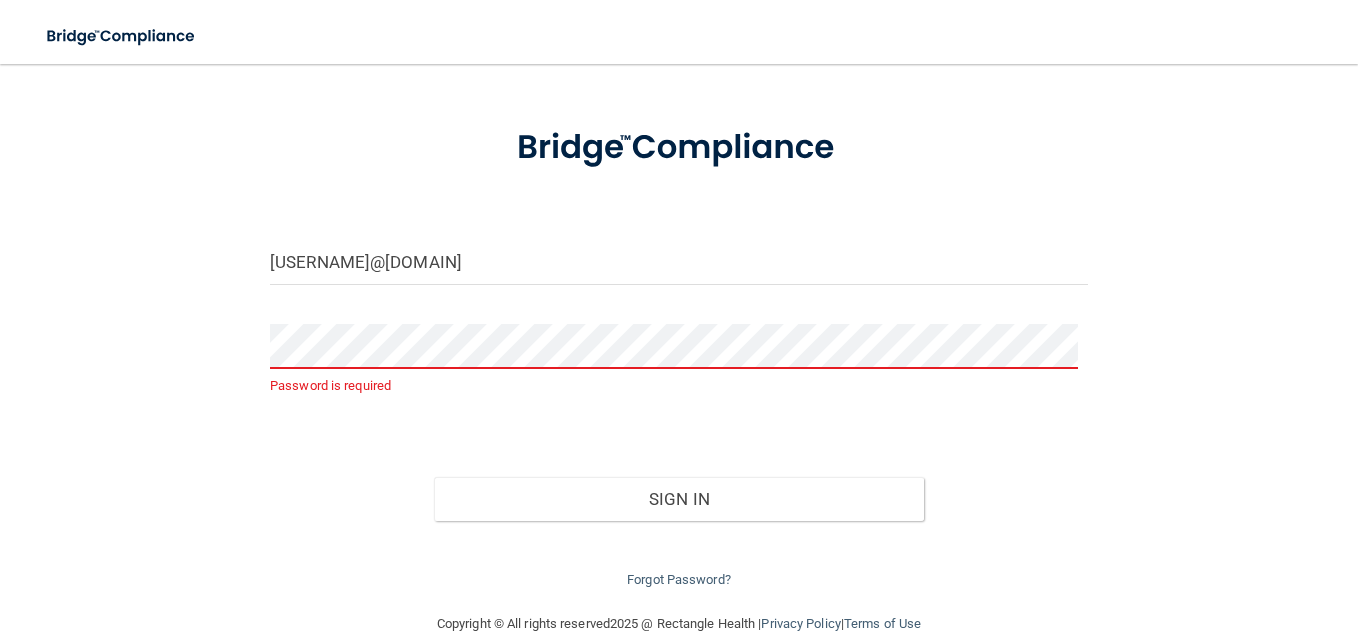 click on "jbroda@superiormqt.com                        Password is required               Invalid email/password.     You don't have permission to access that page.       Sign In            Forgot Password?" at bounding box center [679, 298] 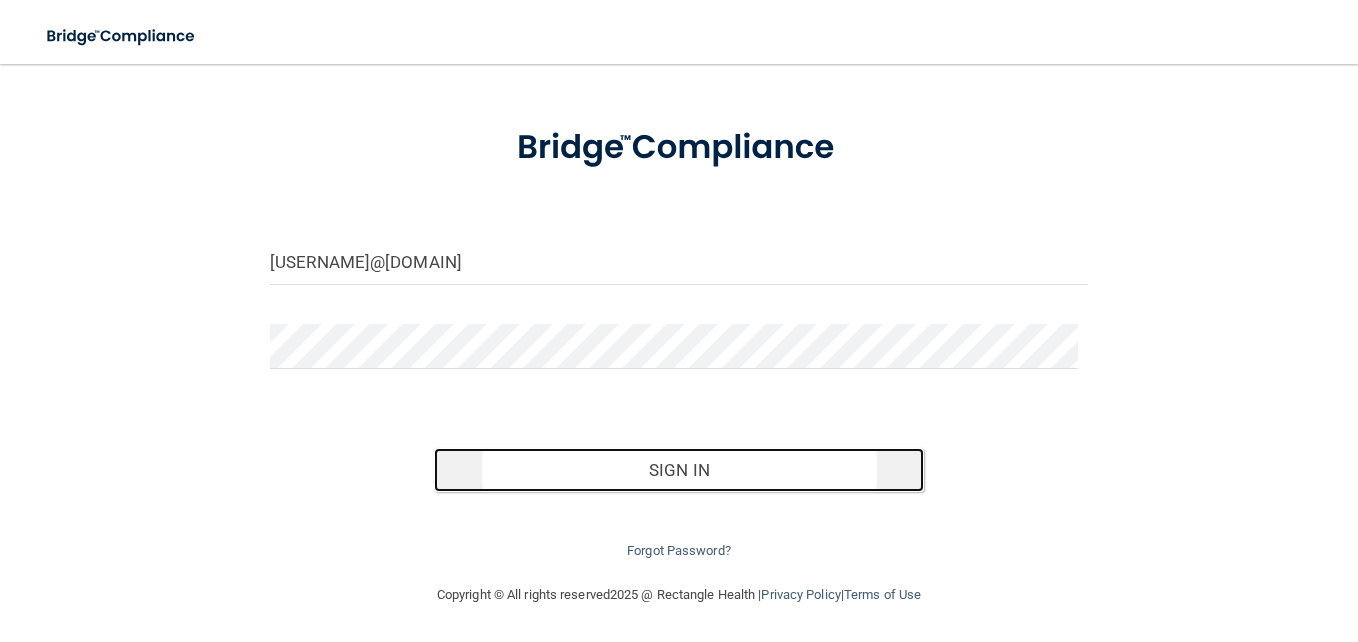 click on "Sign In" at bounding box center [679, 470] 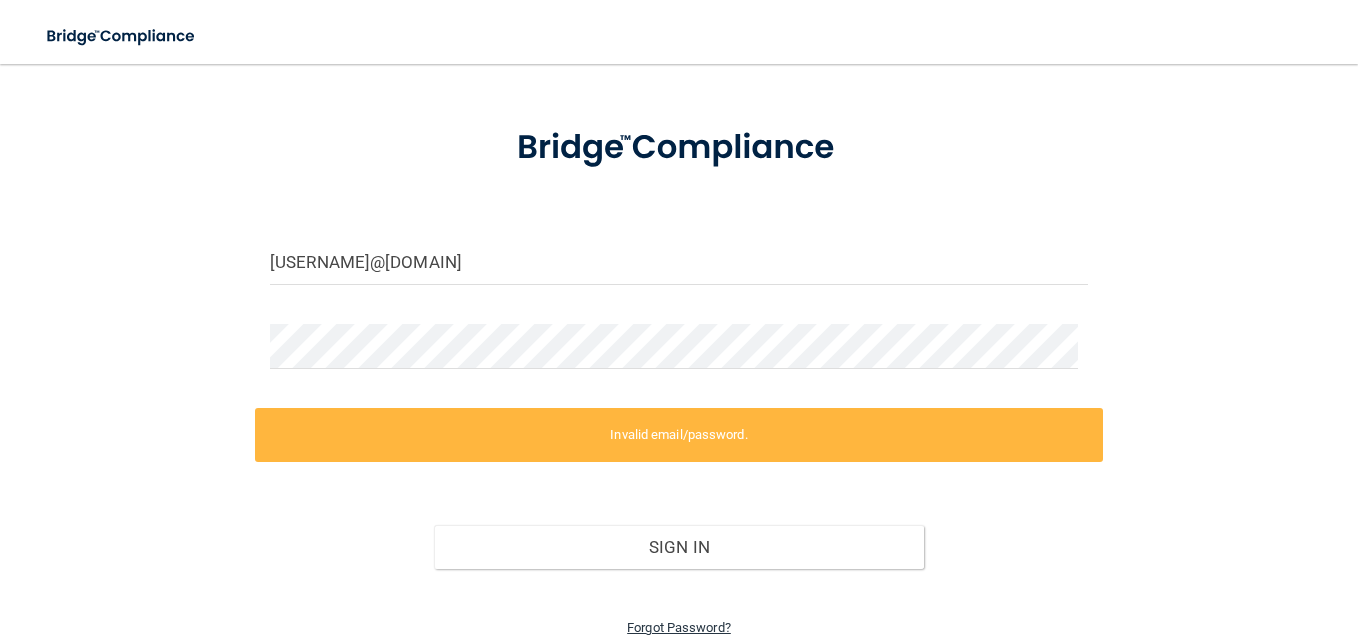 click on "Forgot Password?" at bounding box center (679, 627) 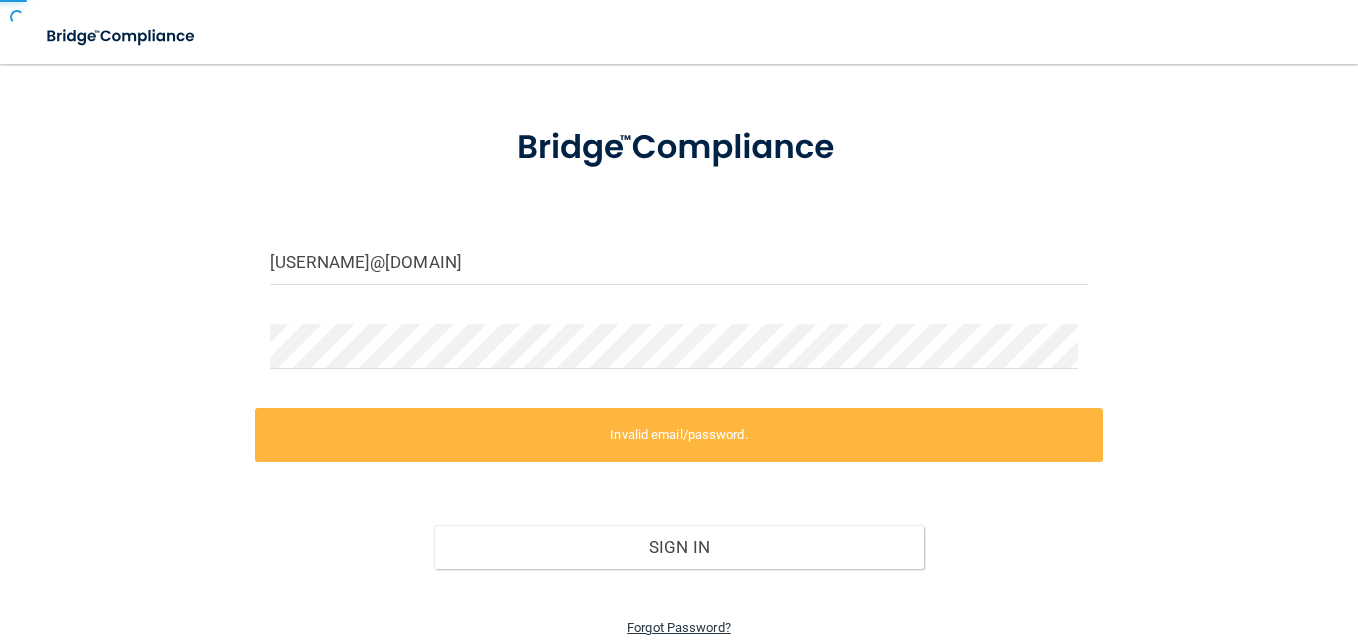 scroll, scrollTop: 24, scrollLeft: 0, axis: vertical 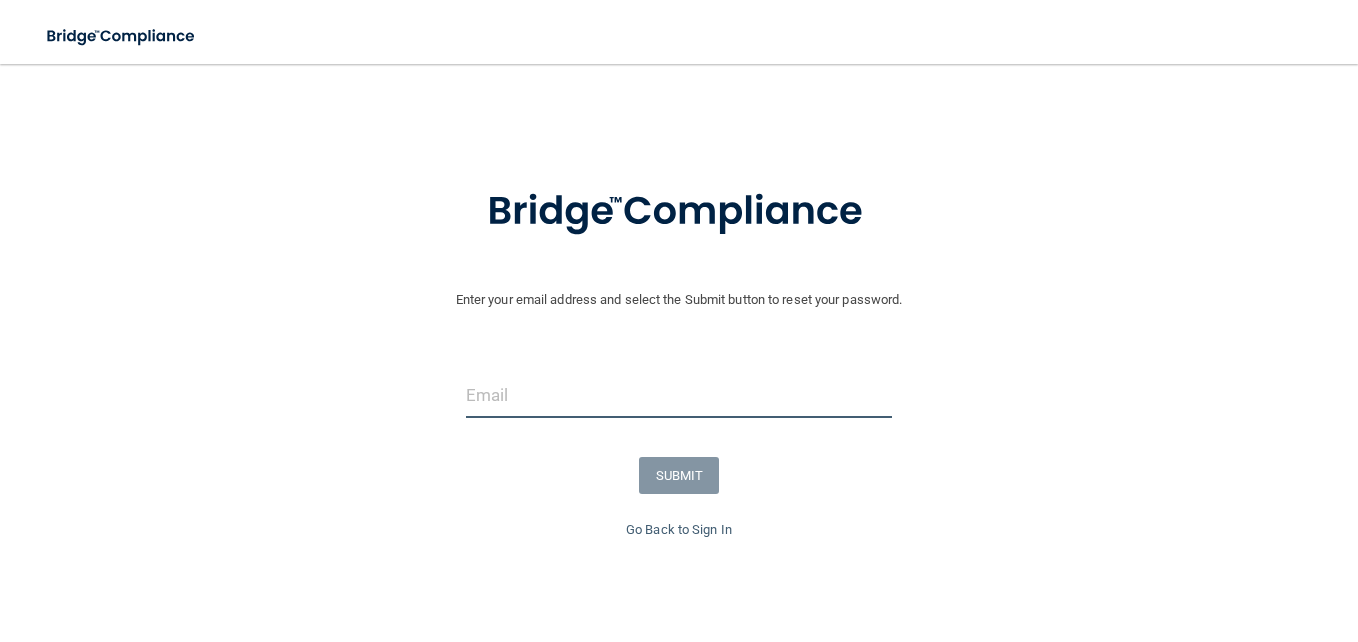 click at bounding box center [679, 395] 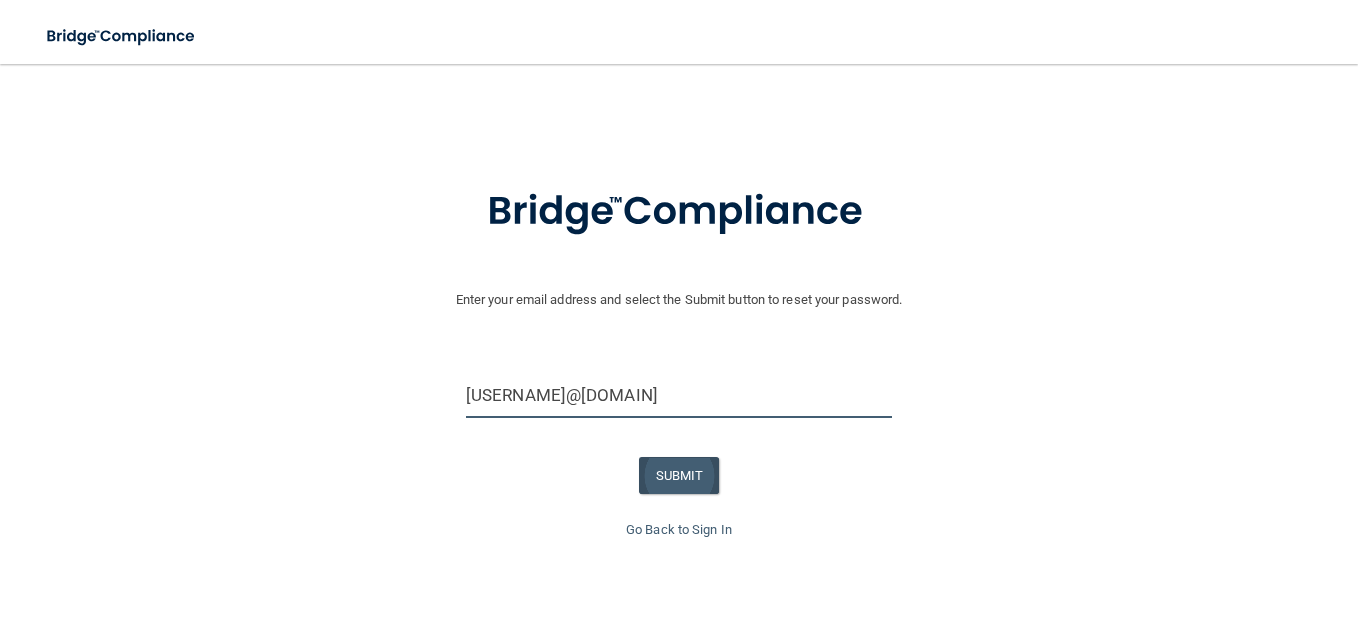 type on "jbroda@[EMAIL]" 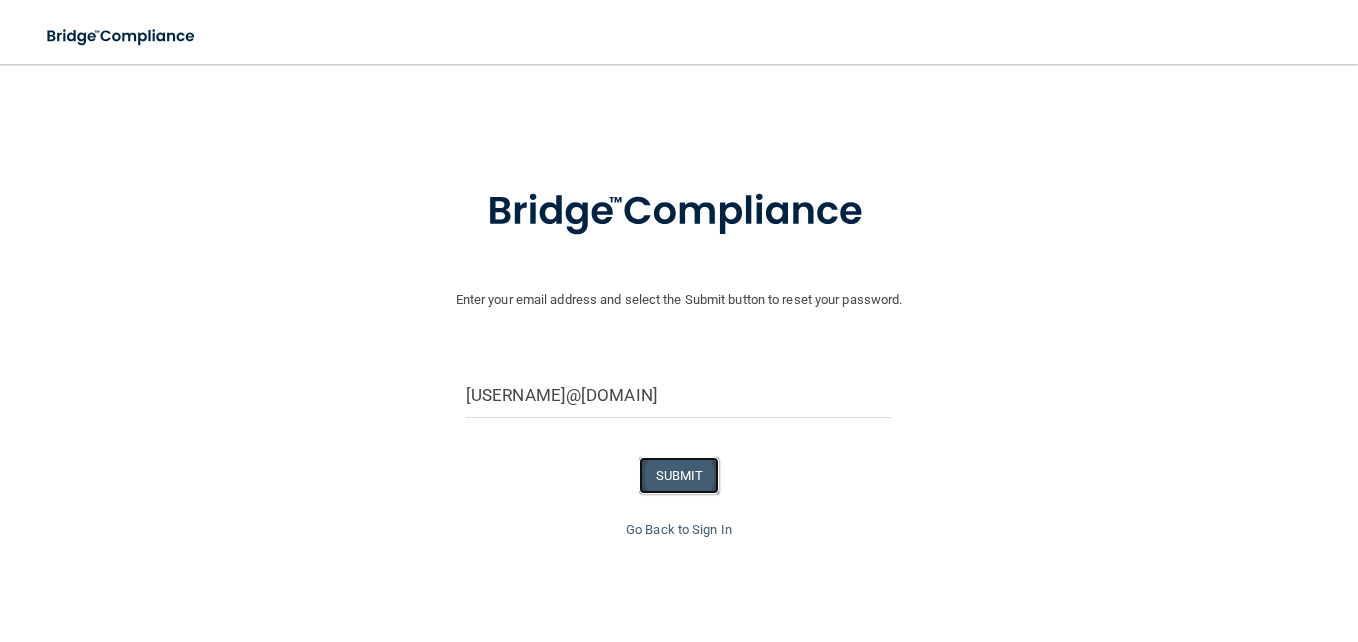click on "SUBMIT" at bounding box center [679, 475] 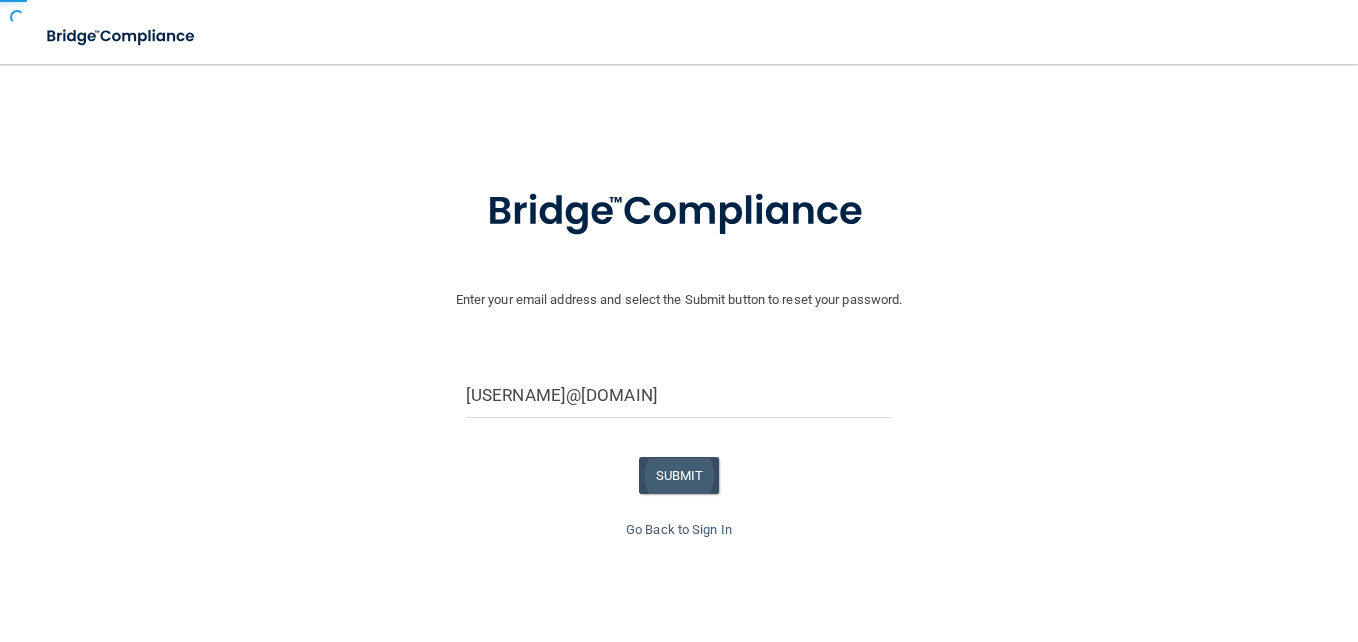 scroll, scrollTop: 0, scrollLeft: 0, axis: both 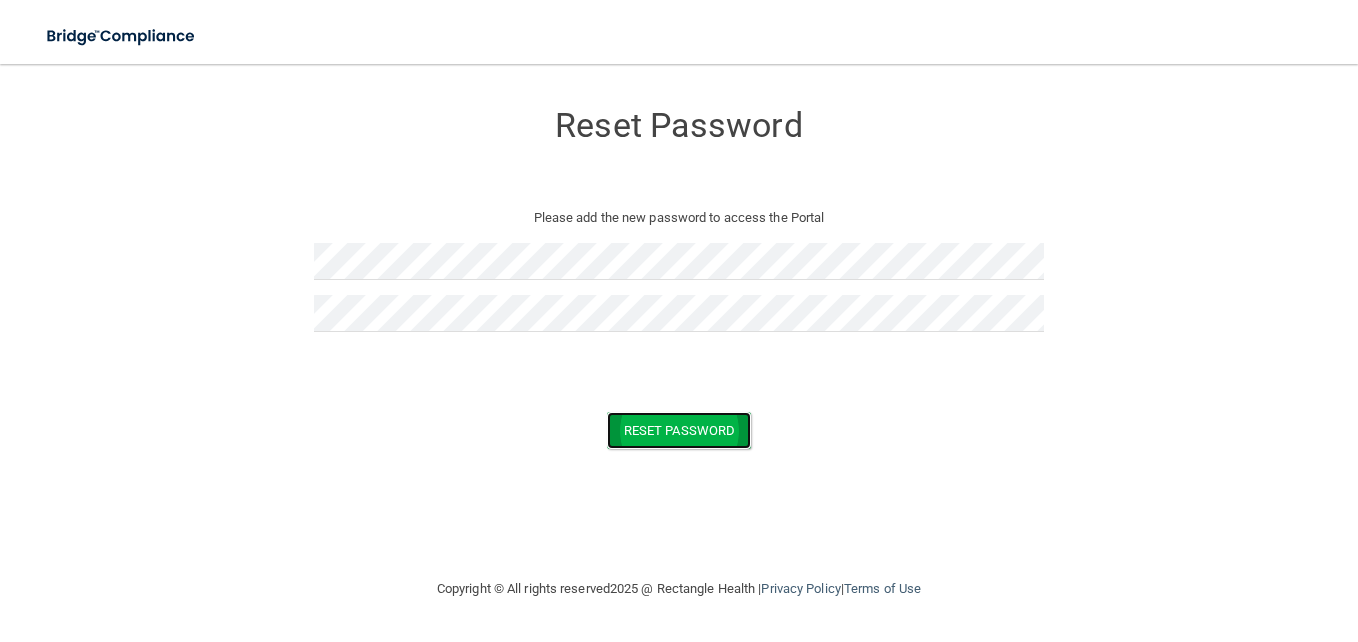 click on "Reset Password" at bounding box center [679, 430] 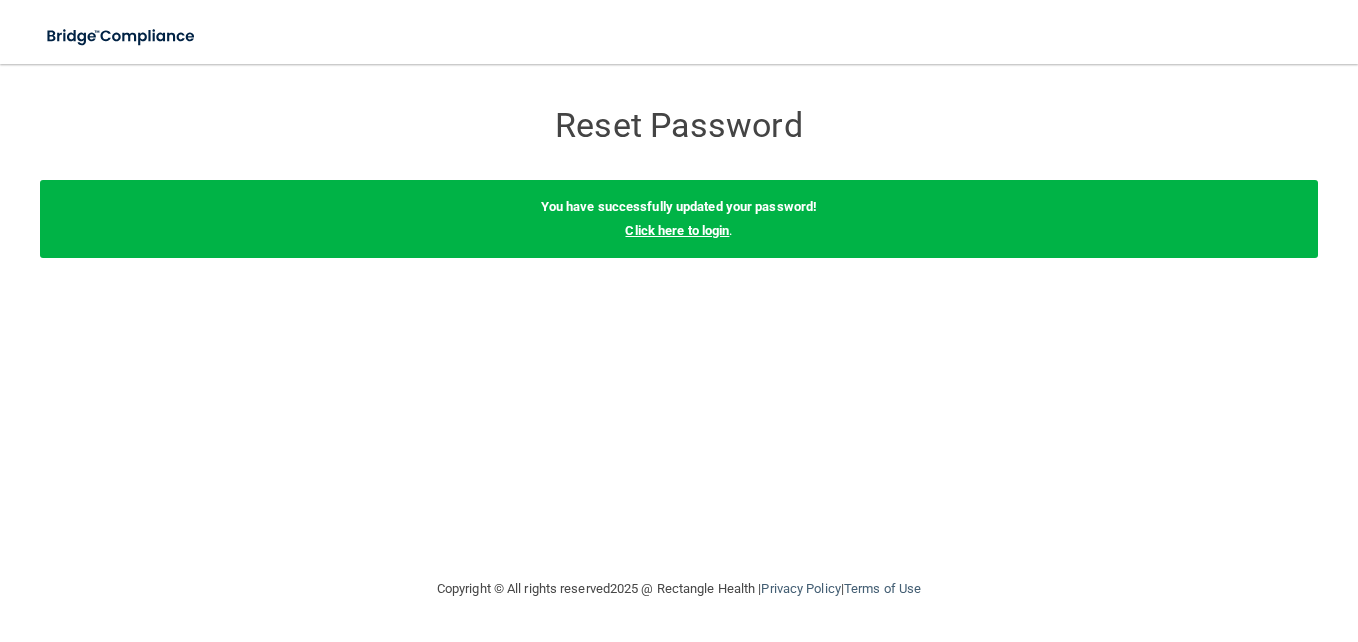 click on "Click here to login" at bounding box center (677, 230) 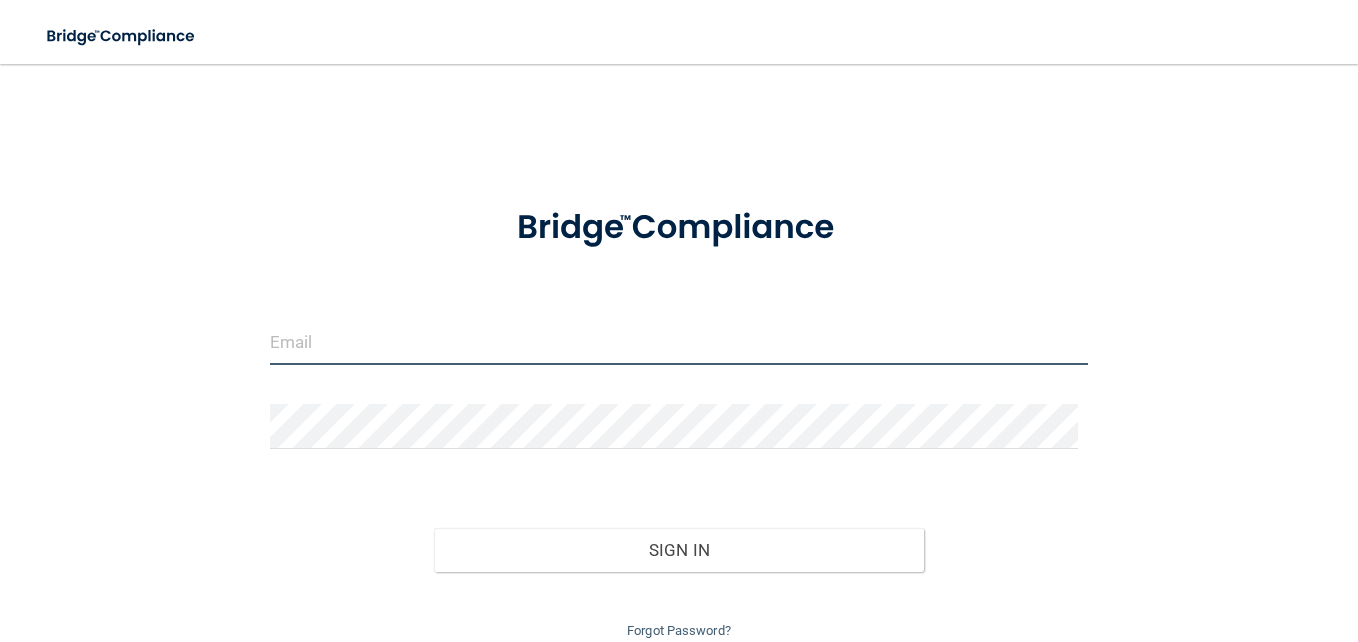 click at bounding box center (679, 342) 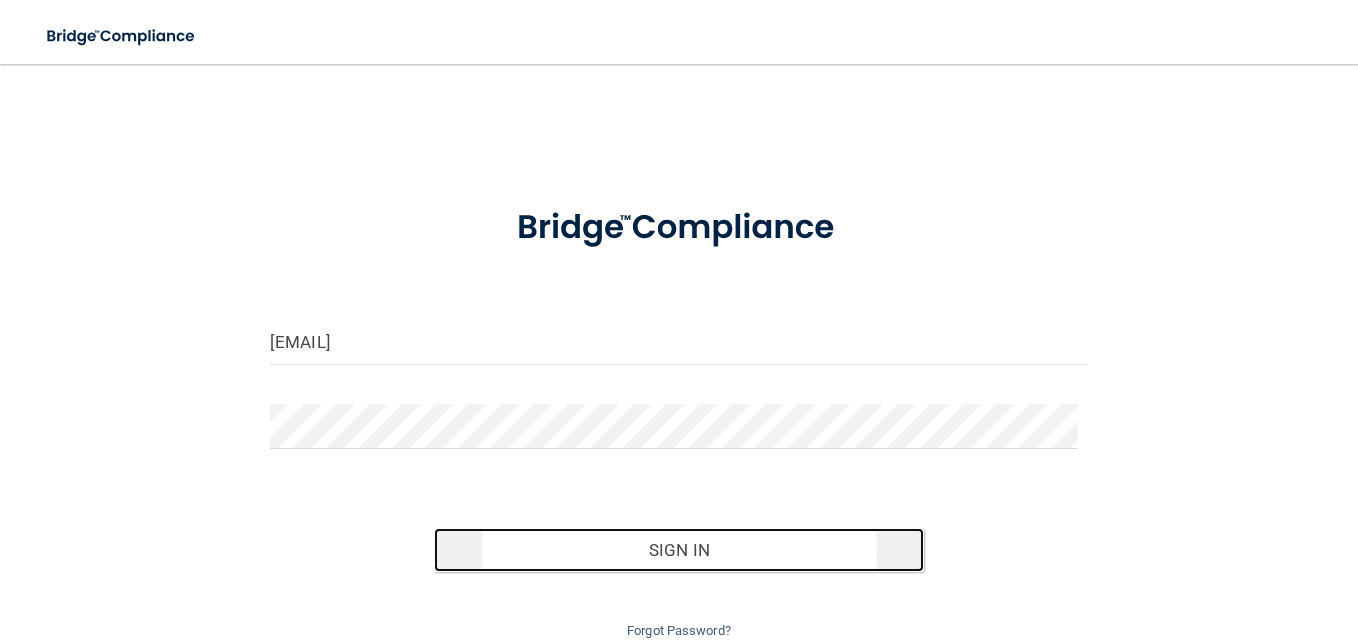 click on "Sign In" at bounding box center (679, 550) 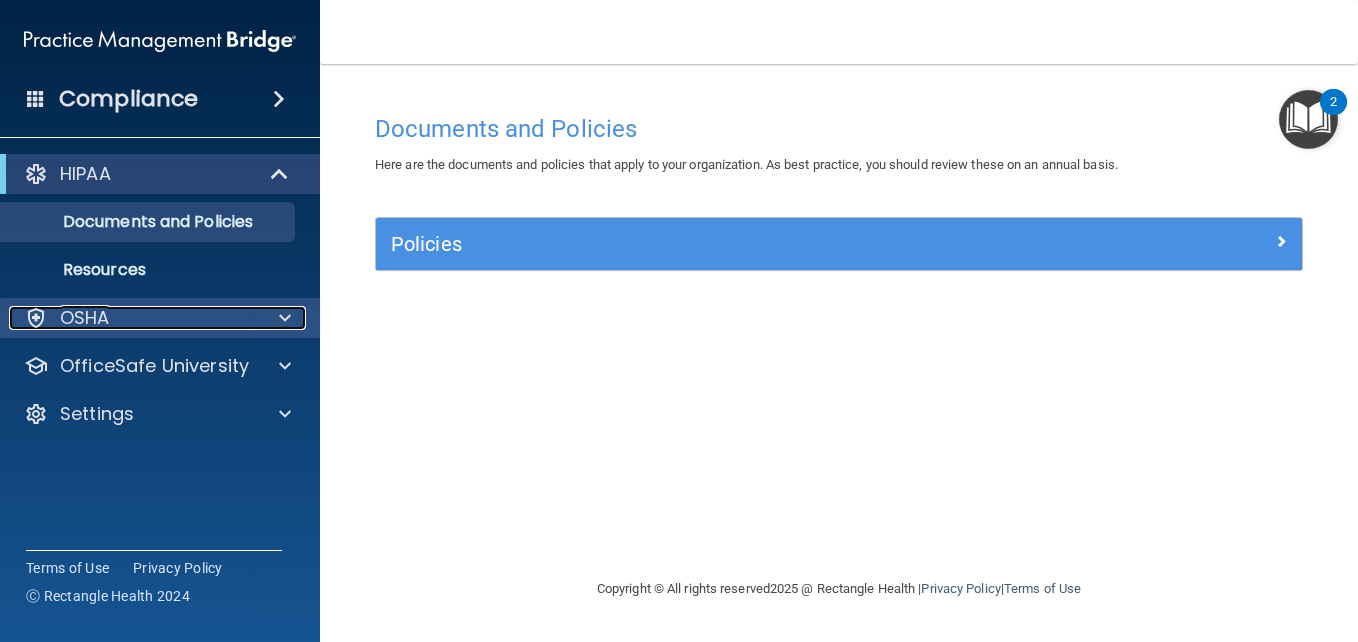 click at bounding box center (282, 318) 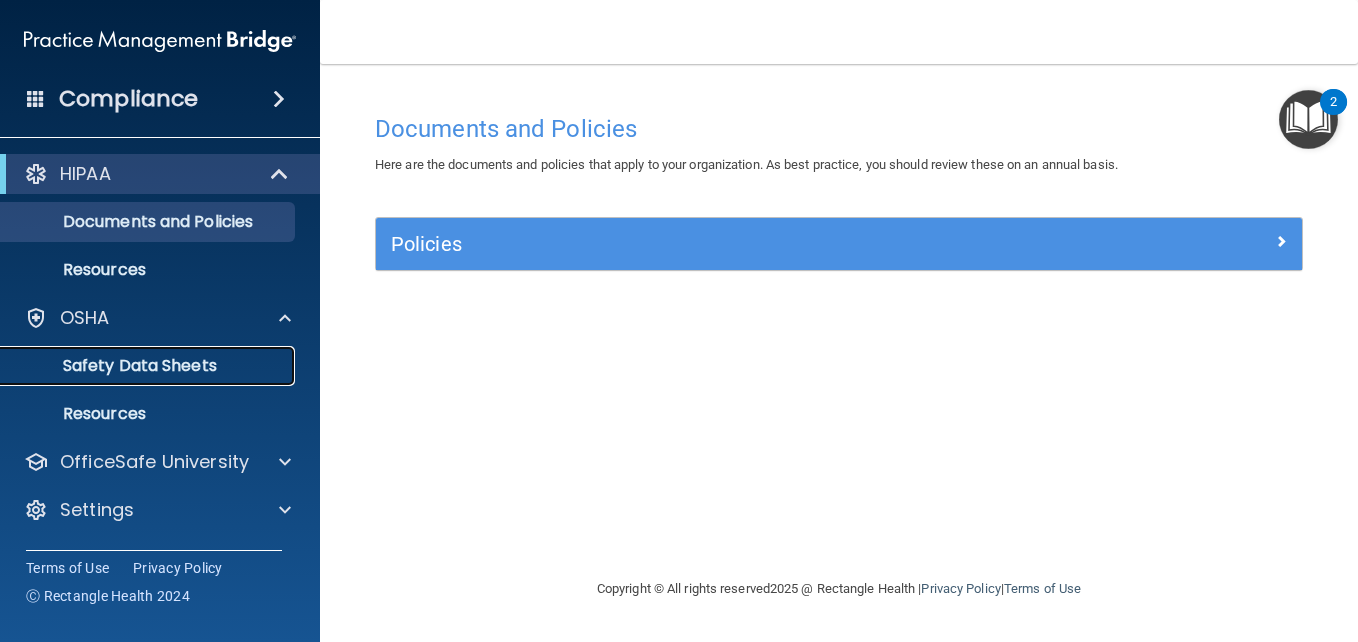click on "Safety Data Sheets" at bounding box center (149, 366) 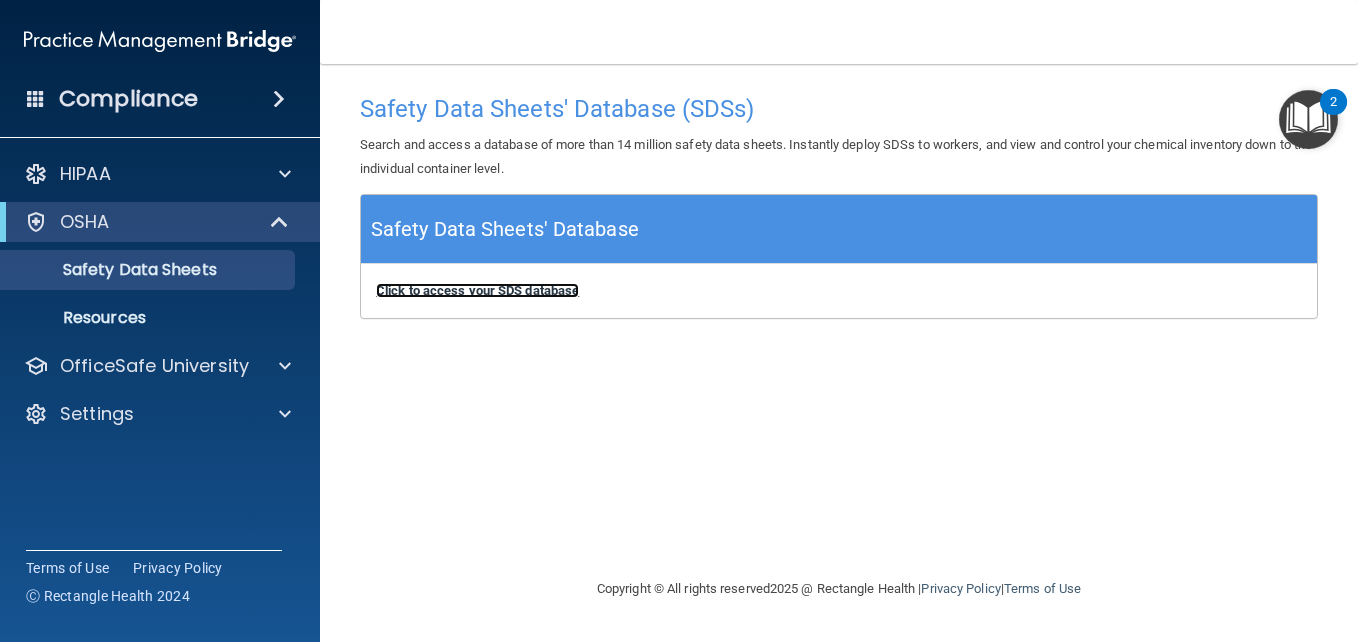 click on "Click to access your SDS database" at bounding box center [477, 290] 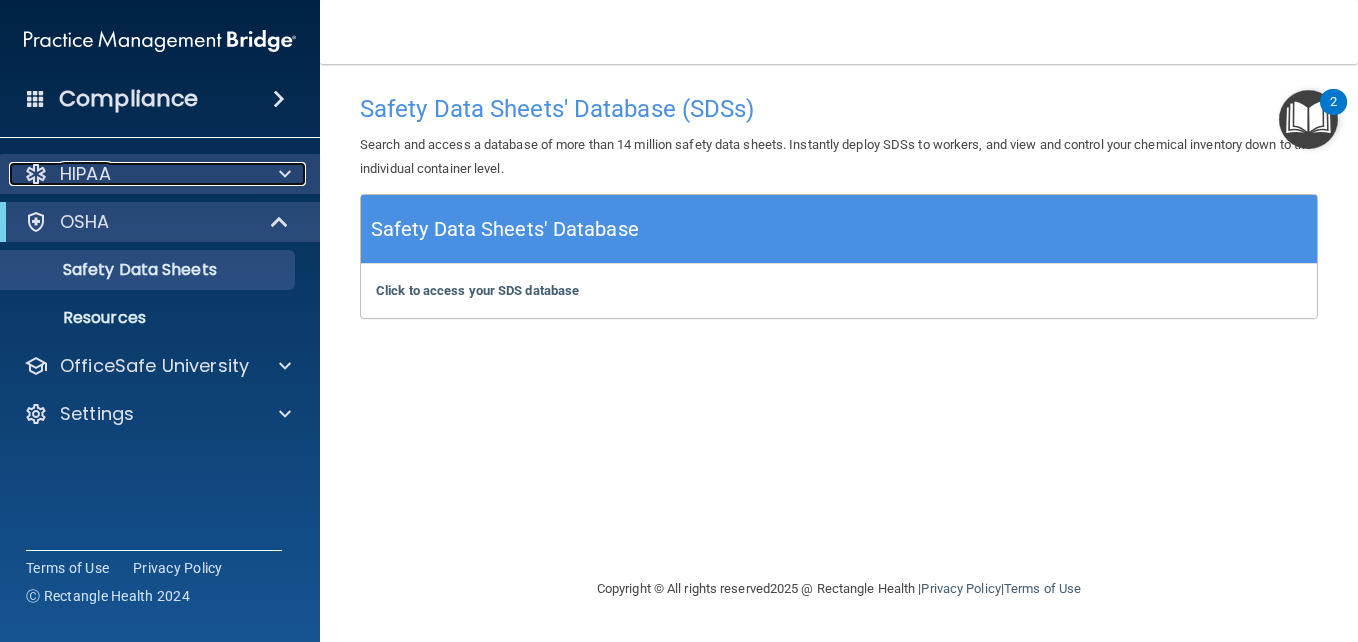 click at bounding box center (285, 174) 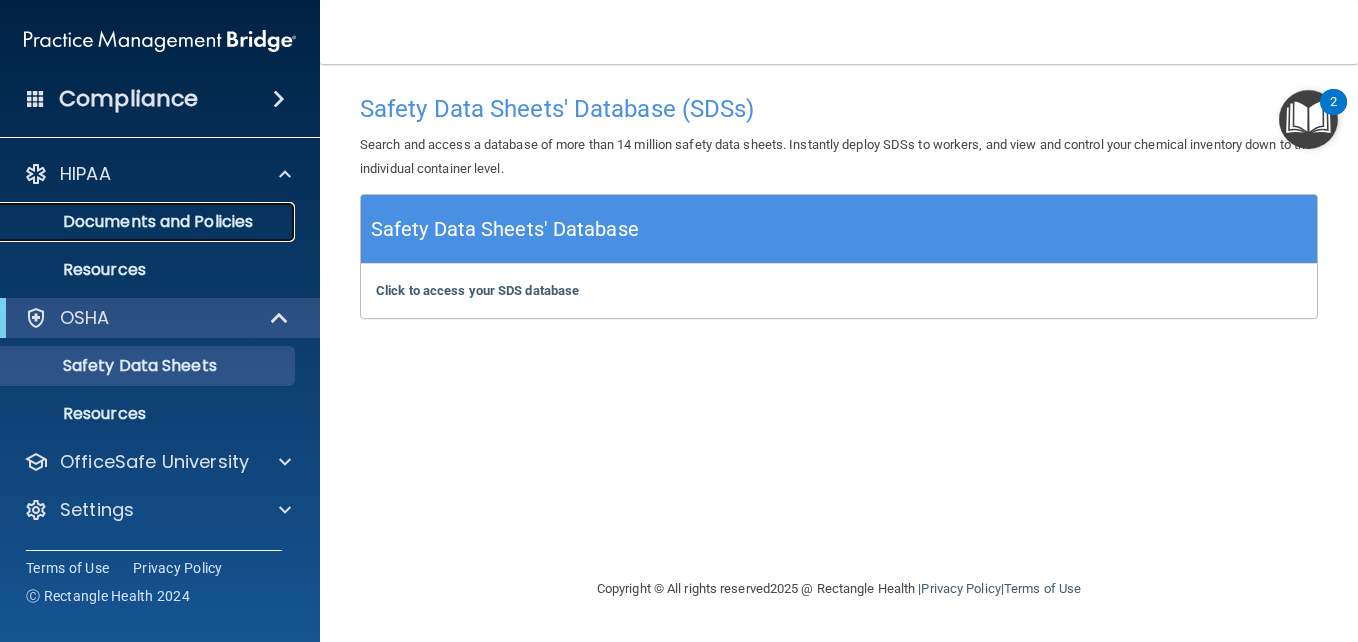 click on "Documents and Policies" at bounding box center [149, 222] 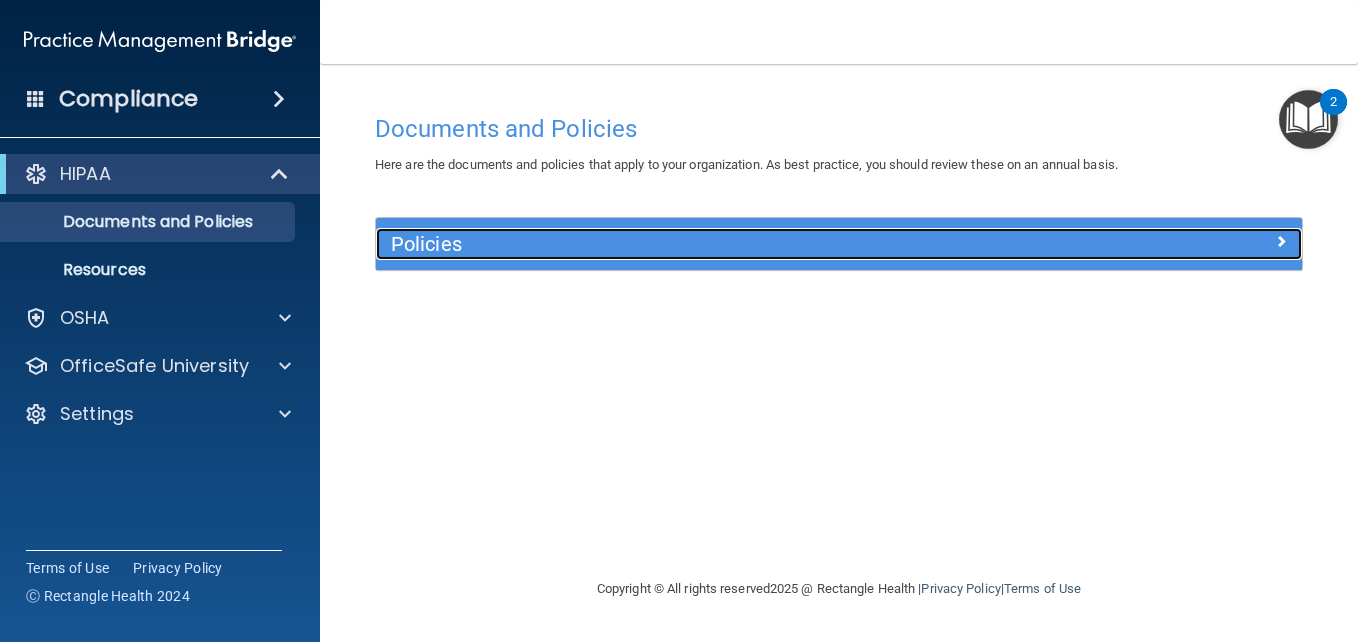 click on "Policies" at bounding box center [723, 244] 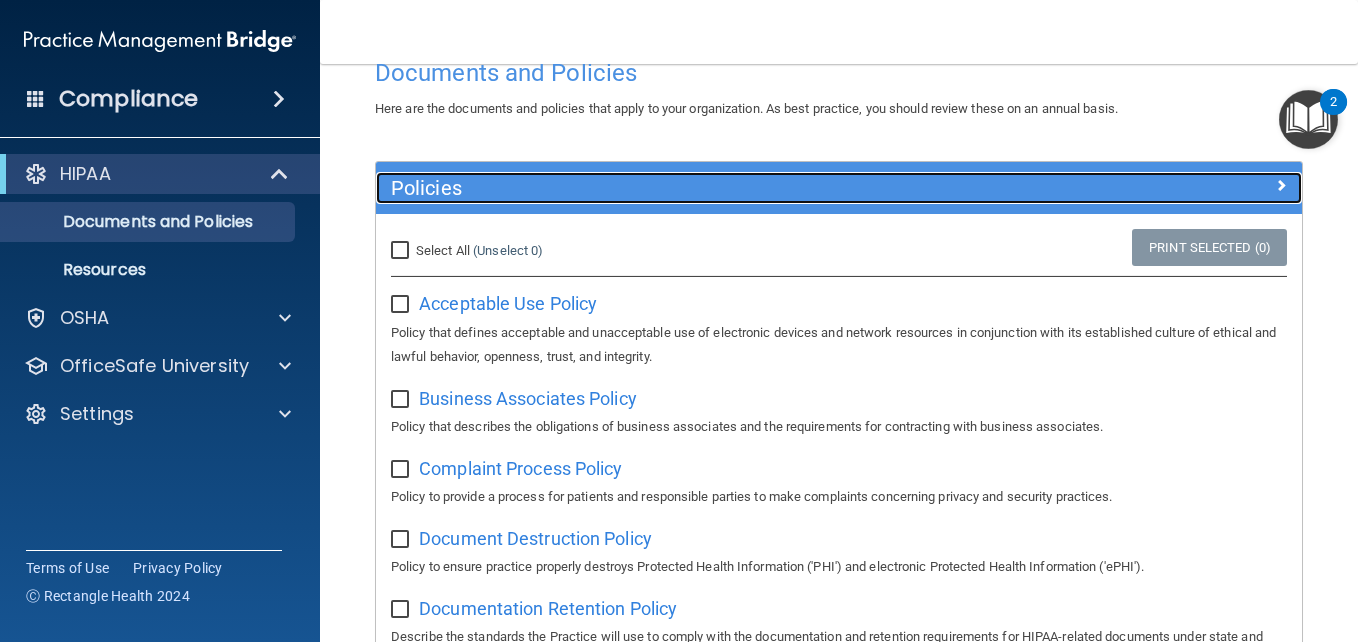 scroll, scrollTop: 100, scrollLeft: 0, axis: vertical 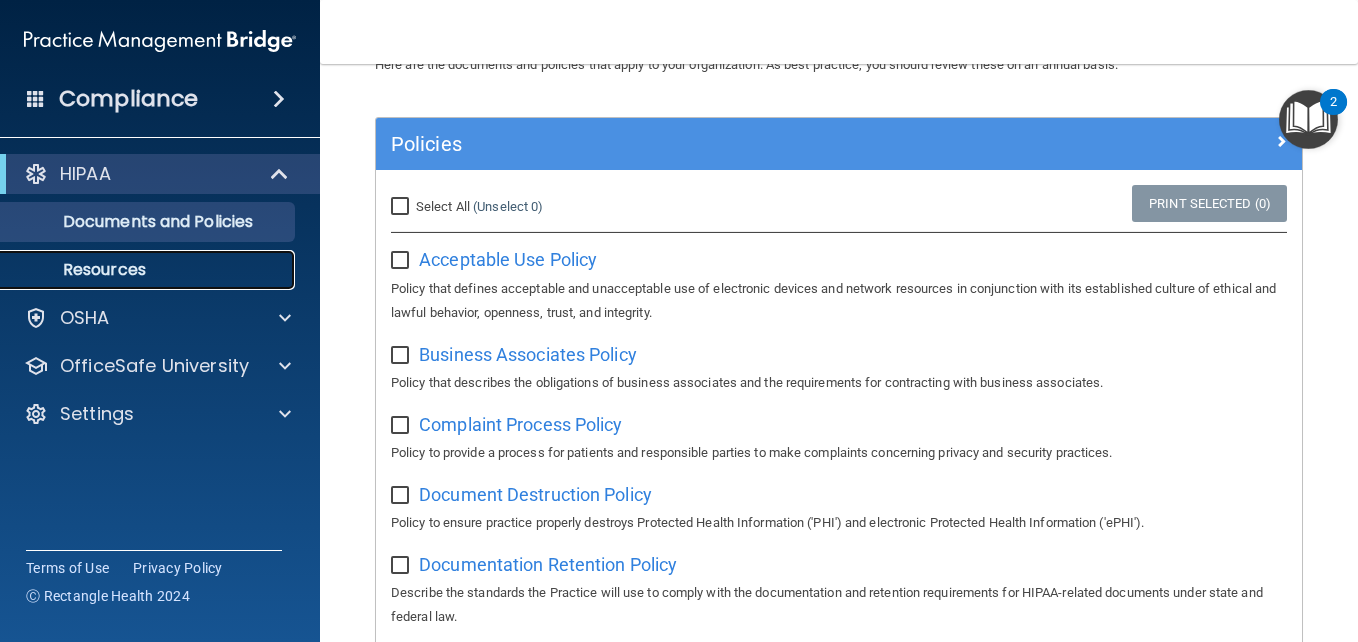 click on "Resources" at bounding box center (149, 270) 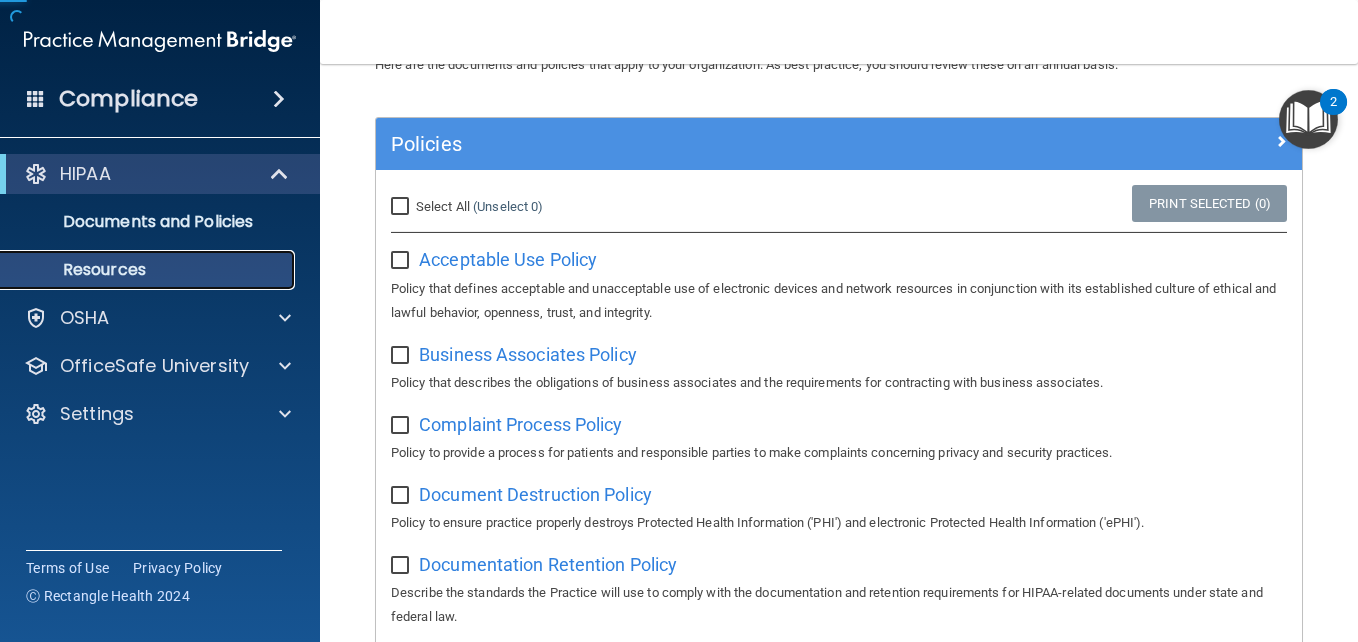 scroll, scrollTop: 0, scrollLeft: 0, axis: both 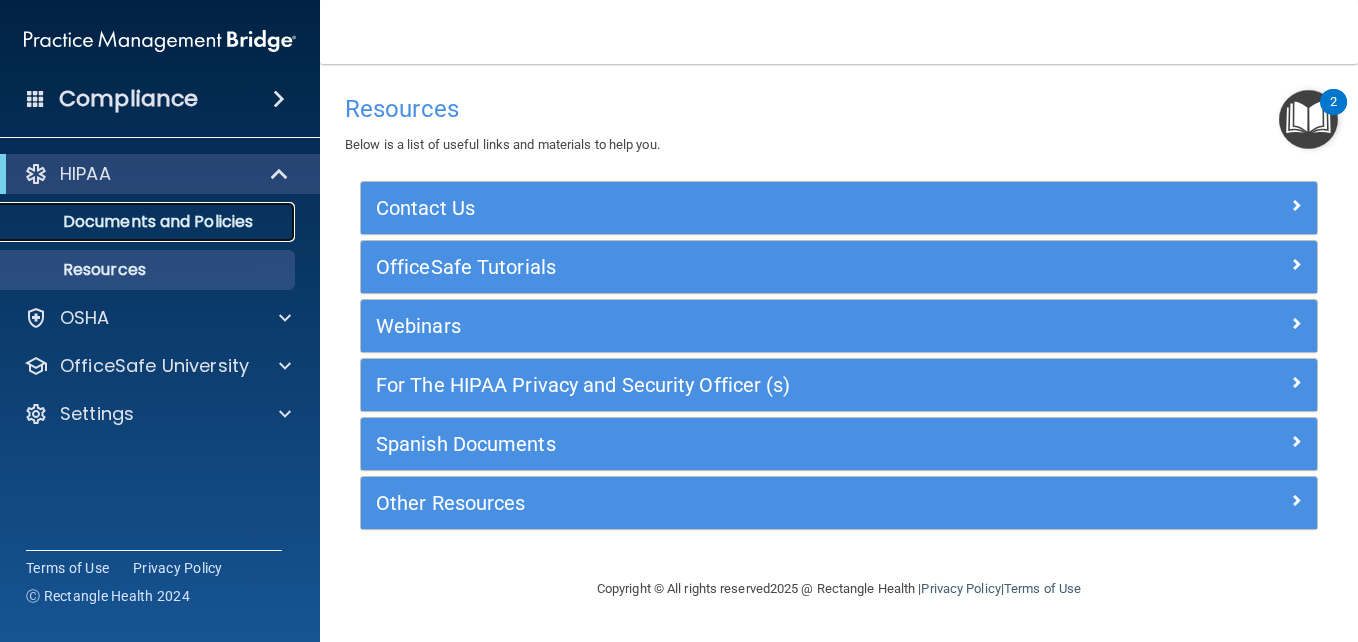 click on "Documents and Policies" at bounding box center [149, 222] 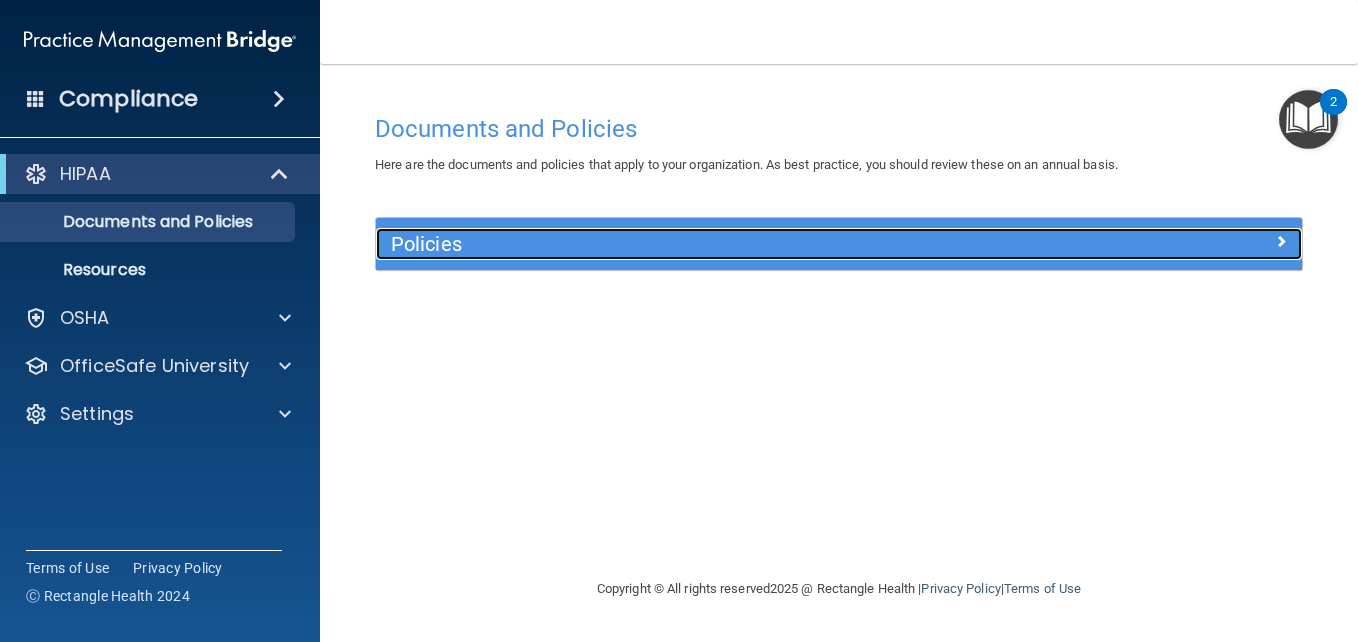 click on "Policies" at bounding box center [723, 244] 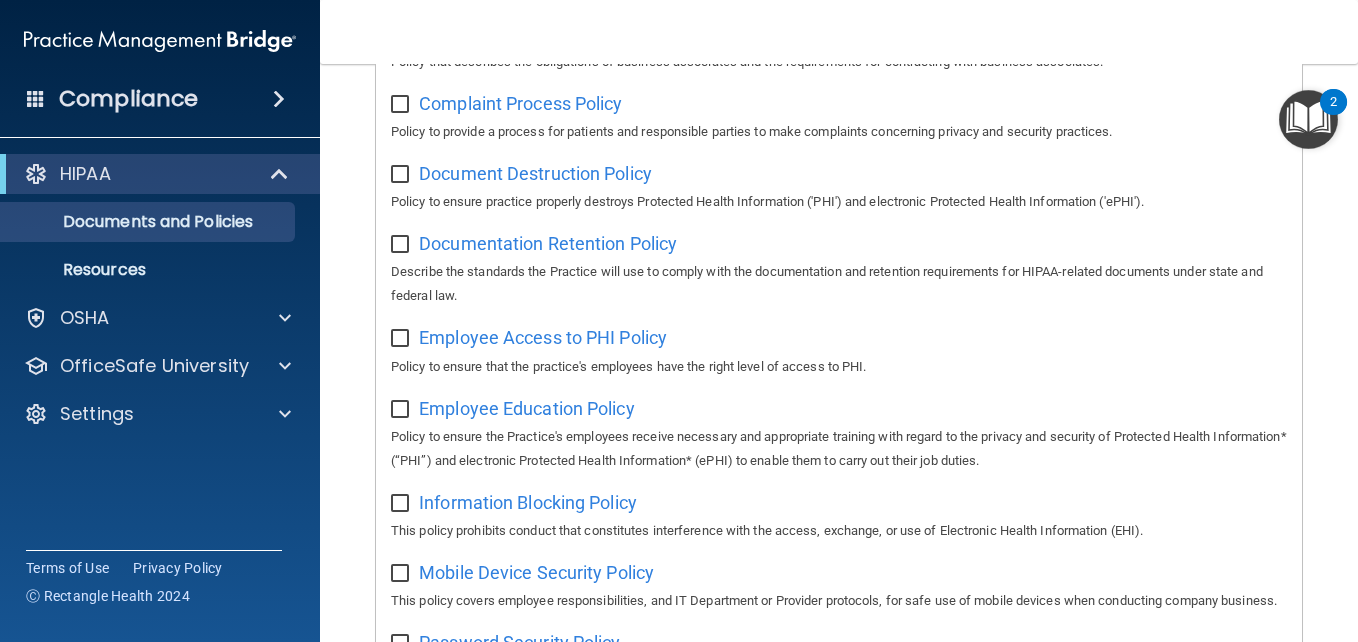scroll, scrollTop: 0, scrollLeft: 0, axis: both 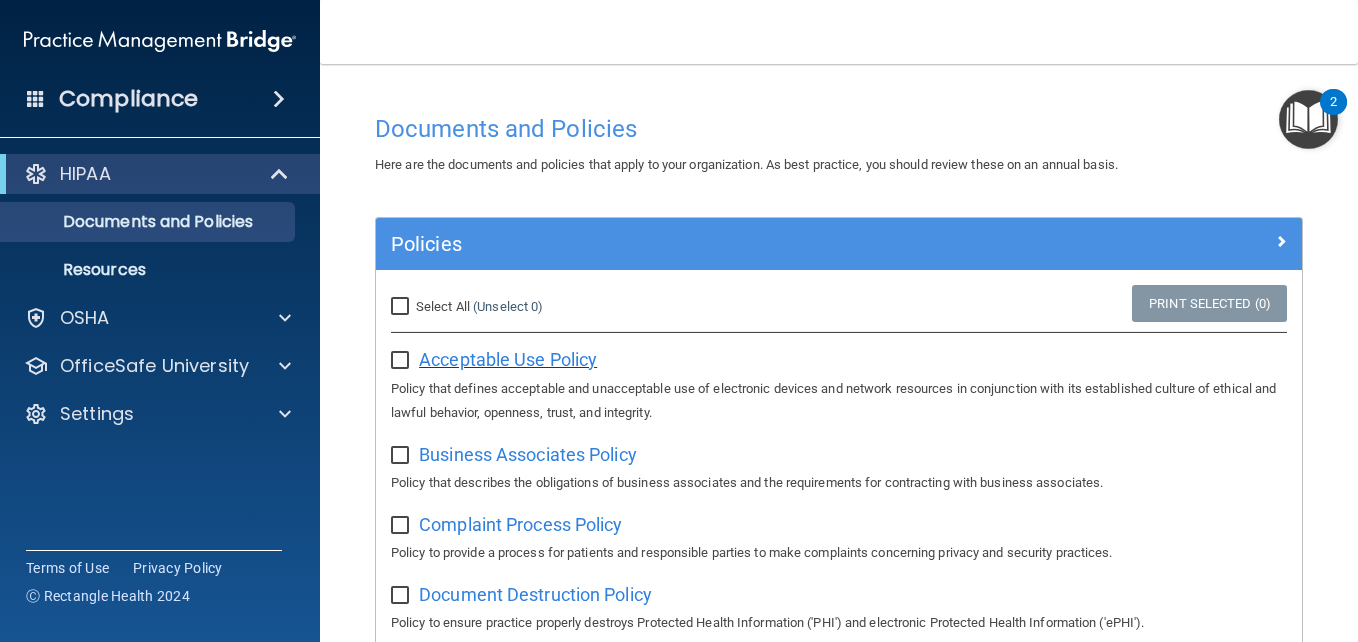 click on "Acceptable Use Policy" at bounding box center (508, 359) 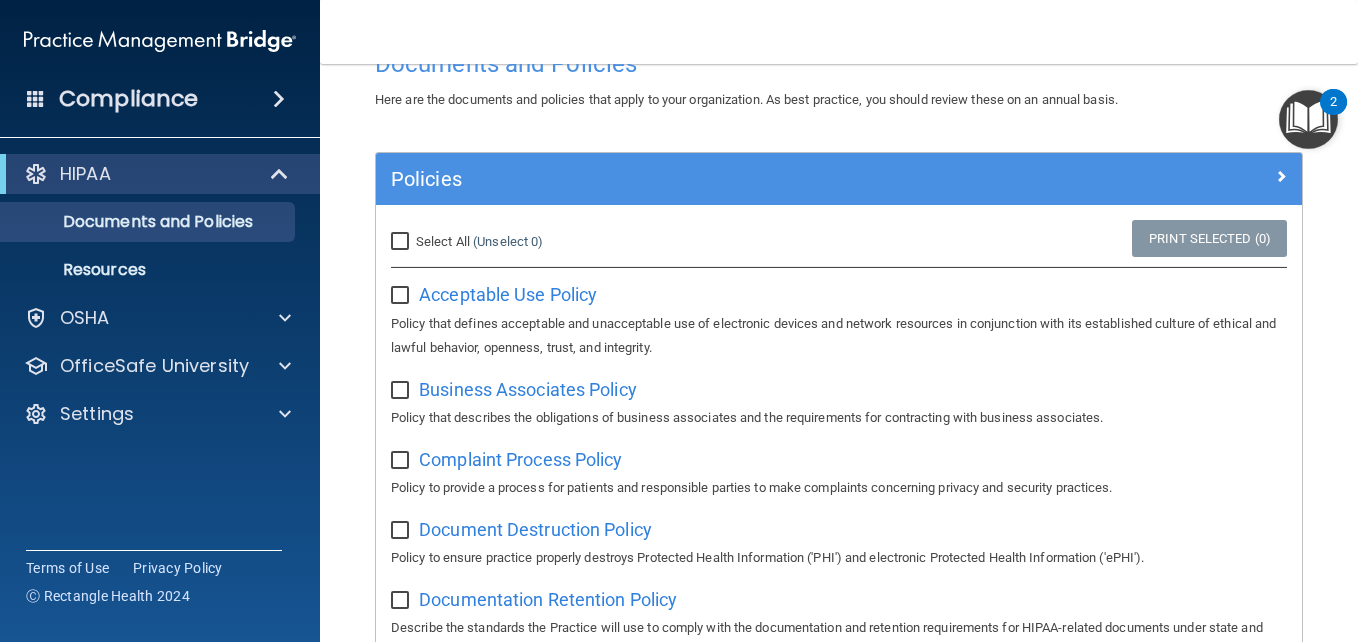 scroll, scrollTop: 100, scrollLeft: 0, axis: vertical 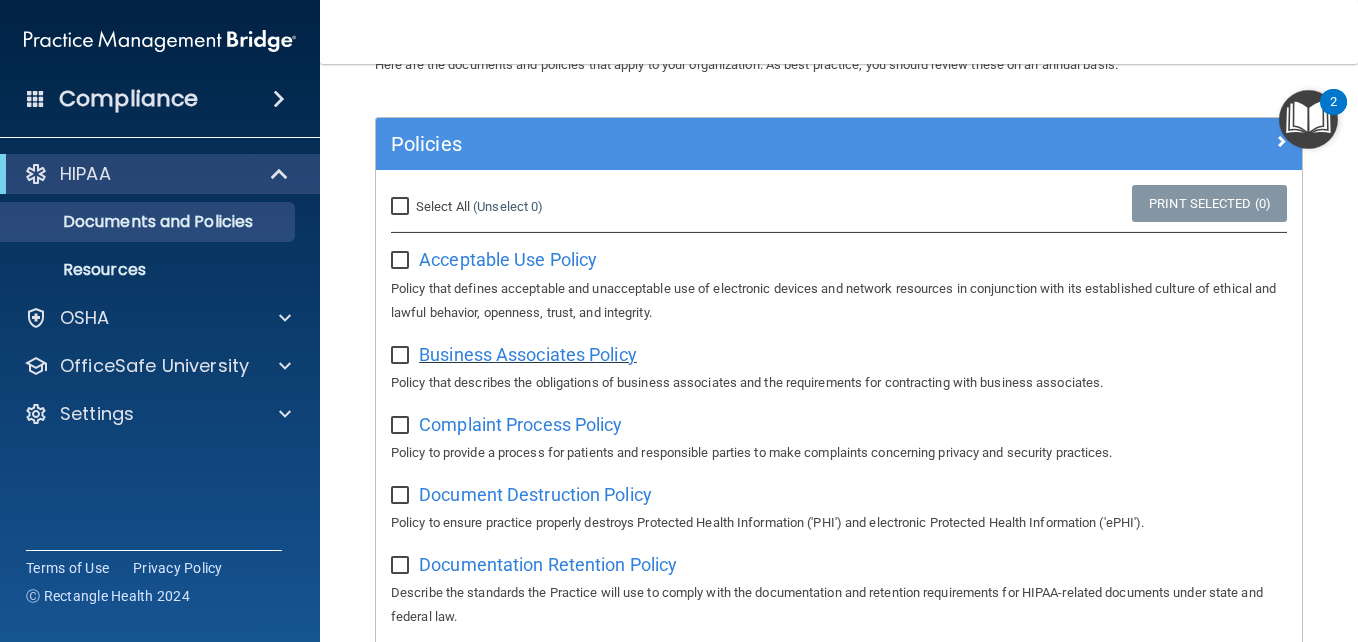 click on "Business Associates Policy" at bounding box center [528, 354] 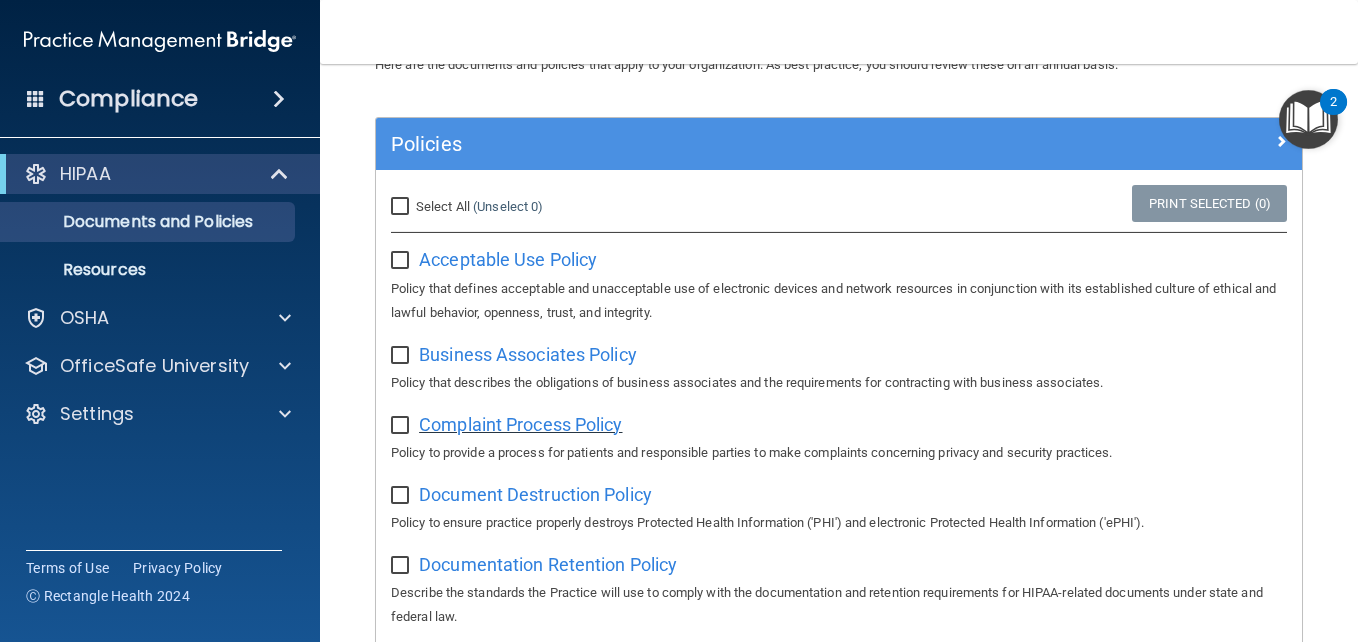 click on "Complaint Process Policy" at bounding box center (520, 424) 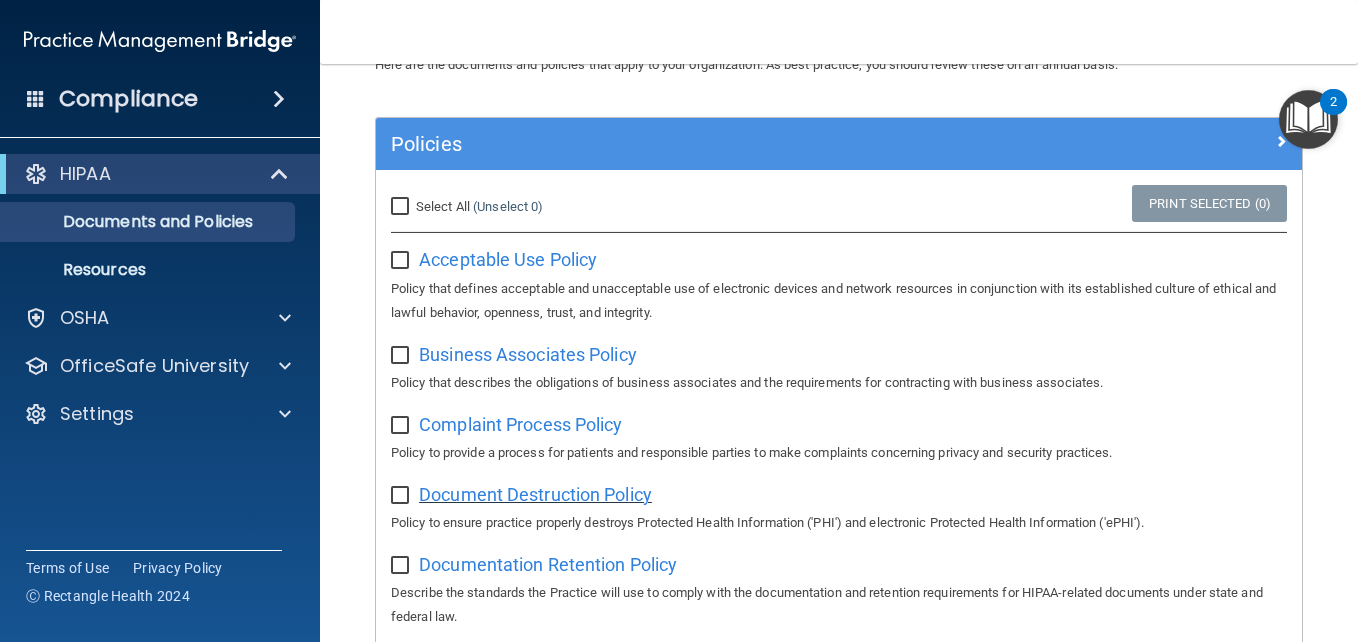 click on "Document Destruction Policy" at bounding box center (535, 494) 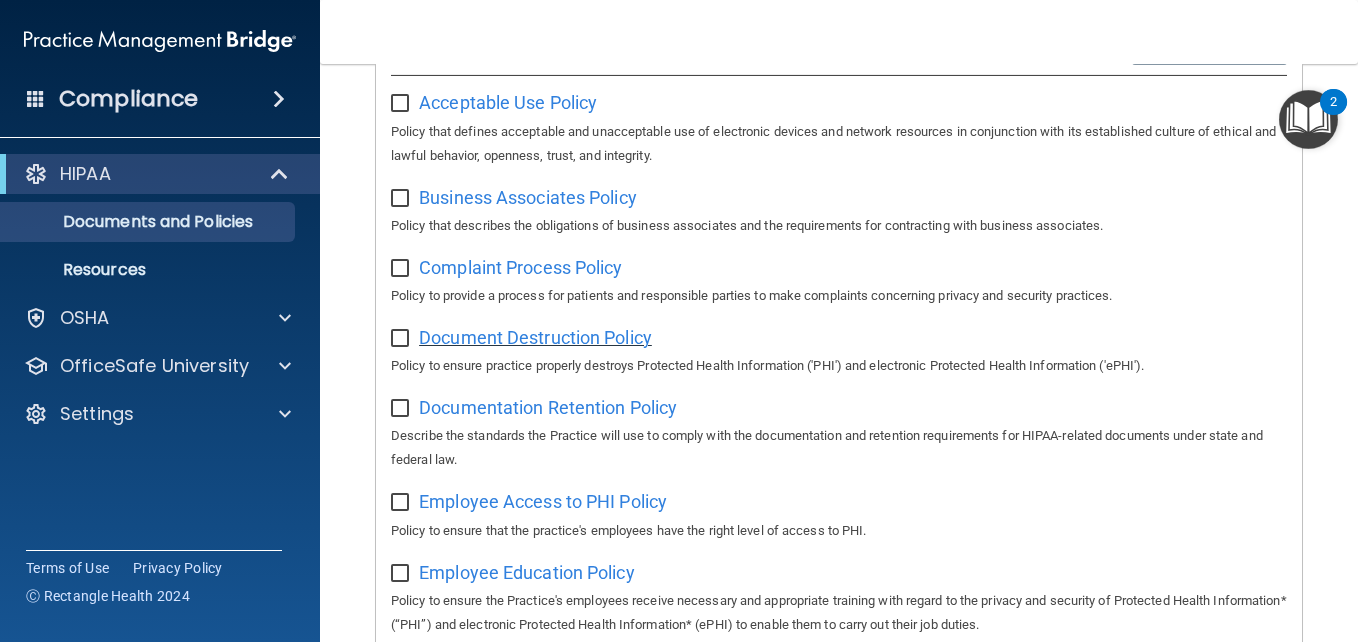 scroll, scrollTop: 300, scrollLeft: 0, axis: vertical 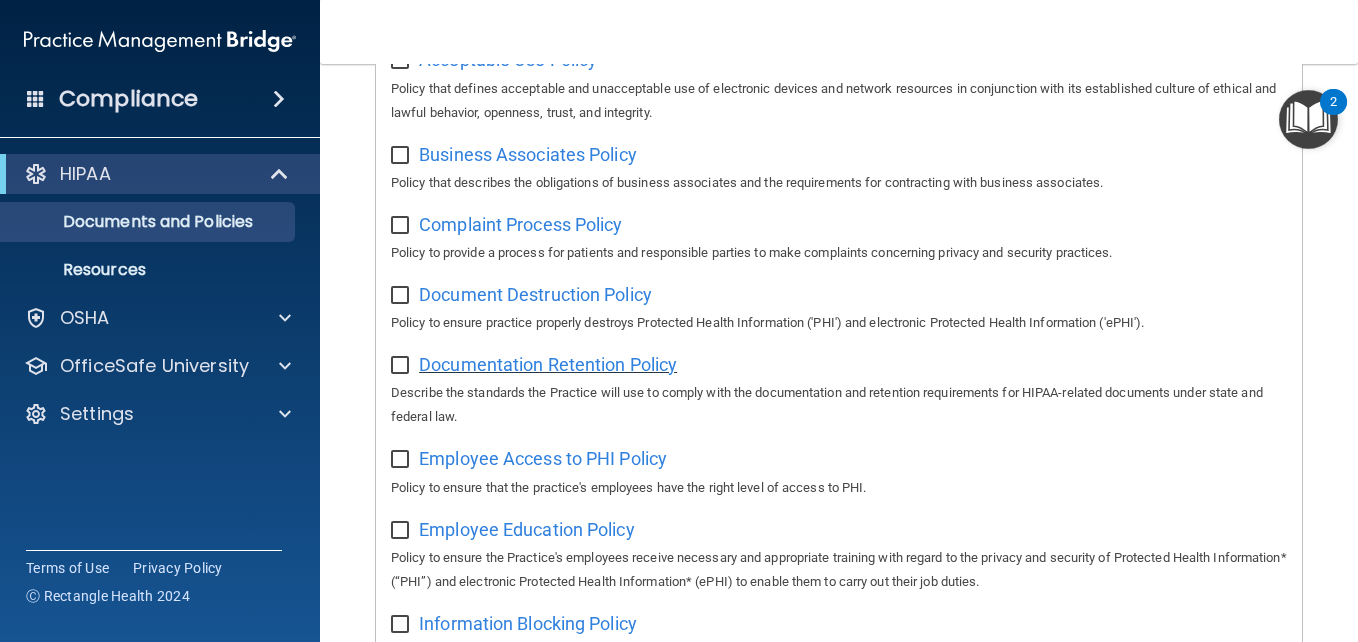 click on "Documentation Retention Policy" at bounding box center [548, 364] 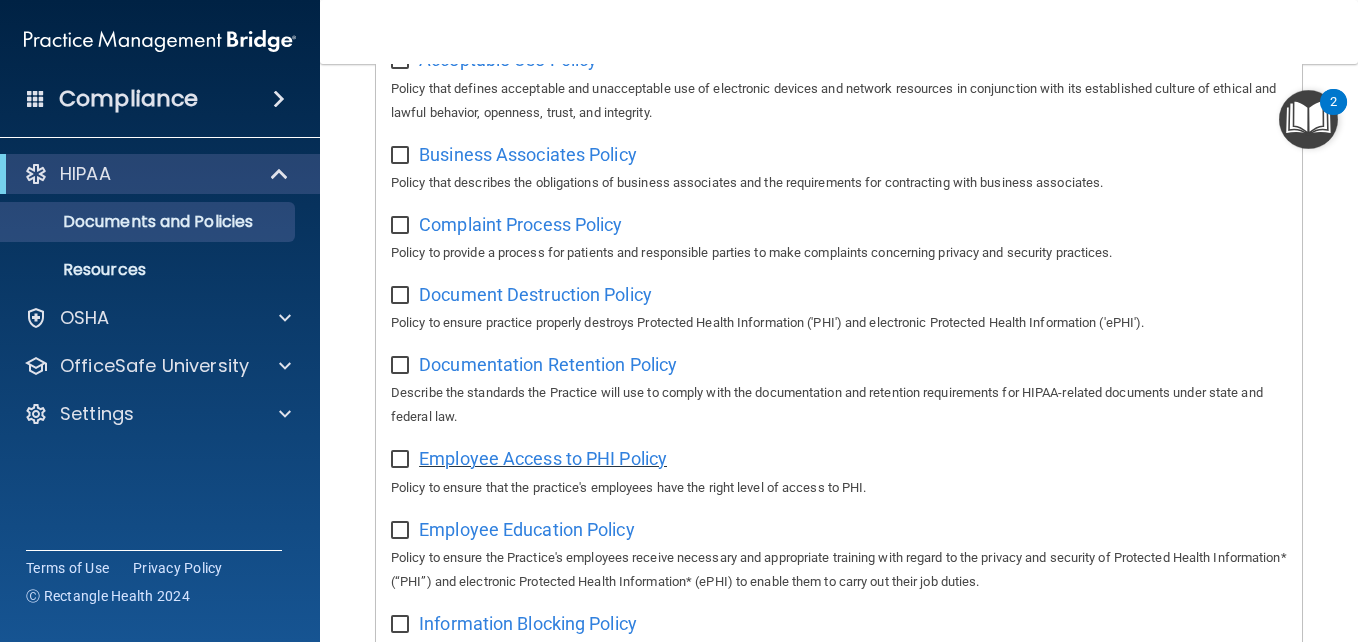 click on "Employee Access to PHI Policy" at bounding box center [543, 458] 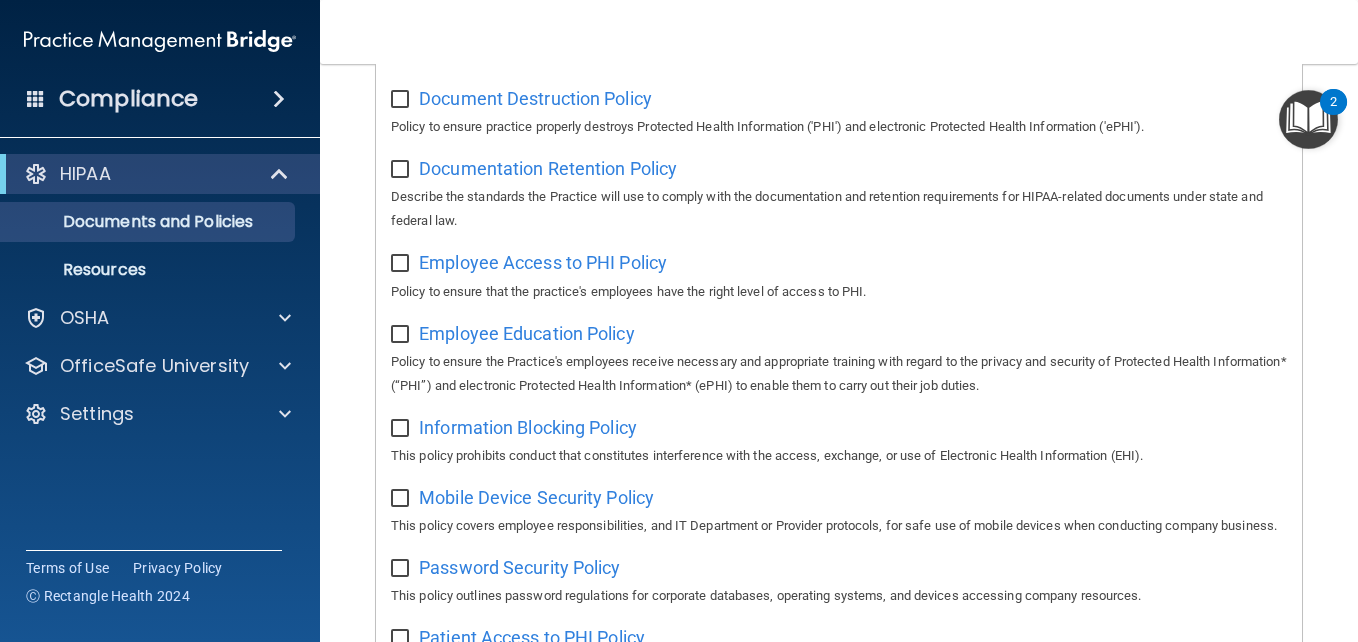 scroll, scrollTop: 500, scrollLeft: 0, axis: vertical 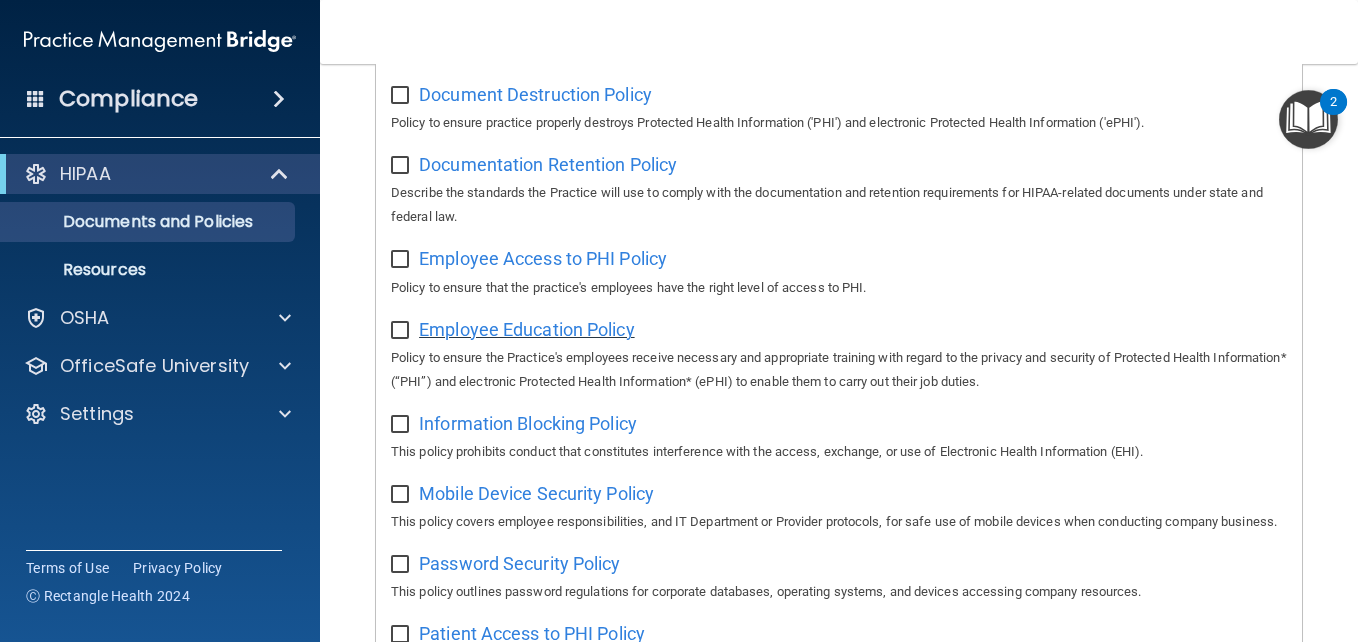 click on "Employee Education Policy" at bounding box center [527, 329] 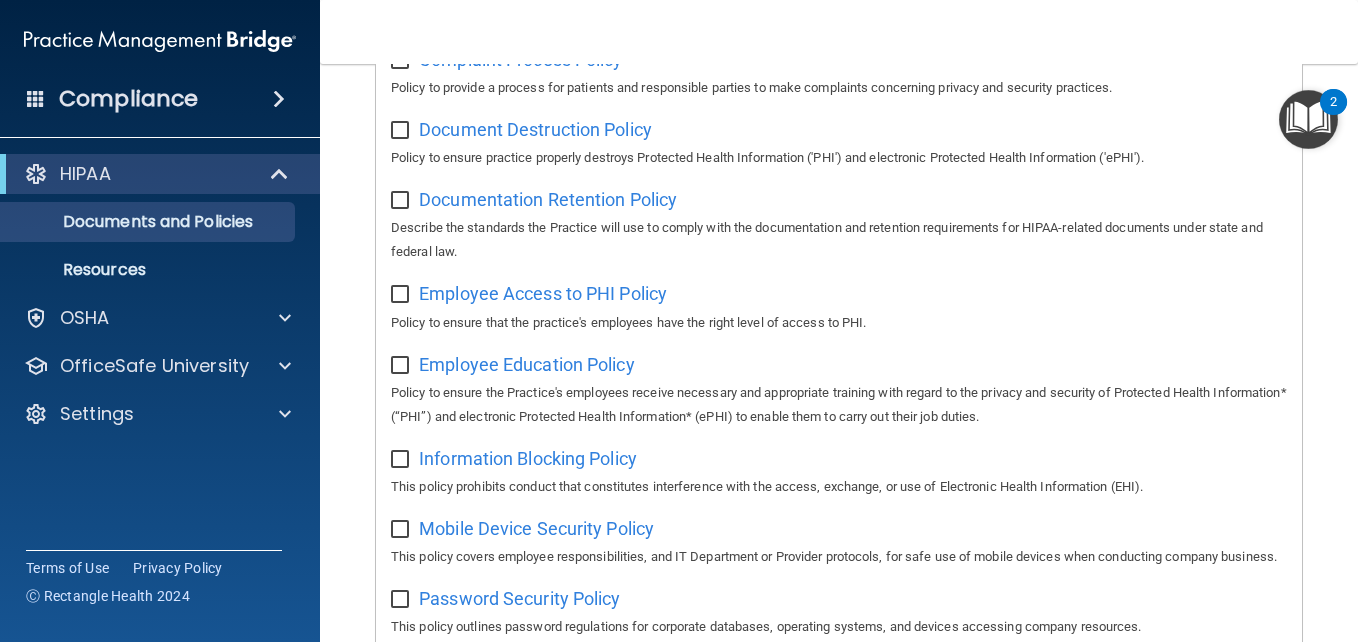 scroll, scrollTop: 500, scrollLeft: 0, axis: vertical 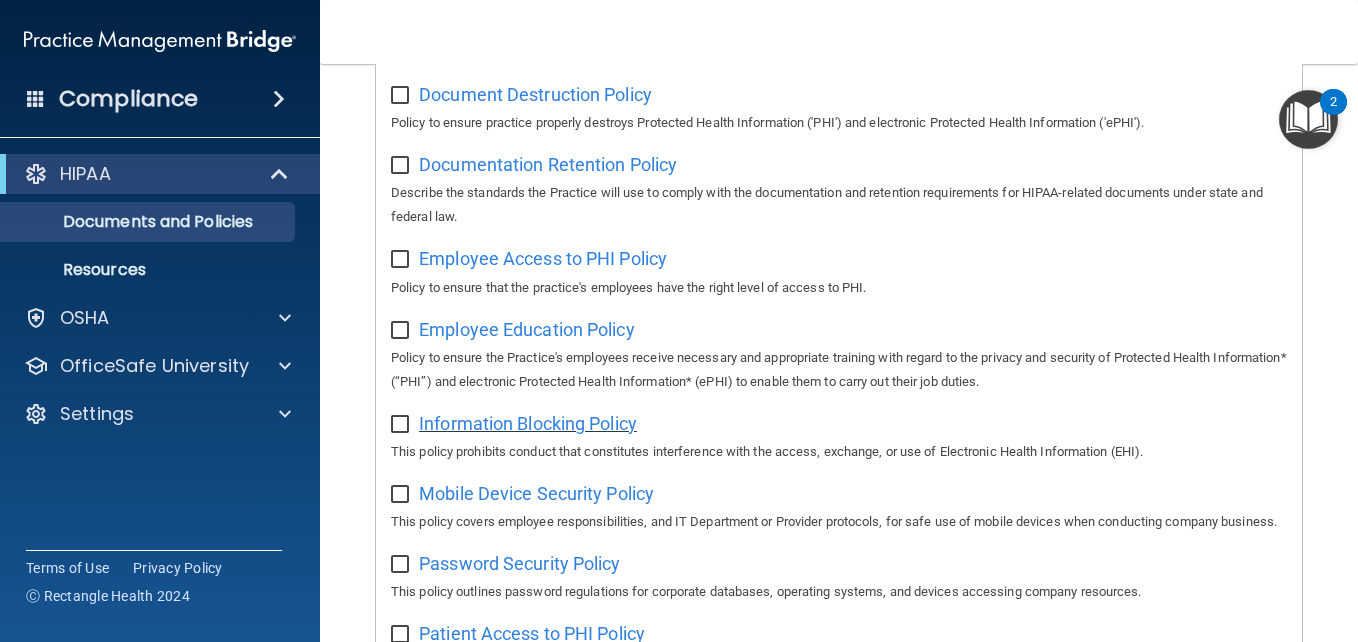 click on "Information Blocking Policy" at bounding box center (528, 423) 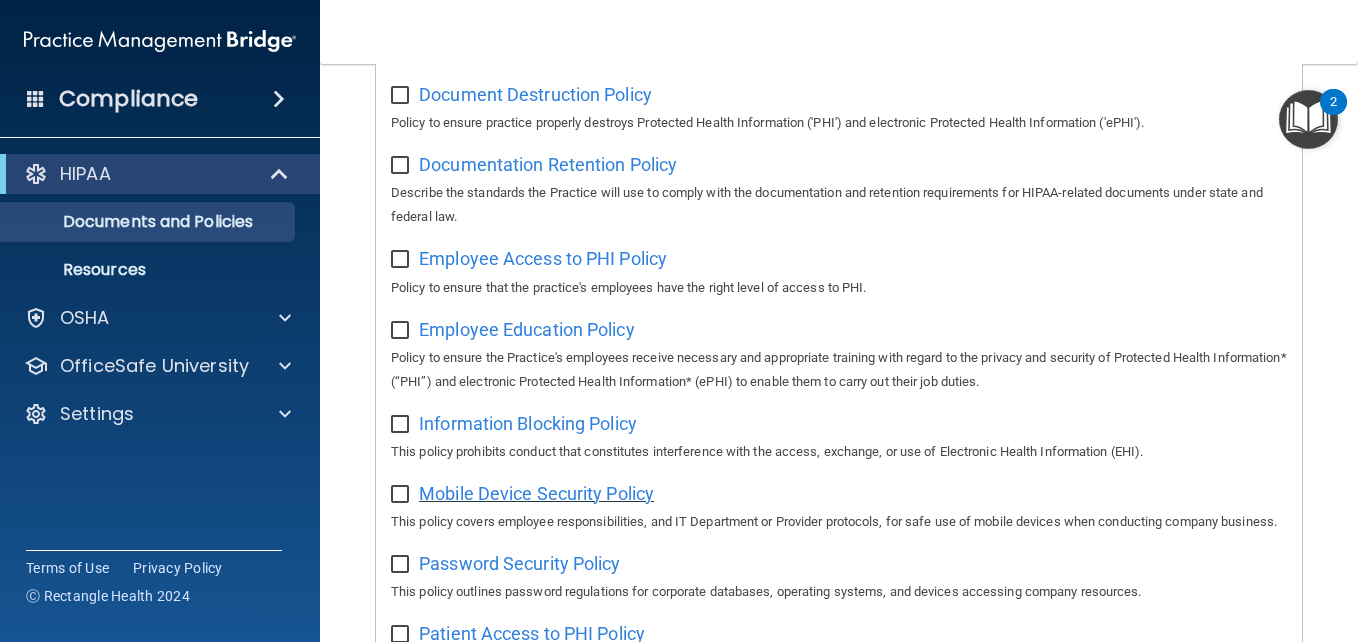 click on "Mobile Device Security Policy" at bounding box center (536, 493) 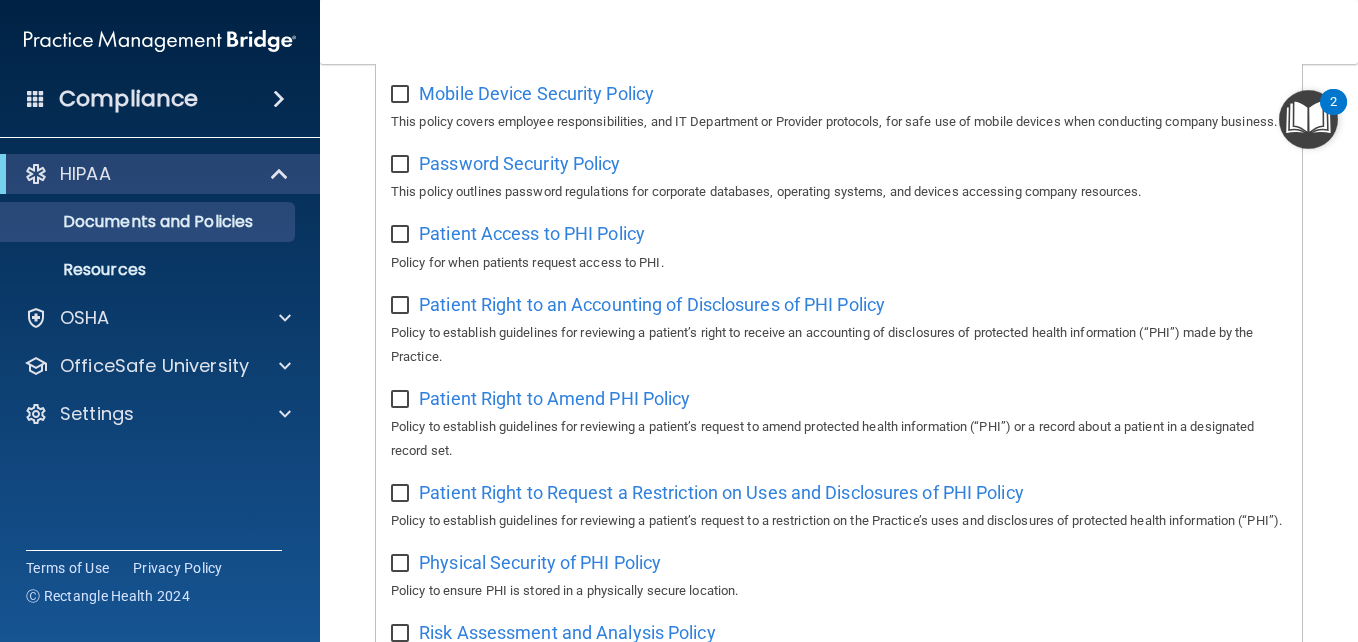 scroll, scrollTop: 1000, scrollLeft: 0, axis: vertical 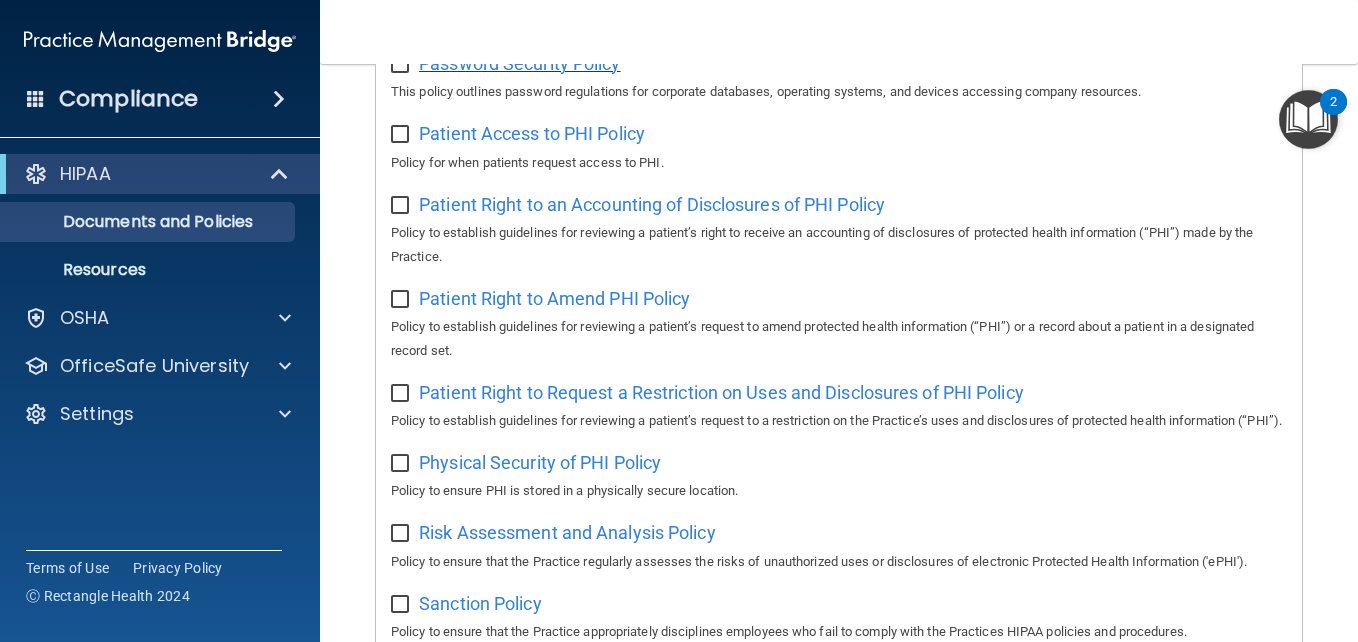 click on "Password Security Policy" at bounding box center (519, 63) 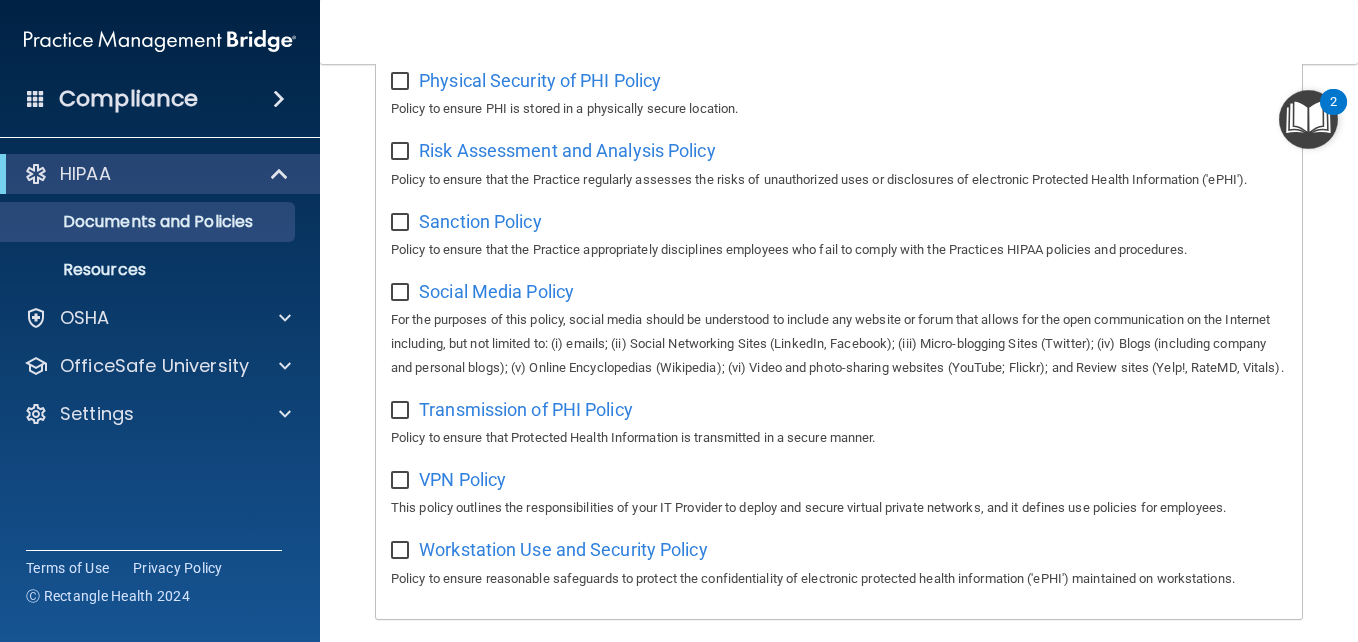 scroll, scrollTop: 1555, scrollLeft: 0, axis: vertical 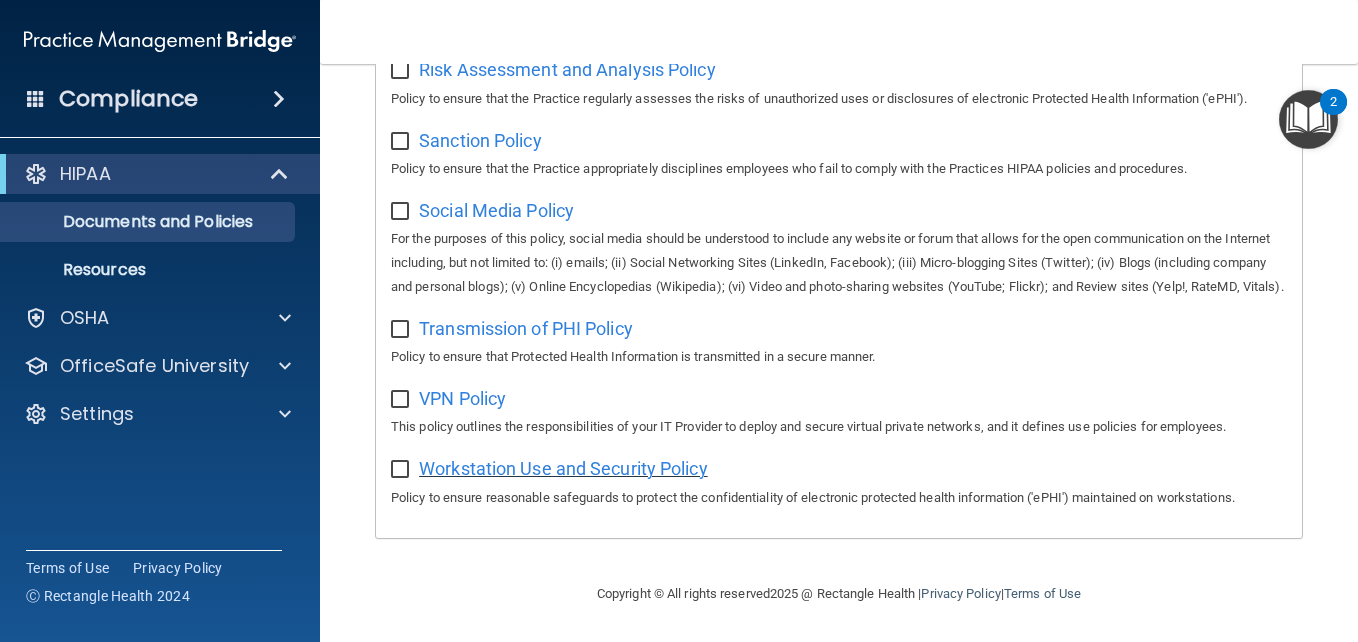 click on "Workstation Use and Security Policy" at bounding box center (563, 468) 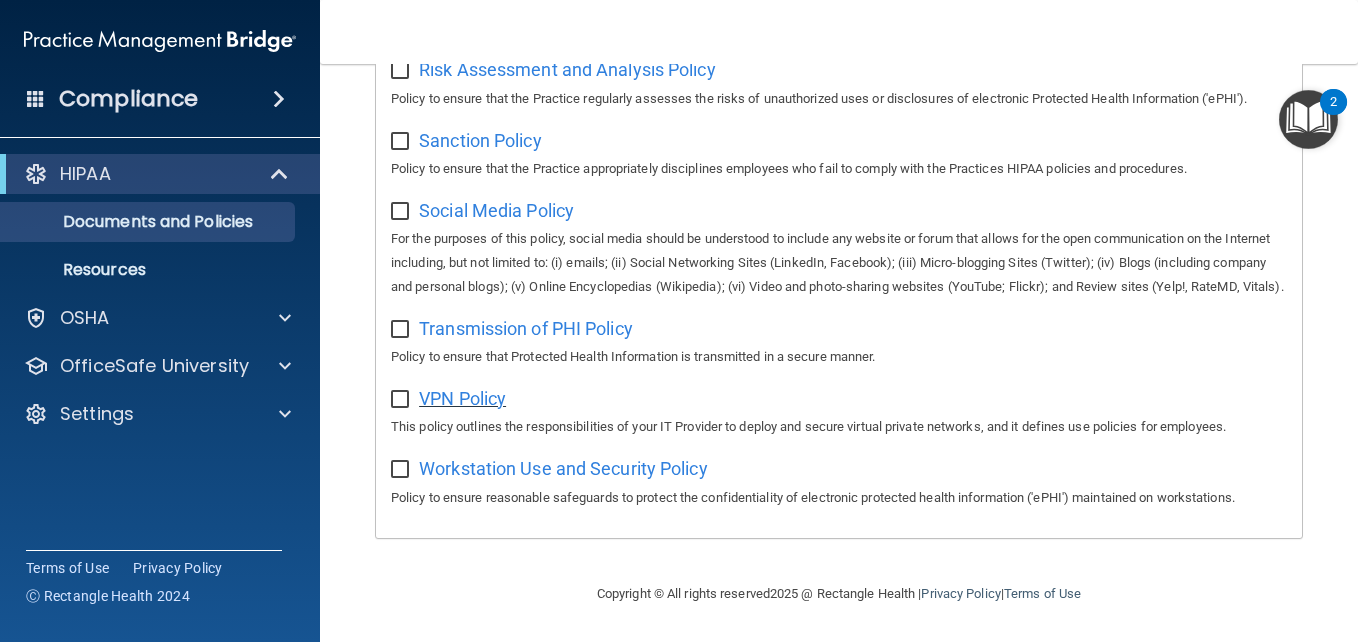 click on "VPN Policy" at bounding box center (462, 398) 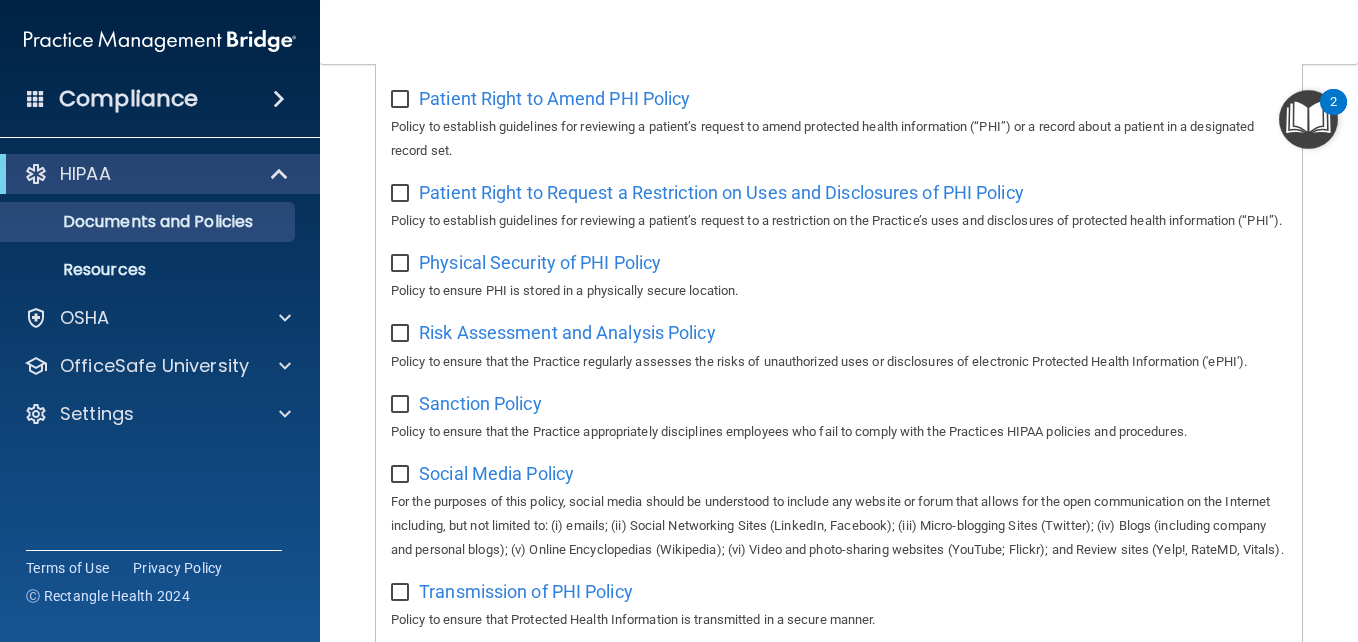scroll, scrollTop: 1300, scrollLeft: 0, axis: vertical 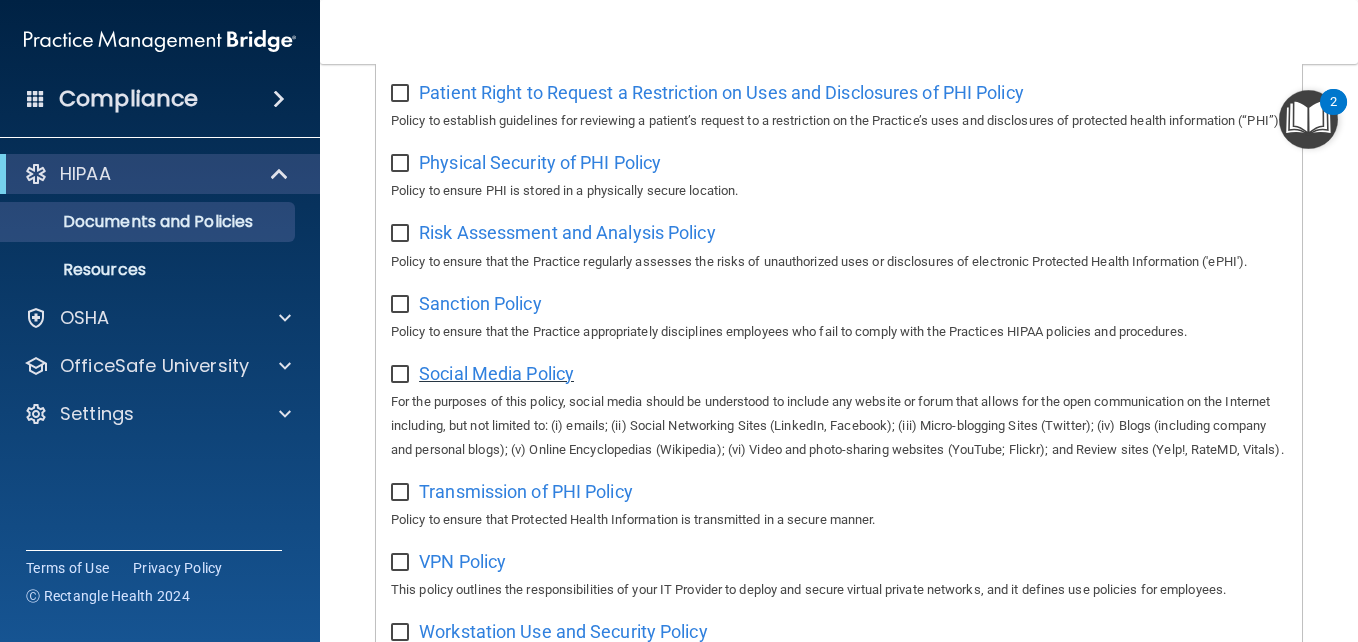 click on "Social Media Policy" at bounding box center [496, 373] 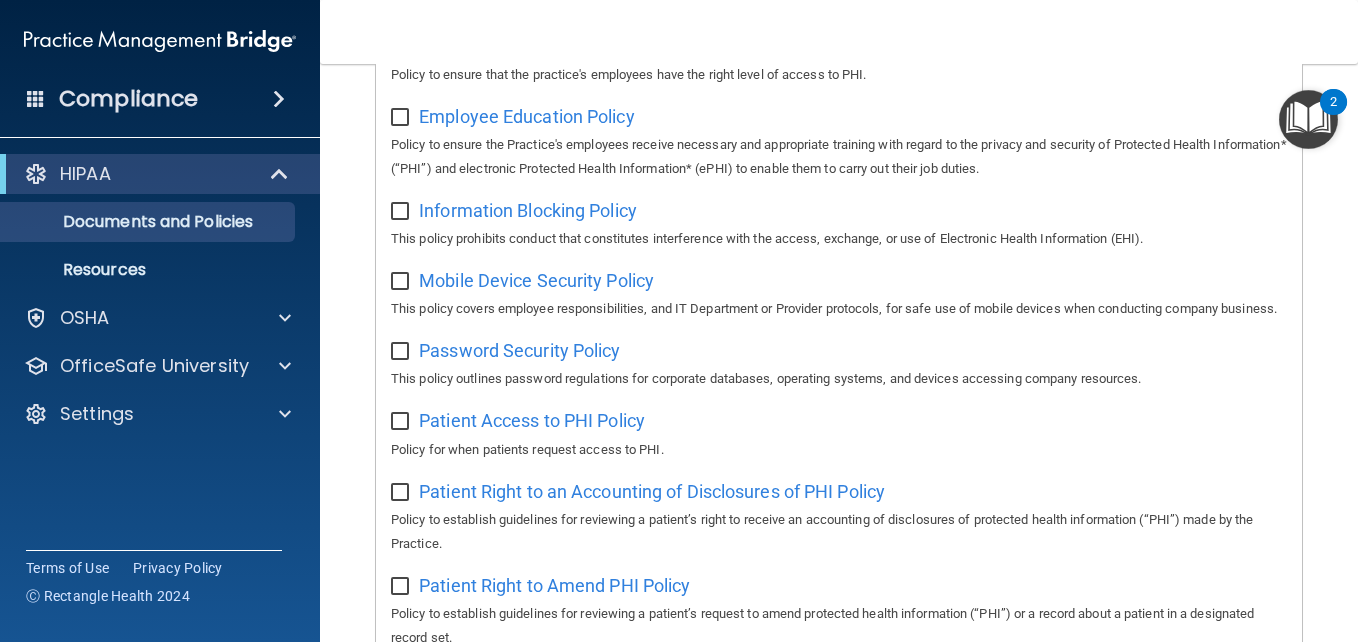 scroll, scrollTop: 900, scrollLeft: 0, axis: vertical 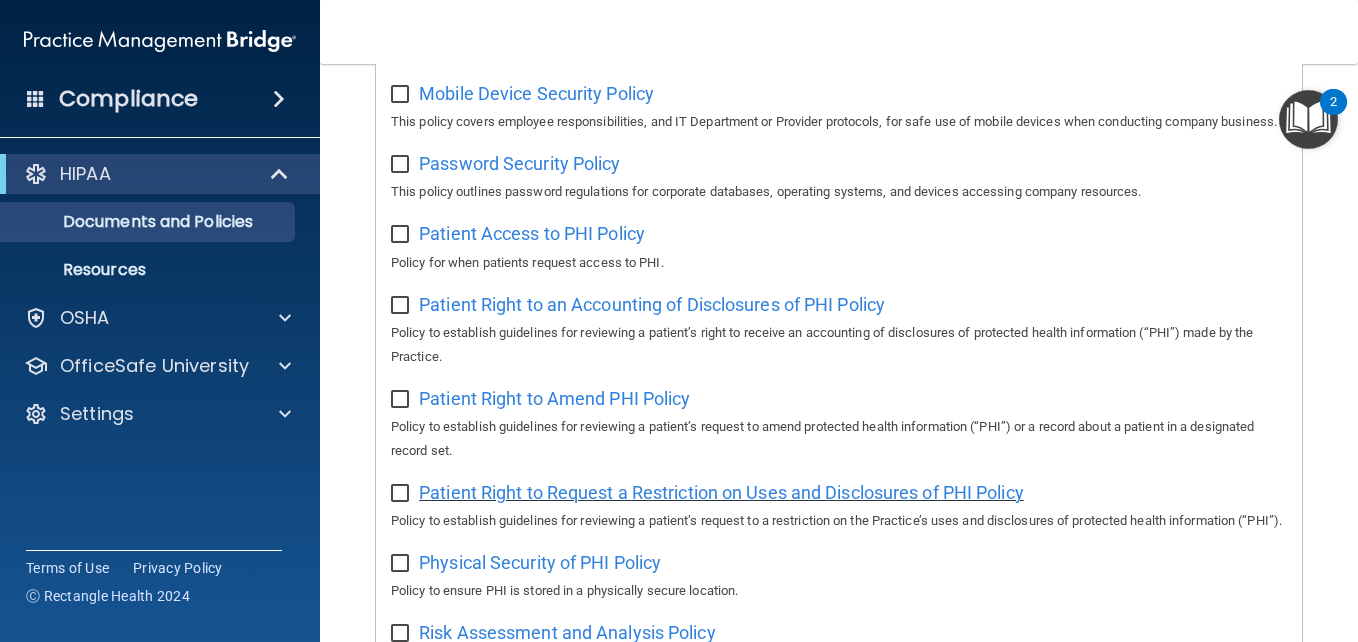 click on "Patient Right to Request a Restriction on Uses and Disclosures of PHI Policy" at bounding box center (721, 492) 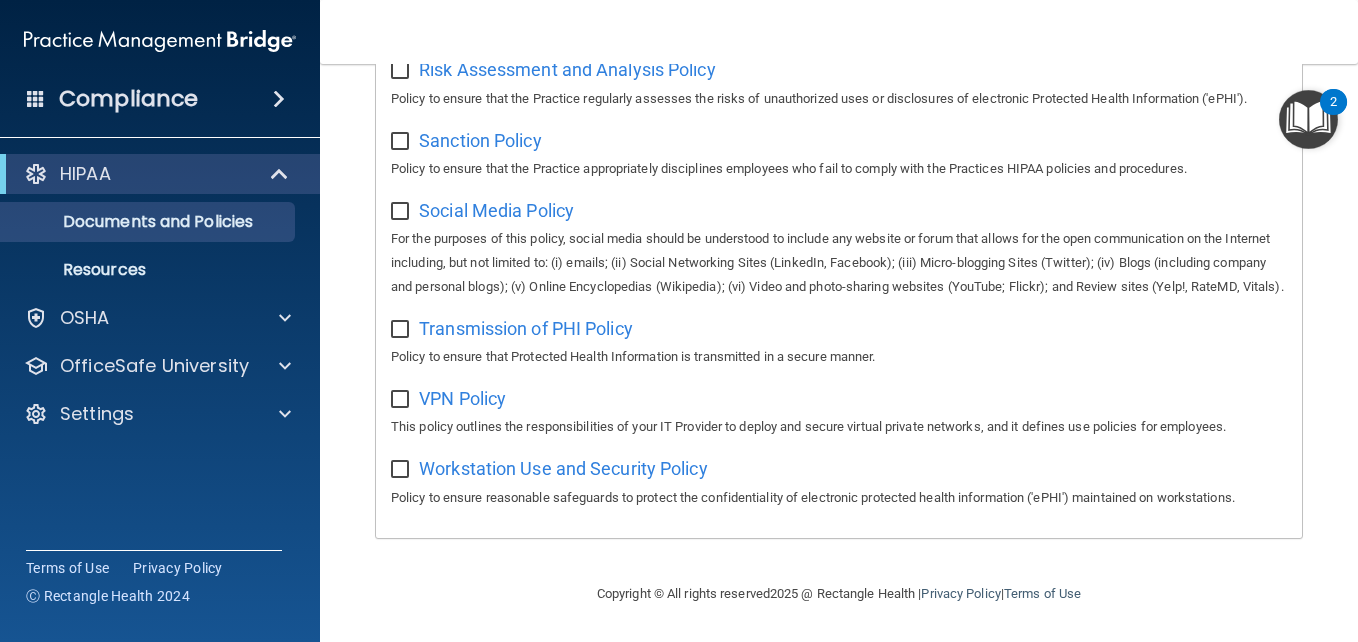 scroll, scrollTop: 1555, scrollLeft: 0, axis: vertical 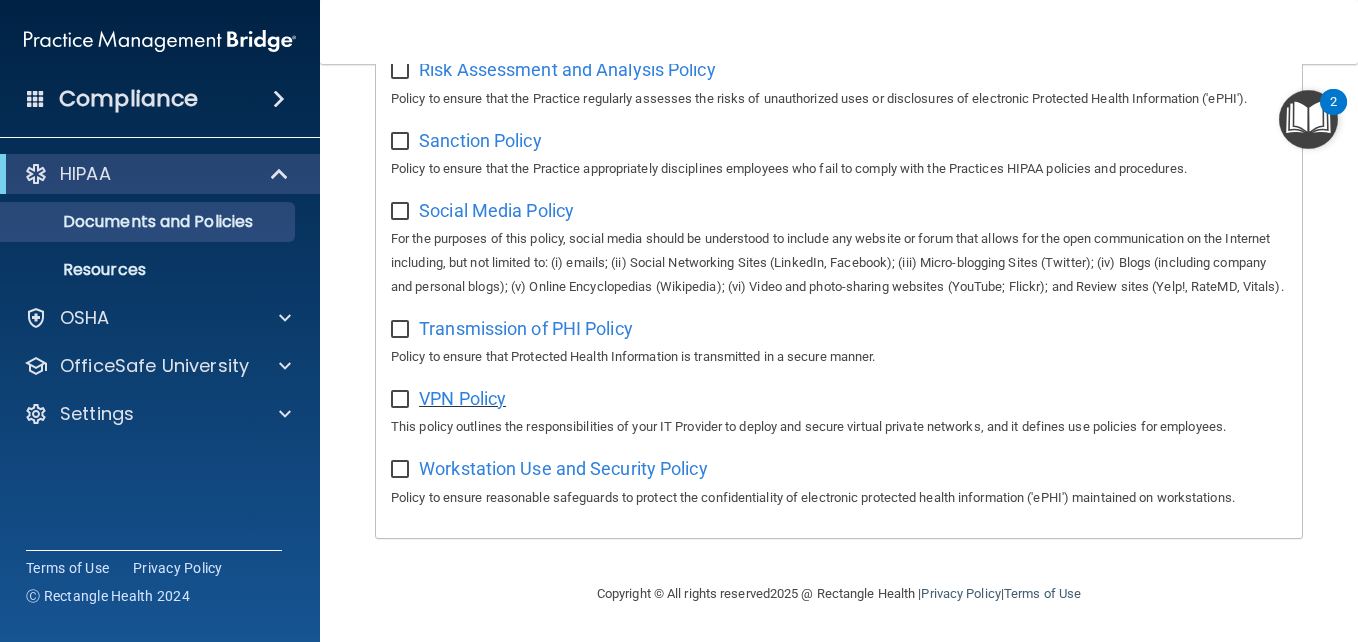 click on "VPN Policy" at bounding box center (462, 398) 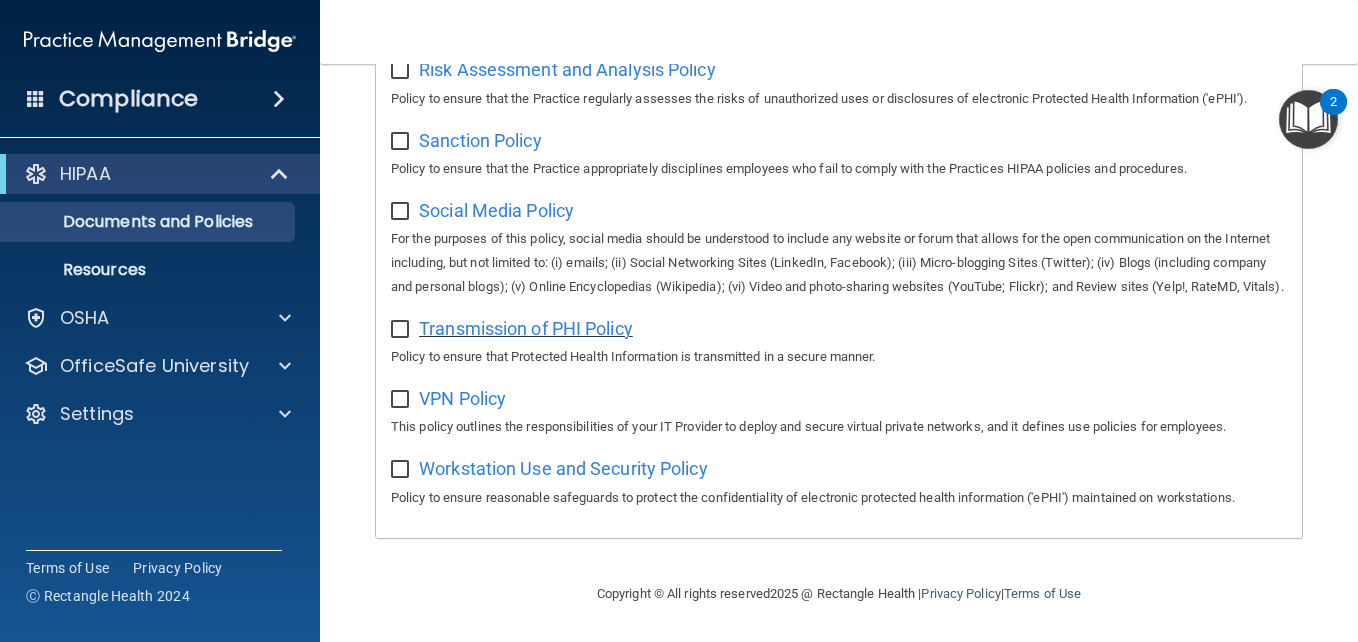 click on "Transmission of PHI Policy" at bounding box center [526, 328] 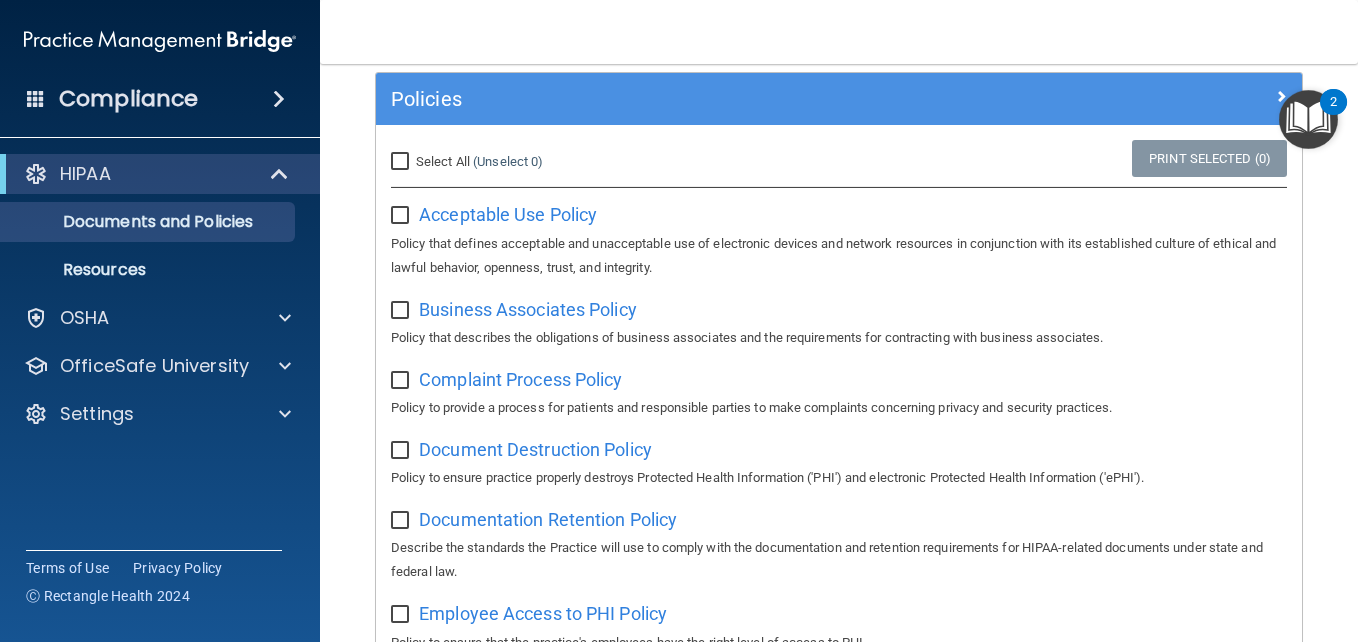 scroll, scrollTop: 0, scrollLeft: 0, axis: both 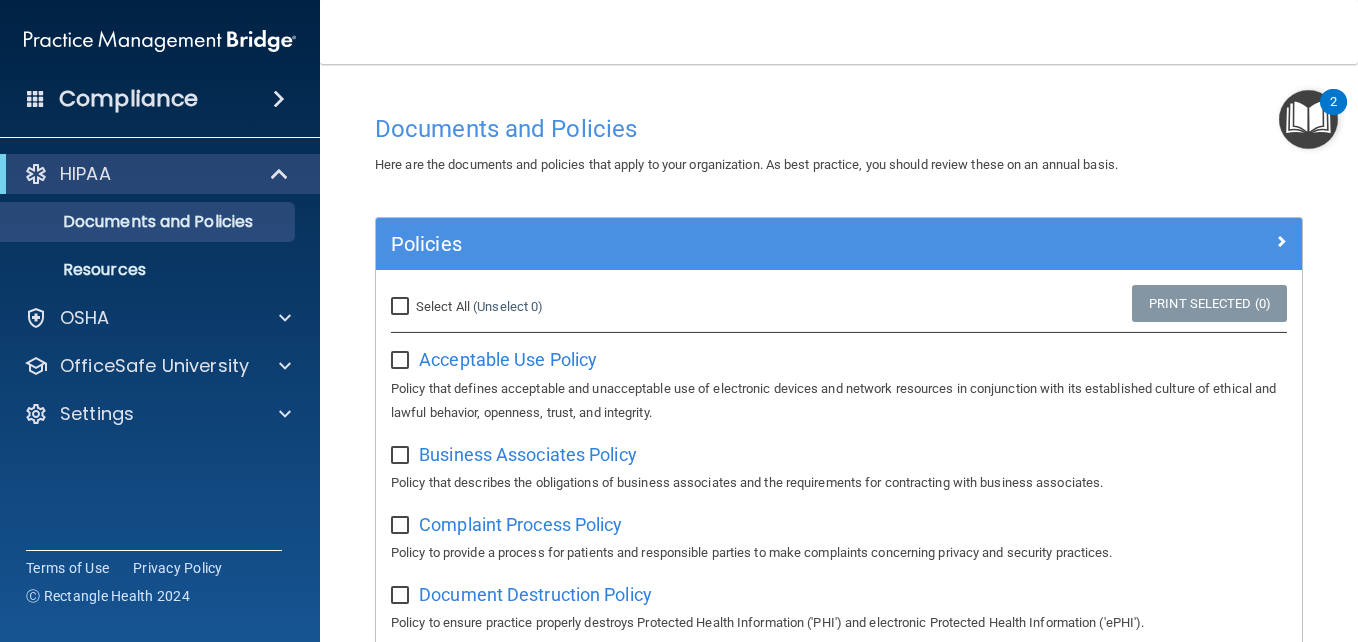 click on "Select All   (Unselect 0)    Unselect All" at bounding box center (402, 307) 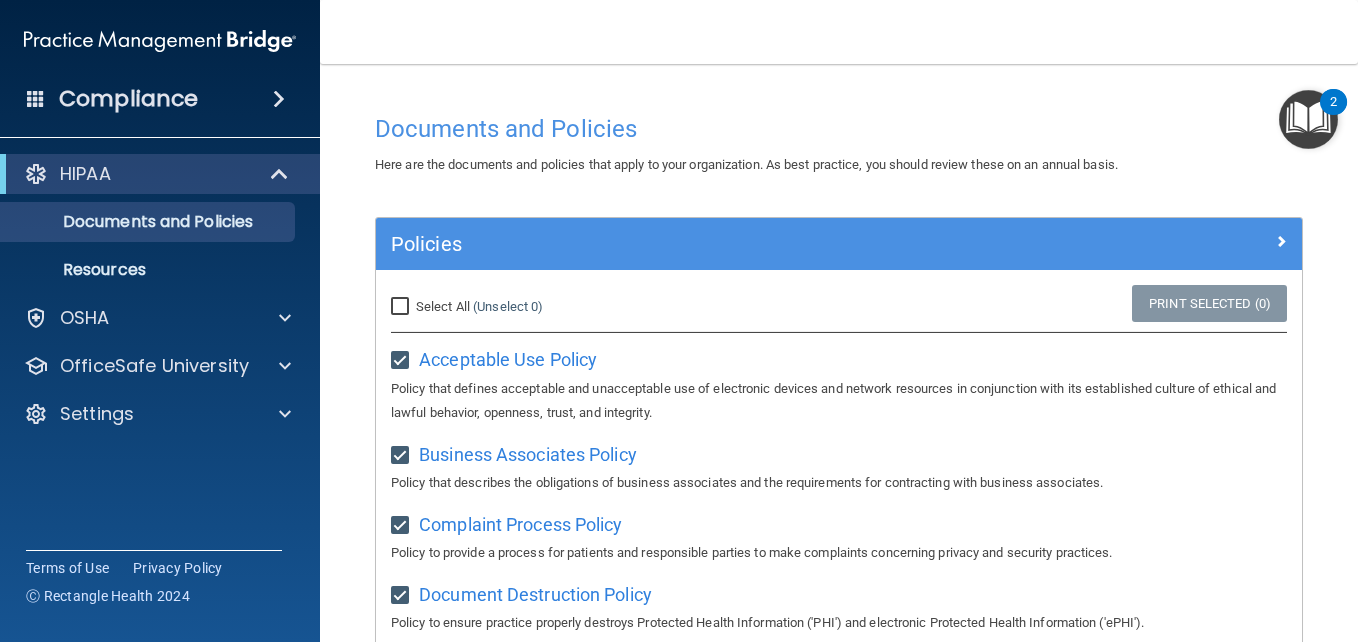 checkbox on "true" 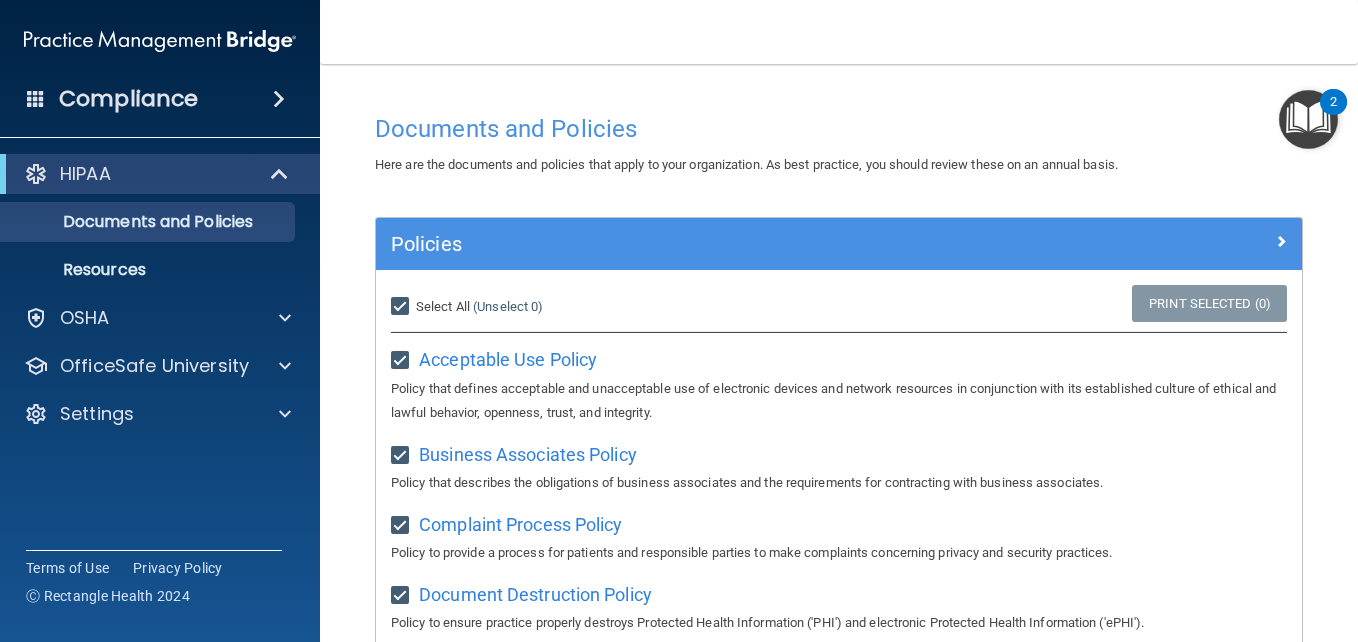 checkbox on "true" 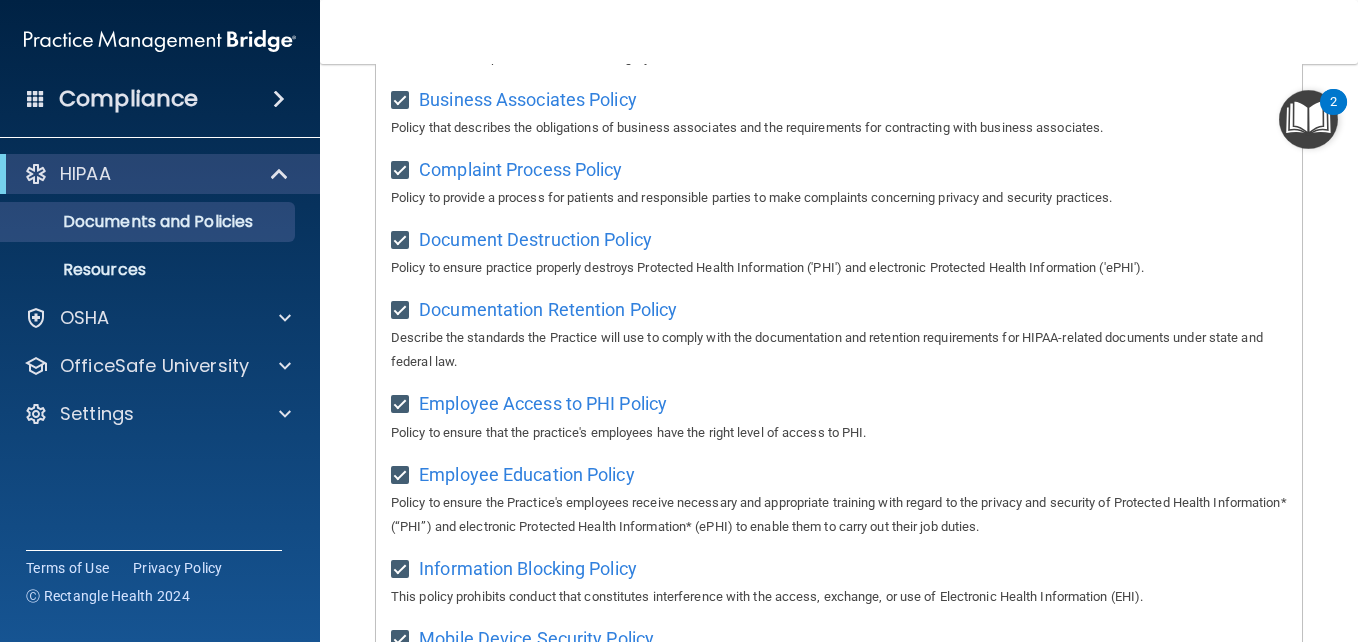 scroll, scrollTop: 0, scrollLeft: 0, axis: both 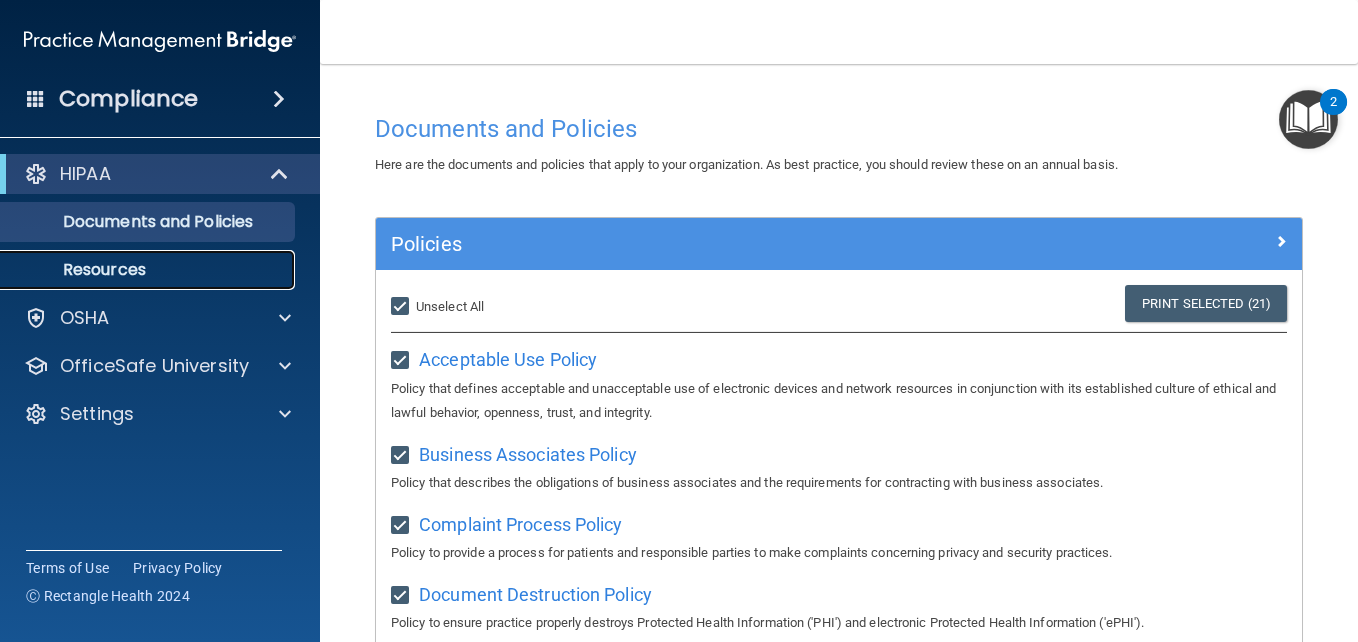 click on "Resources" at bounding box center (149, 270) 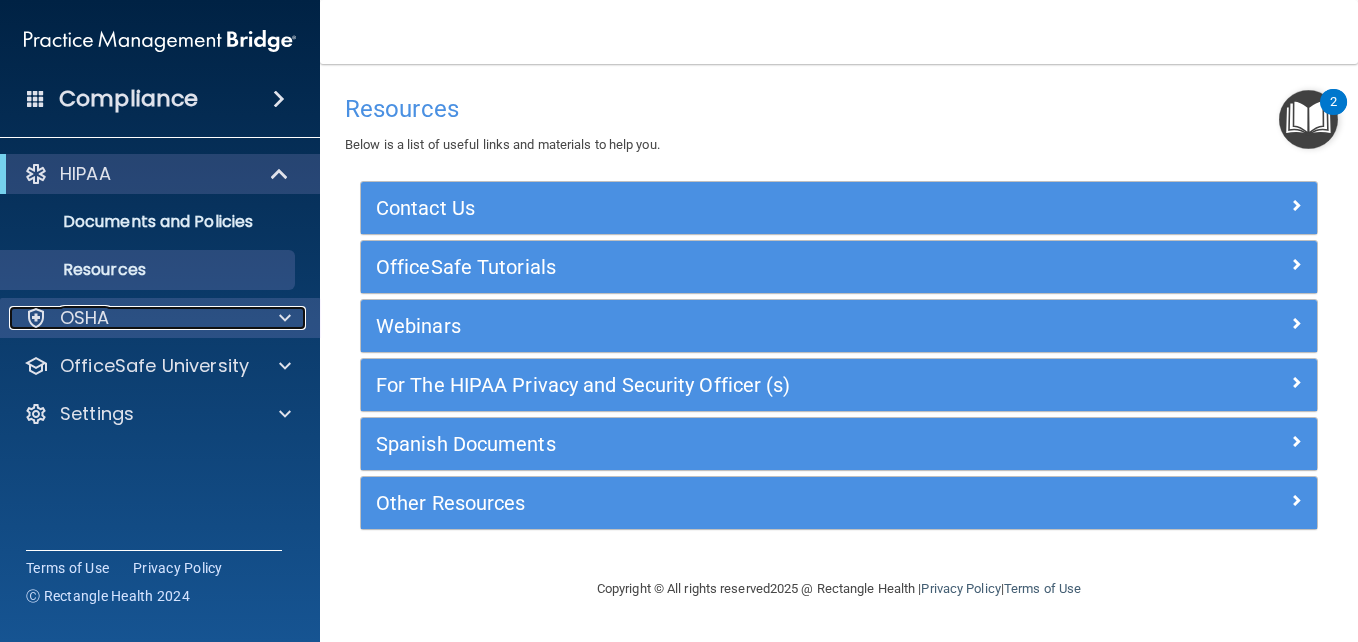 click on "OSHA" at bounding box center [133, 318] 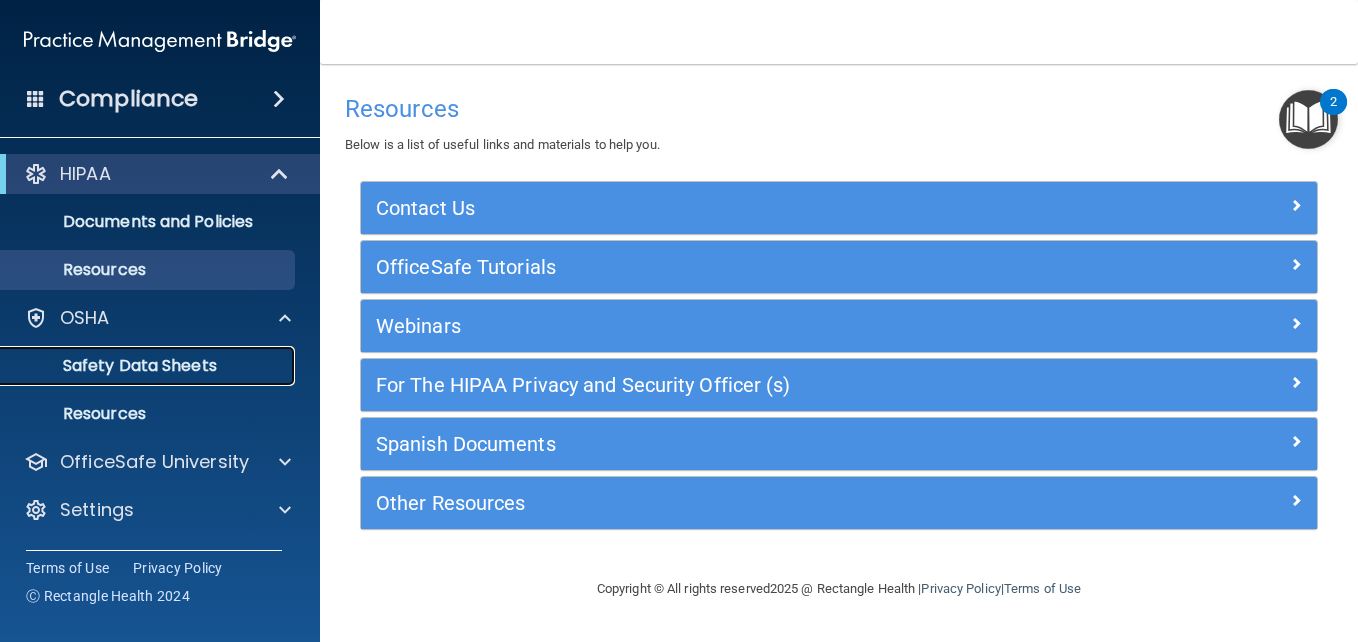 click on "Safety Data Sheets" at bounding box center (149, 366) 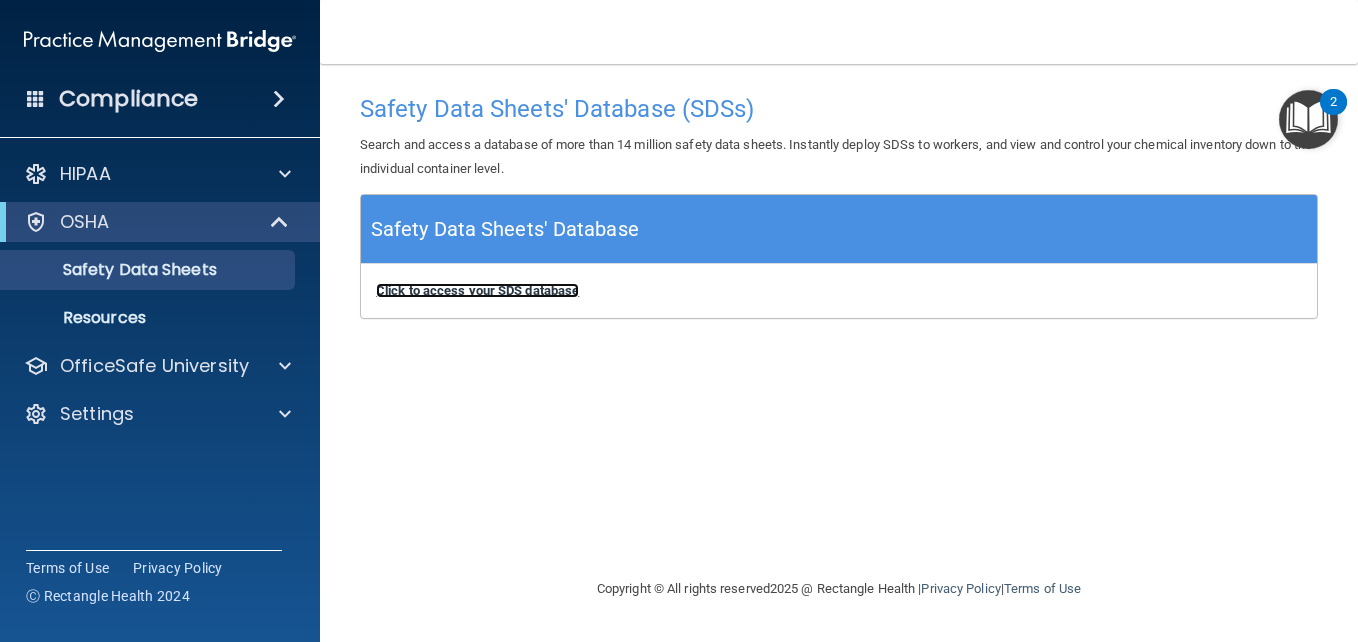 click on "Click to access your SDS database" at bounding box center (477, 290) 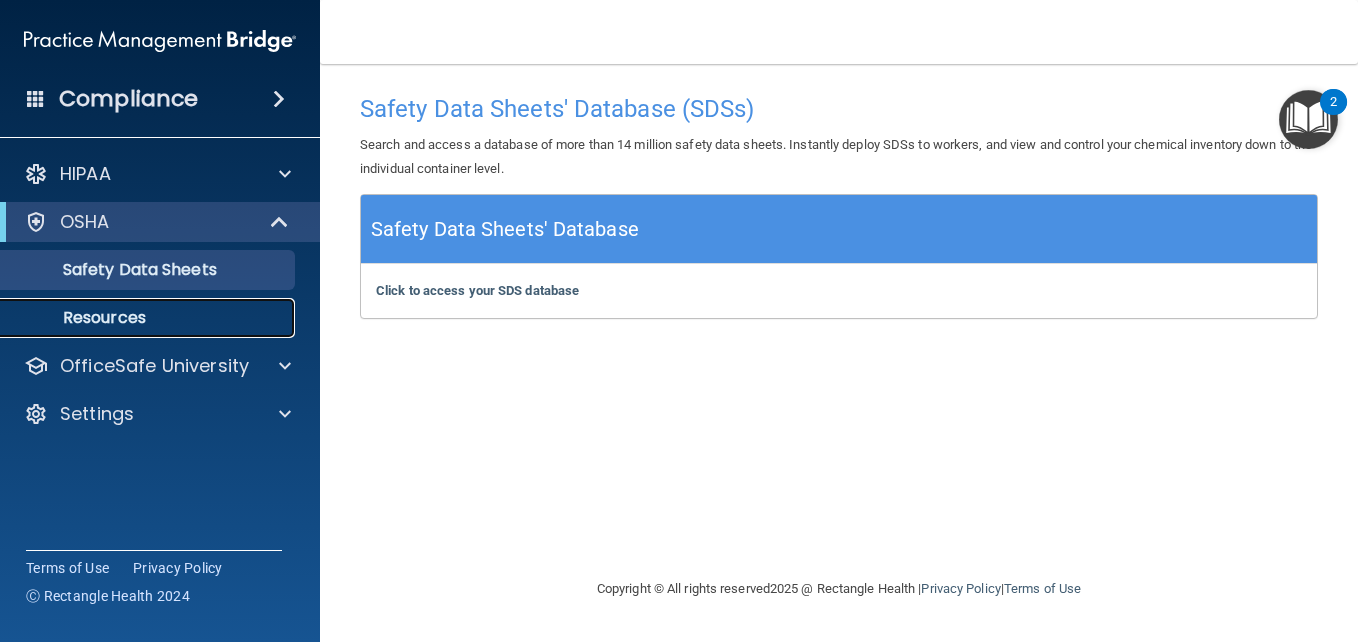 click on "Resources" at bounding box center [149, 318] 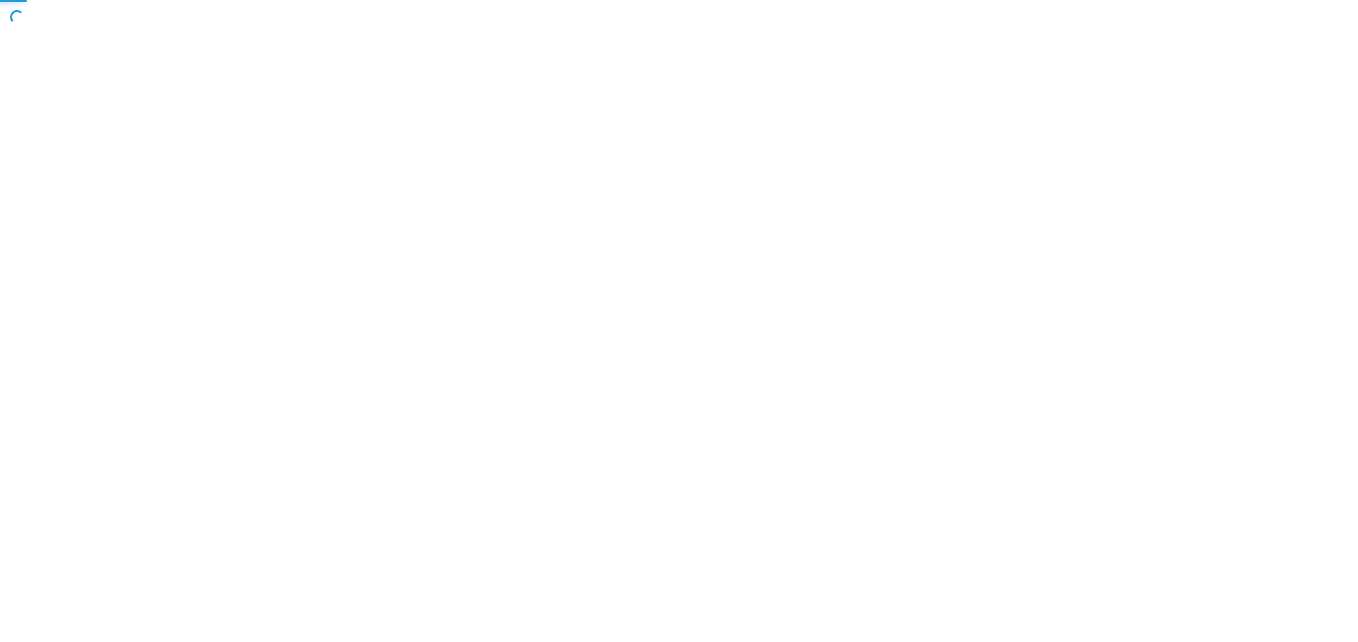 scroll, scrollTop: 0, scrollLeft: 0, axis: both 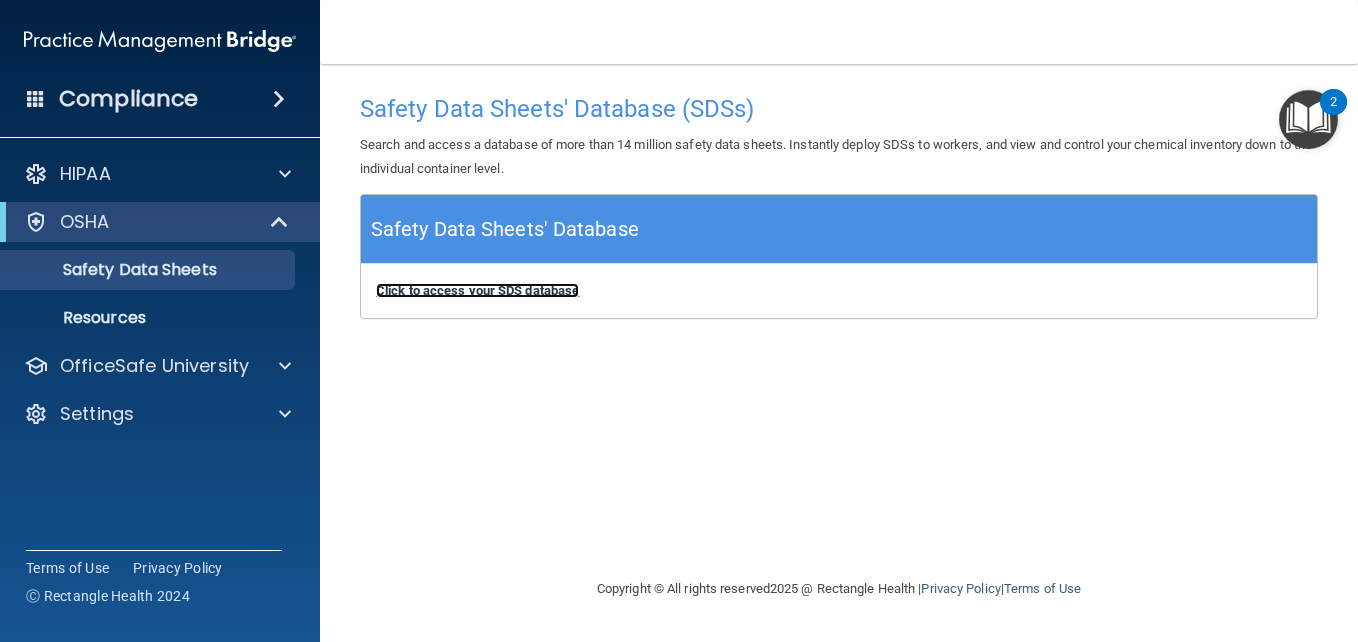 click on "Click to access your SDS database" at bounding box center [477, 290] 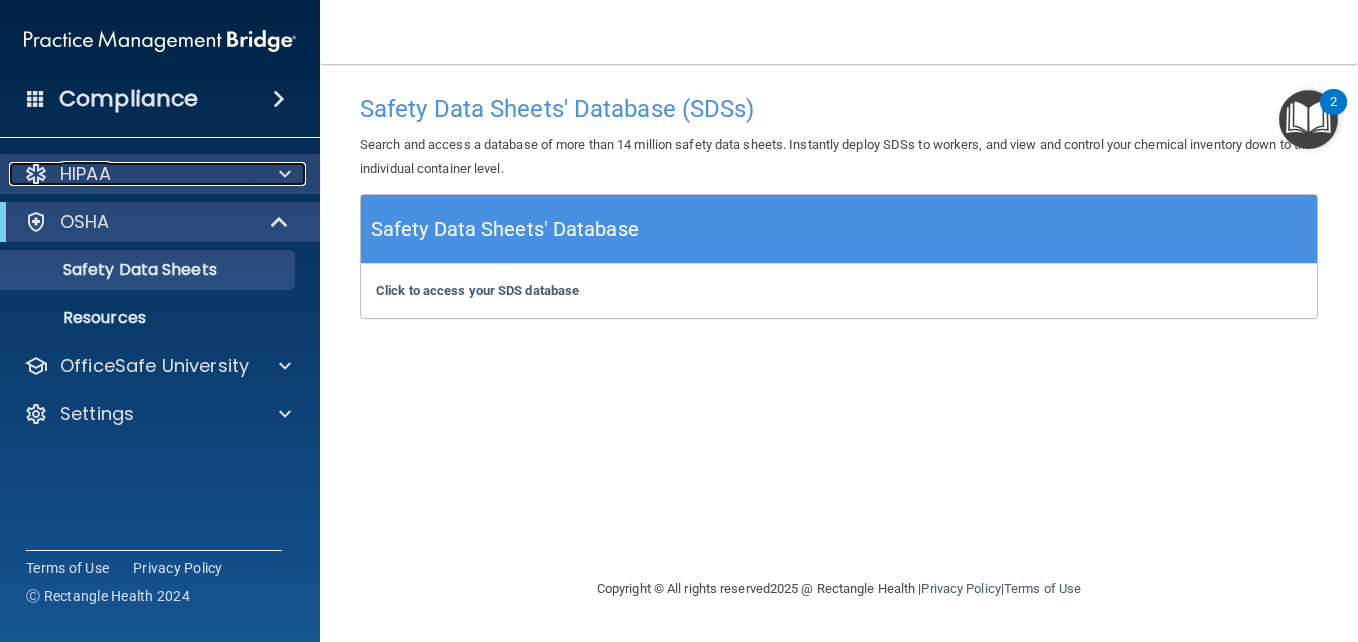 click on "HIPAA" at bounding box center [133, 174] 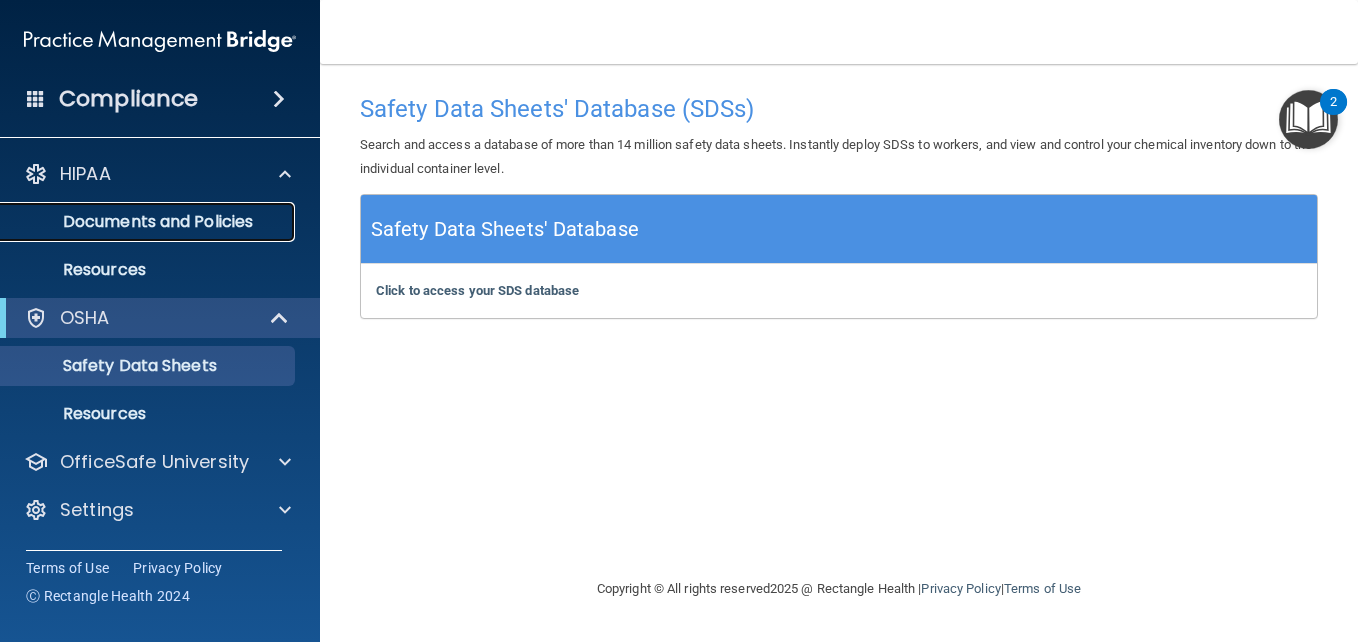 click on "Documents and Policies" at bounding box center [149, 222] 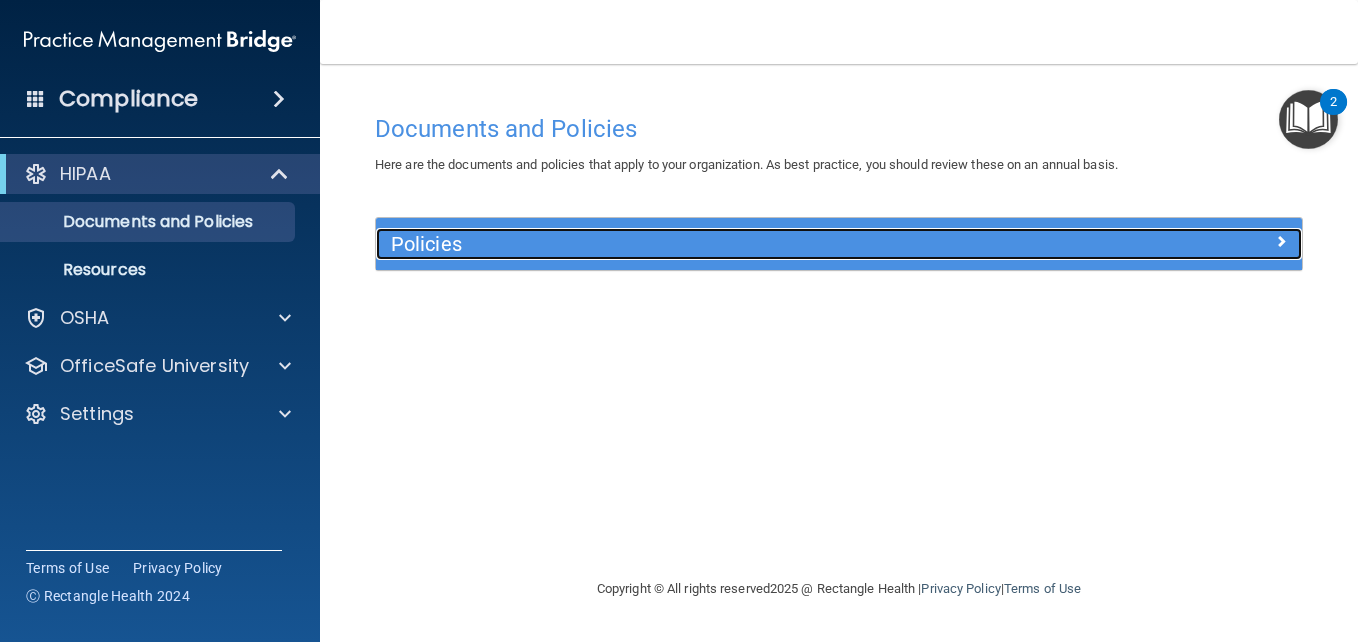click on "Policies" at bounding box center [723, 244] 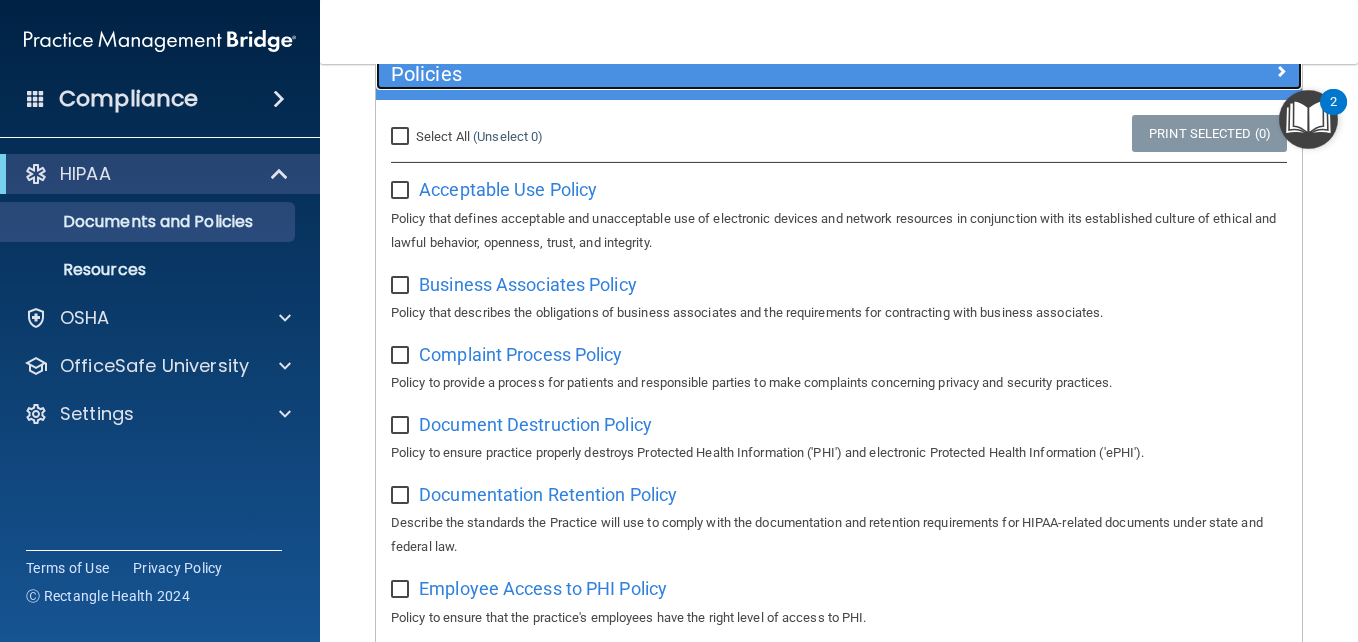 scroll, scrollTop: 0, scrollLeft: 0, axis: both 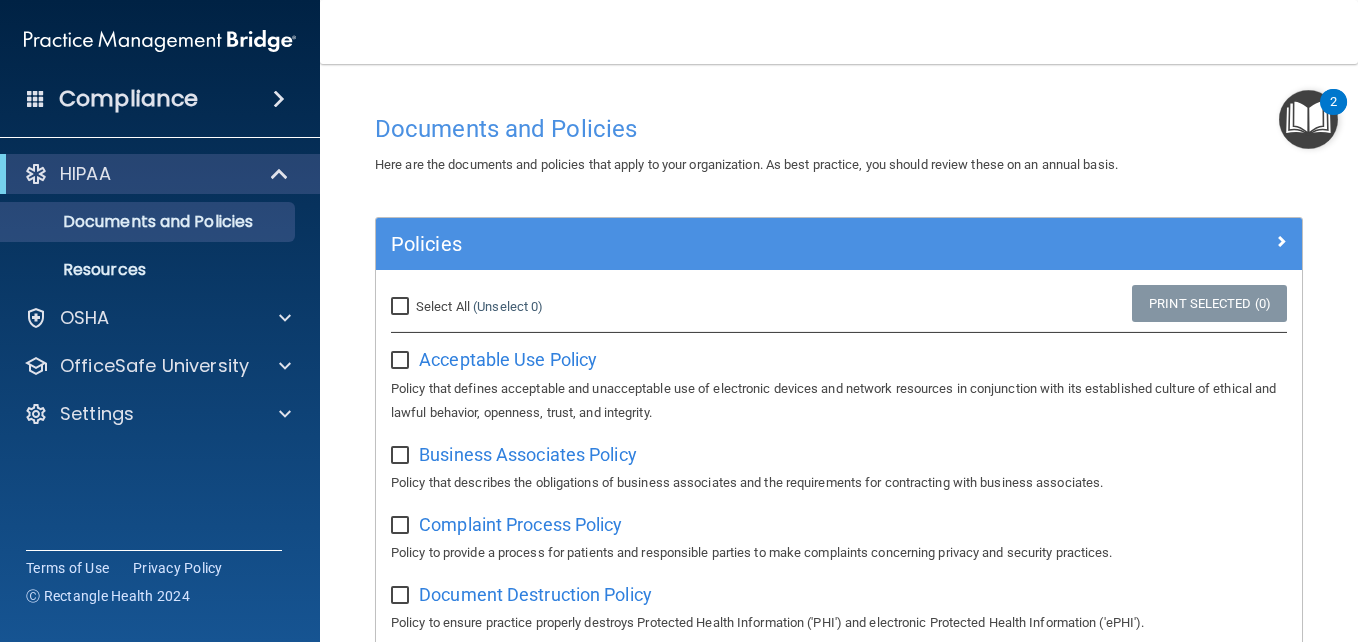 click on "Select All   (Unselect 0)    Unselect All" at bounding box center [402, 307] 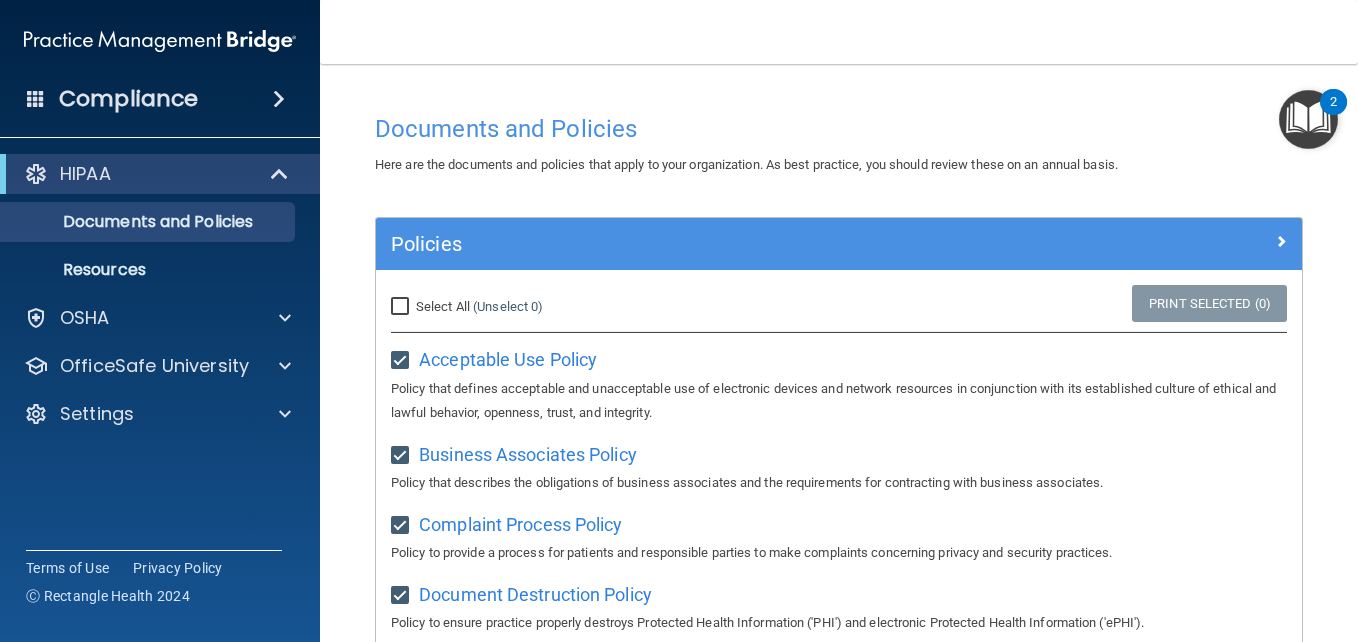 checkbox on "true" 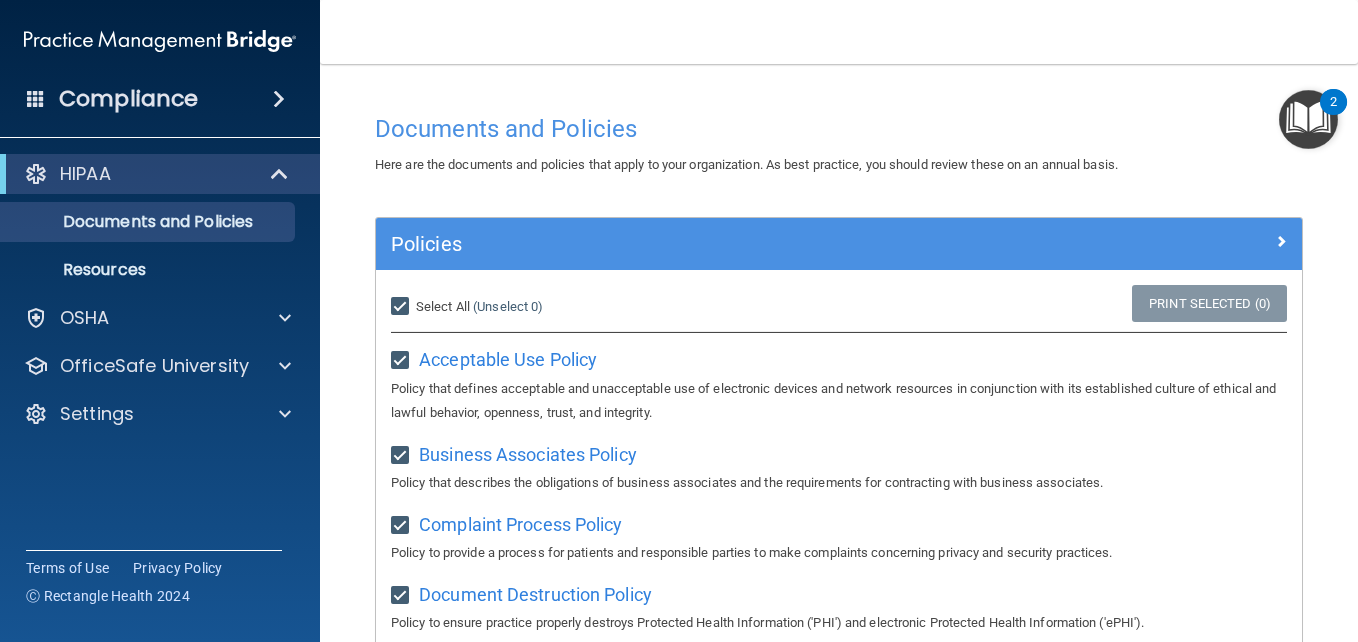 checkbox on "true" 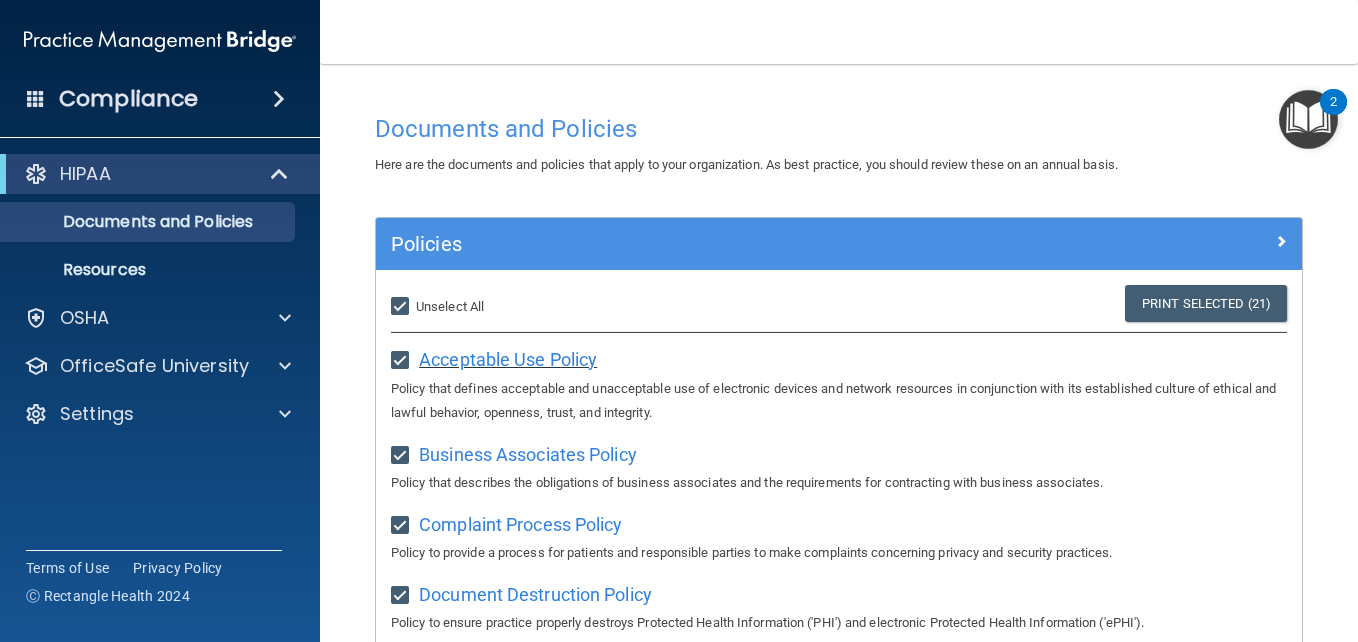 click on "Acceptable Use Policy" at bounding box center (508, 359) 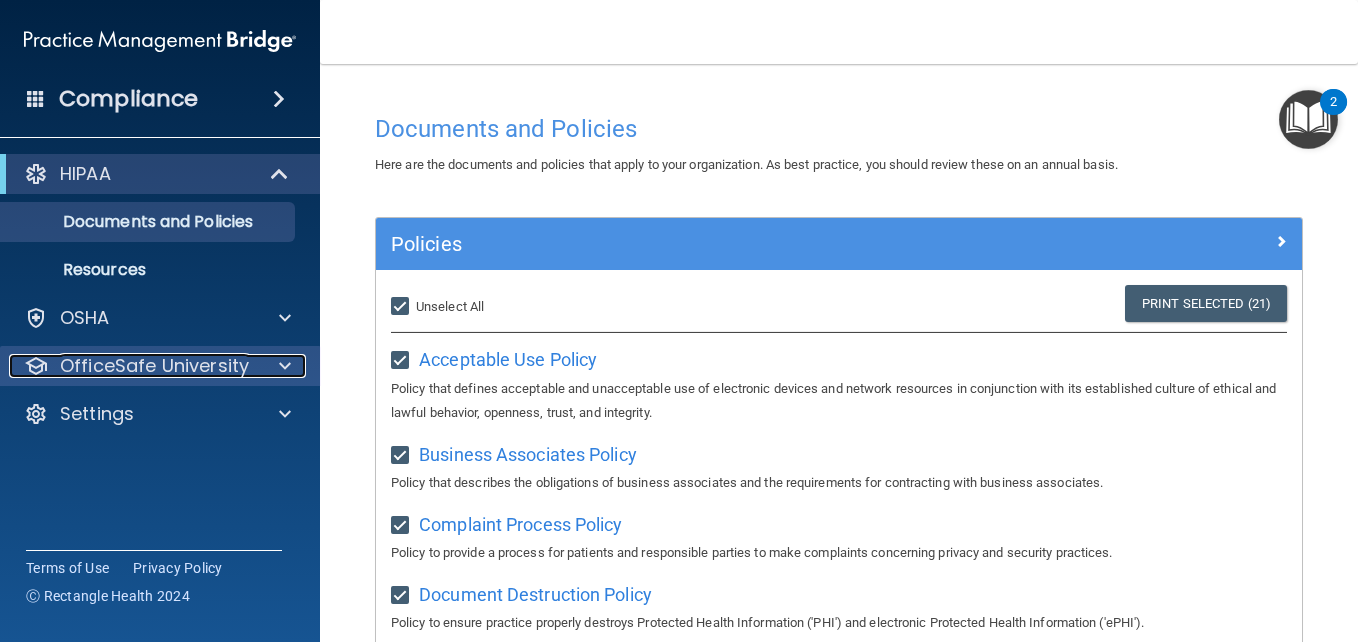 click on "OfficeSafe University" at bounding box center (154, 366) 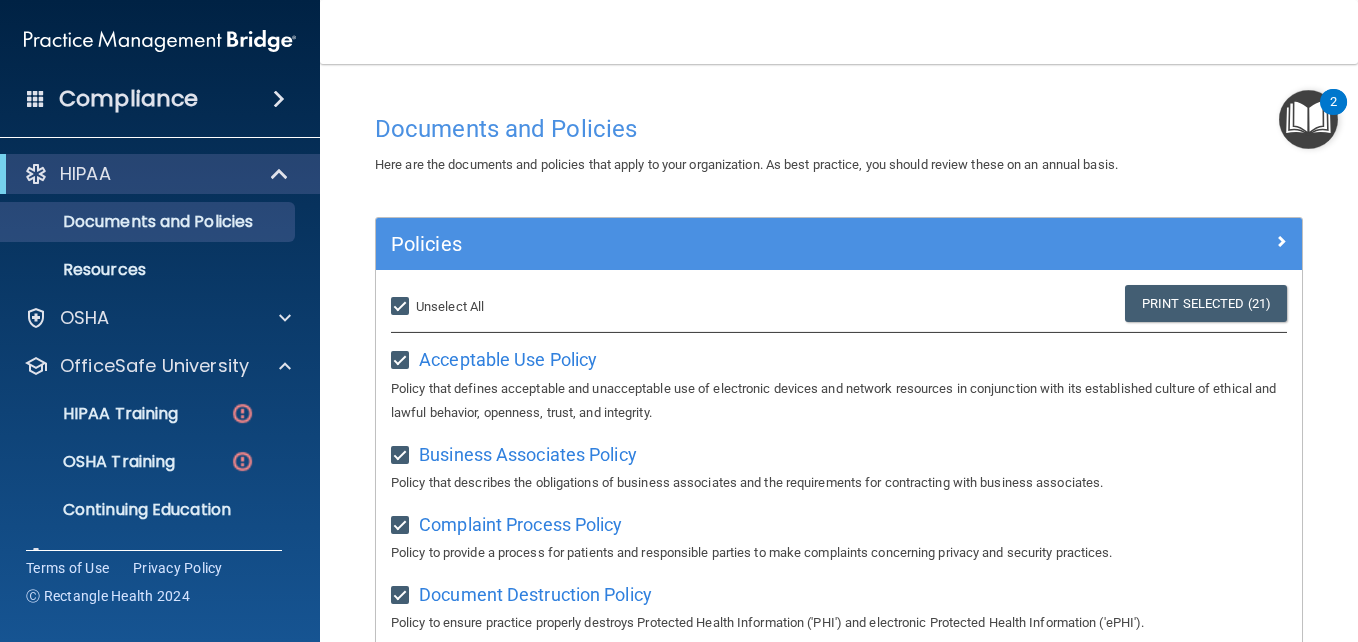 click on "Select All   (Unselect 21)    Unselect All" at bounding box center (402, 307) 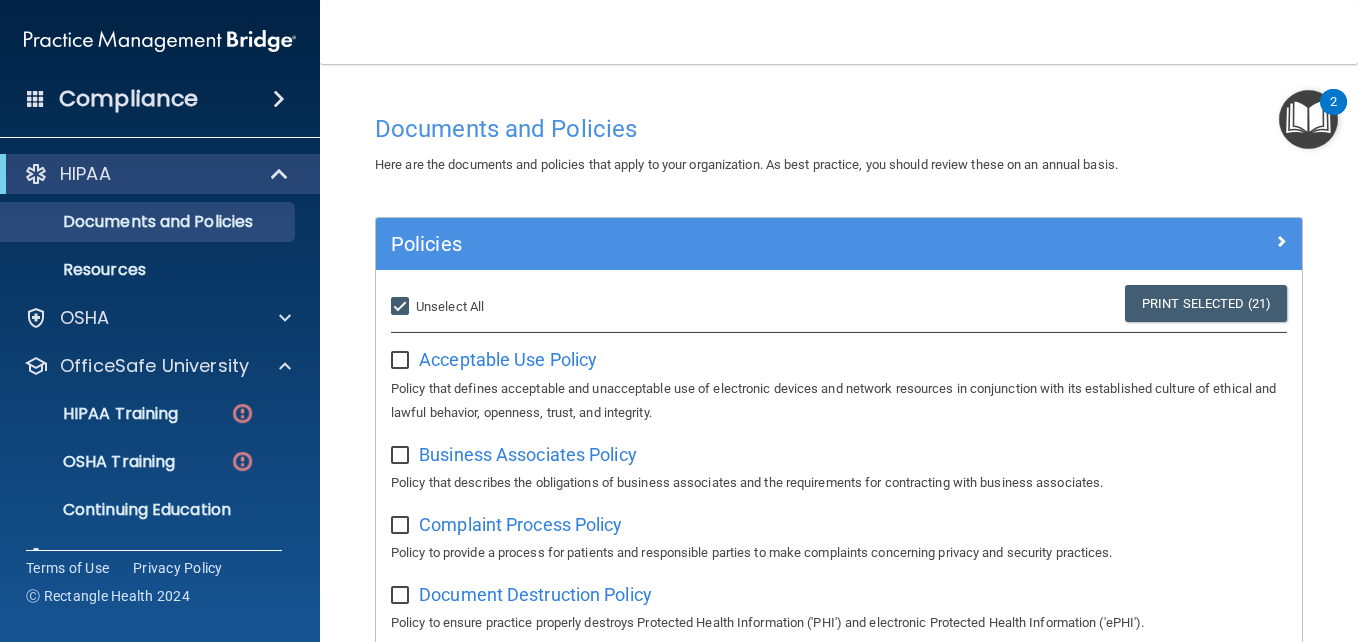 checkbox on "false" 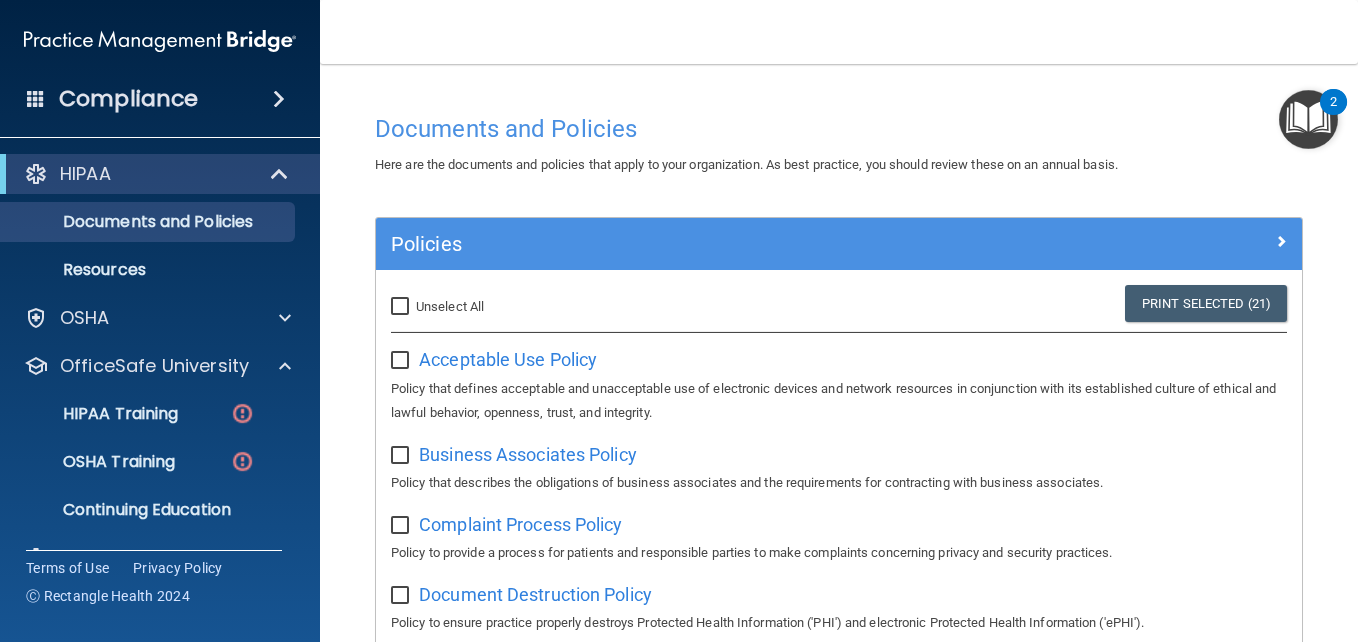 checkbox on "false" 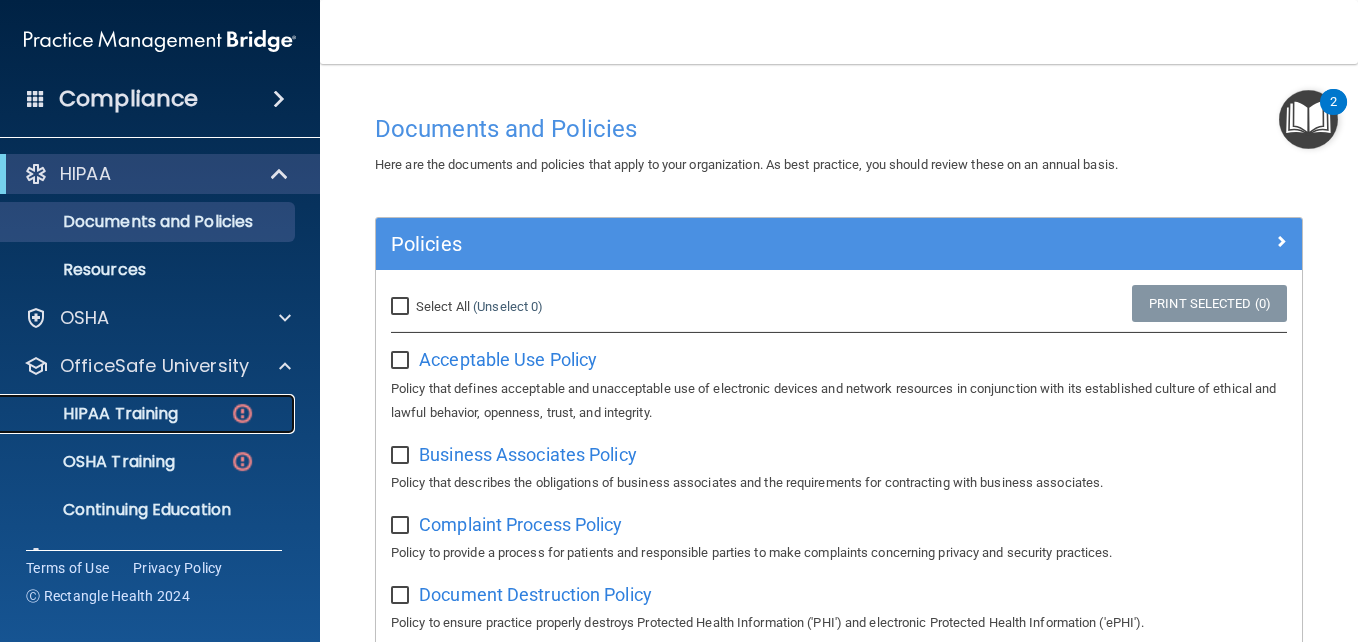 click on "HIPAA Training" at bounding box center [95, 414] 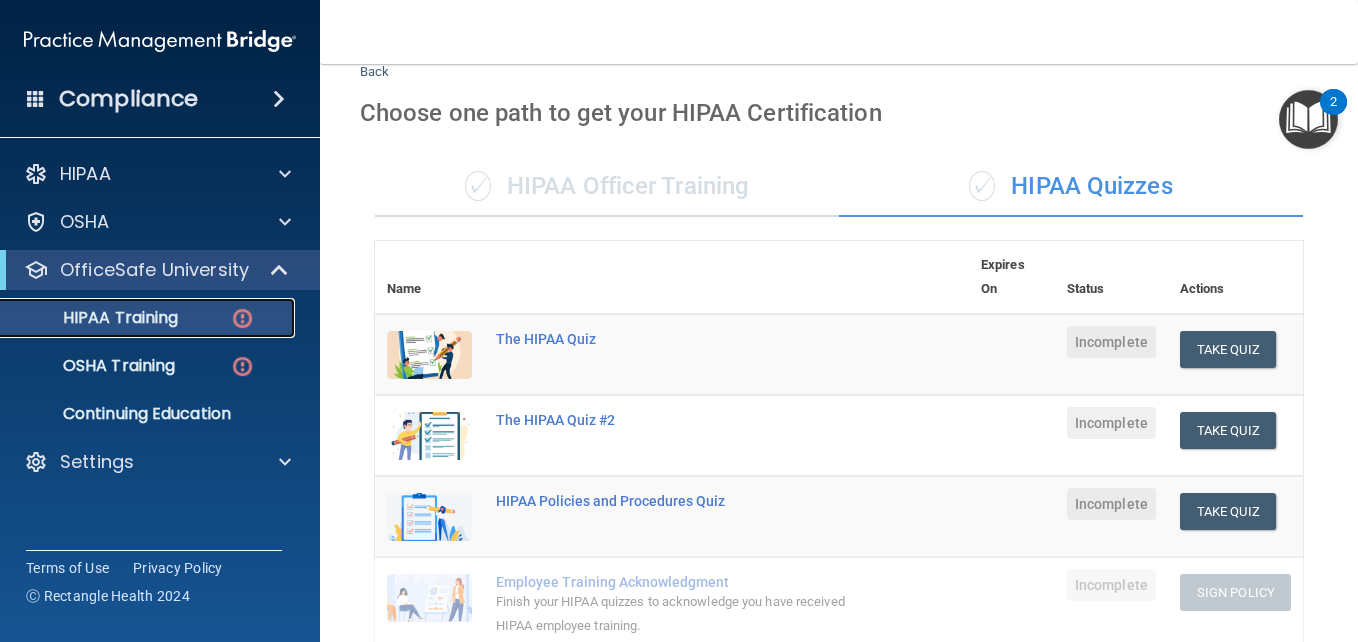 scroll, scrollTop: 0, scrollLeft: 0, axis: both 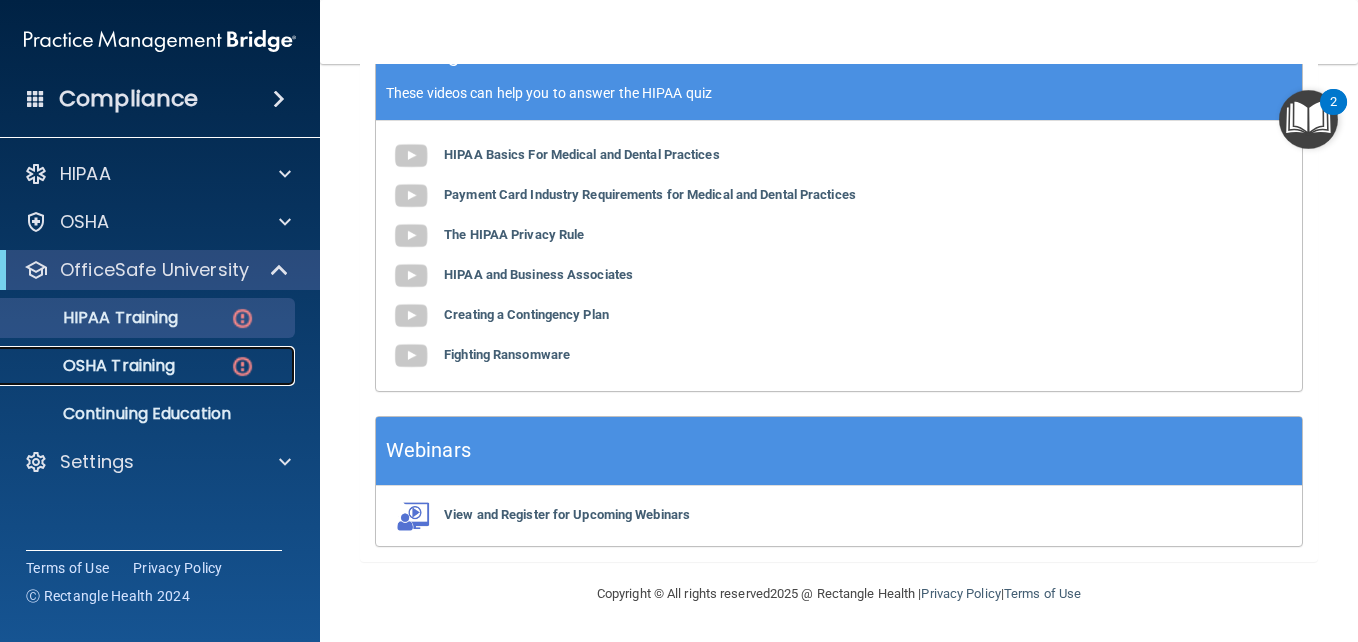 click on "OSHA Training" at bounding box center [149, 366] 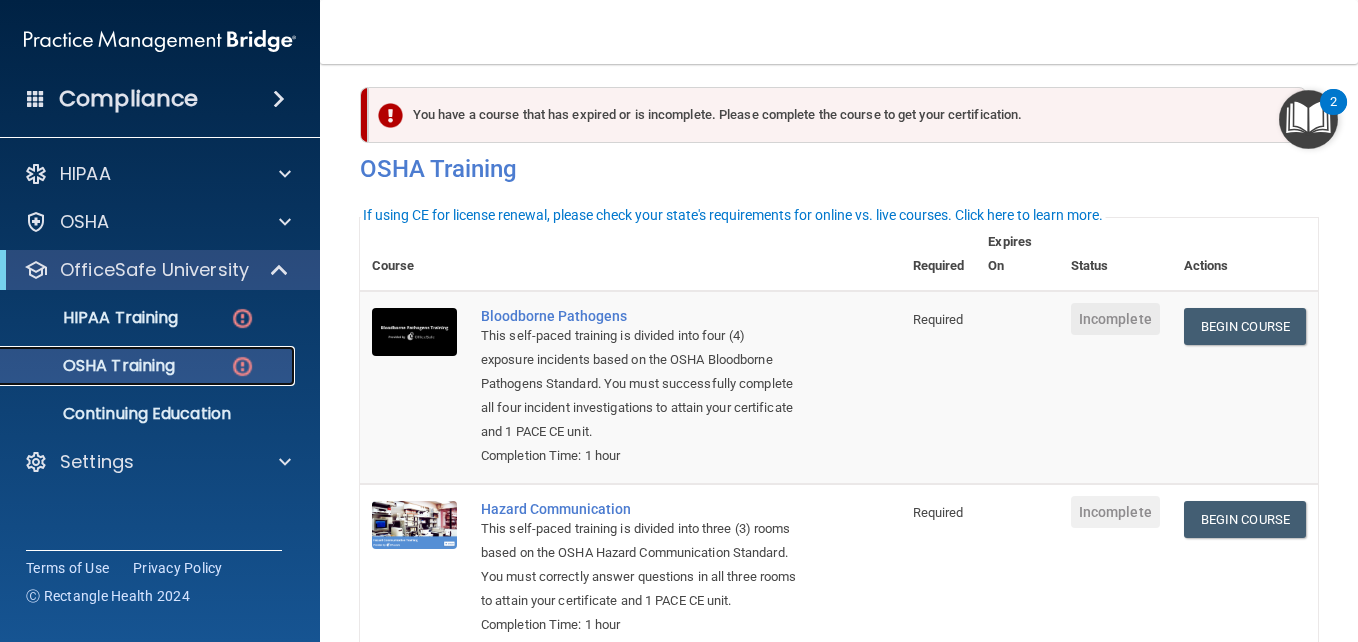 scroll, scrollTop: 0, scrollLeft: 0, axis: both 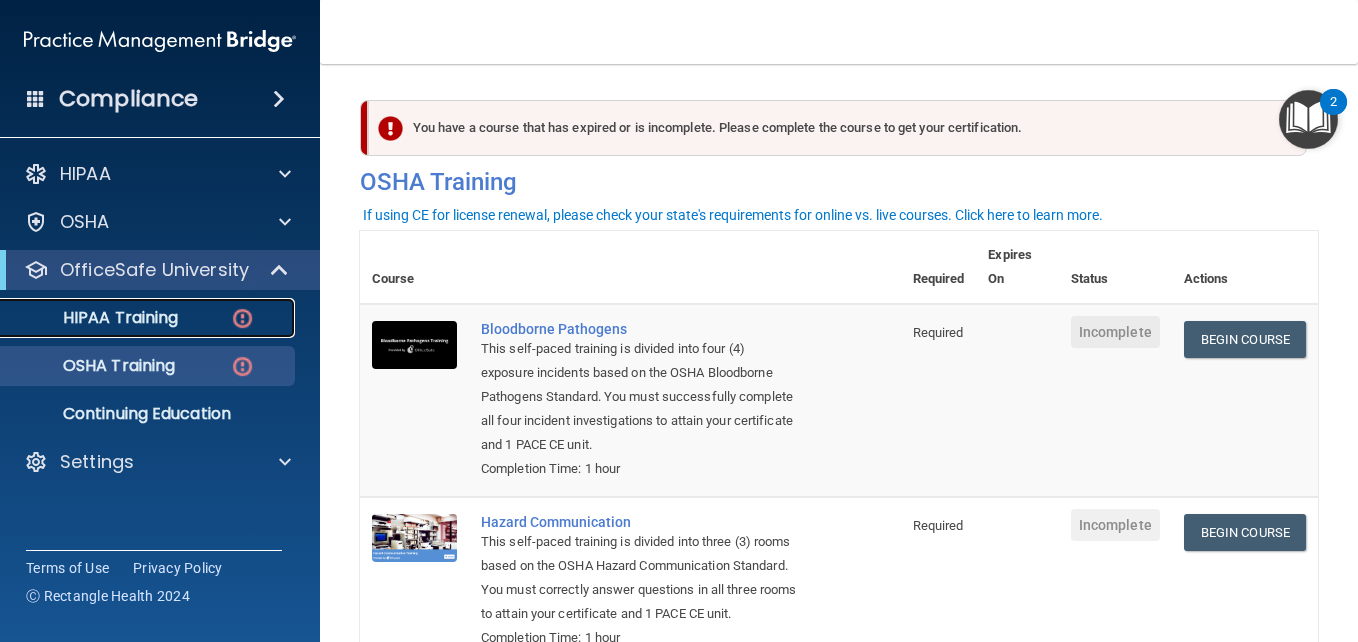 click on "HIPAA Training" at bounding box center [149, 318] 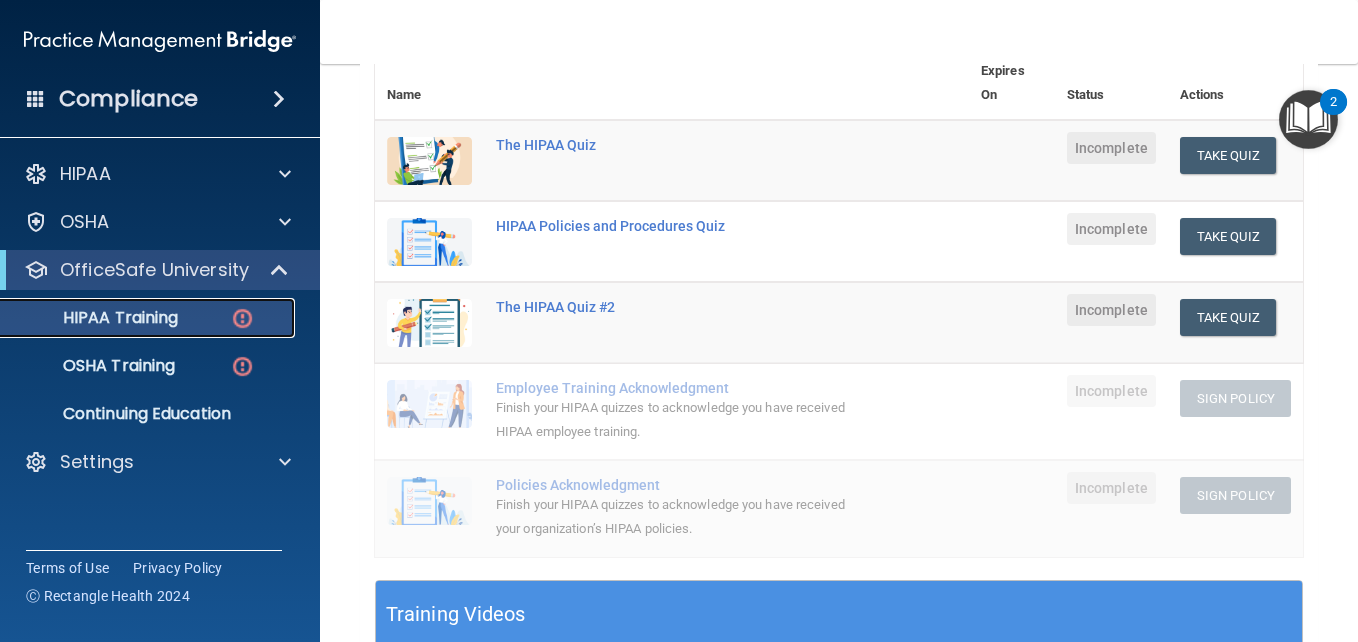 scroll, scrollTop: 600, scrollLeft: 0, axis: vertical 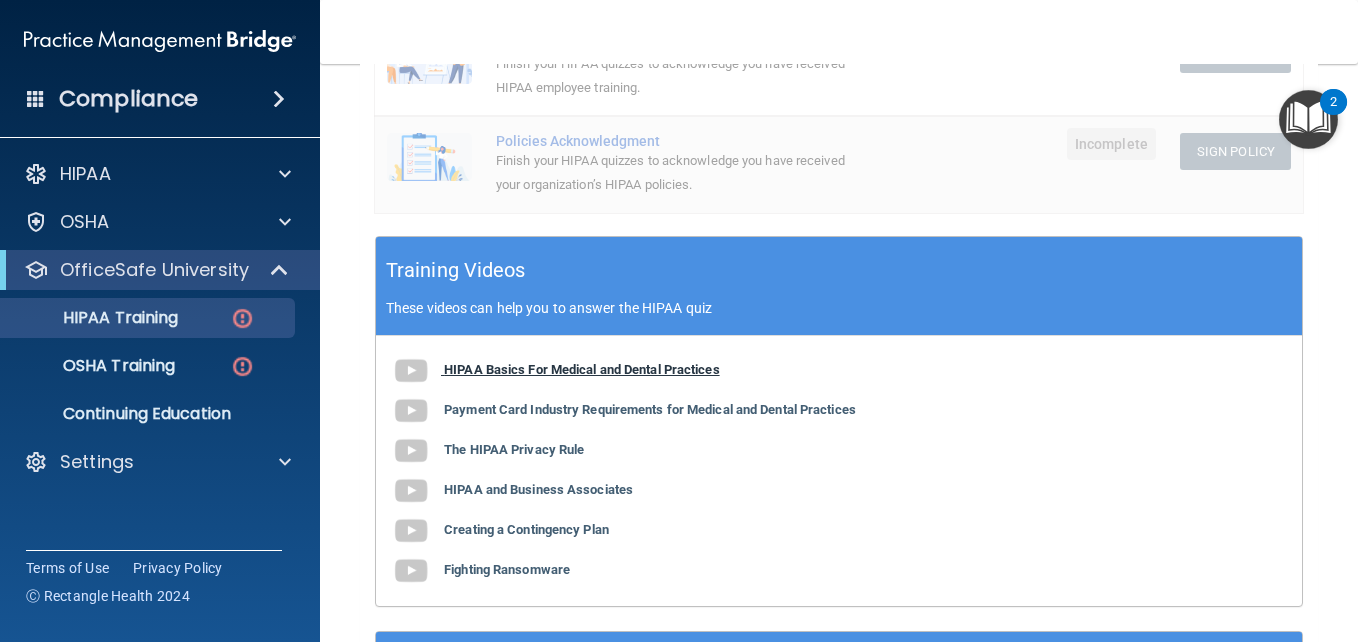 click on "HIPAA Basics For Medical and Dental Practices" at bounding box center [582, 369] 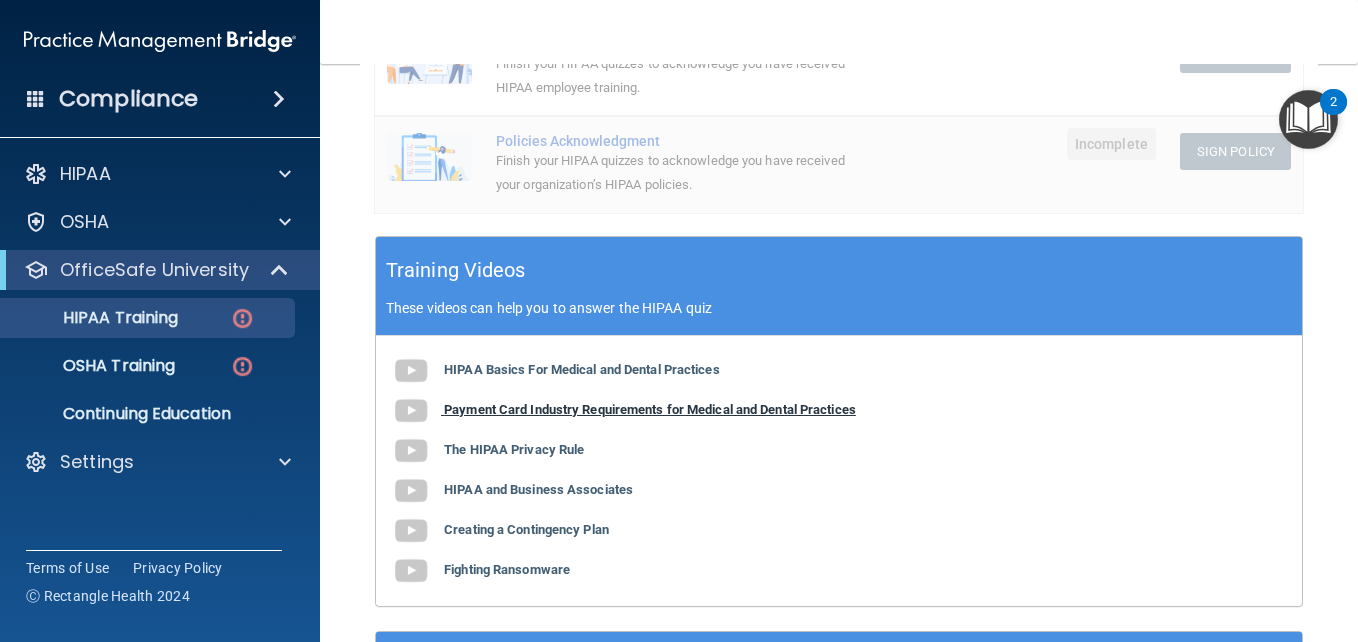 click on "Payment Card Industry Requirements for Medical and Dental Practices" at bounding box center [650, 409] 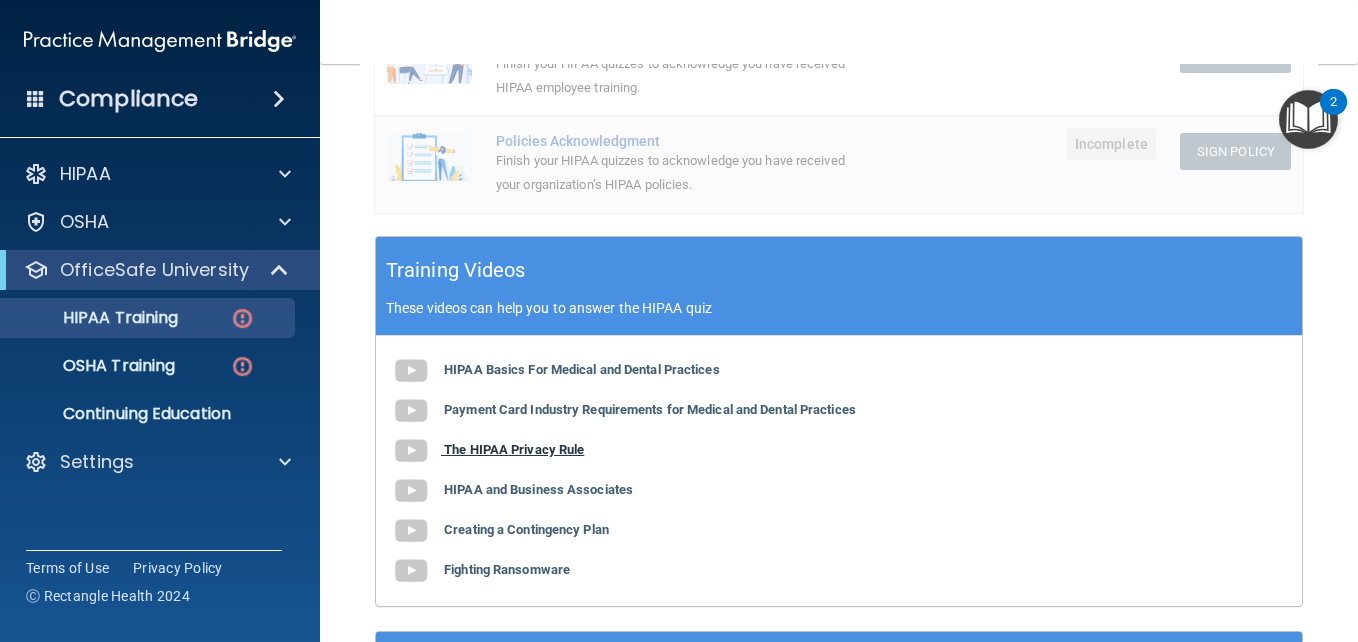 click on "The HIPAA Privacy Rule" at bounding box center (514, 449) 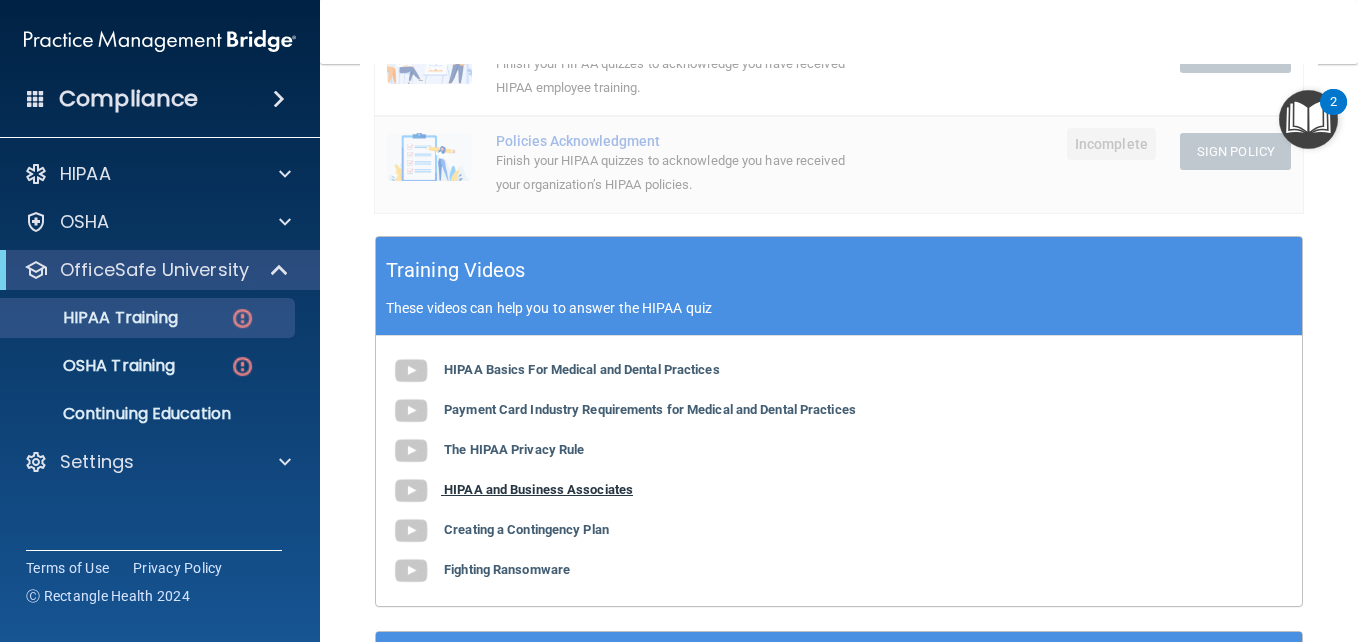 click on "HIPAA and Business Associates" at bounding box center [538, 489] 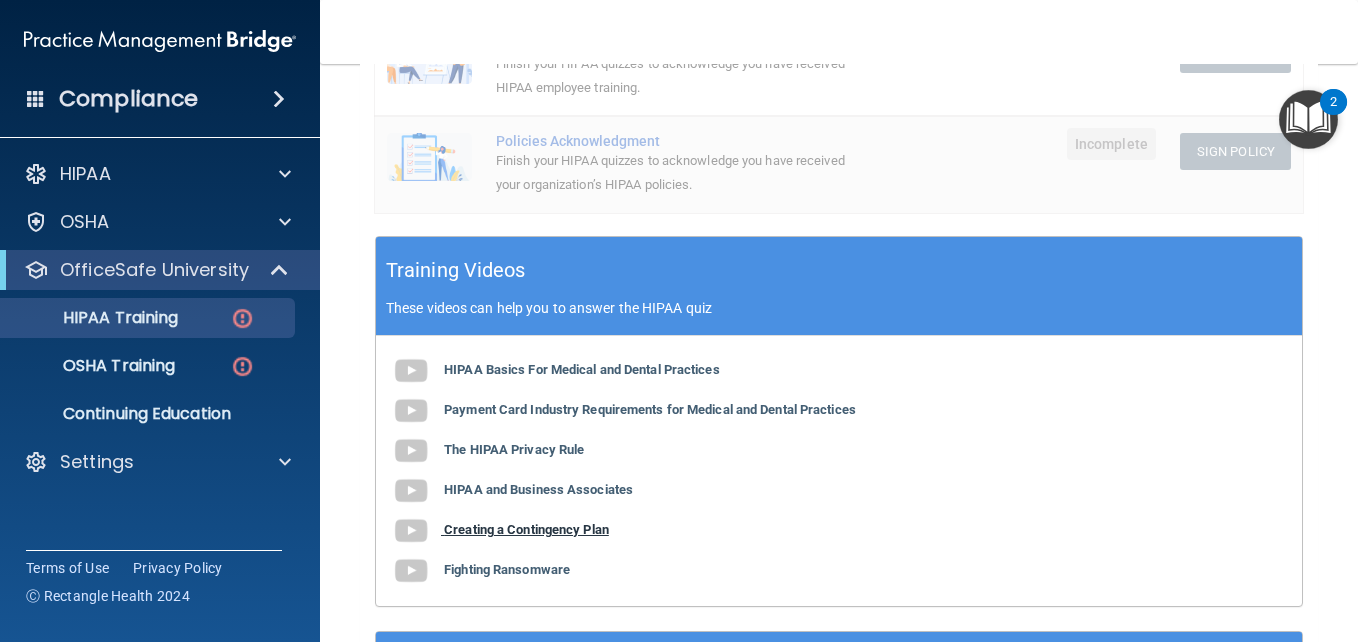 click on "Creating a Contingency Plan" at bounding box center [526, 529] 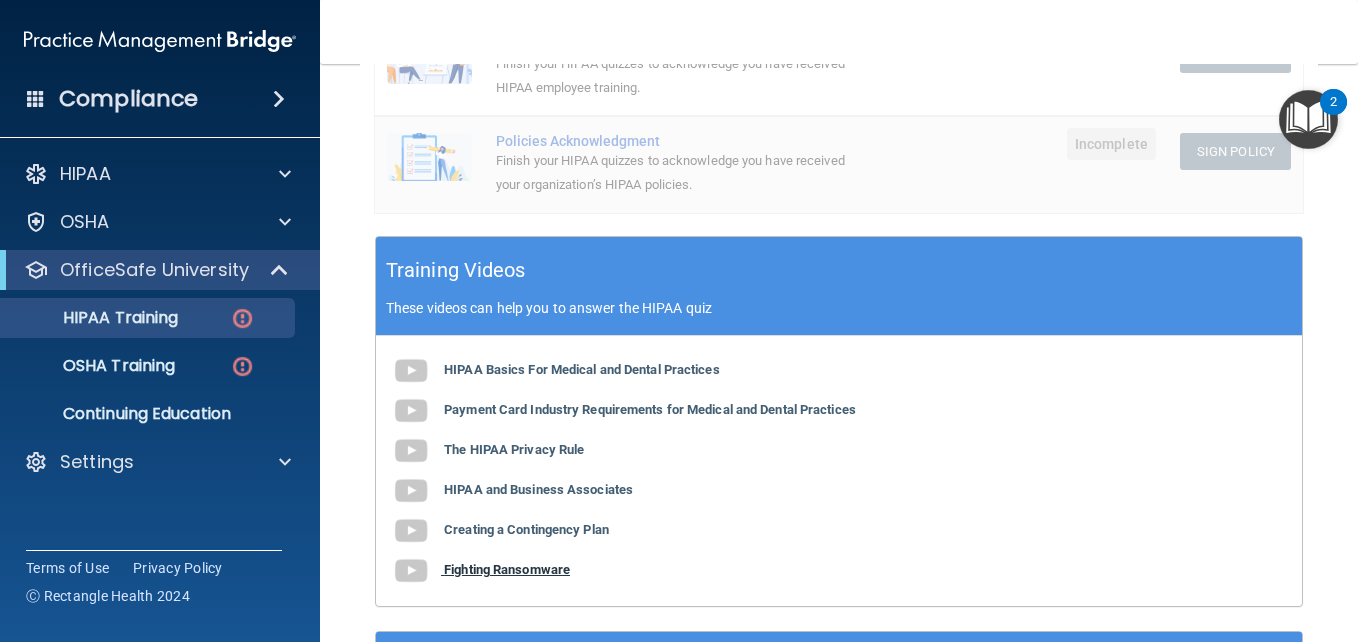 click on "Fighting Ransomware" at bounding box center [507, 569] 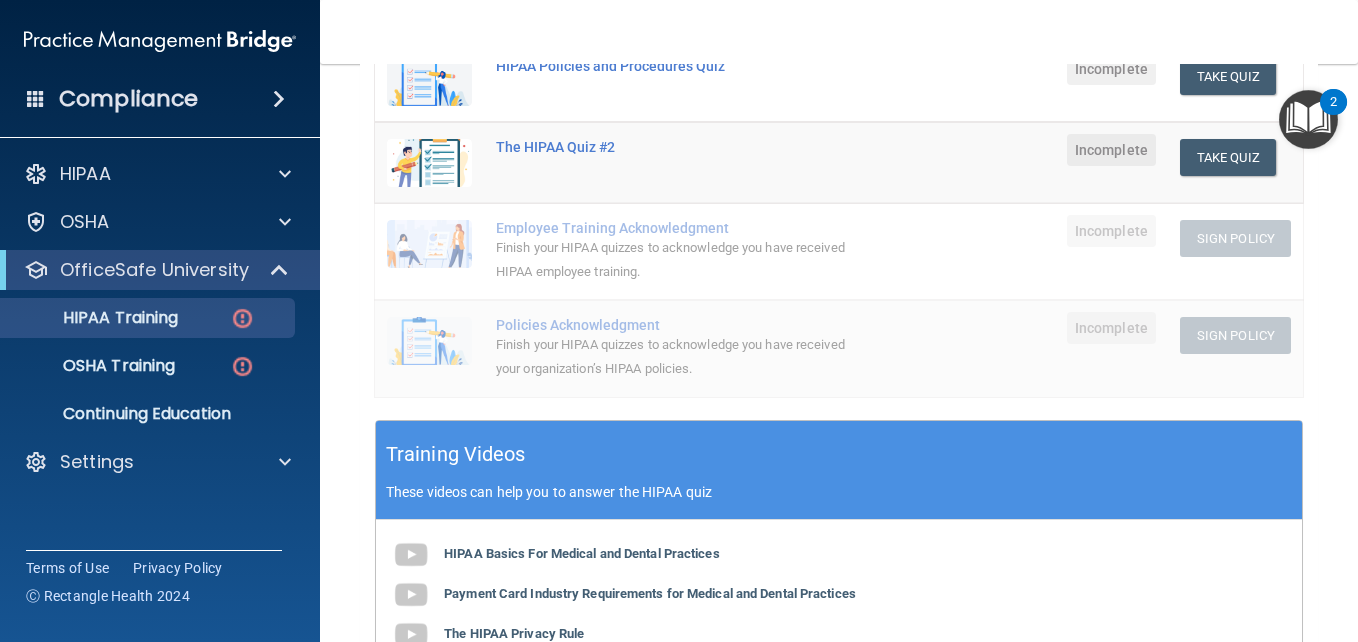 scroll, scrollTop: 417, scrollLeft: 0, axis: vertical 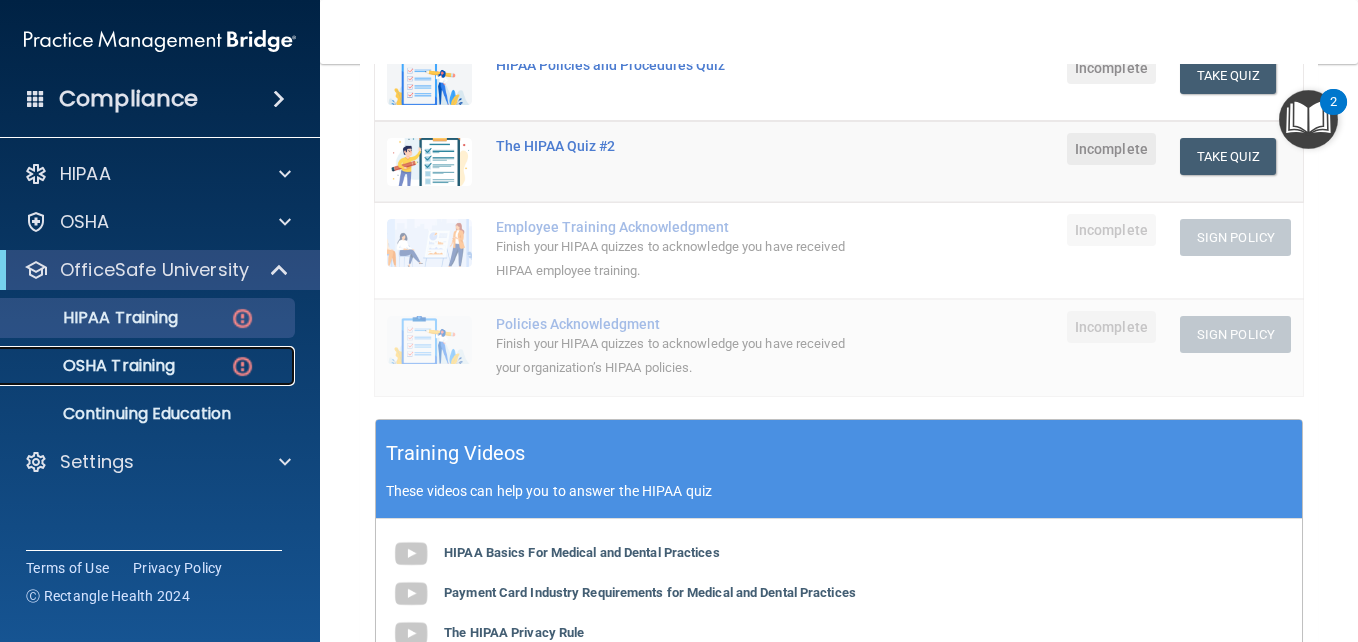 click on "OSHA Training" at bounding box center (149, 366) 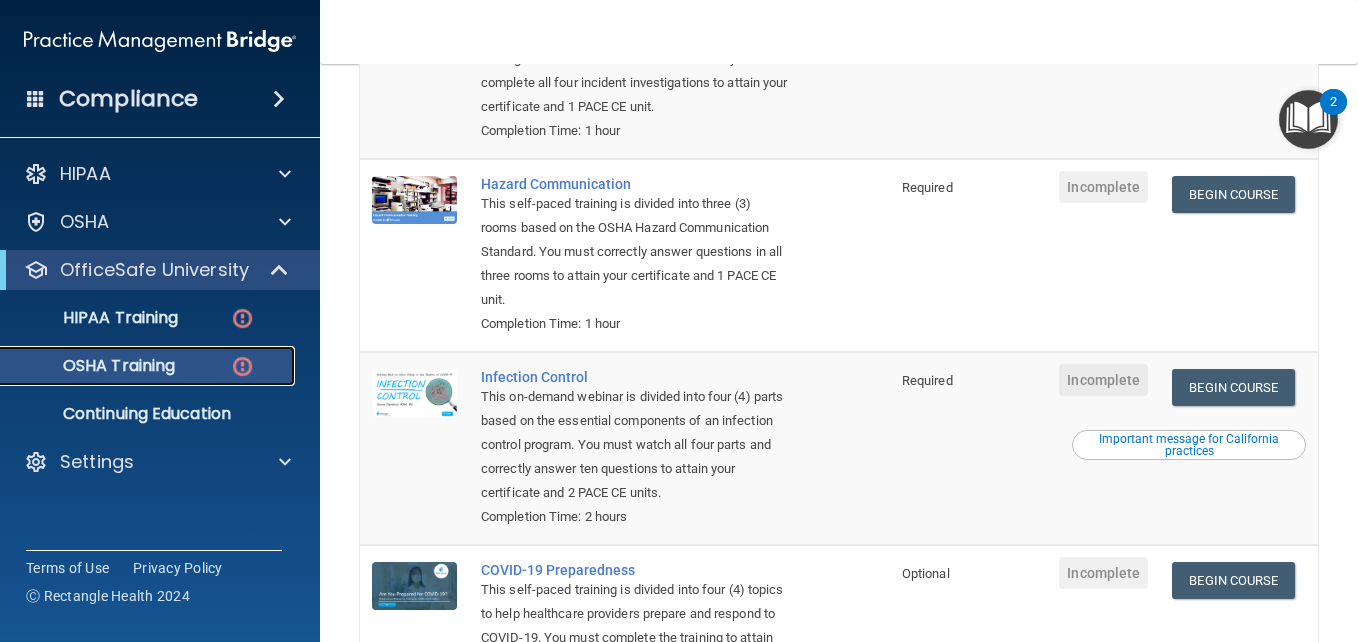 scroll, scrollTop: 0, scrollLeft: 0, axis: both 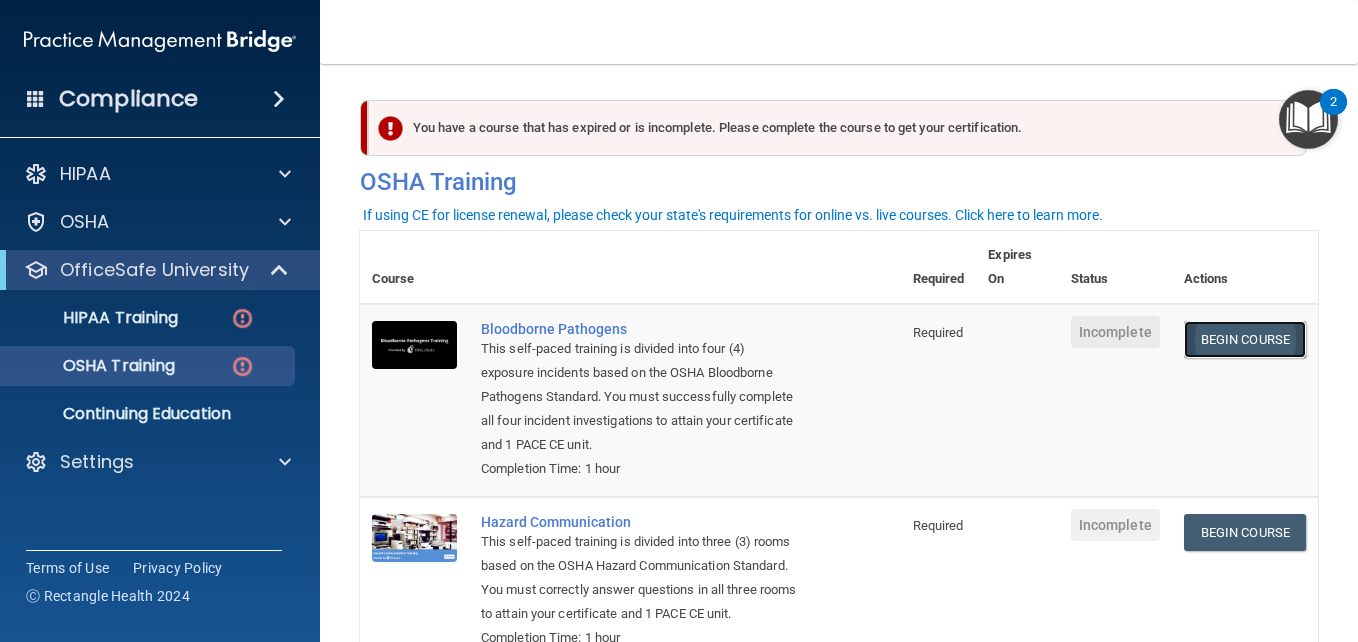 click on "Begin Course" at bounding box center [1245, 339] 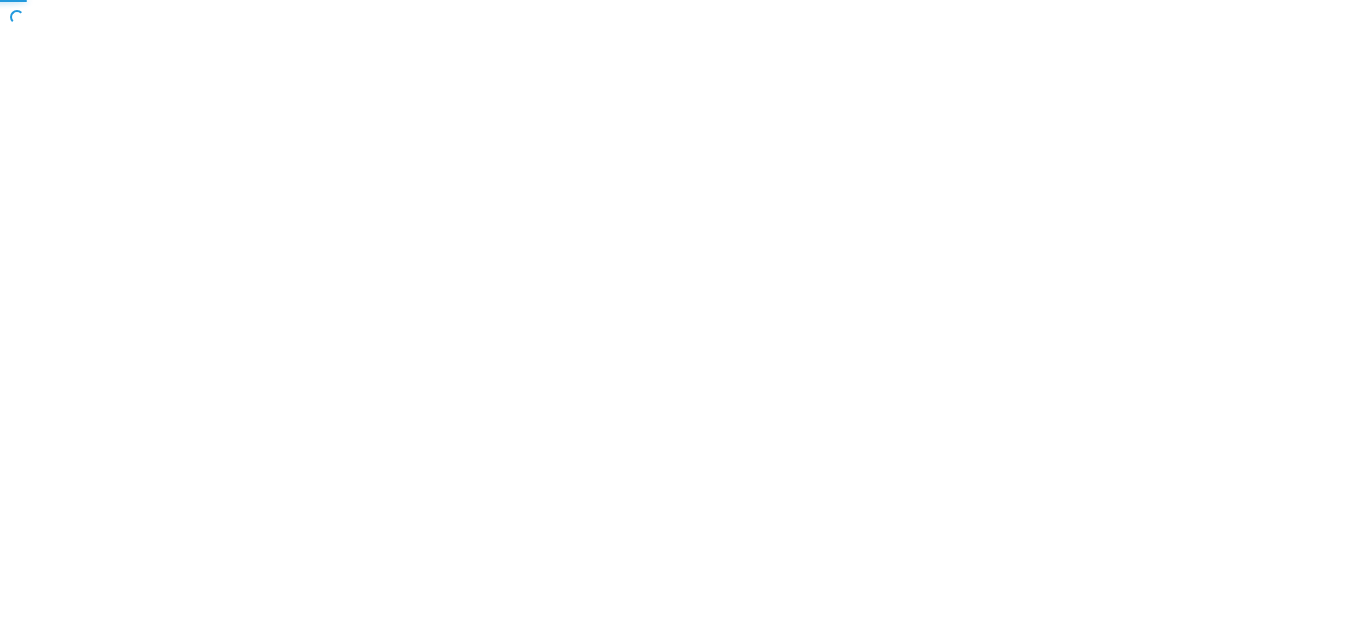 scroll, scrollTop: 0, scrollLeft: 0, axis: both 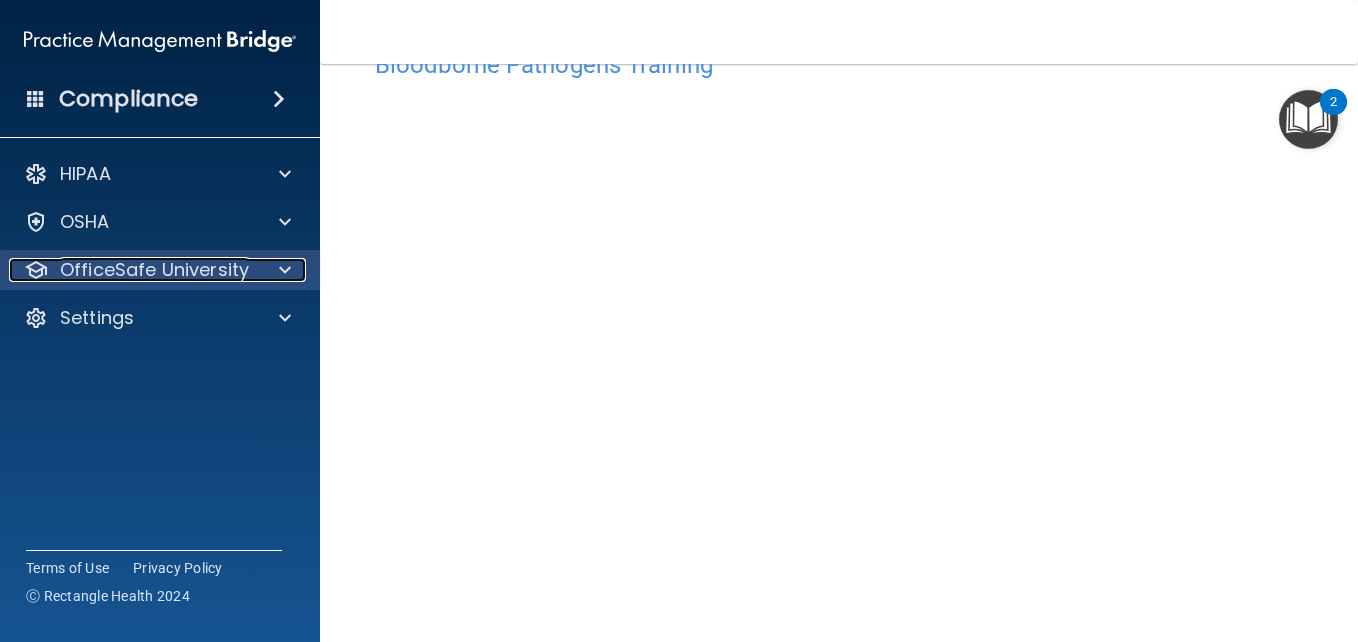 click on "OfficeSafe University" at bounding box center (154, 270) 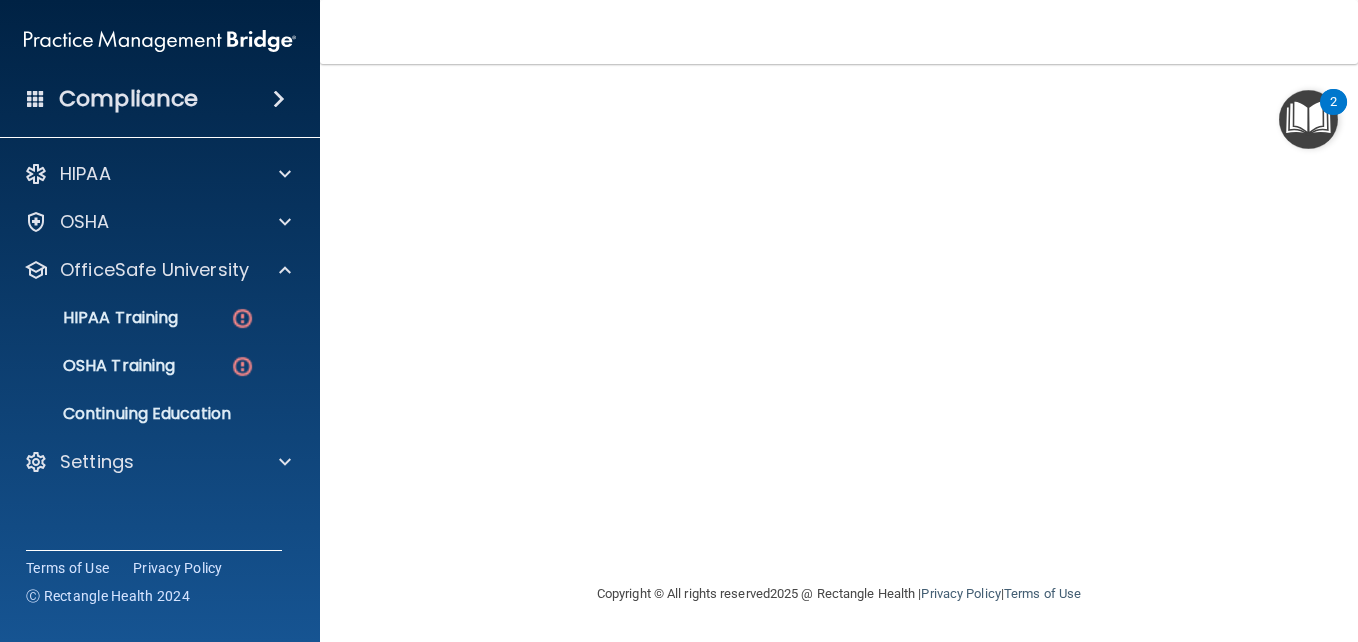 scroll, scrollTop: 0, scrollLeft: 0, axis: both 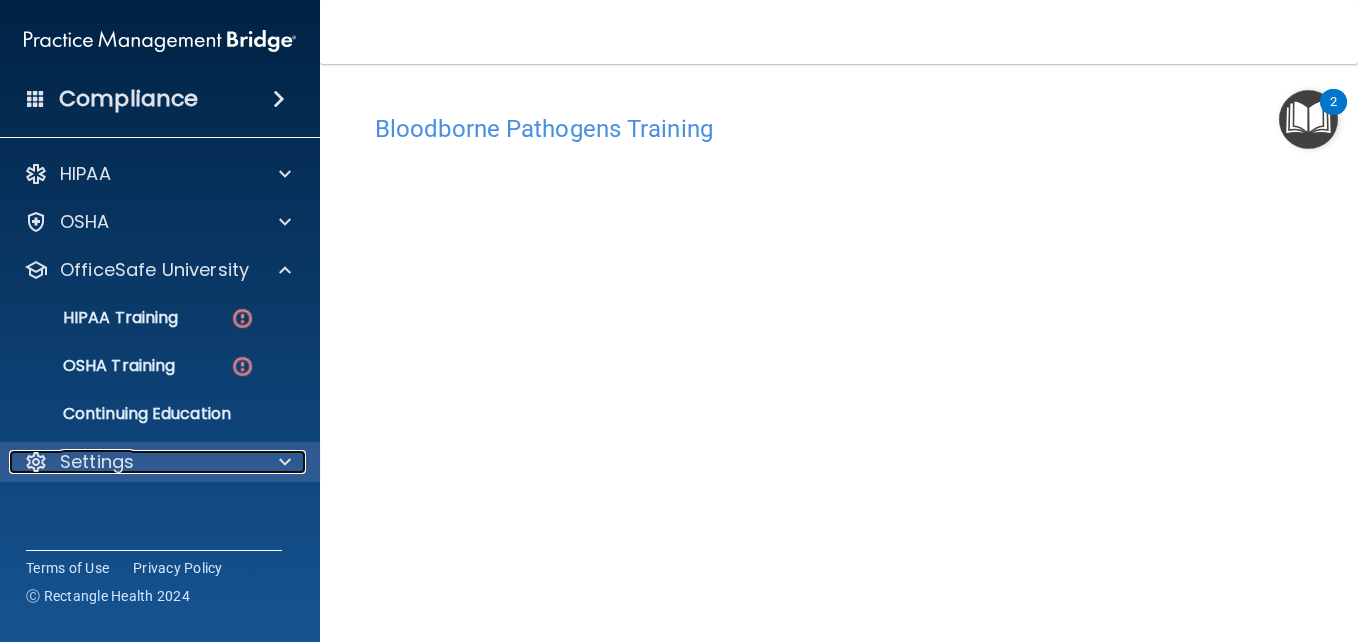 click on "Settings" at bounding box center (133, 462) 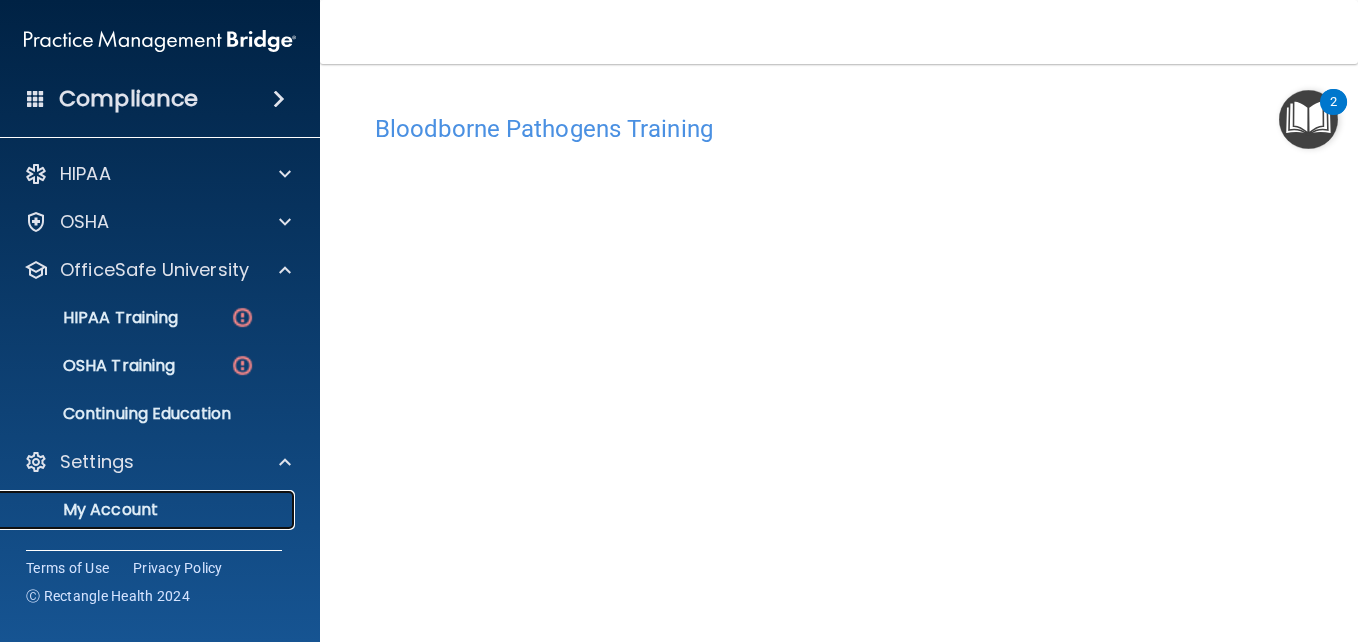 click on "My Account" at bounding box center [149, 510] 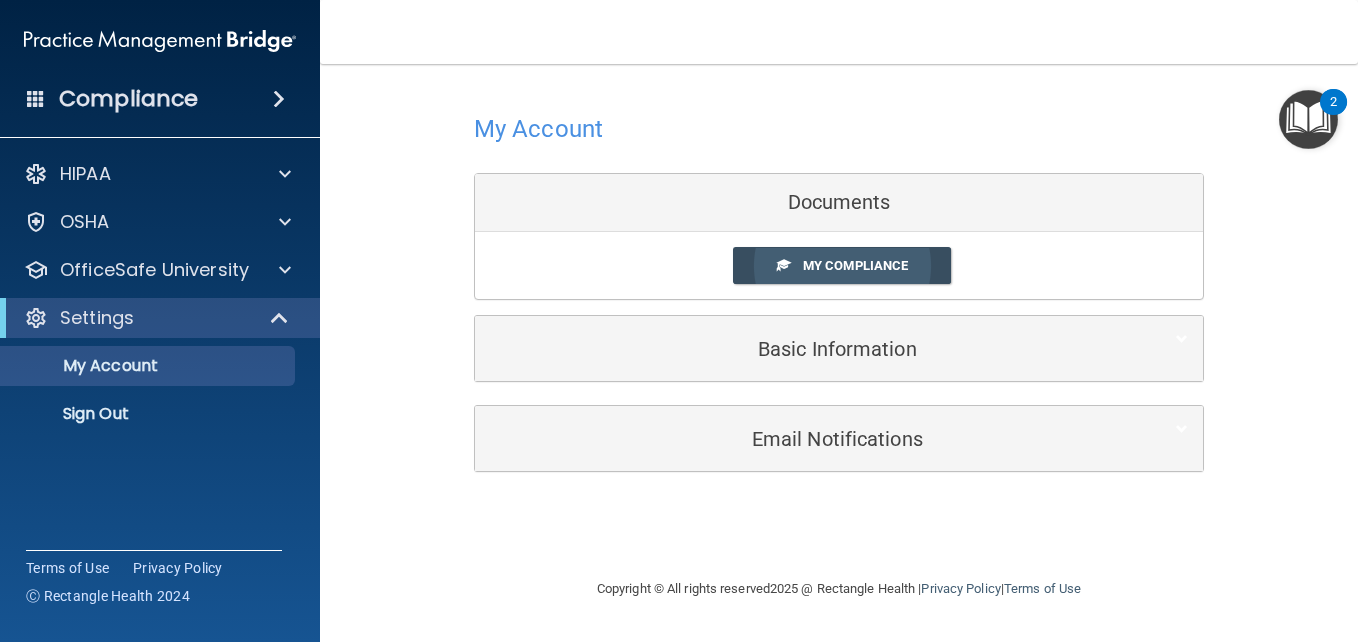 click on "My Compliance" at bounding box center (855, 265) 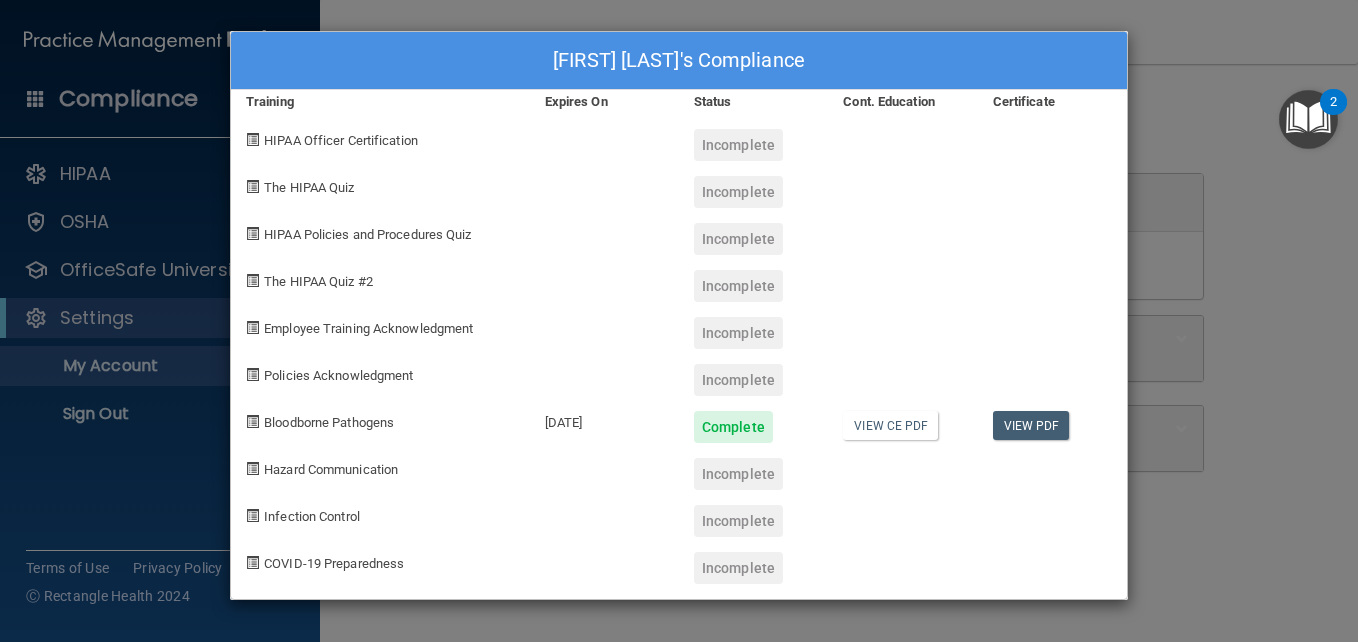 click on "Juleen Broda's Compliance      Training   Expires On   Status   Cont. Education   Certificate         HIPAA Officer Certification             Incomplete                      The HIPAA Quiz             Incomplete                      HIPAA Policies and Procedures Quiz             Incomplete                      The HIPAA Quiz #2             Incomplete                      Employee Training Acknowledgment             Incomplete                      Policies Acknowledgment             Incomplete                      Bloodborne Pathogens      08/06/2026       Complete        View CE PDF       View PDF         Hazard Communication             Incomplete                      Infection Control             Incomplete                      COVID-19 Preparedness             Incomplete" at bounding box center [679, 321] 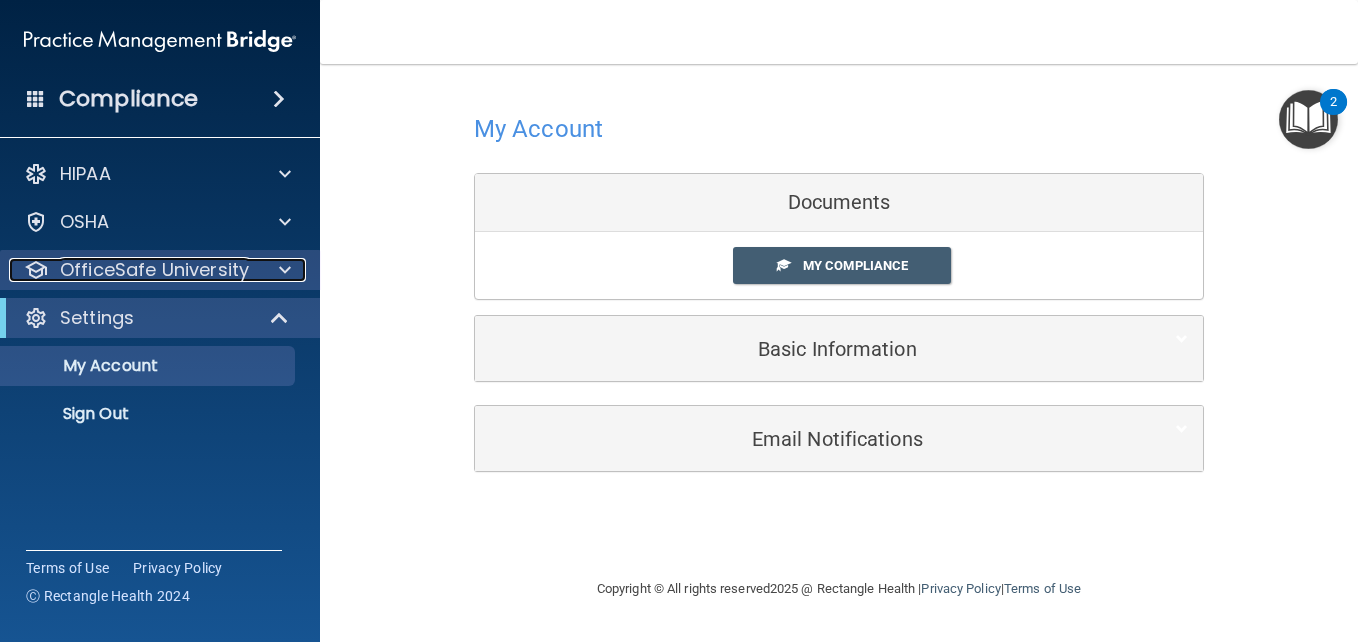 click on "OfficeSafe University" at bounding box center [154, 270] 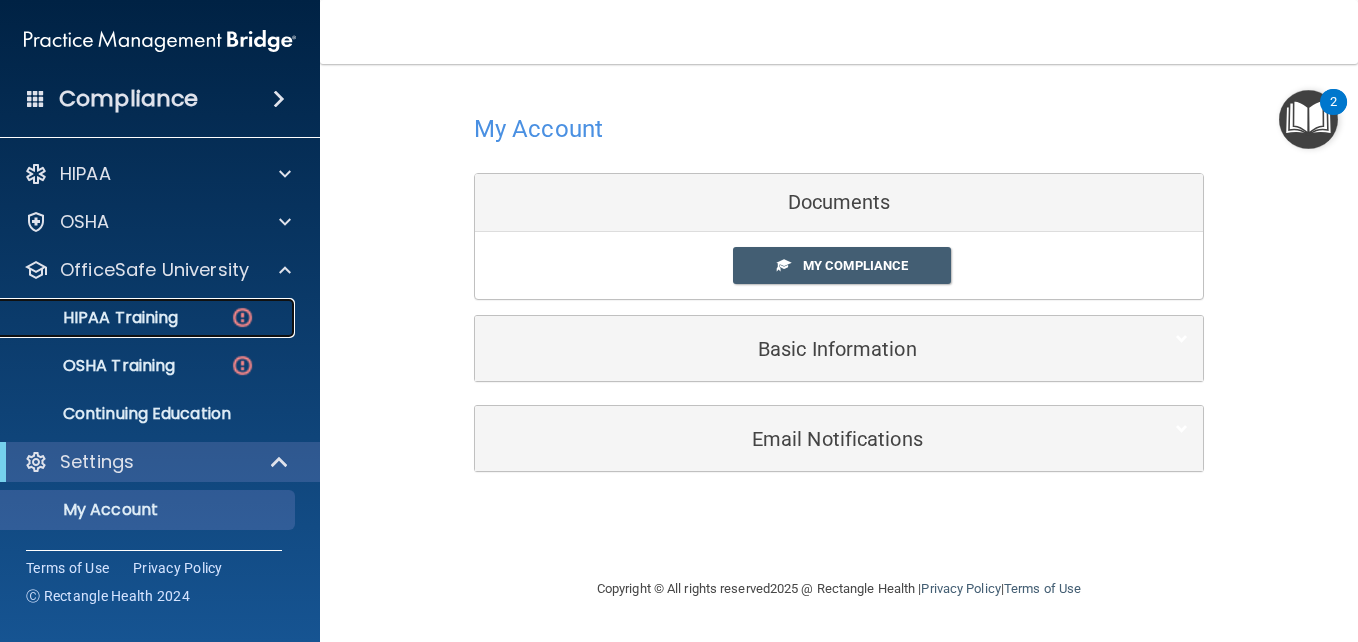 click on "HIPAA Training" at bounding box center (95, 318) 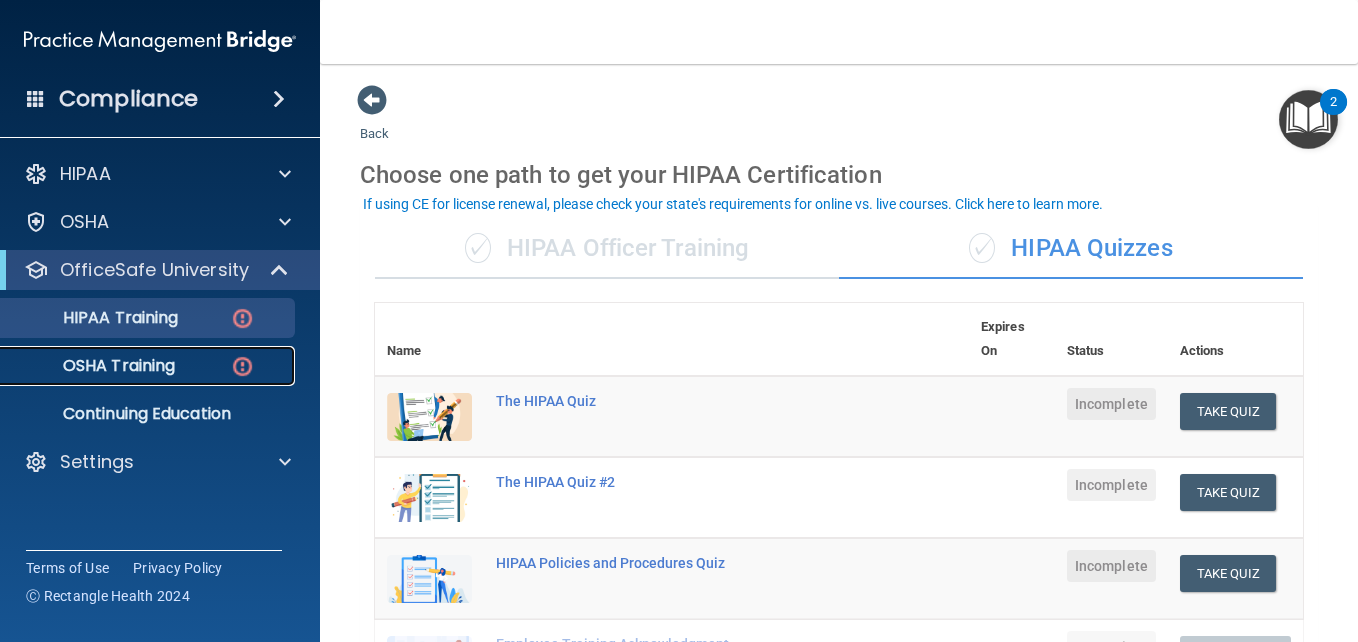 click on "OSHA Training" at bounding box center (149, 366) 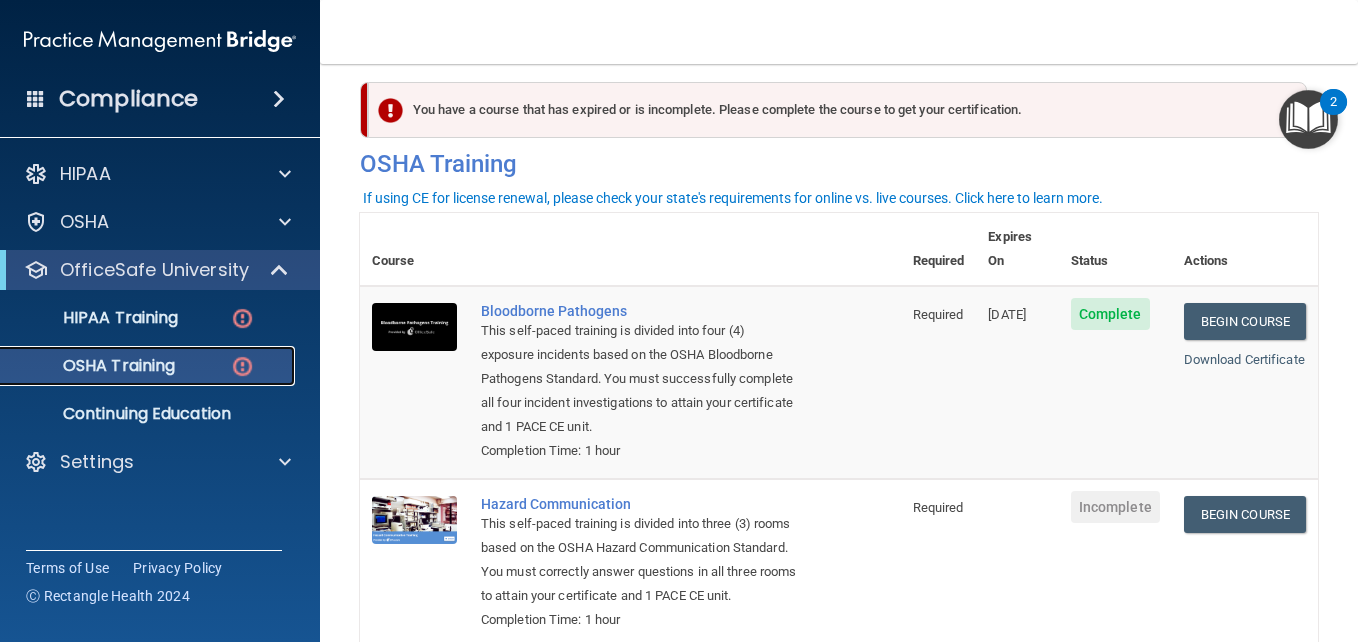 scroll, scrollTop: 0, scrollLeft: 0, axis: both 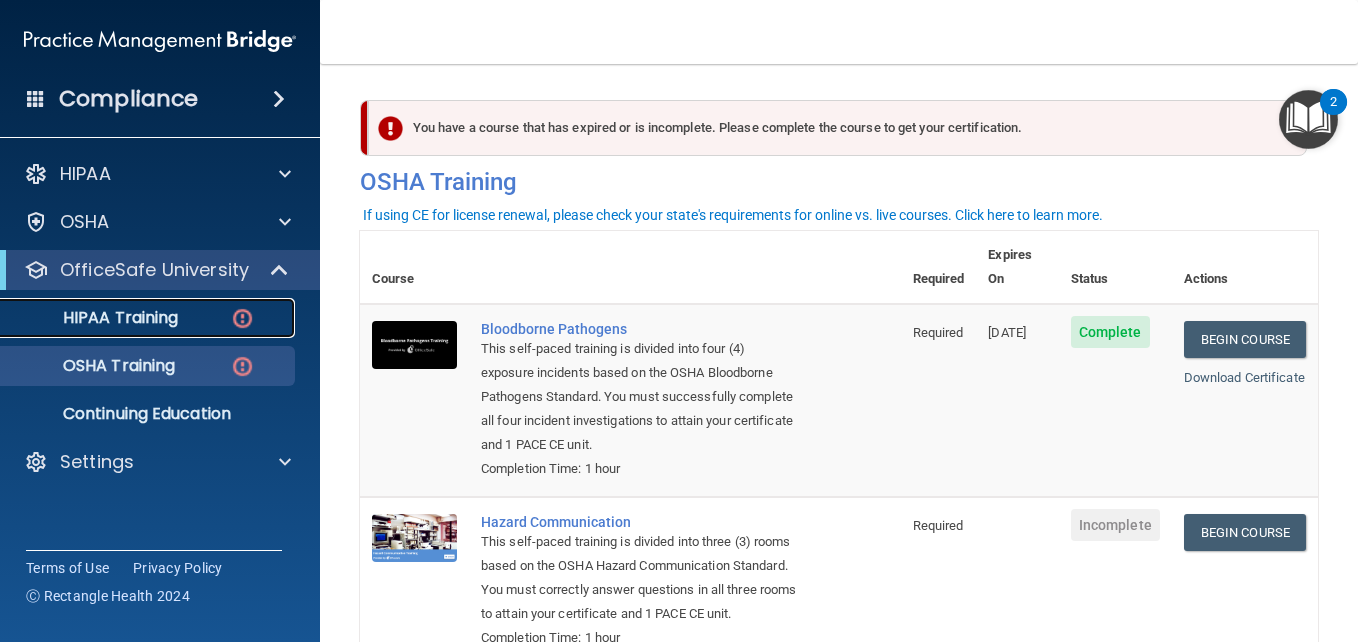 click on "HIPAA Training" at bounding box center [149, 318] 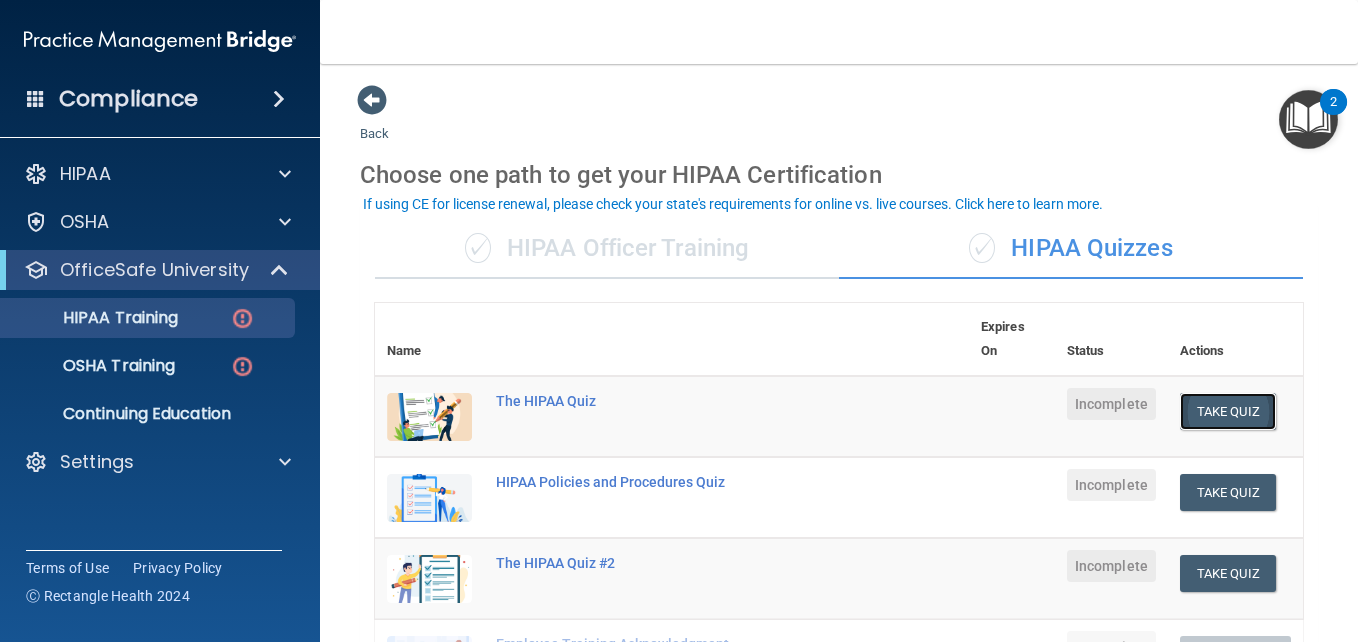 click on "Take Quiz" at bounding box center (1228, 411) 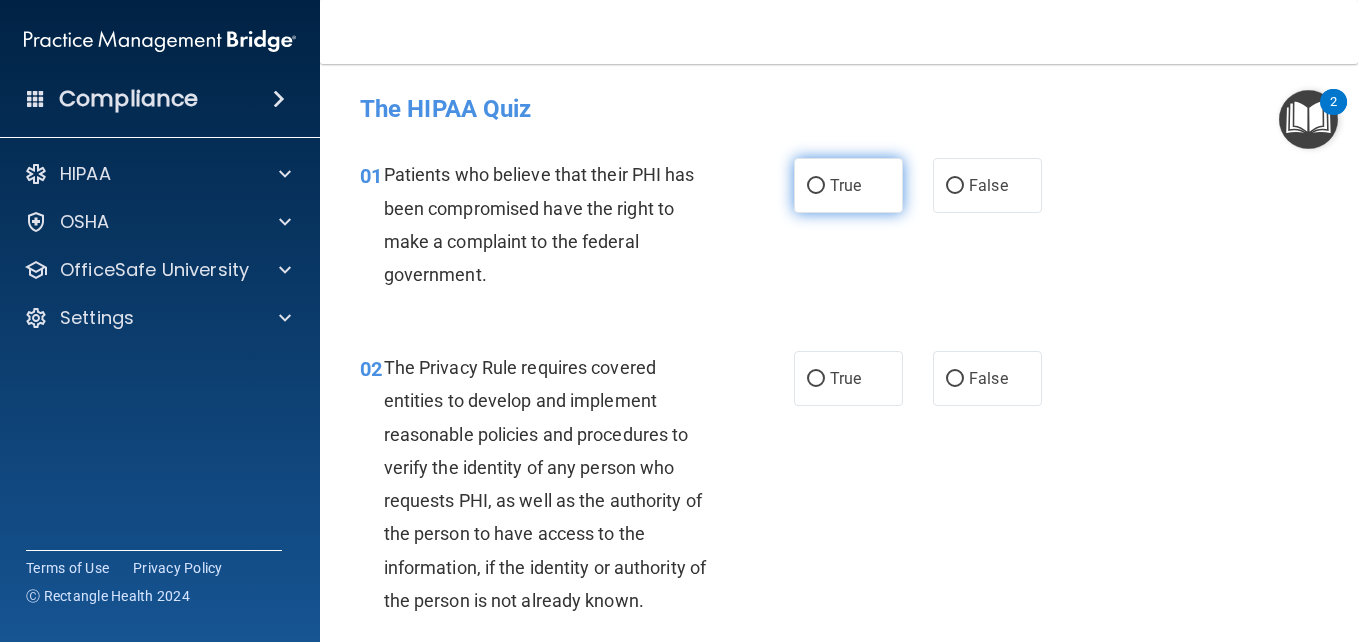 click on "True" at bounding box center (816, 186) 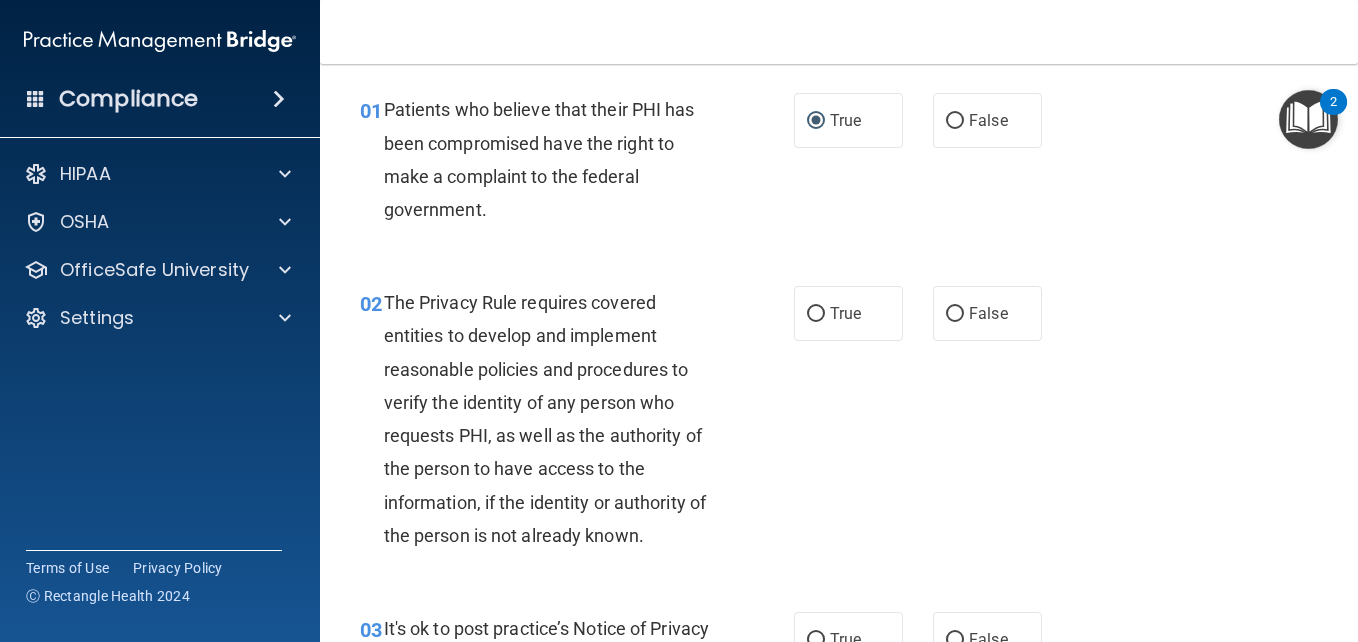 scroll, scrollTop: 100, scrollLeft: 0, axis: vertical 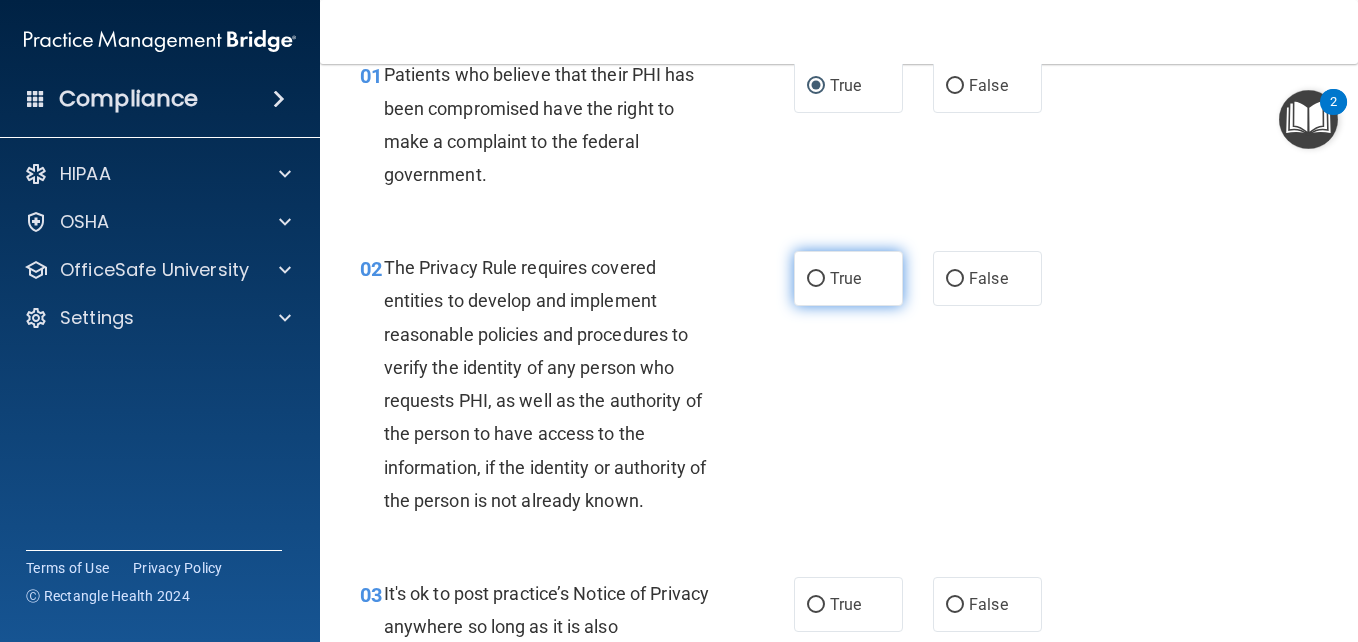 click on "True" at bounding box center (816, 279) 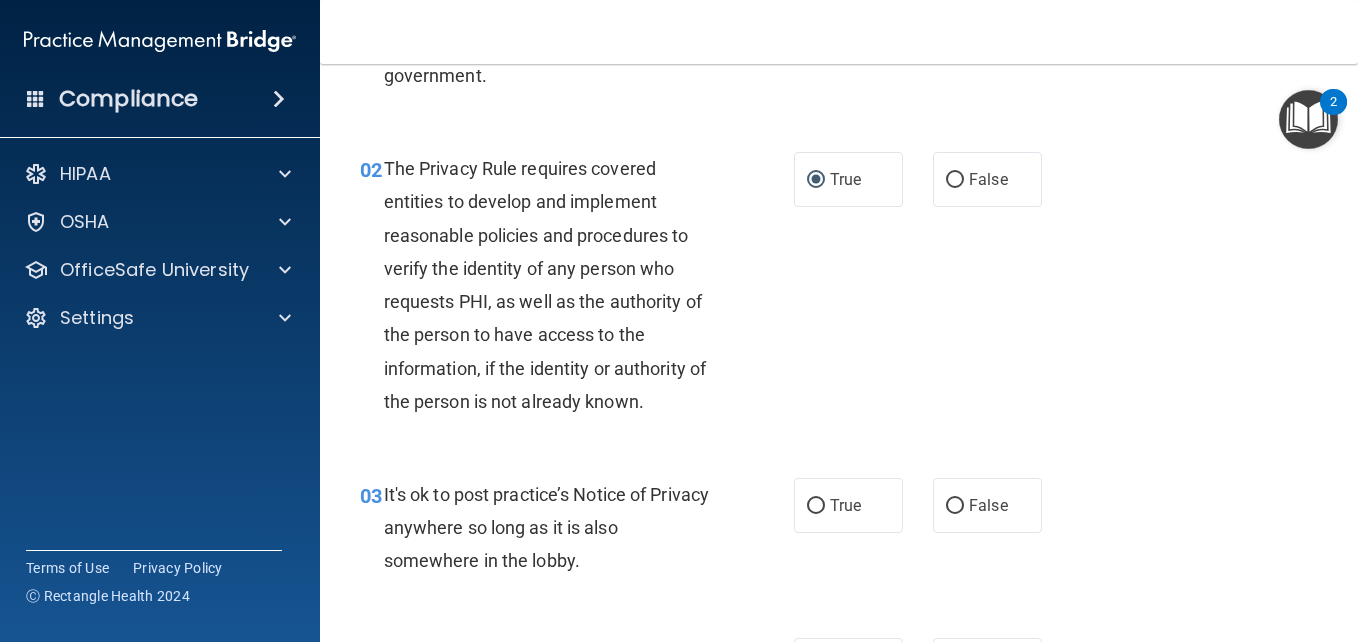 scroll, scrollTop: 200, scrollLeft: 0, axis: vertical 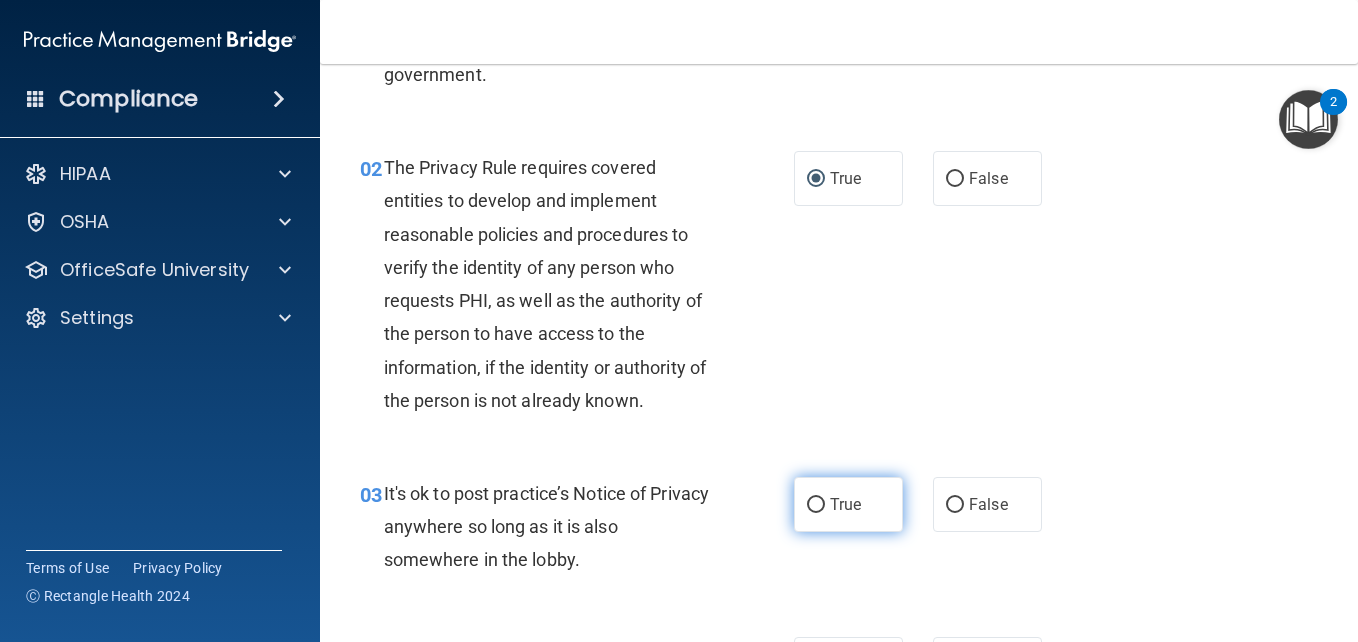 click on "True" at bounding box center (816, 505) 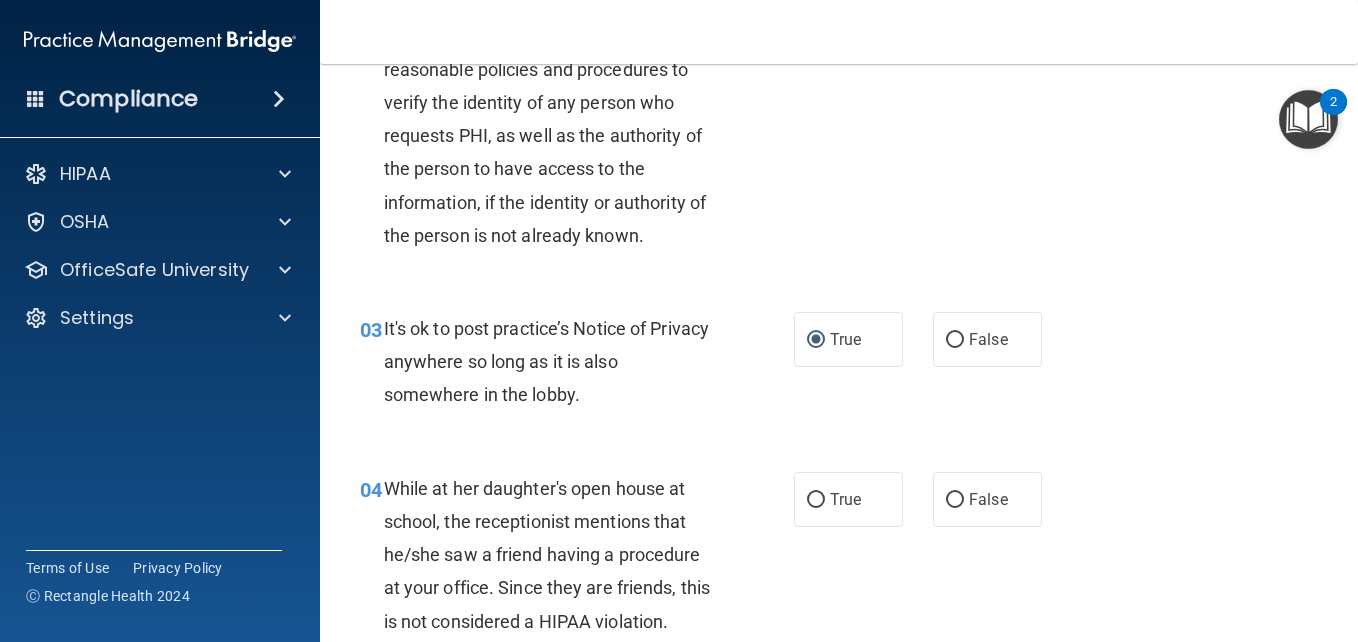 scroll, scrollTop: 400, scrollLeft: 0, axis: vertical 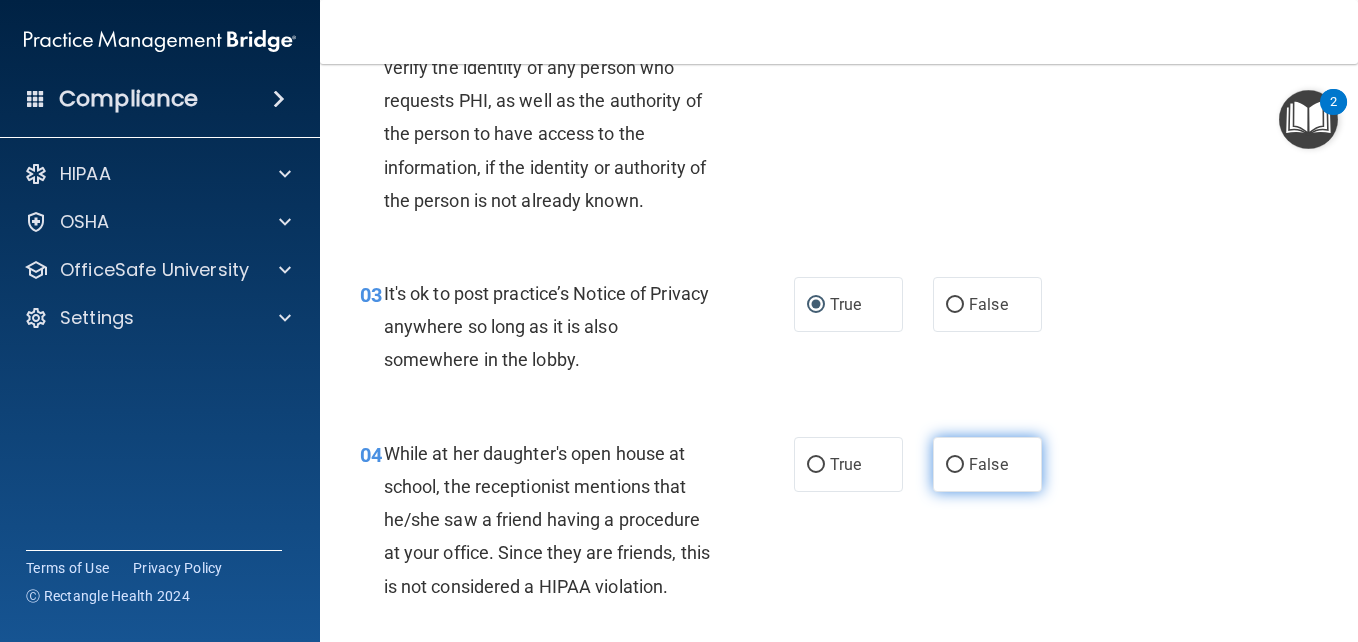 click on "False" at bounding box center [955, 465] 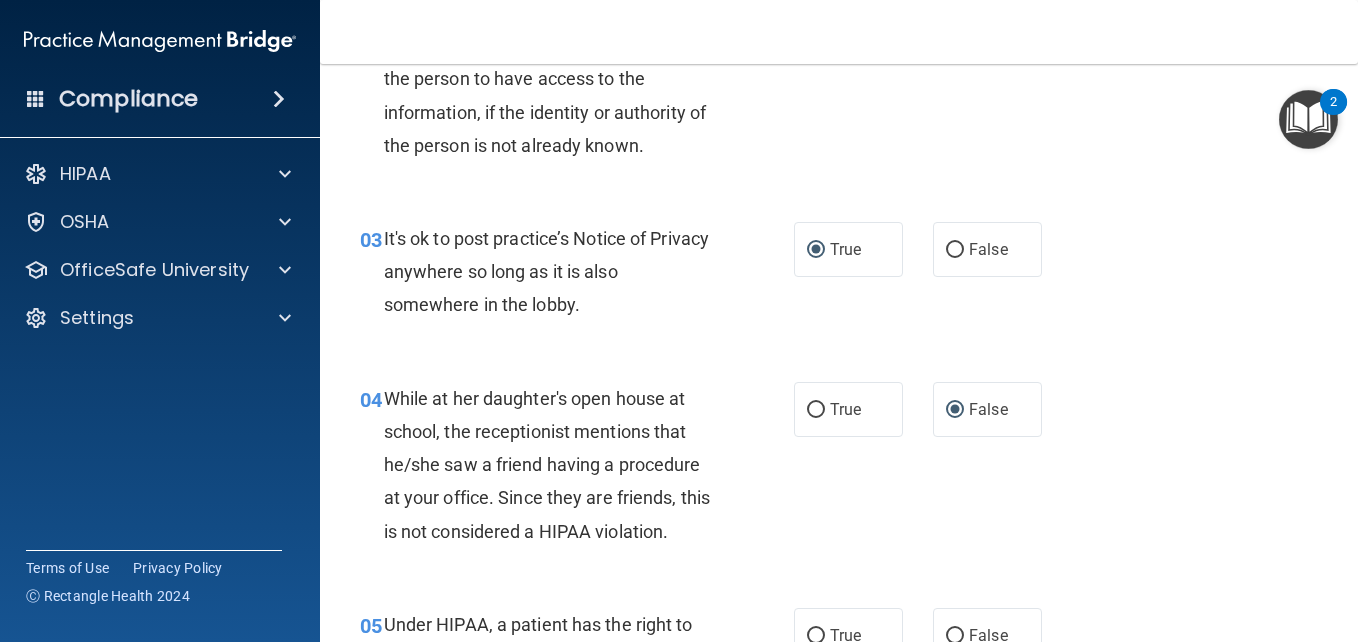 scroll, scrollTop: 600, scrollLeft: 0, axis: vertical 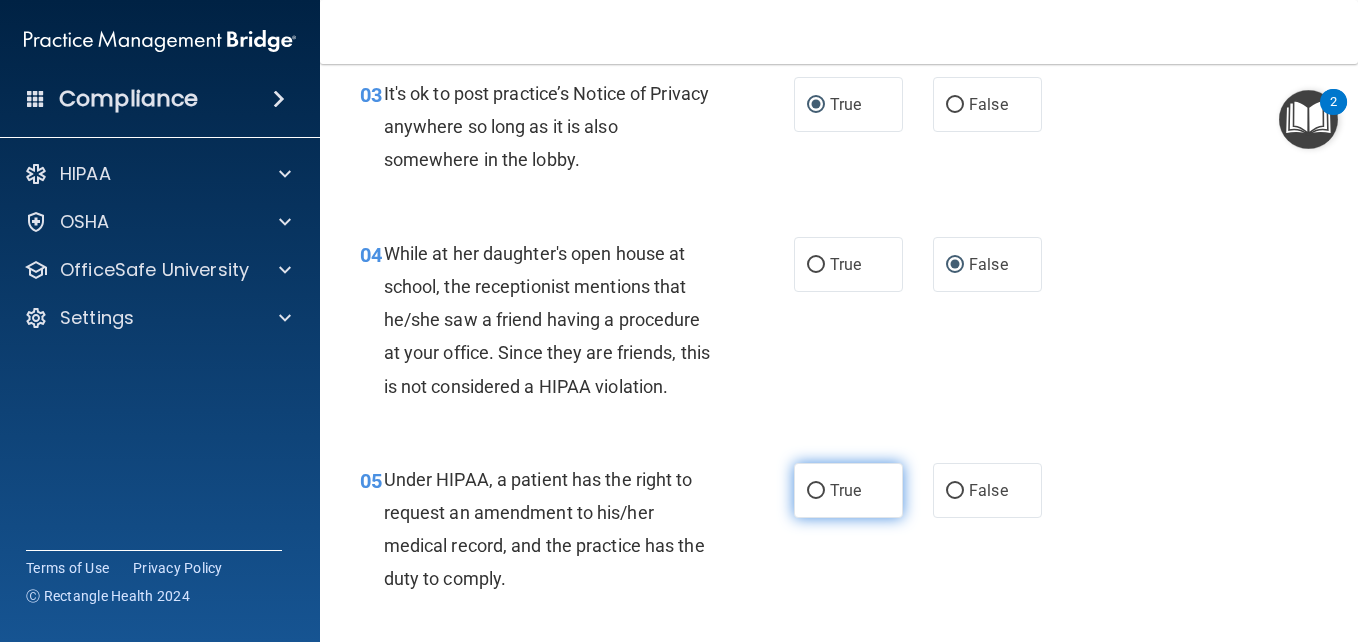 click on "True" at bounding box center [816, 491] 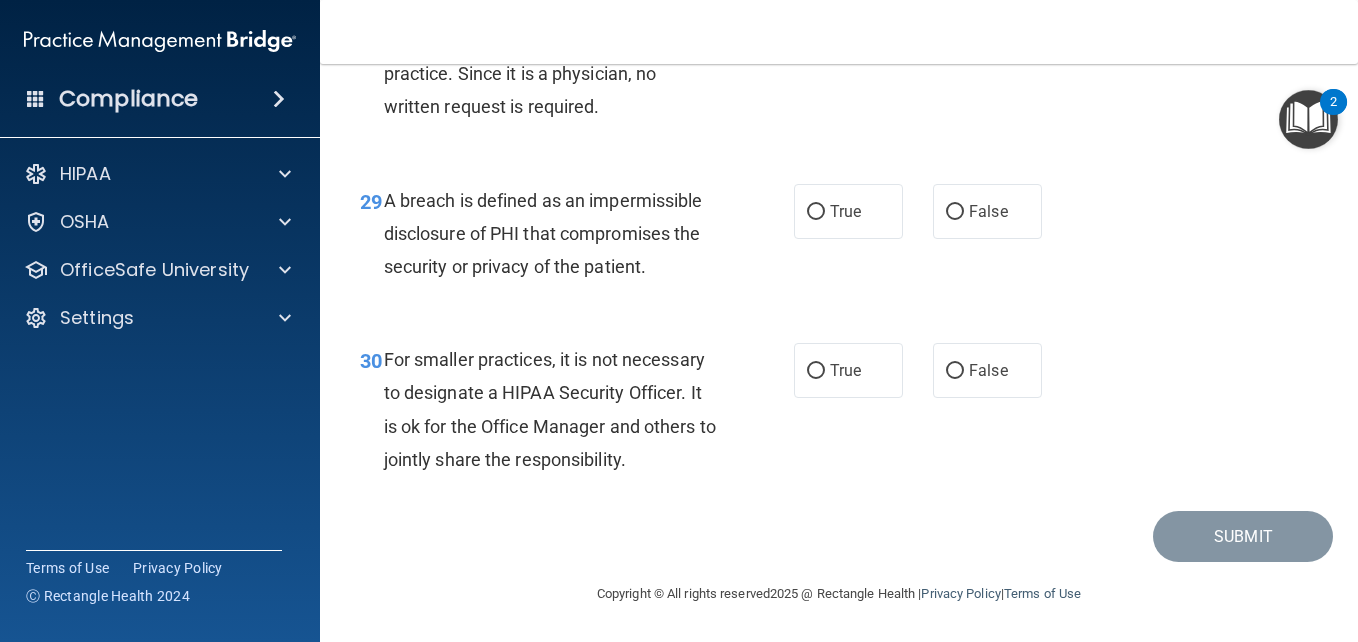 scroll, scrollTop: 5508, scrollLeft: 0, axis: vertical 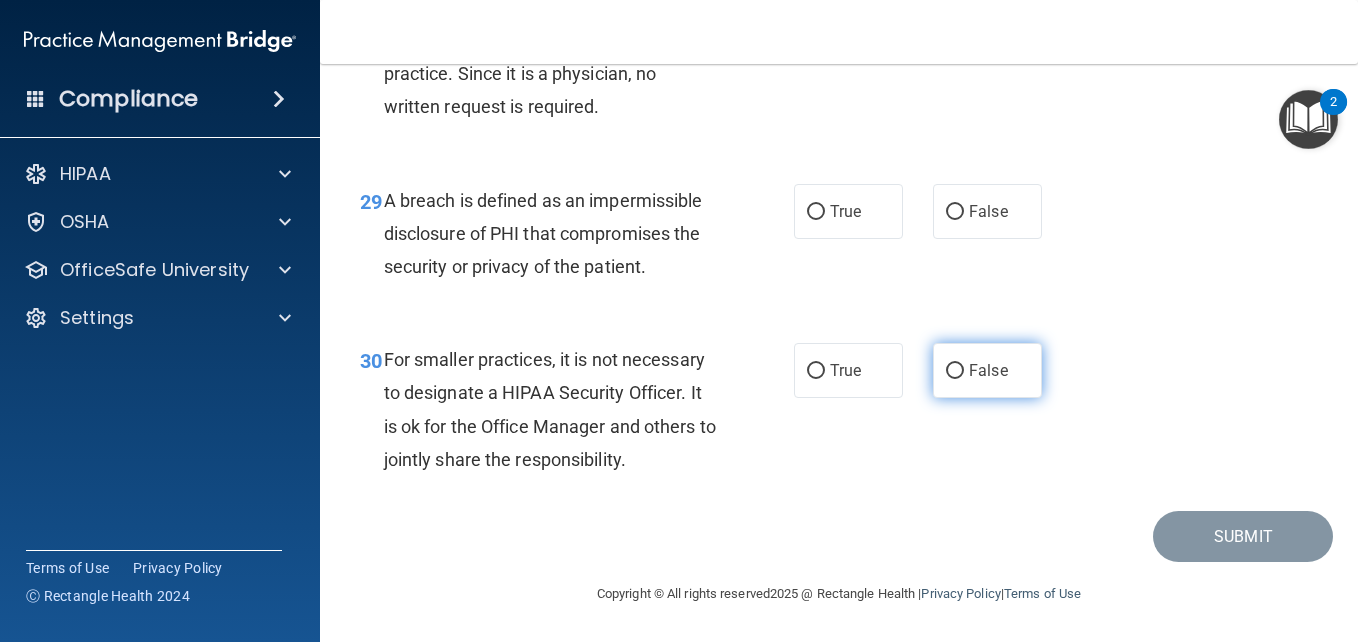 click on "False" at bounding box center [955, 371] 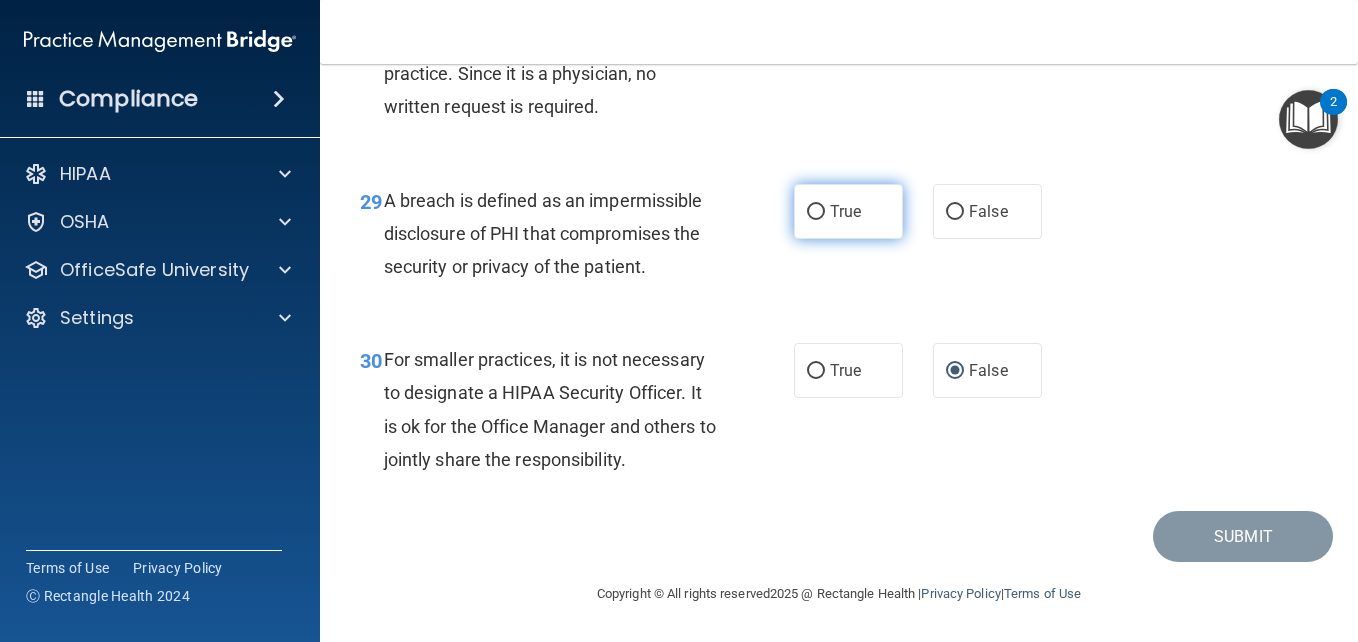 click on "True" at bounding box center [816, 212] 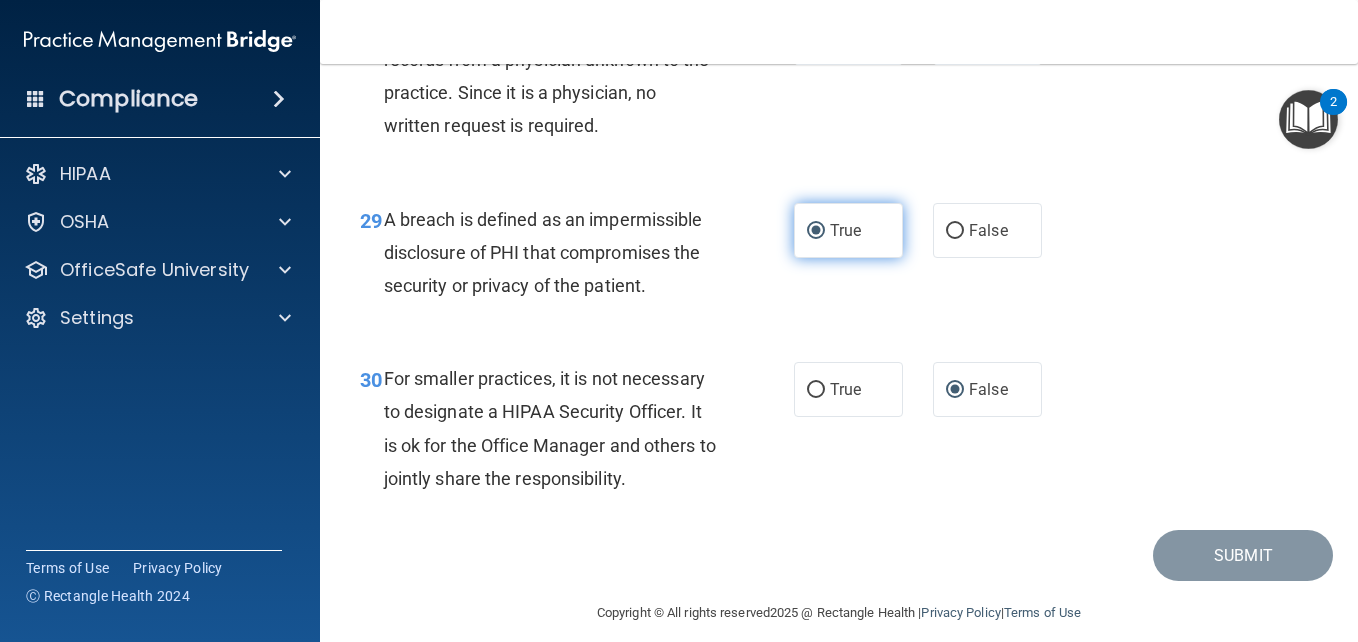 scroll, scrollTop: 5408, scrollLeft: 0, axis: vertical 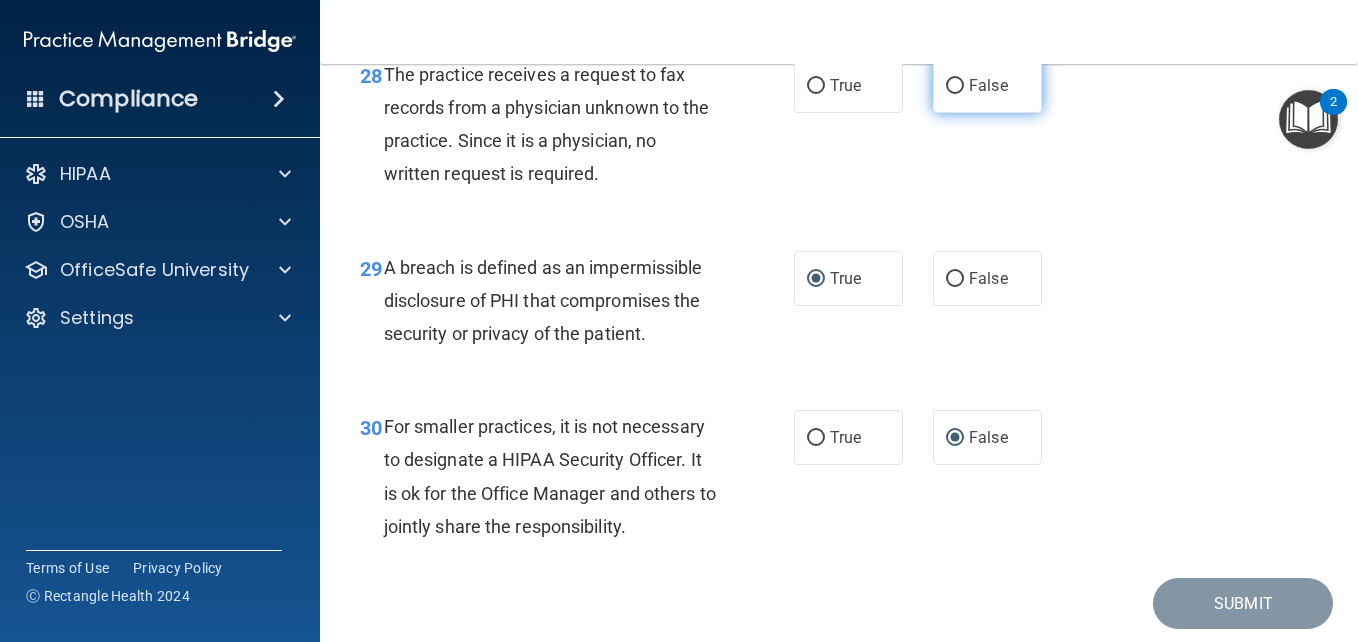 click on "False" at bounding box center (955, 86) 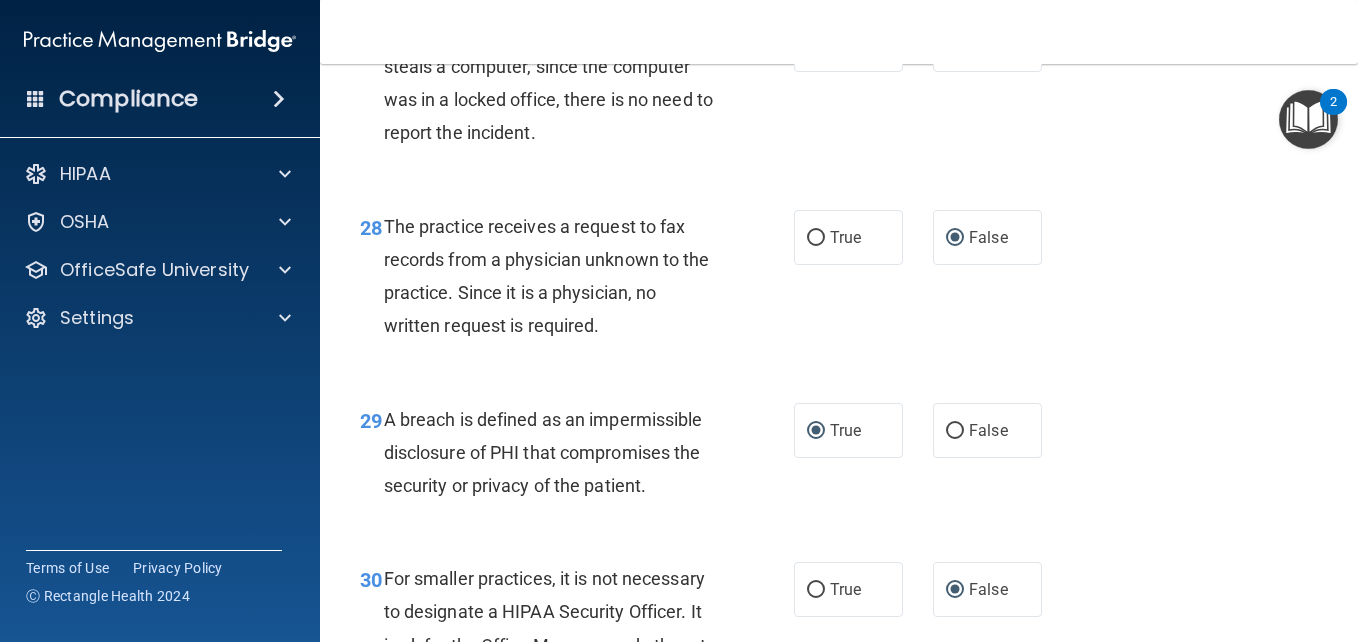 scroll, scrollTop: 5208, scrollLeft: 0, axis: vertical 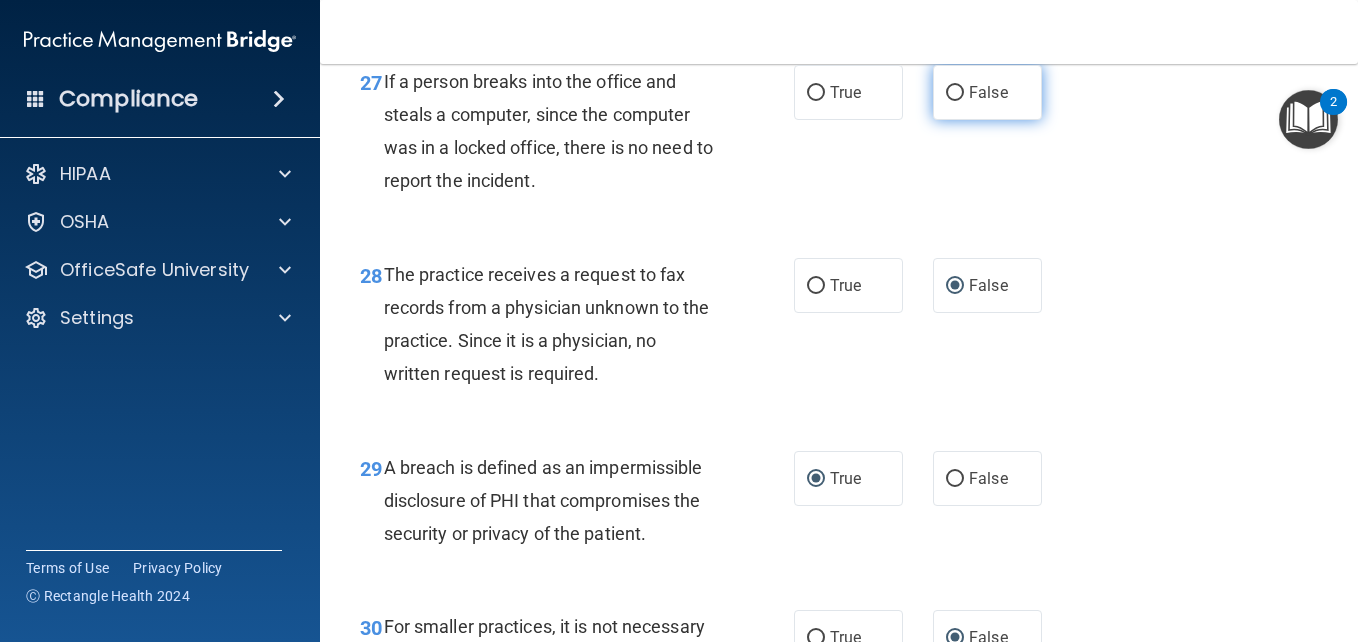 click on "False" at bounding box center [955, 93] 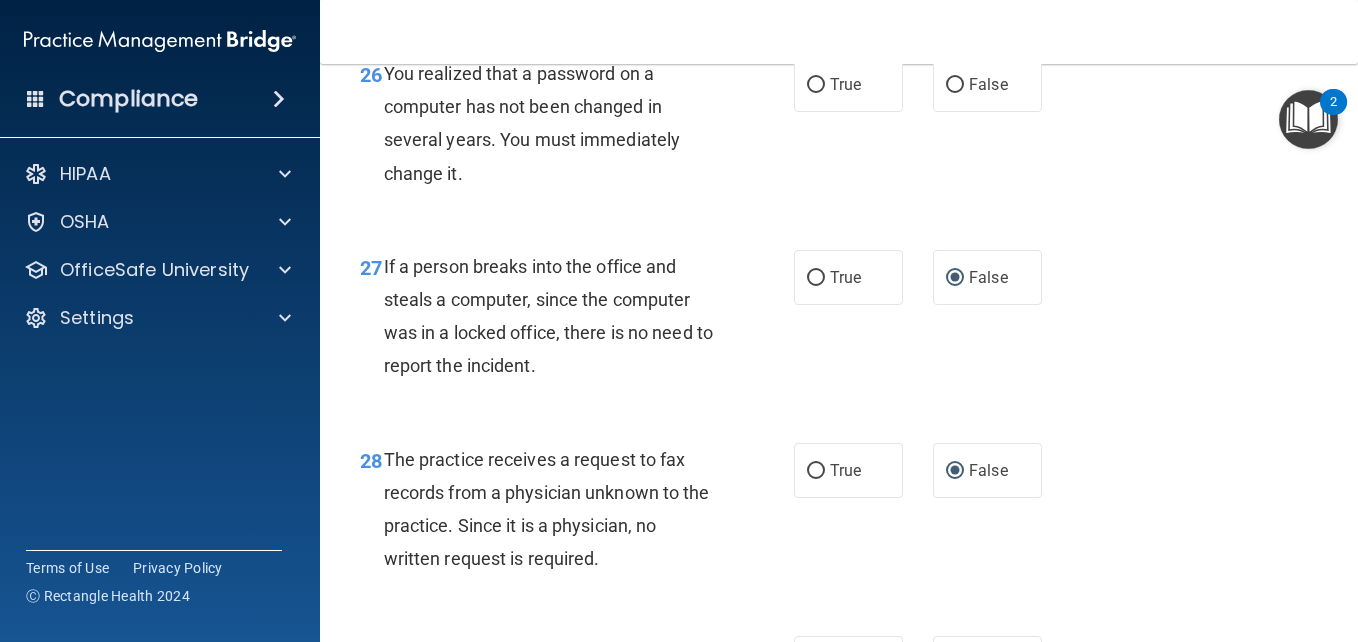 scroll, scrollTop: 5008, scrollLeft: 0, axis: vertical 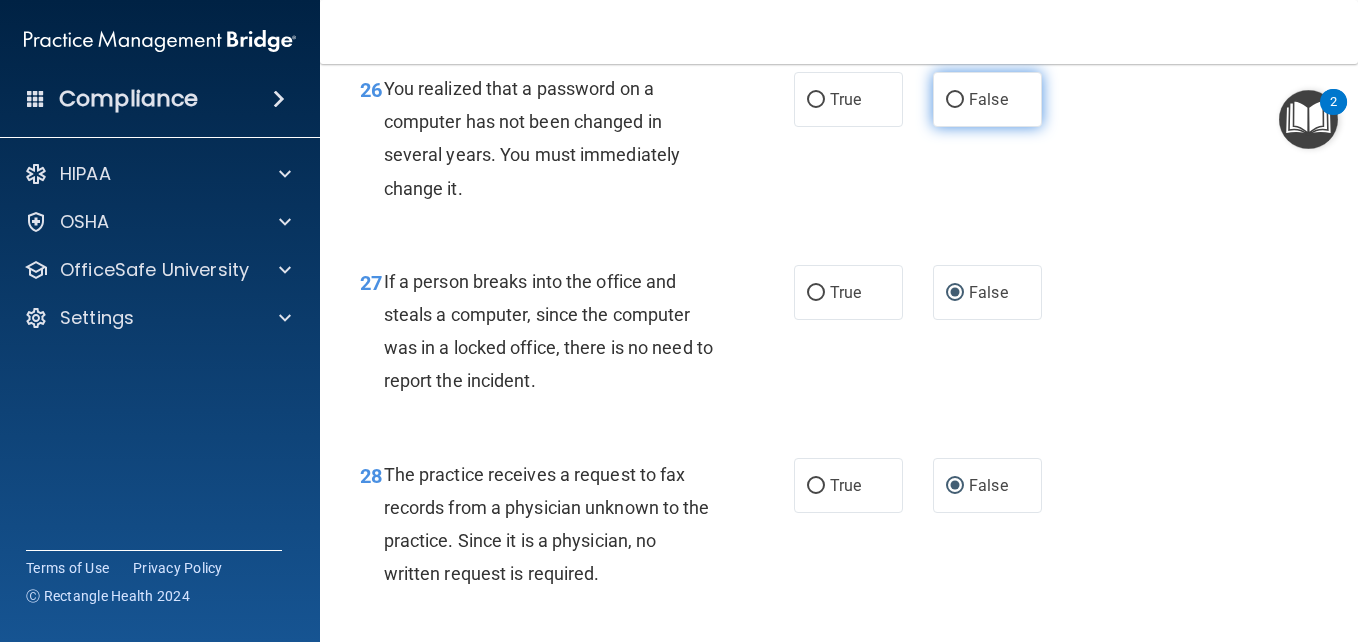 click on "False" at bounding box center (955, 100) 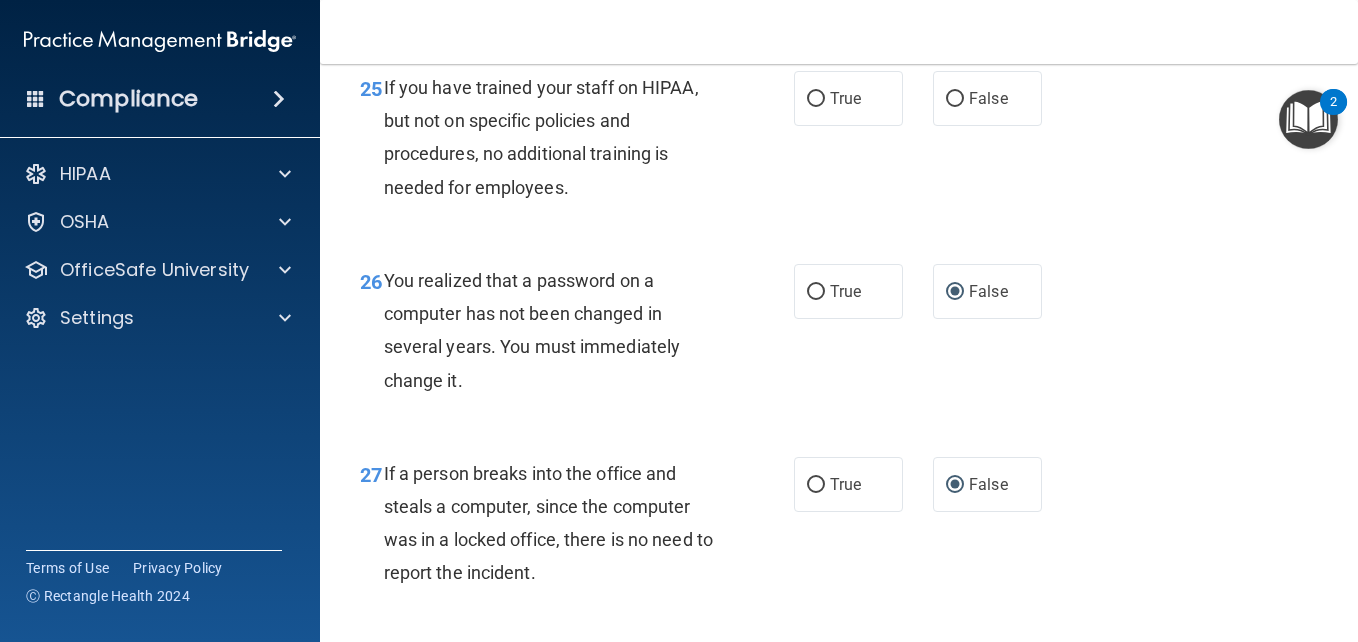 scroll, scrollTop: 4808, scrollLeft: 0, axis: vertical 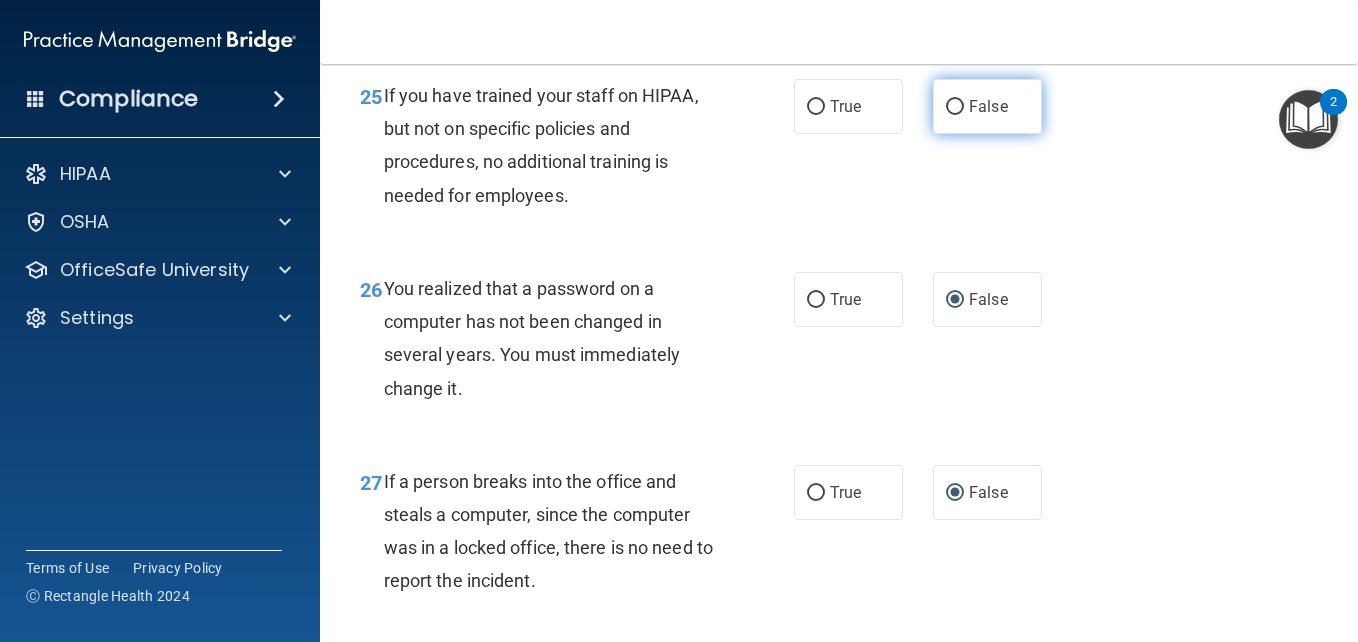click on "False" at bounding box center [955, 107] 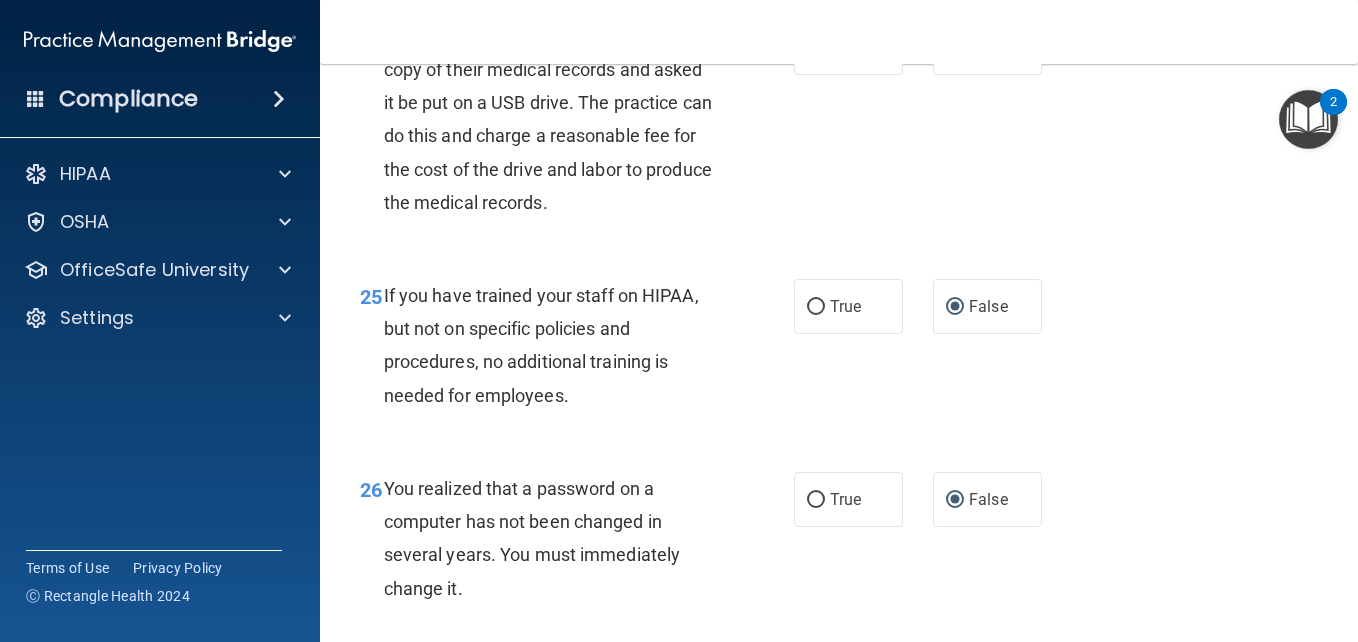 scroll, scrollTop: 4508, scrollLeft: 0, axis: vertical 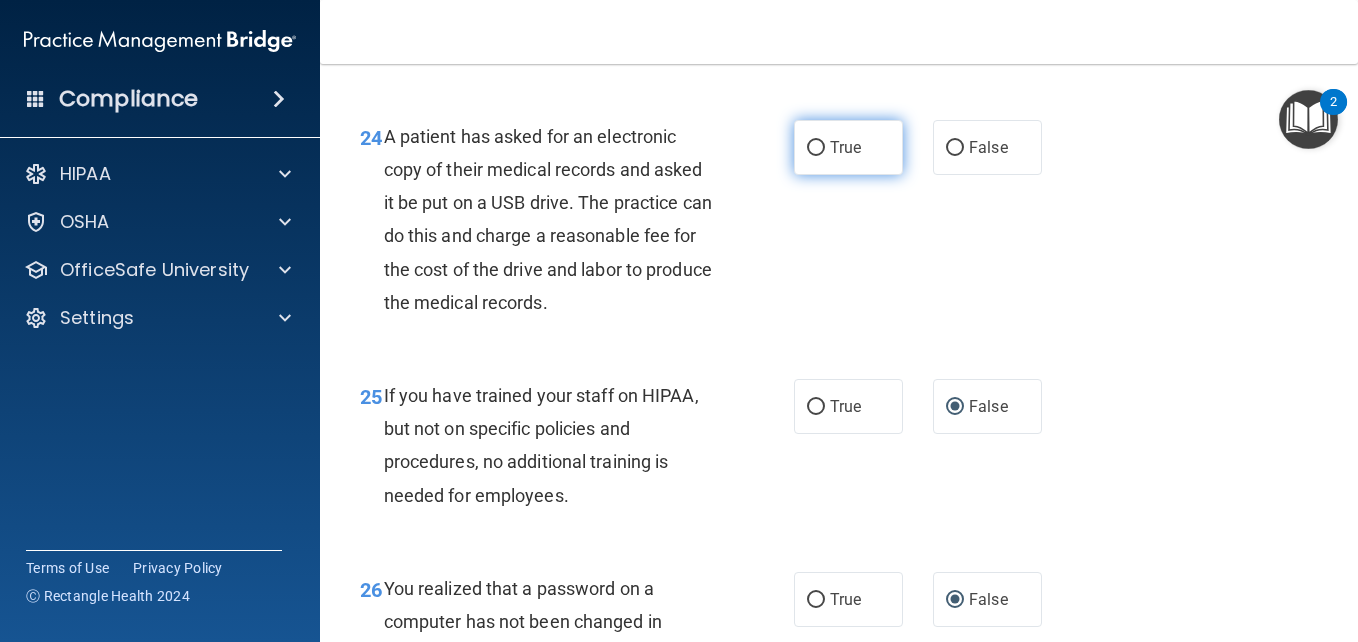 click on "True" at bounding box center [816, 148] 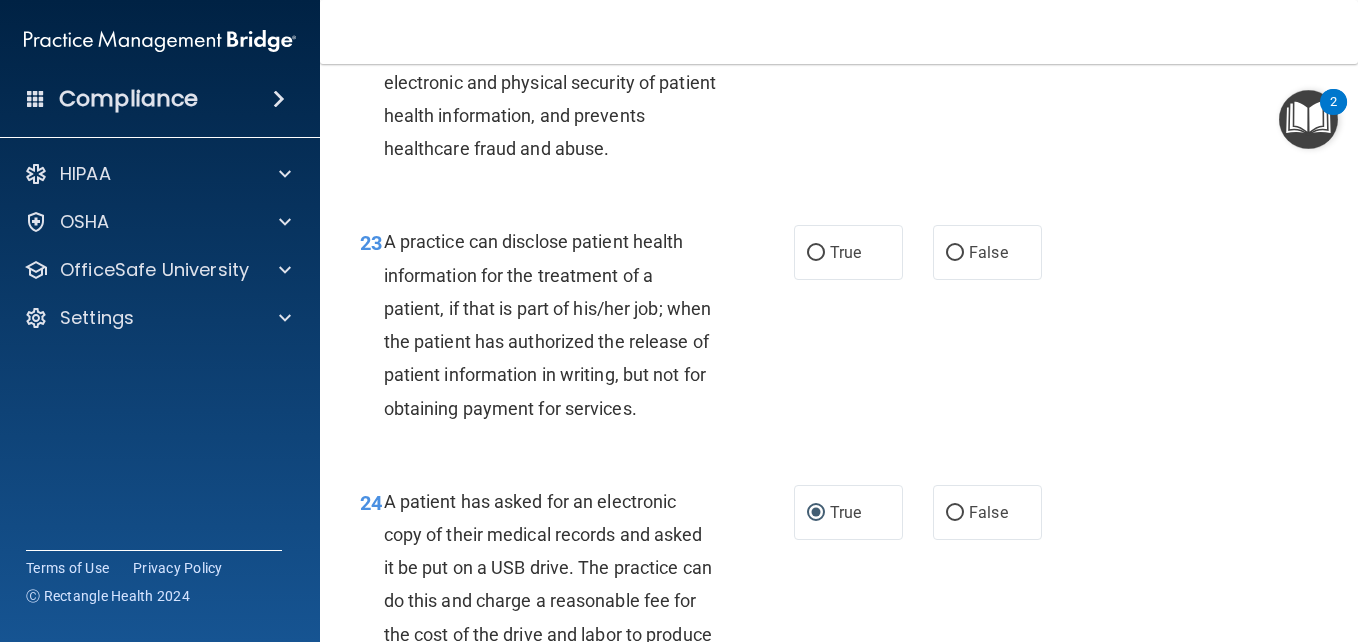 scroll, scrollTop: 4108, scrollLeft: 0, axis: vertical 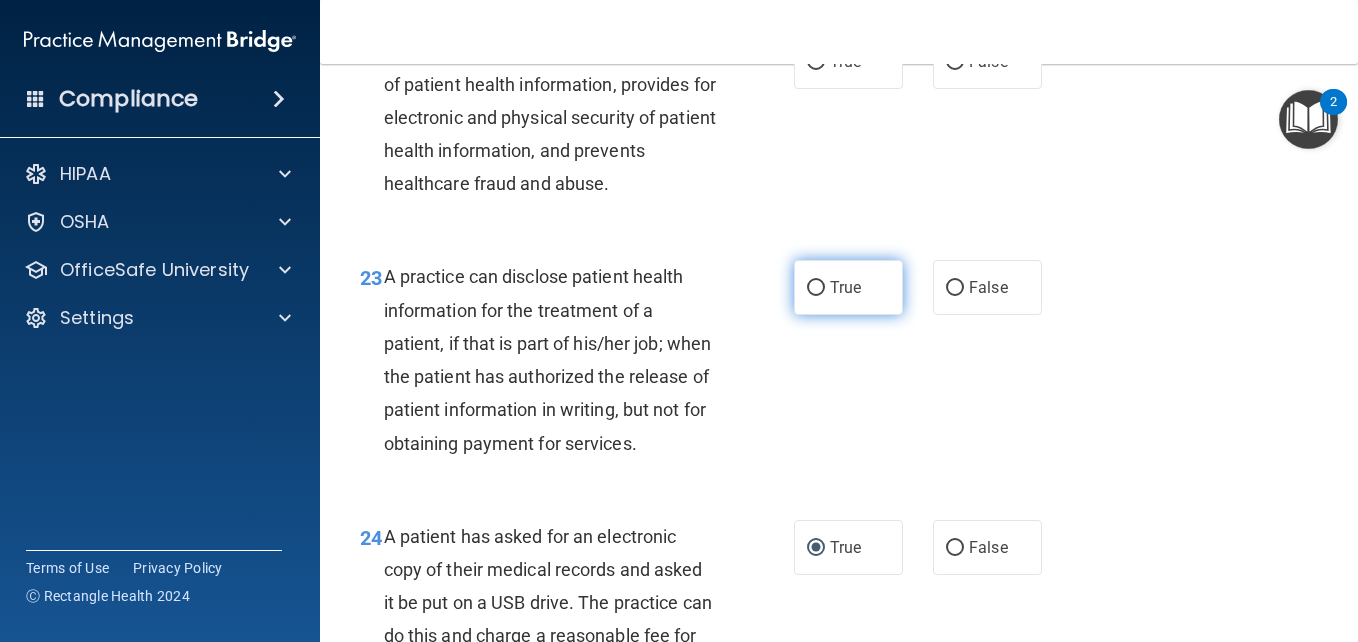 click on "True" at bounding box center (816, 288) 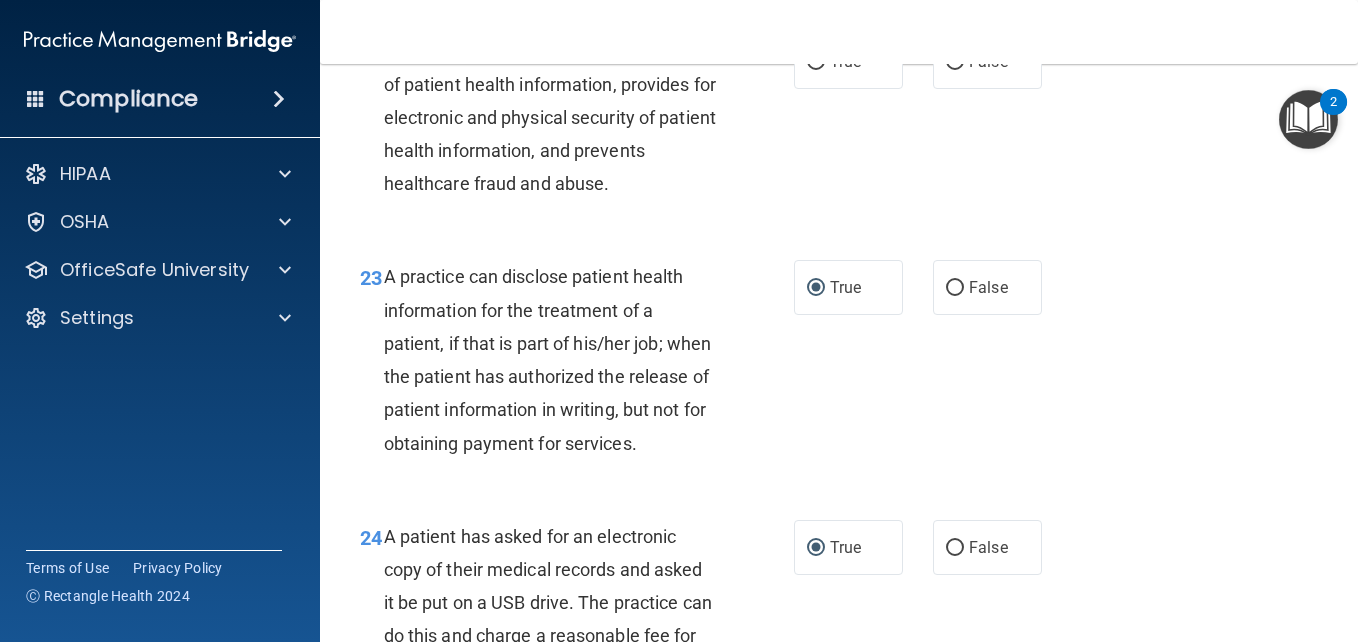 scroll, scrollTop: 4008, scrollLeft: 0, axis: vertical 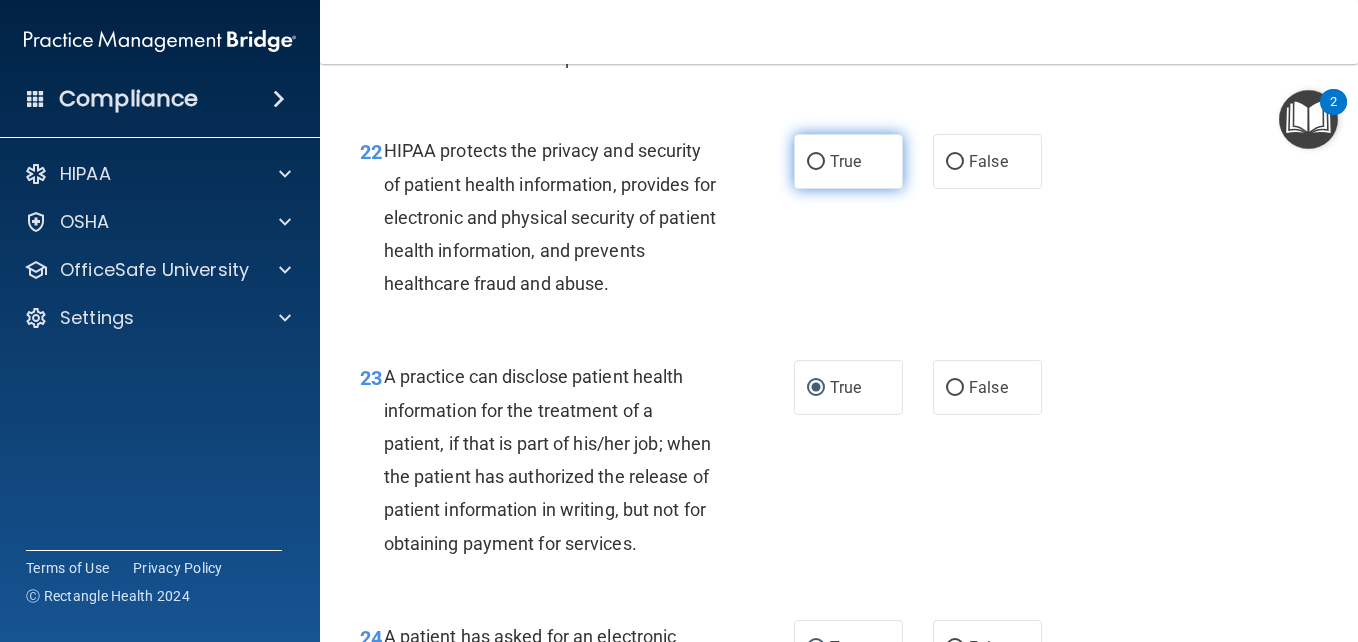 click on "True" at bounding box center [816, 162] 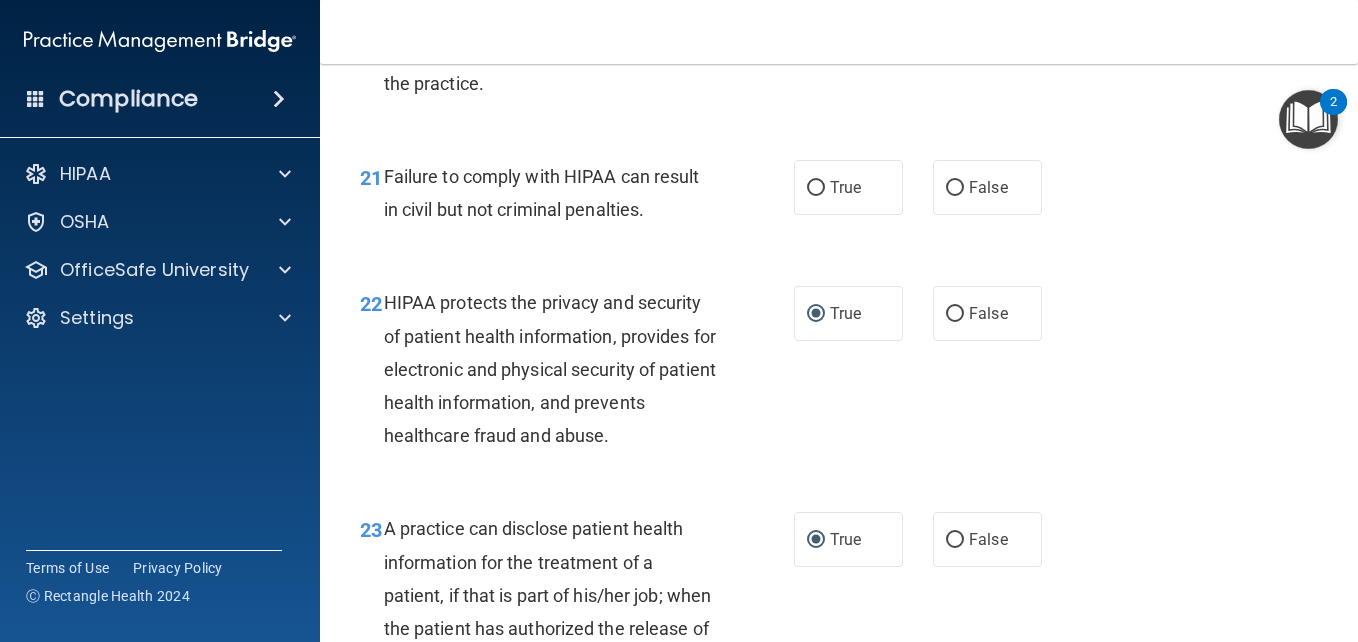 scroll, scrollTop: 3808, scrollLeft: 0, axis: vertical 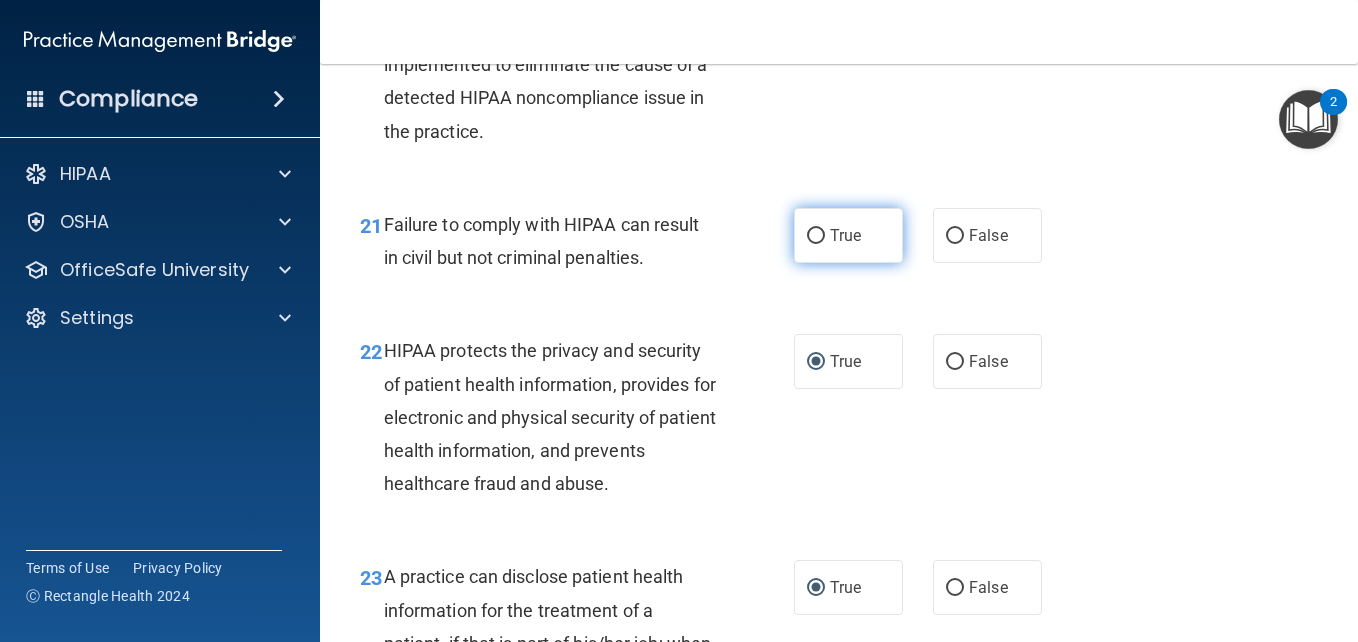 click on "True" at bounding box center (816, 236) 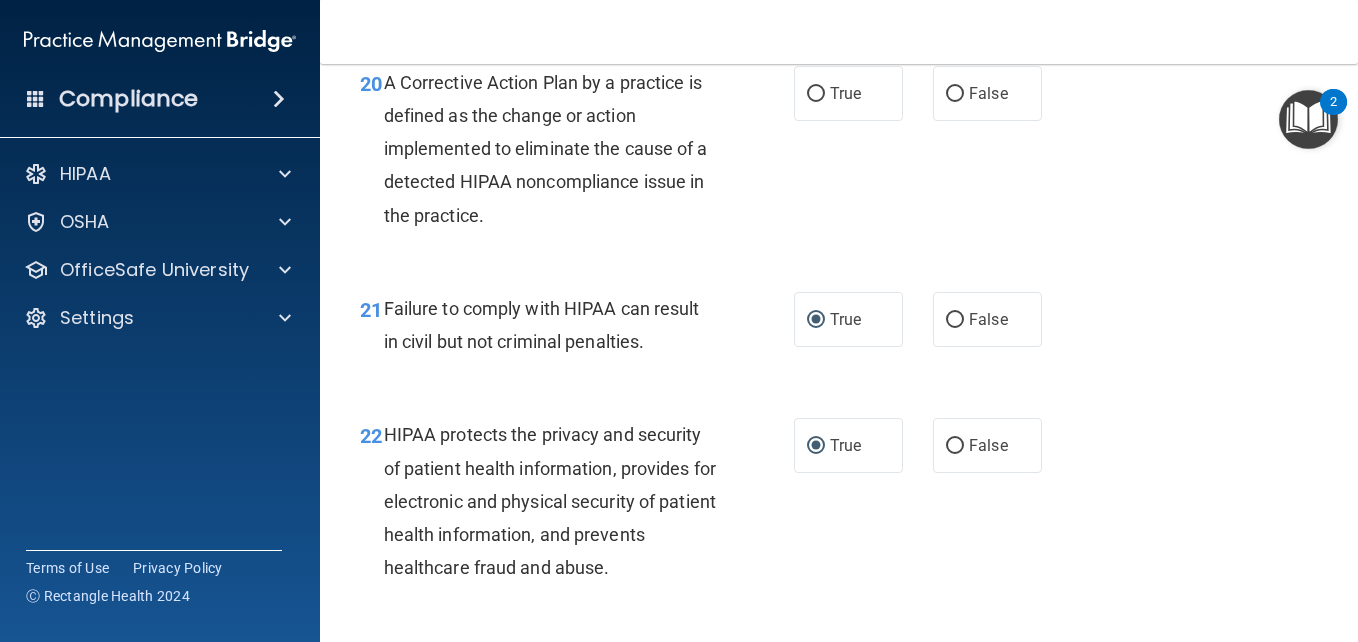 scroll, scrollTop: 3608, scrollLeft: 0, axis: vertical 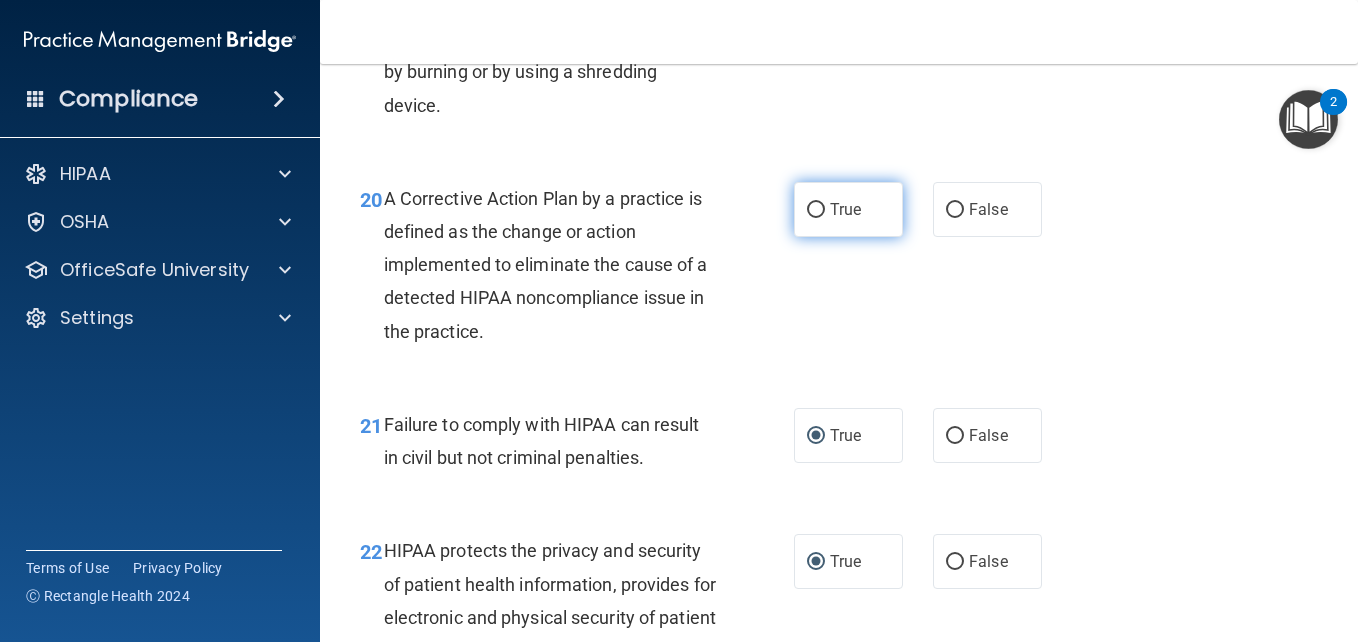 click on "True" at bounding box center [816, 210] 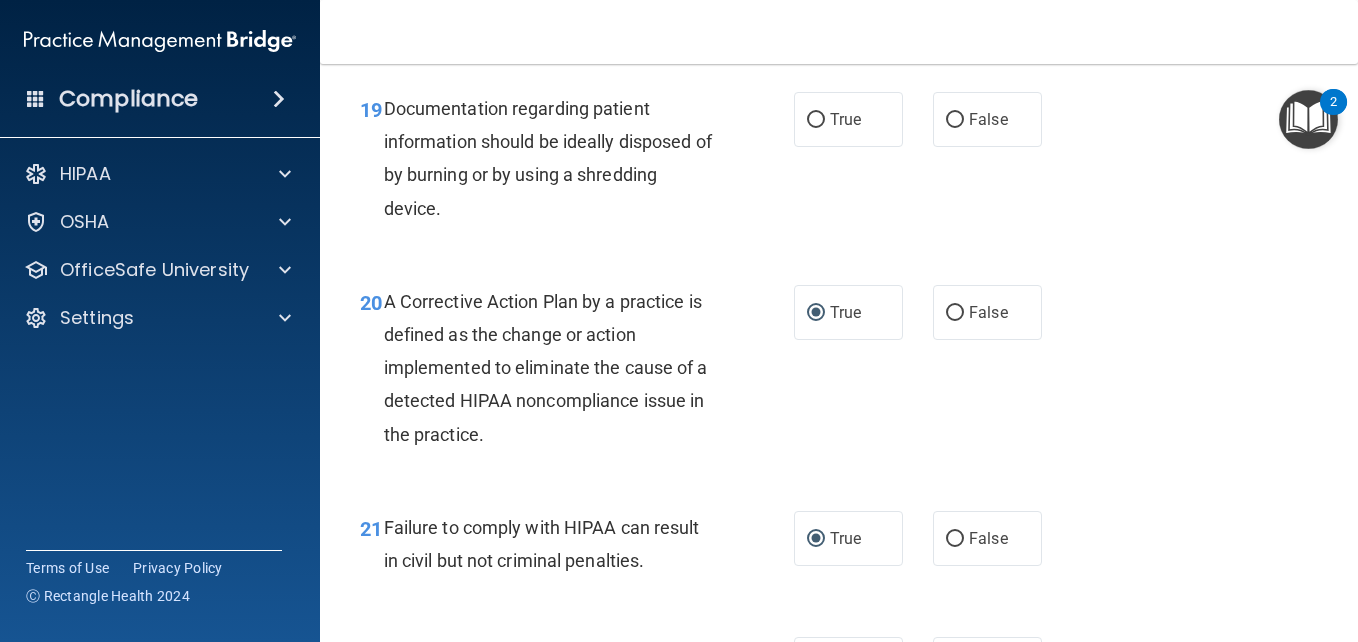 scroll, scrollTop: 3408, scrollLeft: 0, axis: vertical 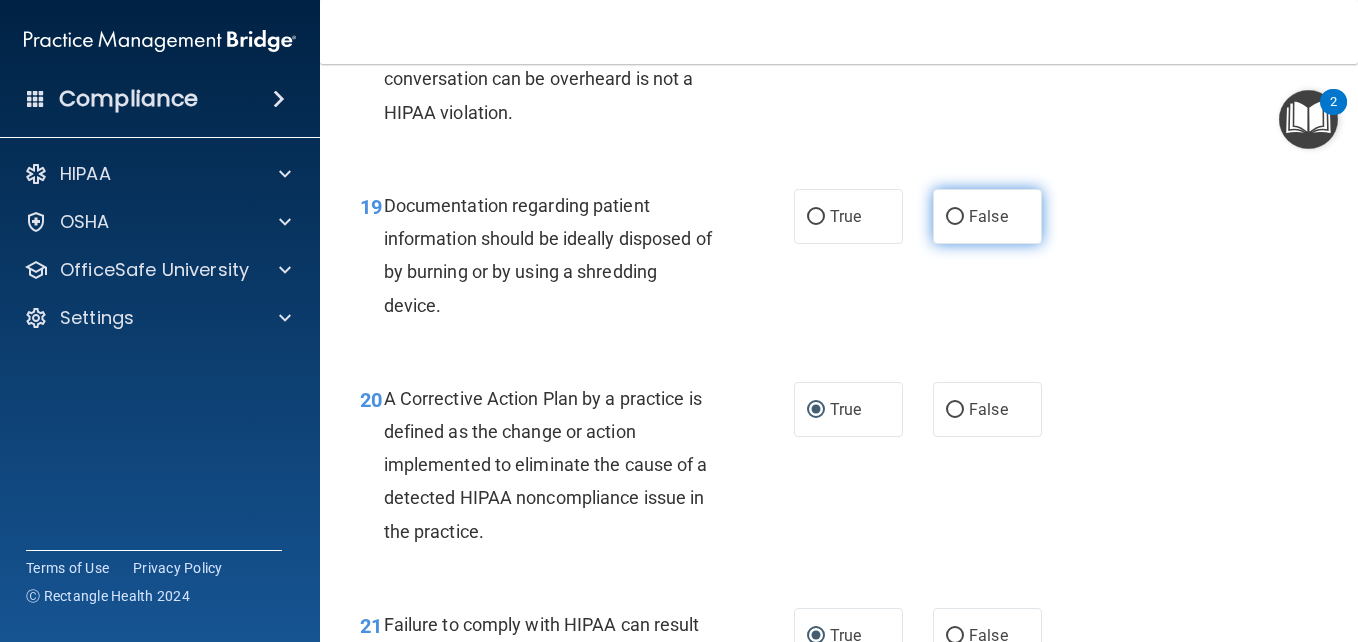 click on "False" at bounding box center [955, 217] 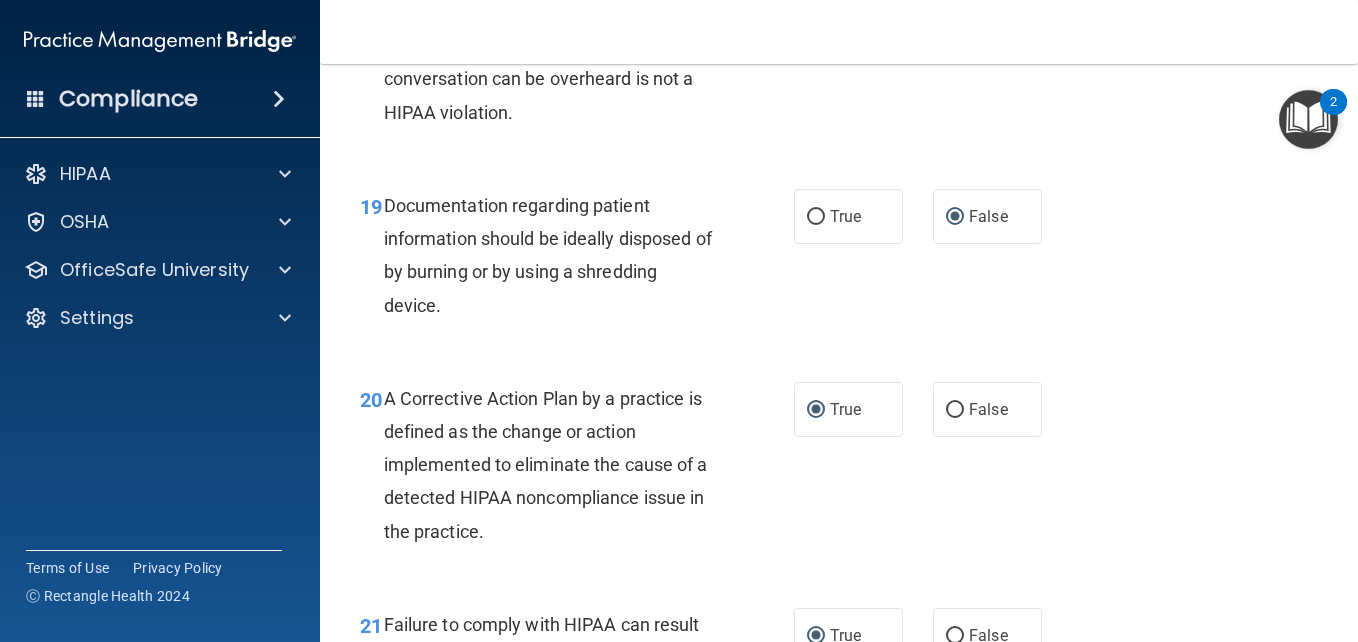 scroll, scrollTop: 3308, scrollLeft: 0, axis: vertical 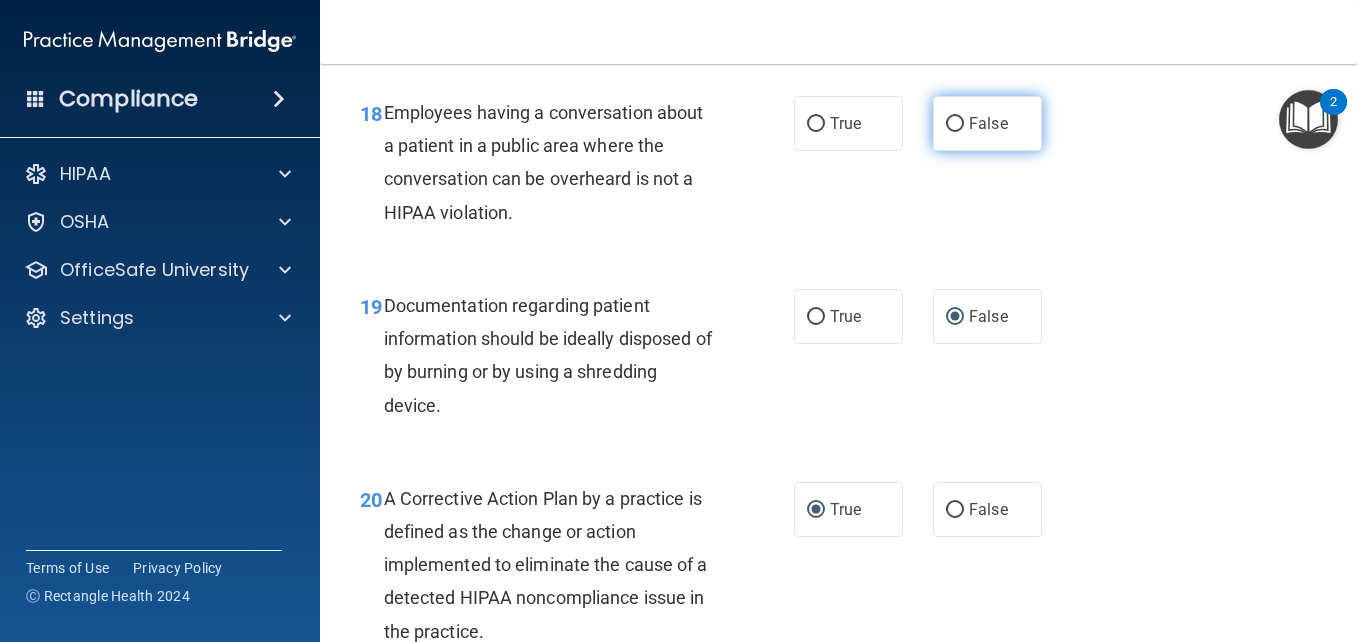 click on "False" at bounding box center (955, 124) 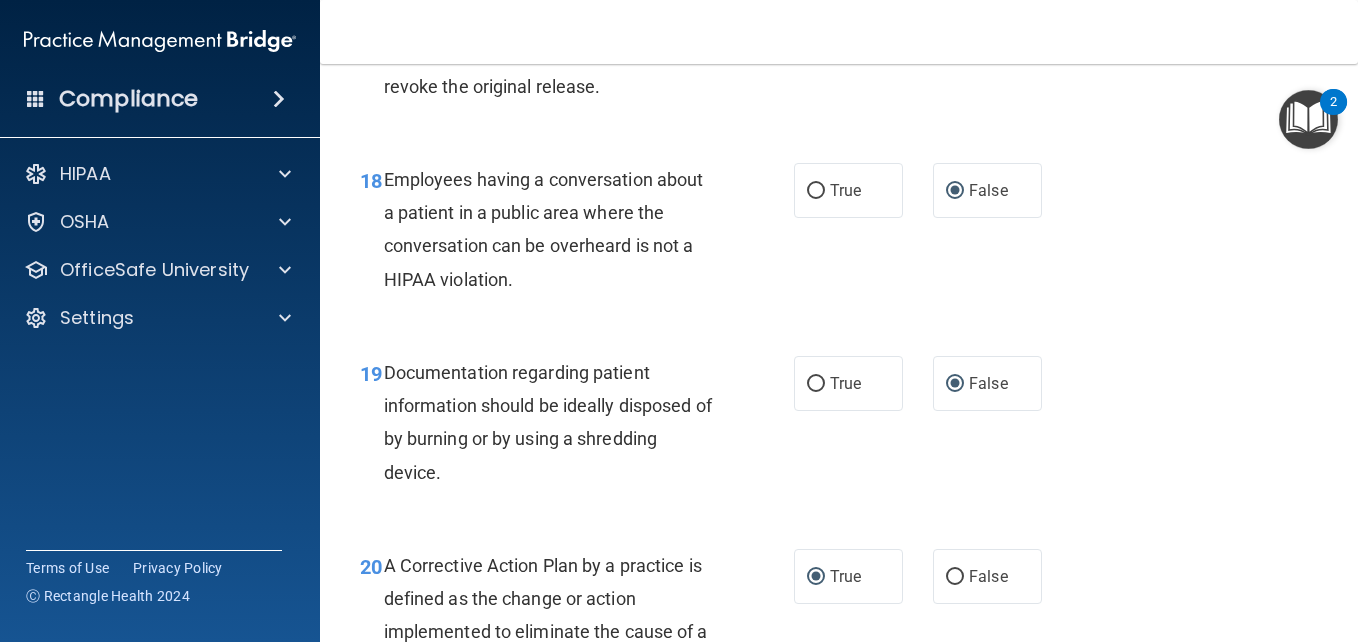 scroll, scrollTop: 3008, scrollLeft: 0, axis: vertical 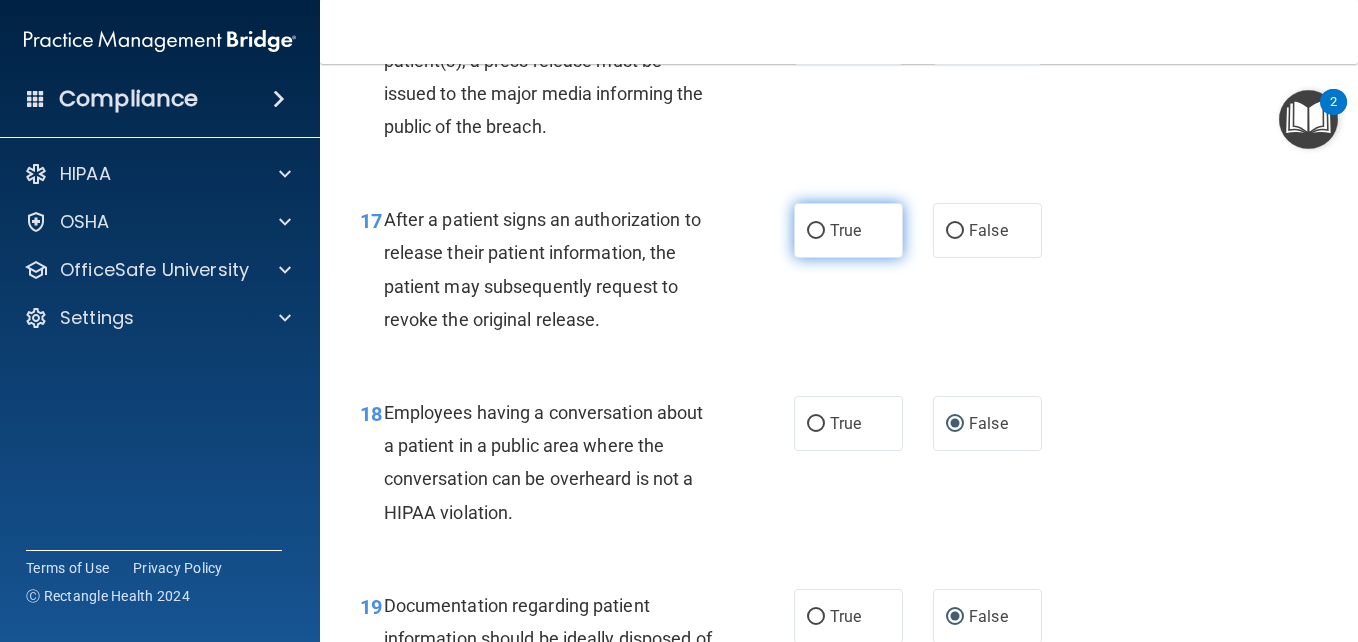 click on "True" at bounding box center [816, 231] 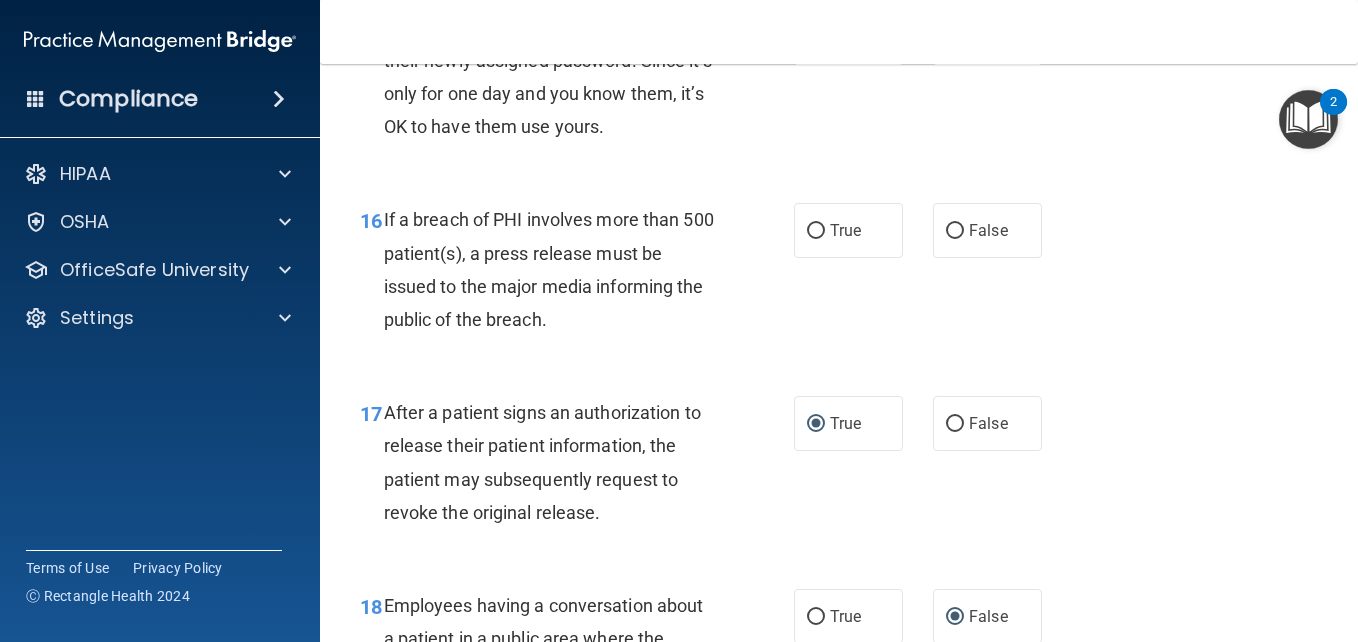 scroll, scrollTop: 2808, scrollLeft: 0, axis: vertical 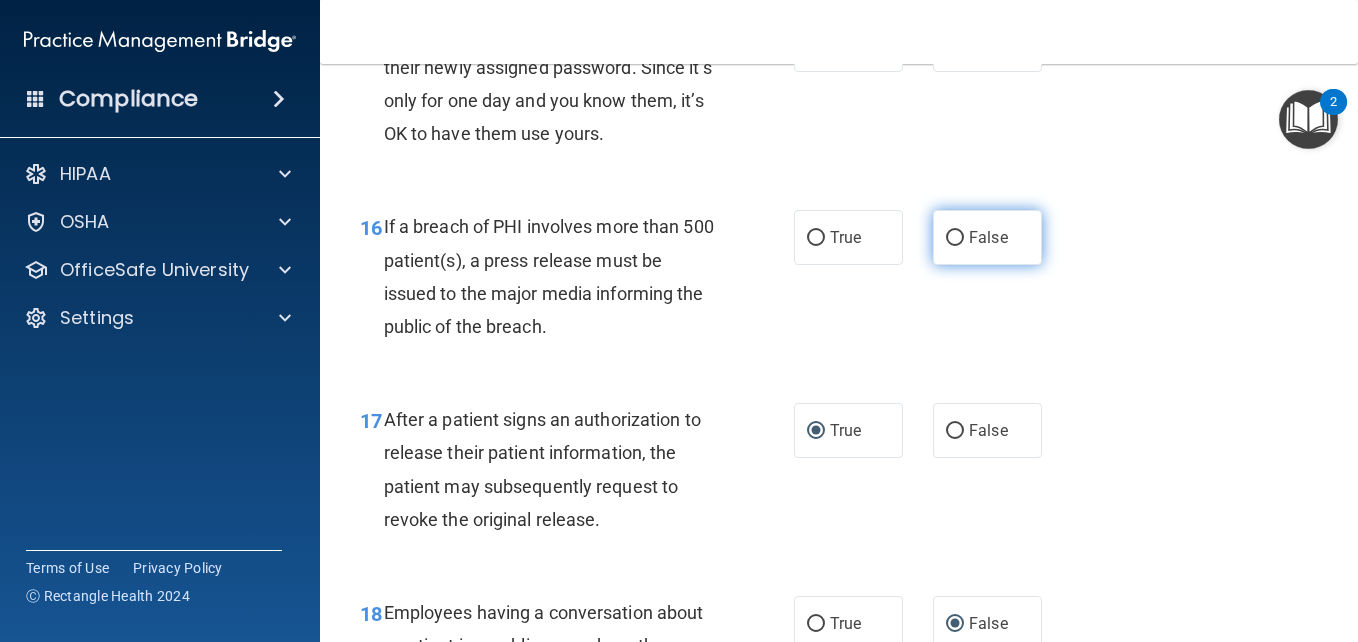 click on "False" at bounding box center (955, 238) 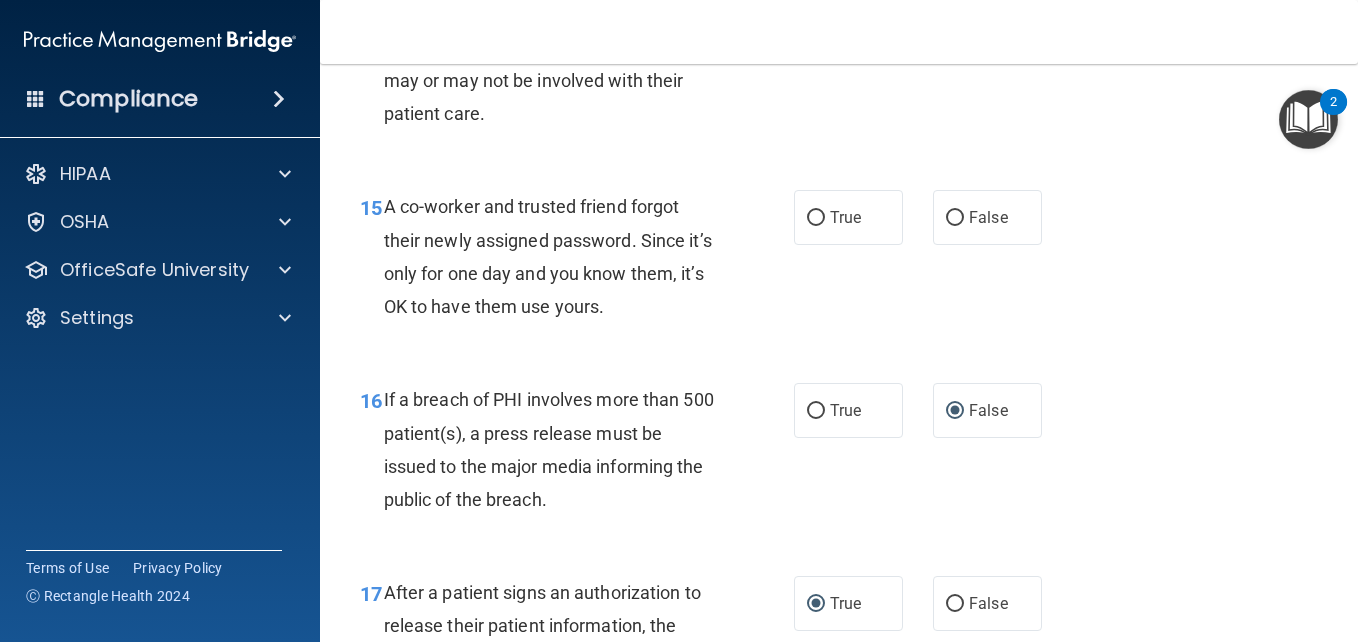 scroll, scrollTop: 2608, scrollLeft: 0, axis: vertical 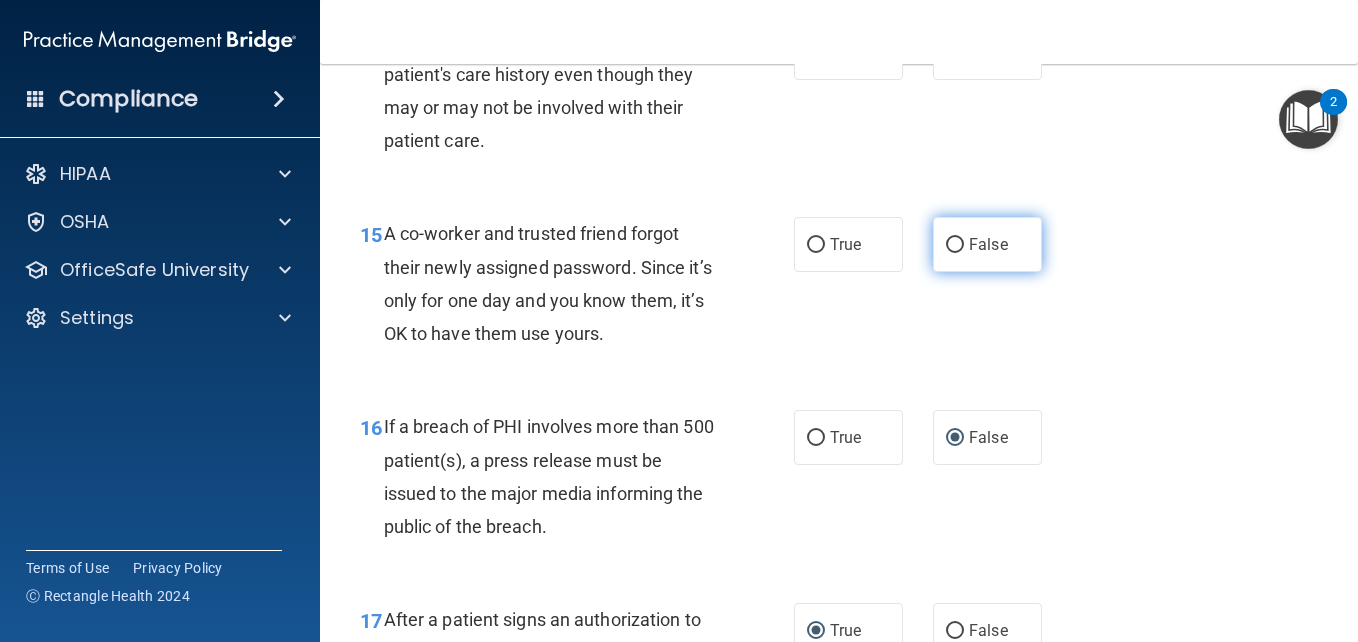 click on "False" at bounding box center [955, 245] 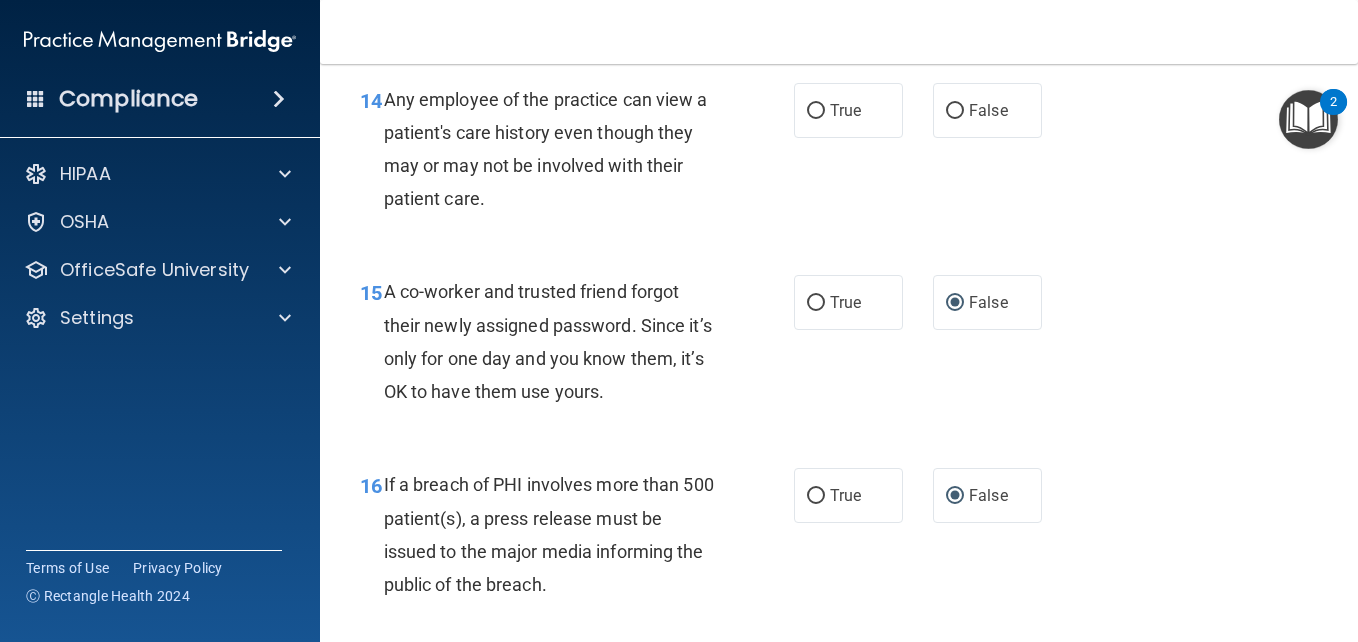 scroll, scrollTop: 2508, scrollLeft: 0, axis: vertical 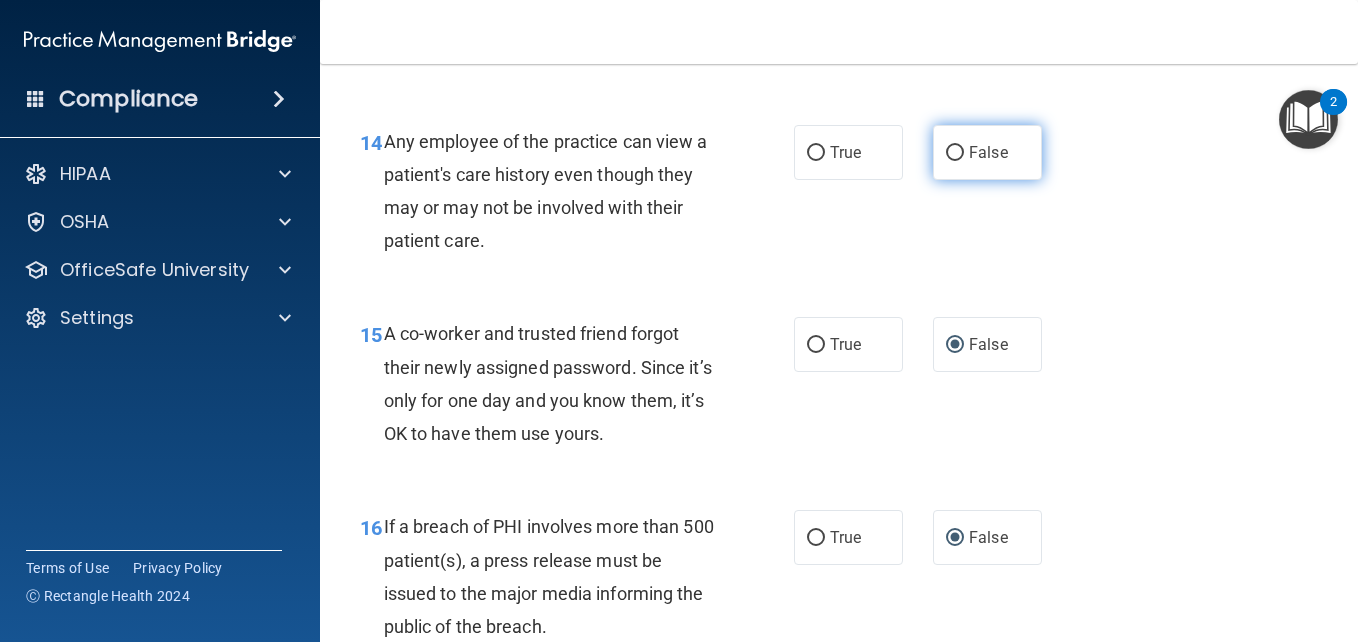 click on "False" at bounding box center [955, 153] 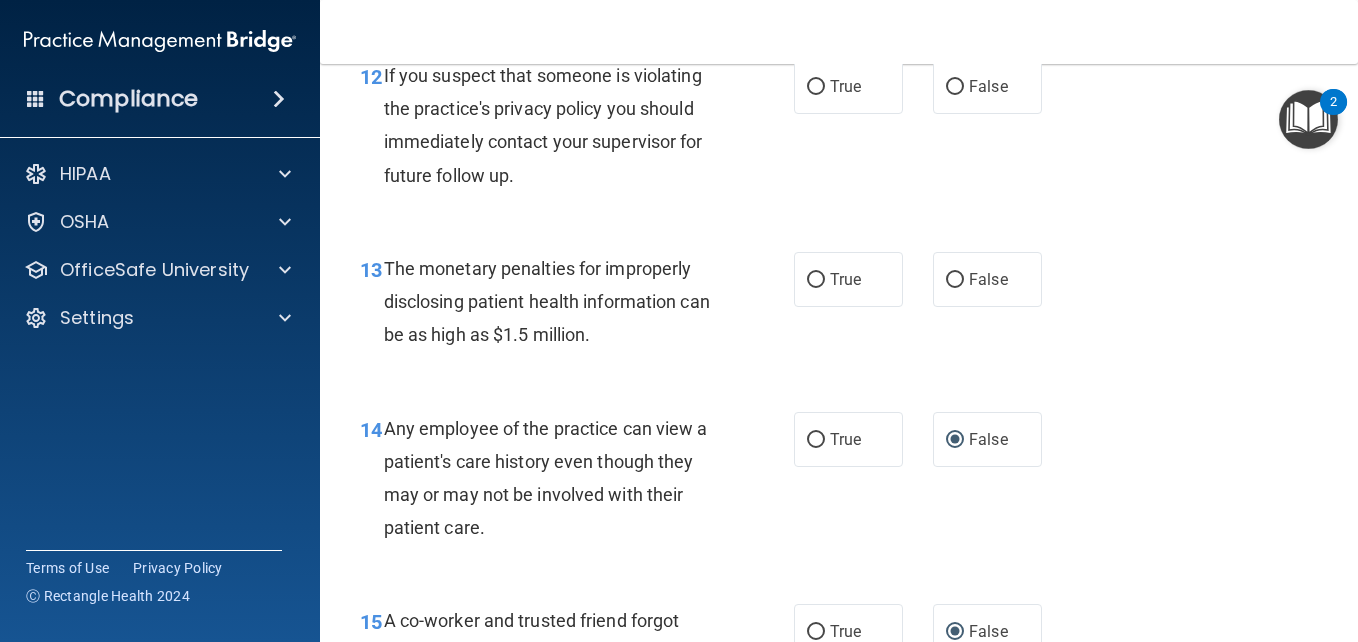 scroll, scrollTop: 2208, scrollLeft: 0, axis: vertical 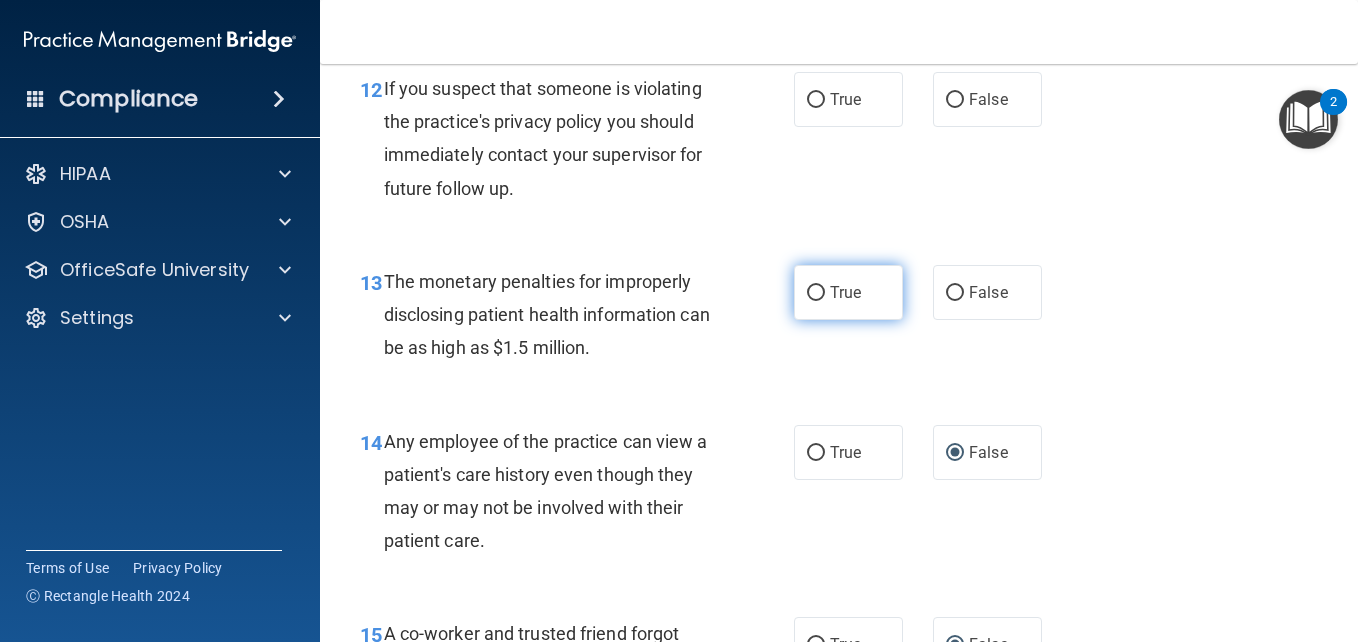 click on "True" at bounding box center [816, 293] 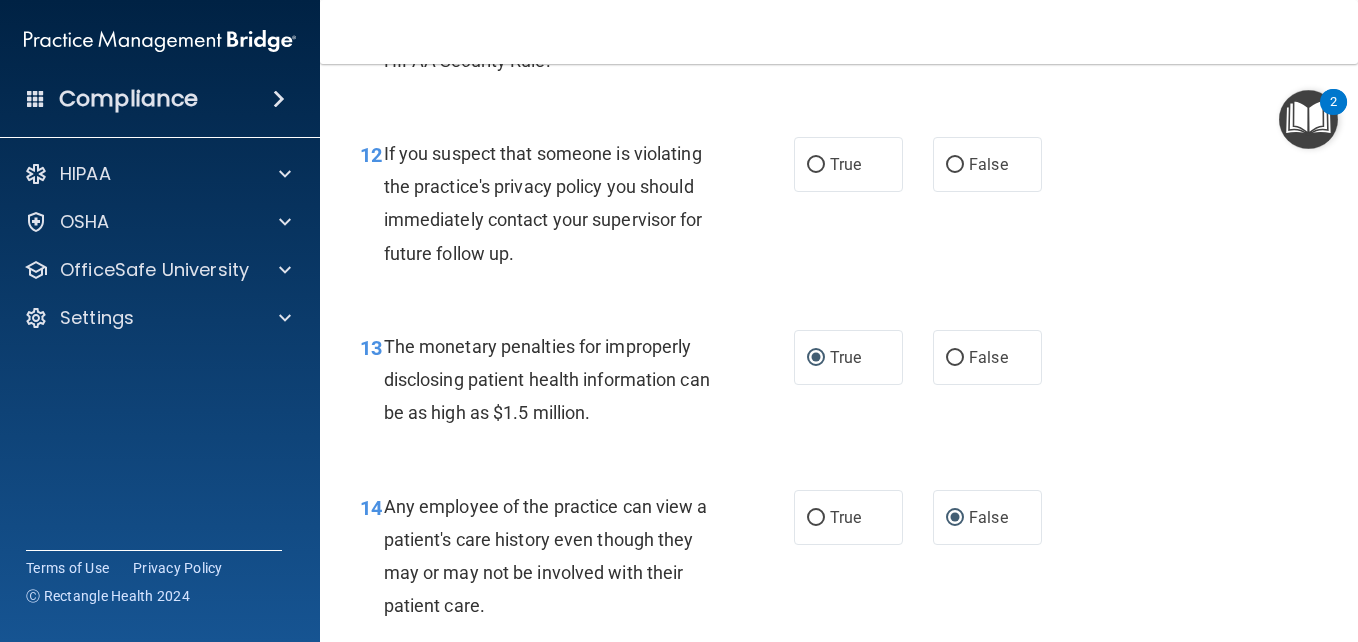 scroll, scrollTop: 2108, scrollLeft: 0, axis: vertical 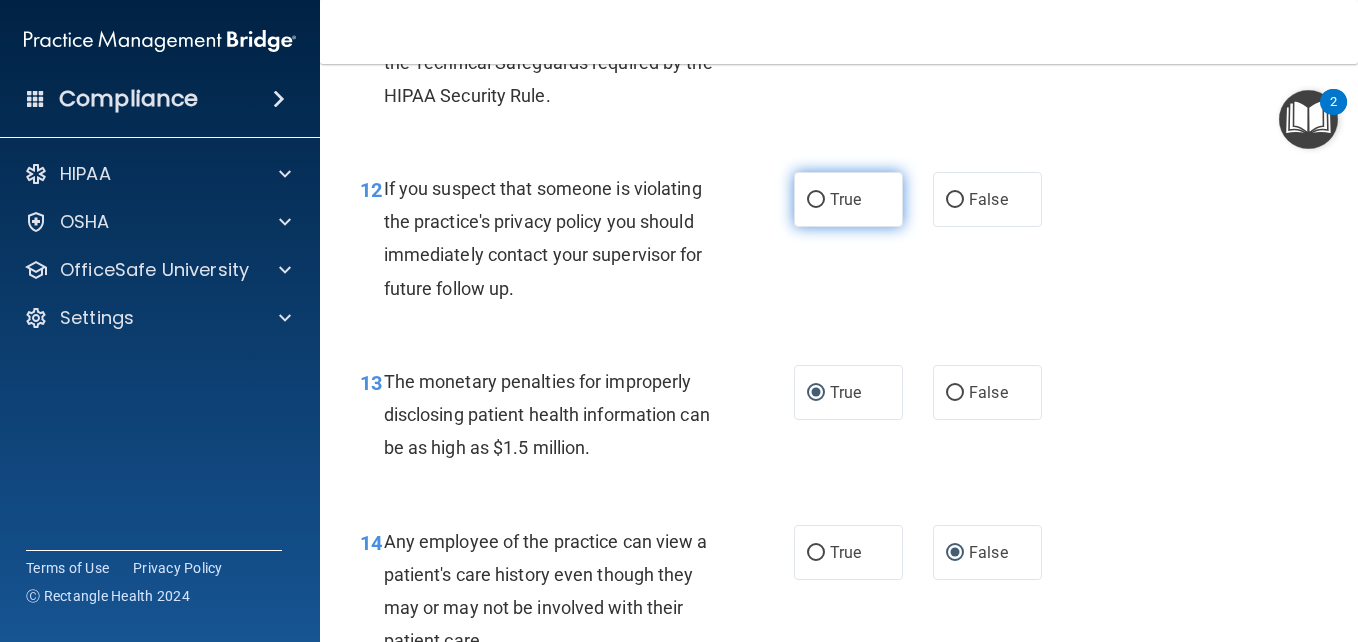 click on "True" at bounding box center (816, 200) 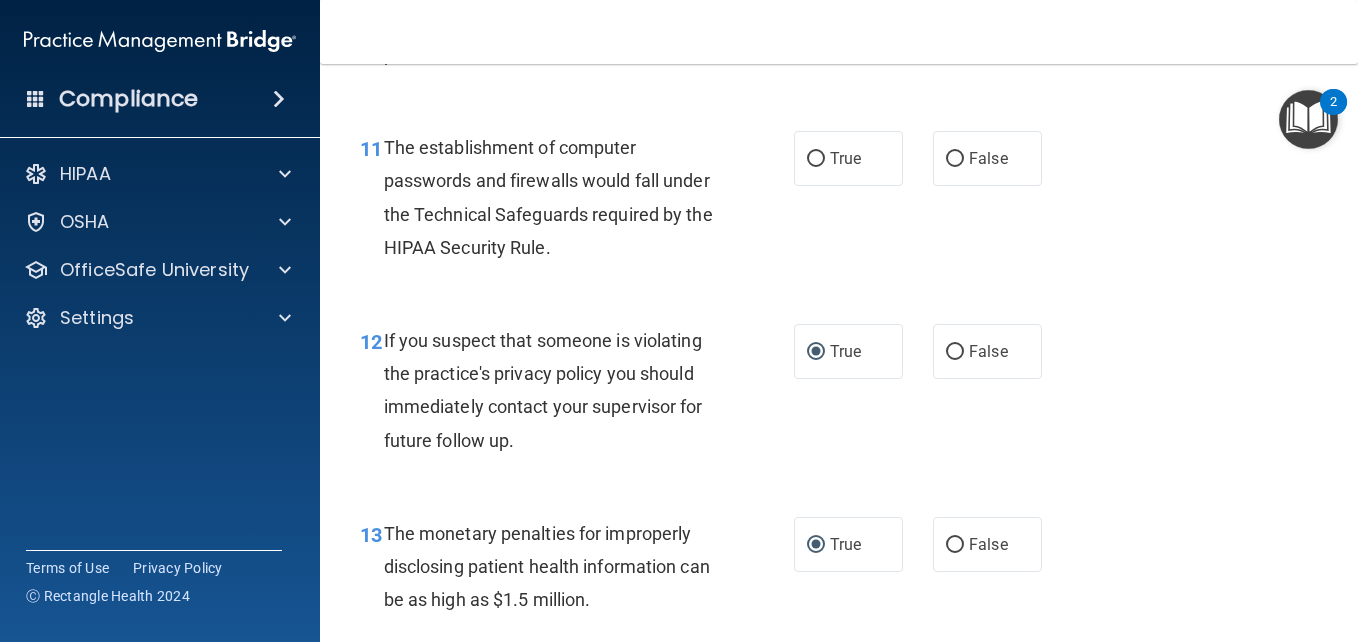scroll, scrollTop: 1908, scrollLeft: 0, axis: vertical 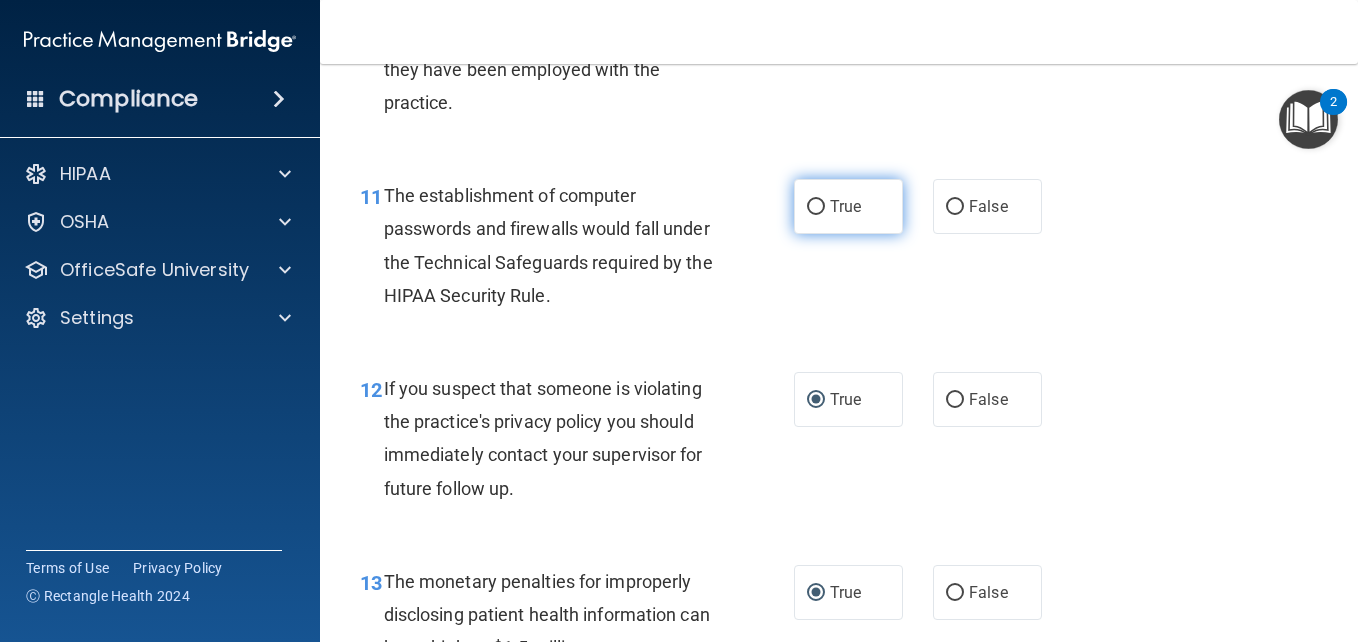 click on "True" at bounding box center (816, 207) 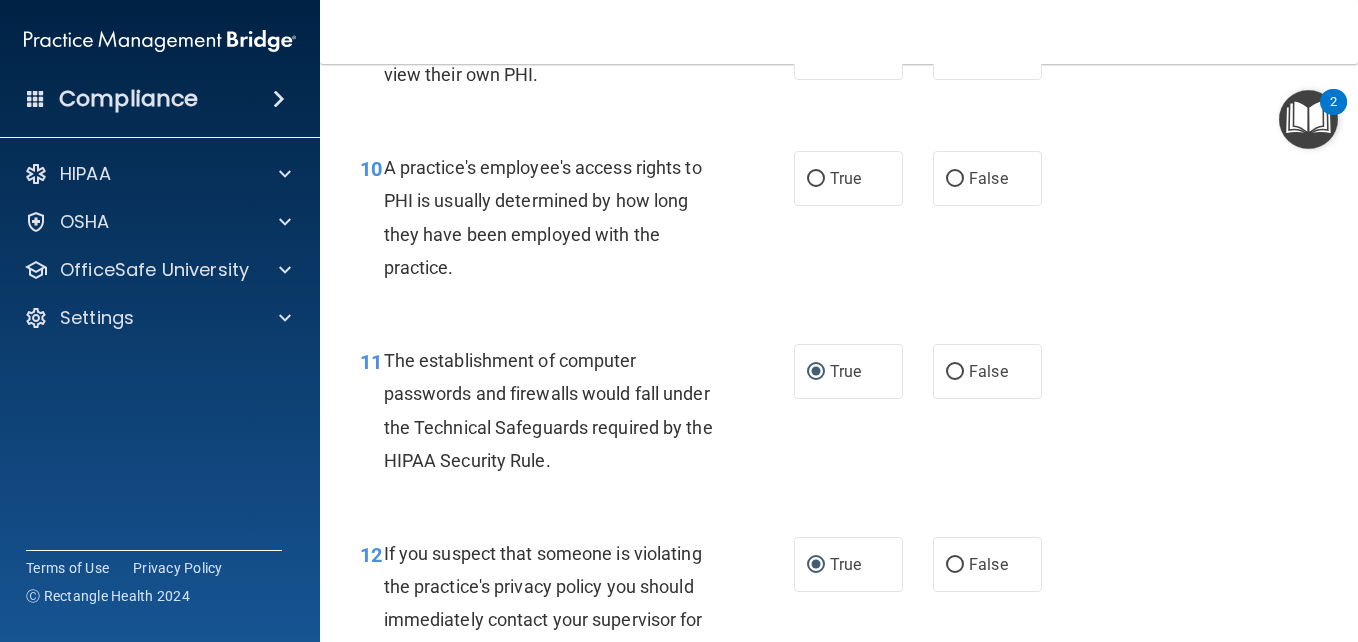 scroll, scrollTop: 1708, scrollLeft: 0, axis: vertical 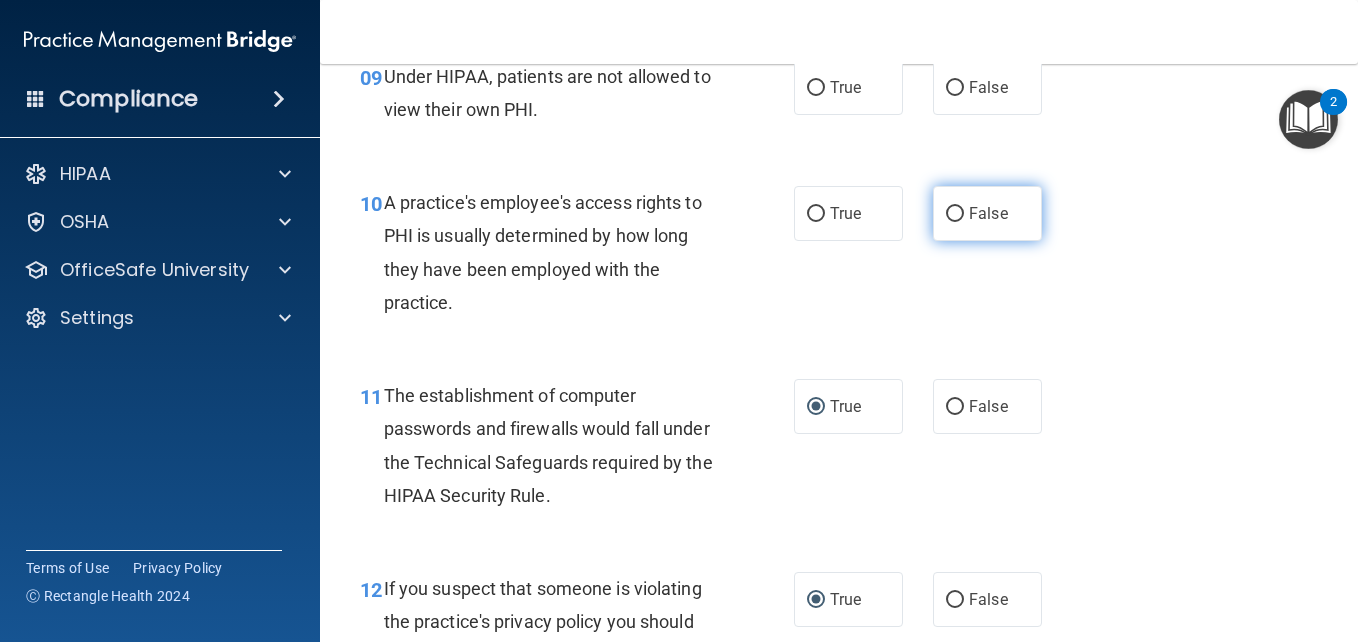 click on "False" at bounding box center (955, 214) 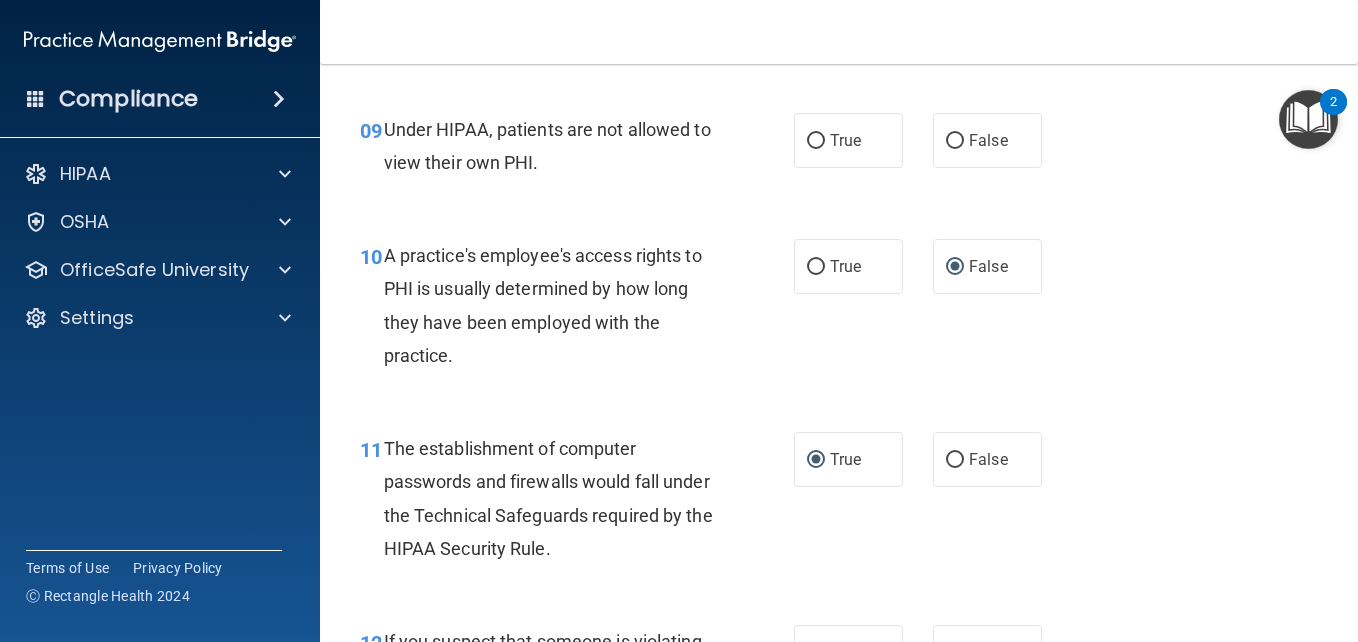scroll, scrollTop: 1608, scrollLeft: 0, axis: vertical 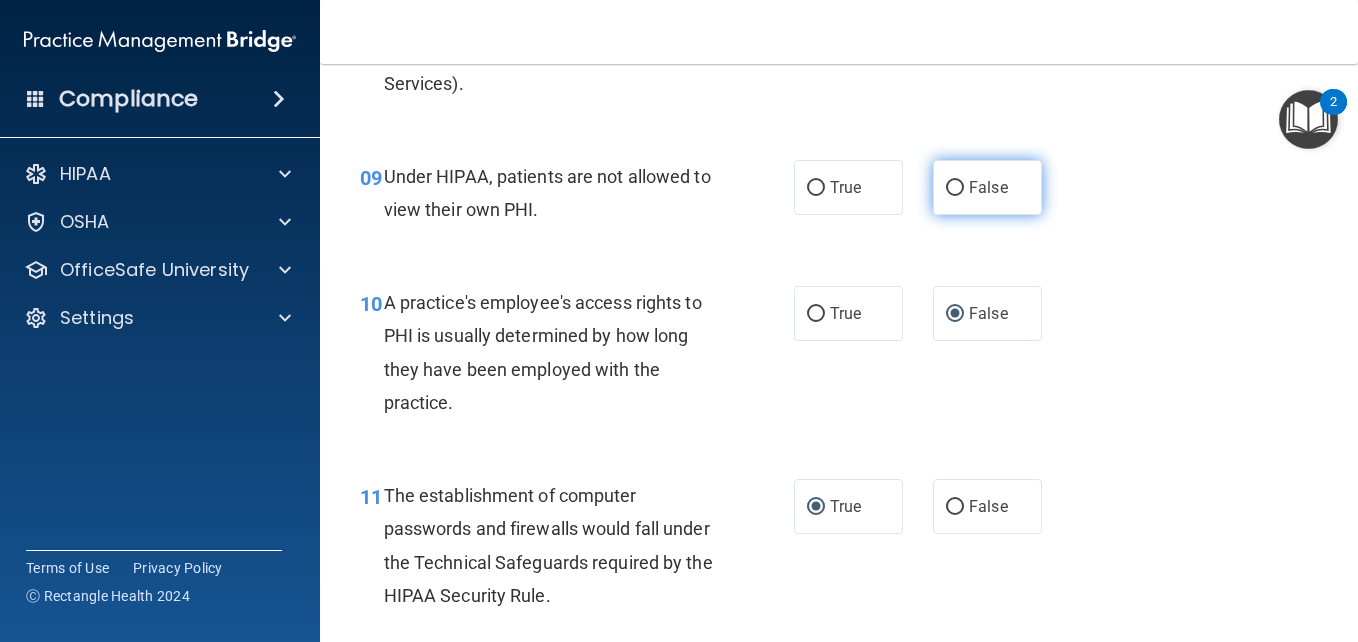 click on "False" at bounding box center (955, 188) 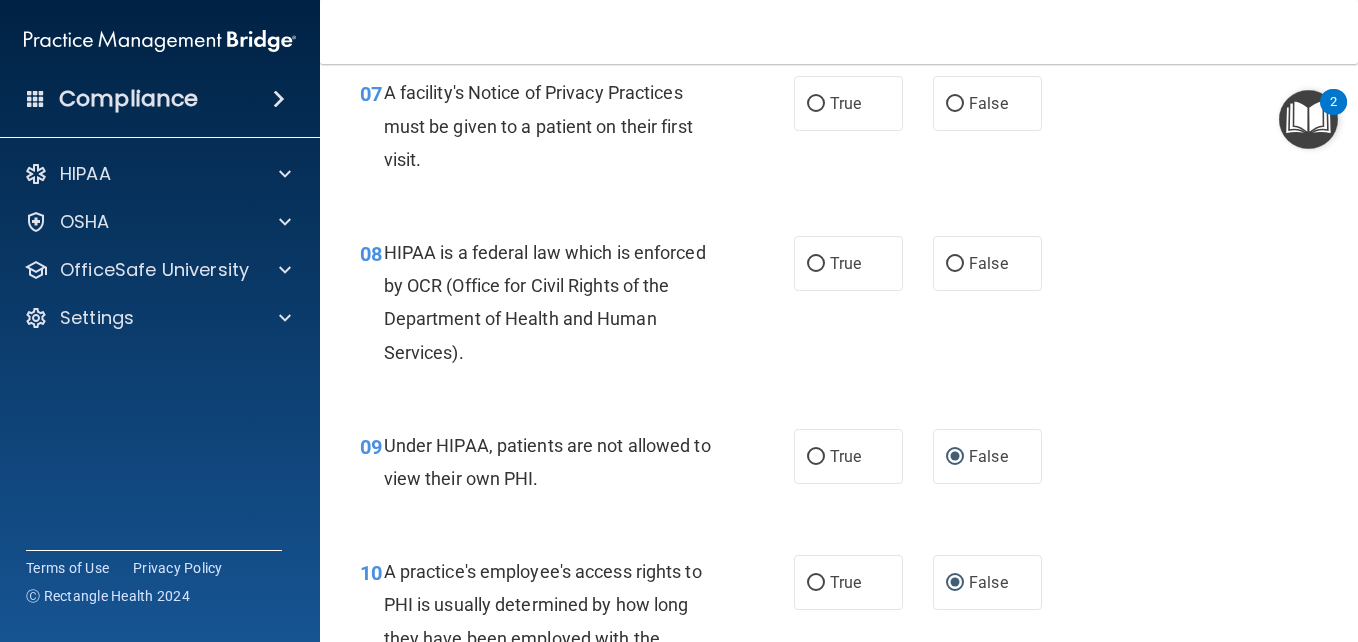 scroll, scrollTop: 1308, scrollLeft: 0, axis: vertical 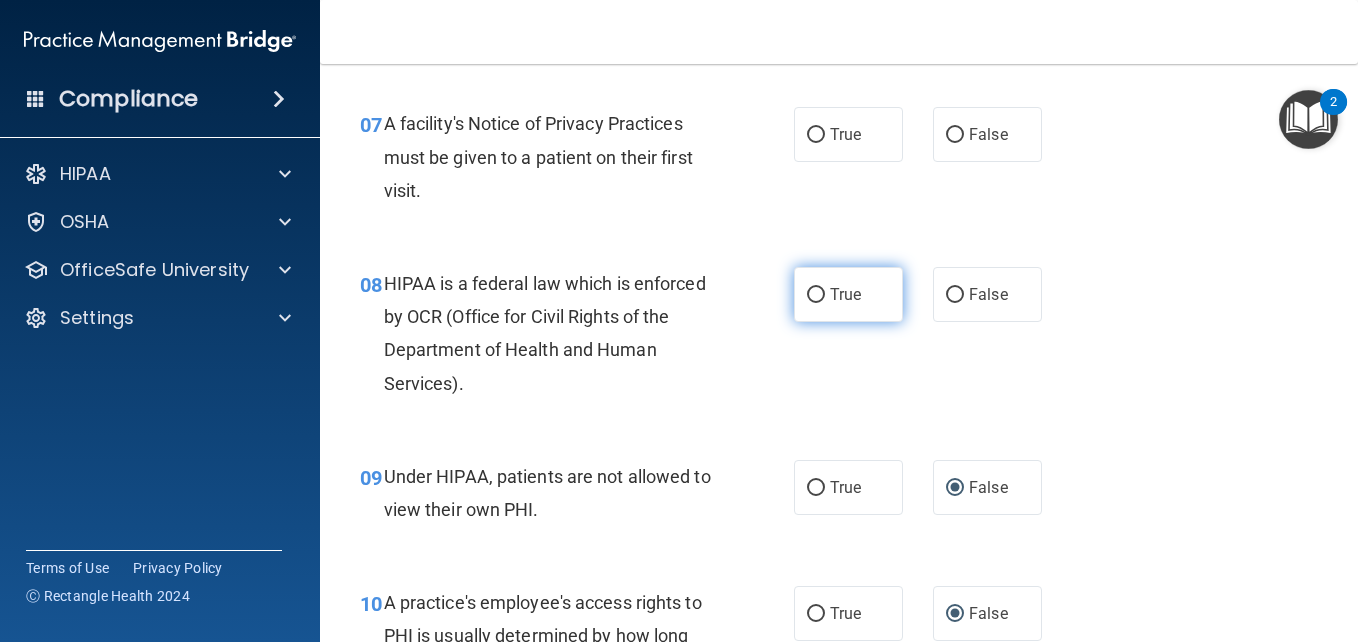 click on "True" at bounding box center [848, 294] 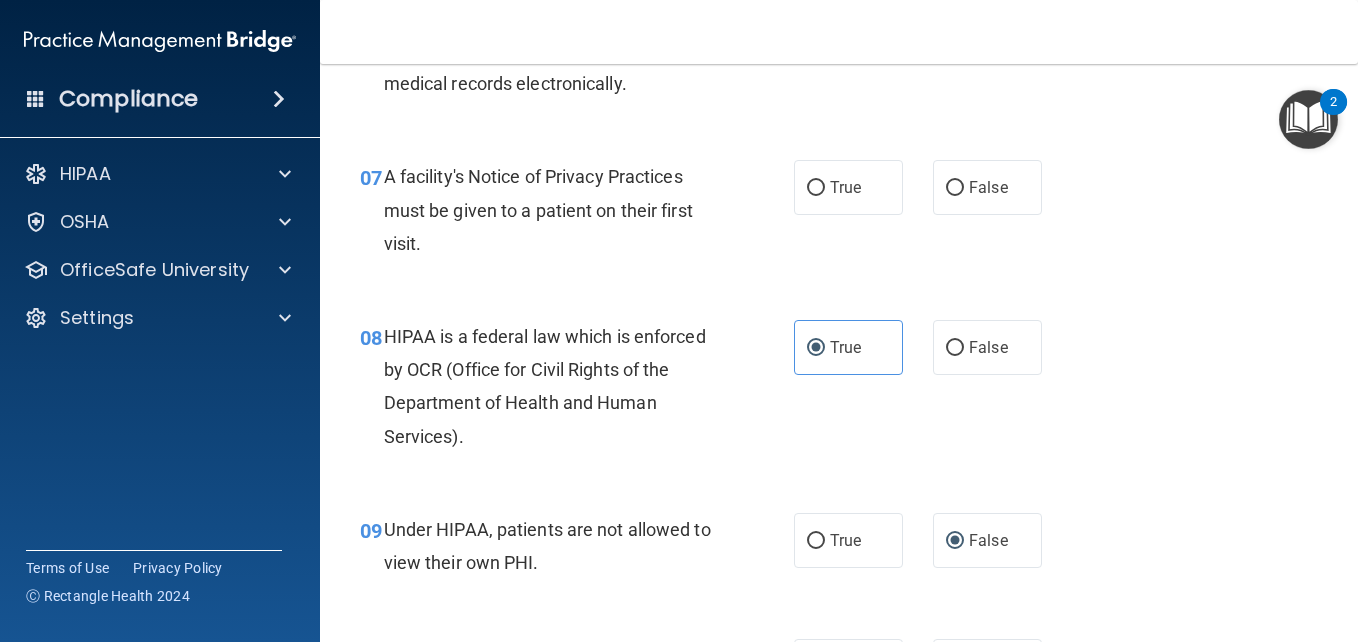 scroll, scrollTop: 1208, scrollLeft: 0, axis: vertical 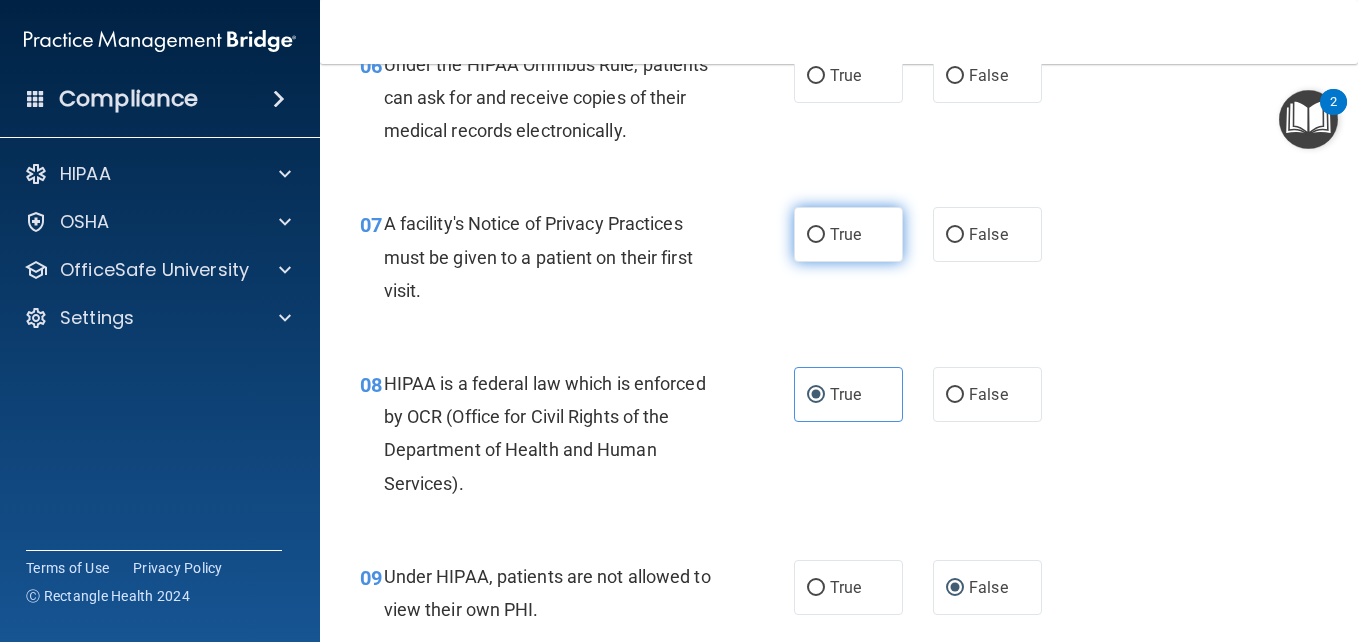 click on "True" at bounding box center (816, 235) 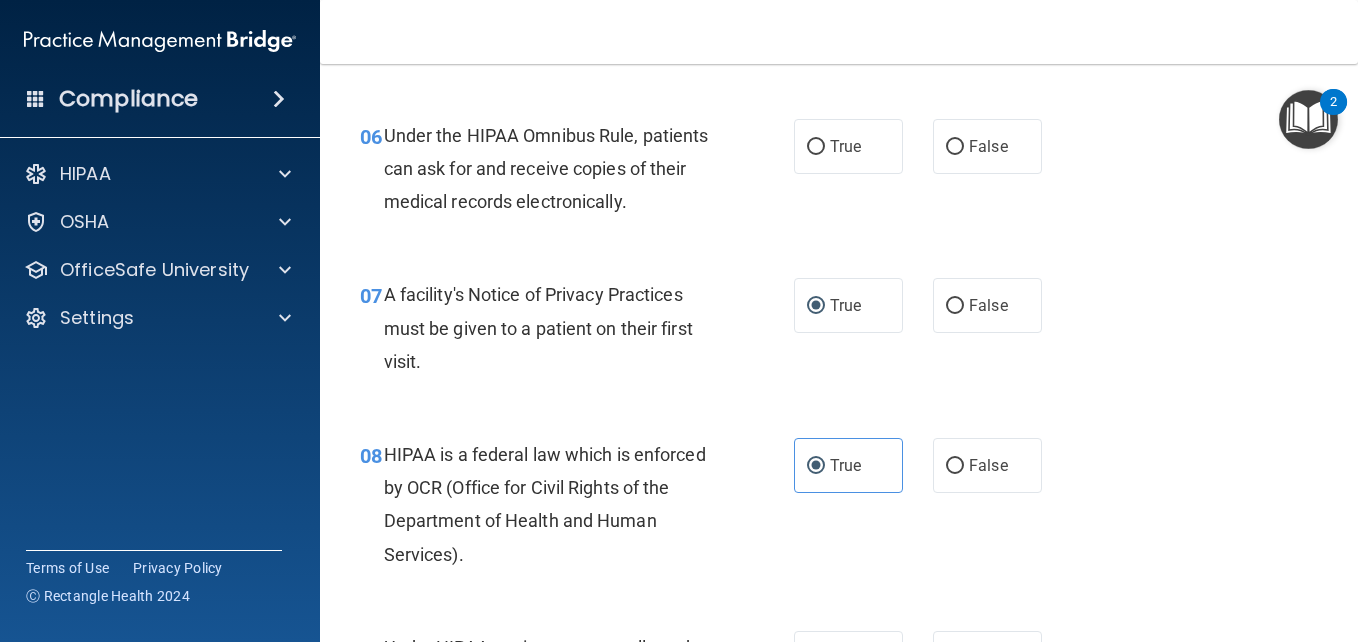 scroll, scrollTop: 1008, scrollLeft: 0, axis: vertical 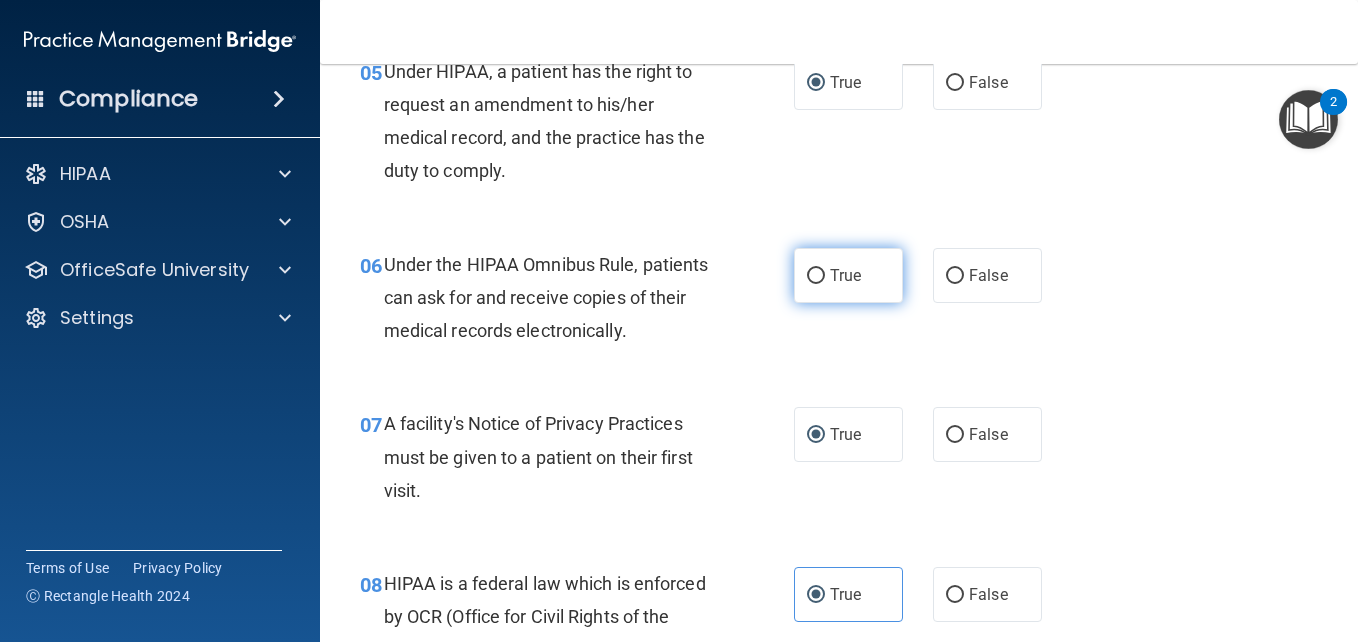 click on "True" at bounding box center [816, 276] 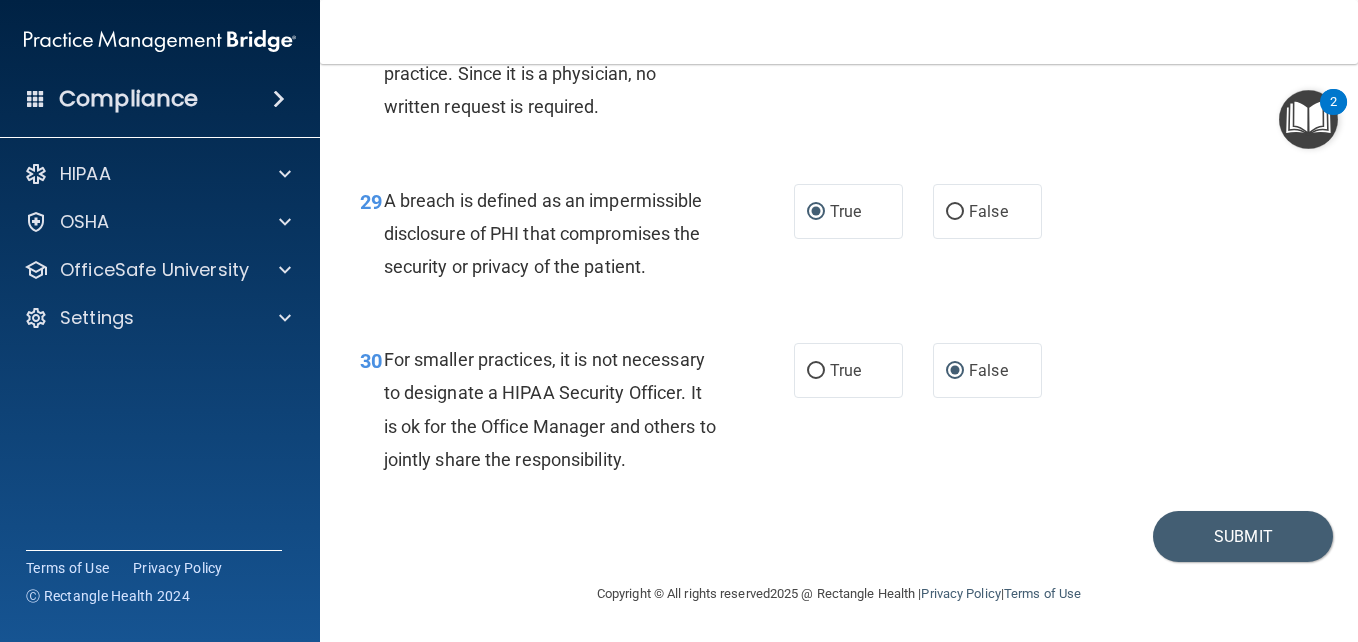 scroll, scrollTop: 5508, scrollLeft: 0, axis: vertical 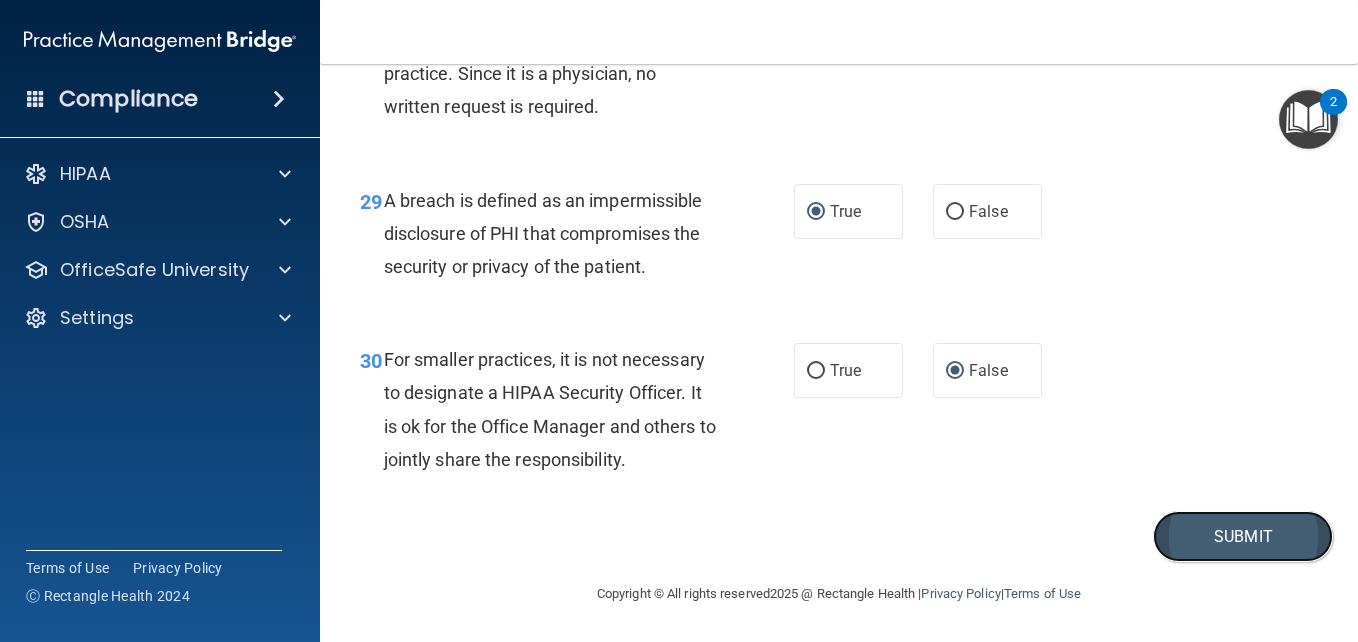 click on "Submit" at bounding box center [1243, 536] 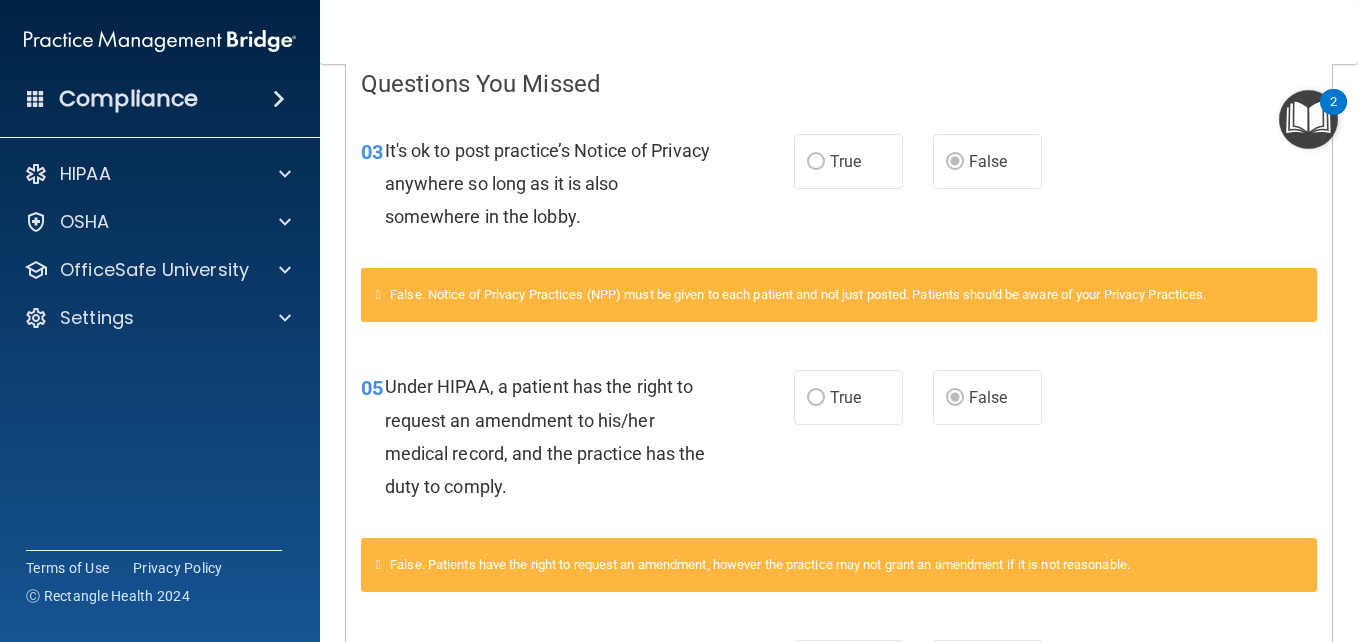 scroll, scrollTop: 0, scrollLeft: 0, axis: both 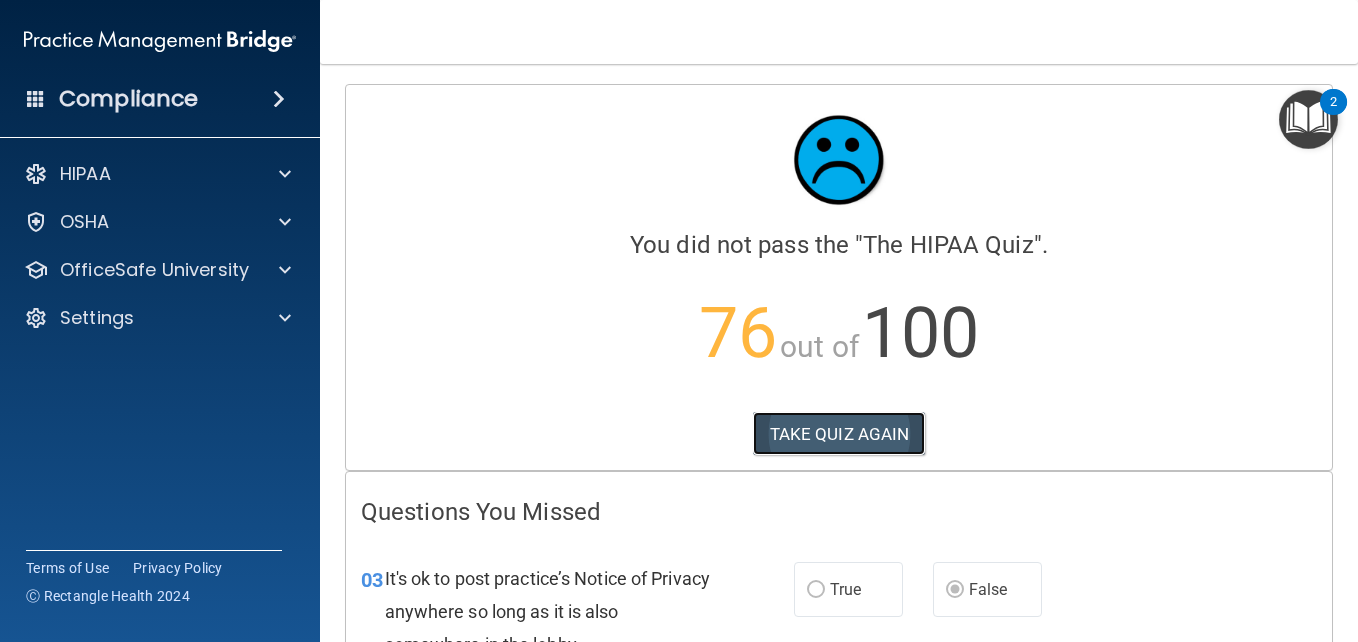 click on "TAKE QUIZ AGAIN" at bounding box center [839, 434] 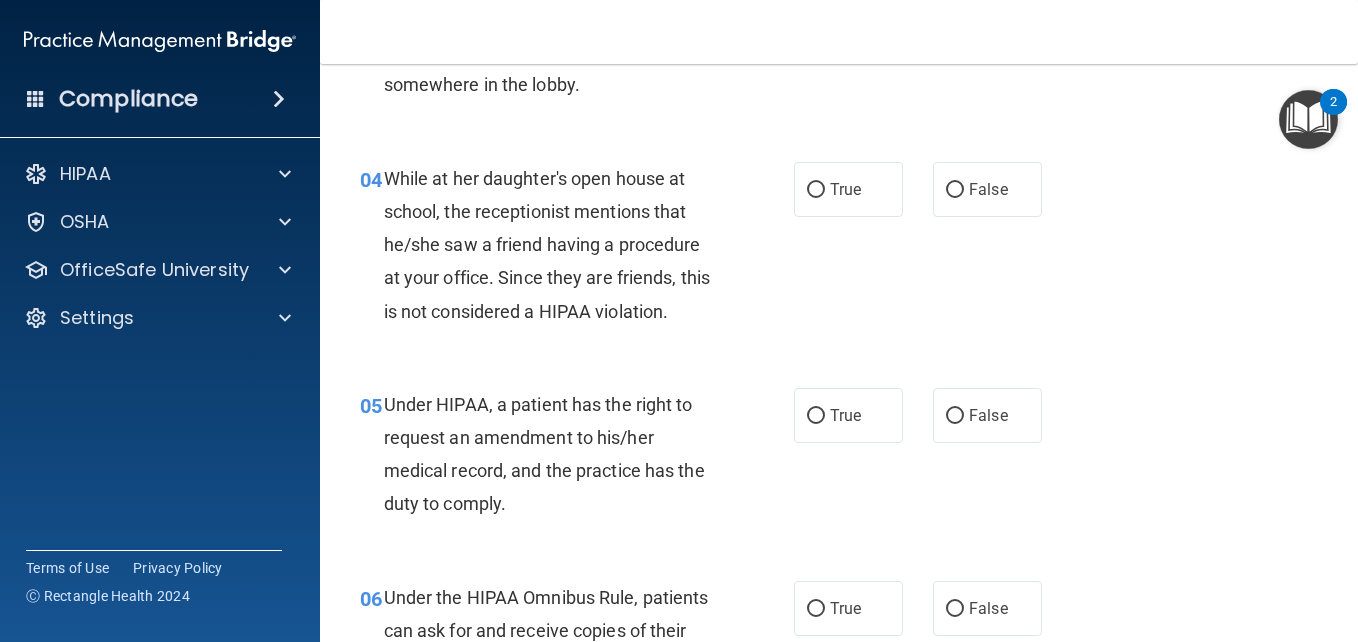 scroll, scrollTop: 700, scrollLeft: 0, axis: vertical 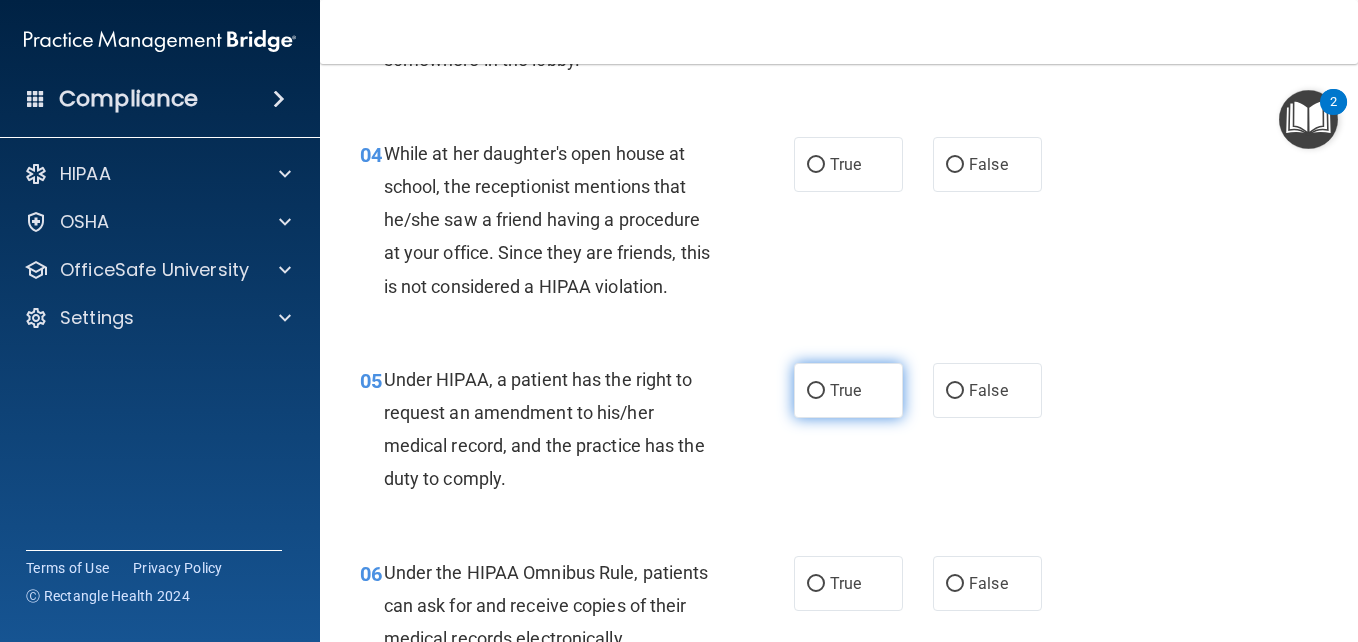 click on "True" at bounding box center (816, 391) 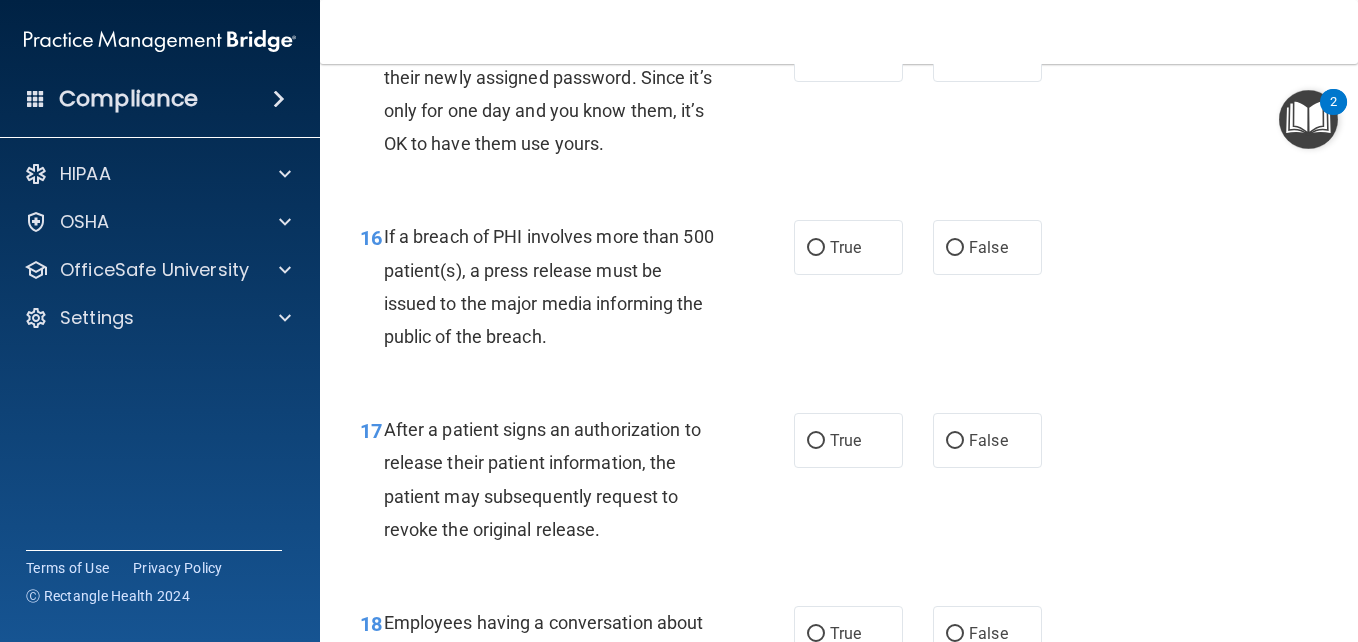 scroll, scrollTop: 2900, scrollLeft: 0, axis: vertical 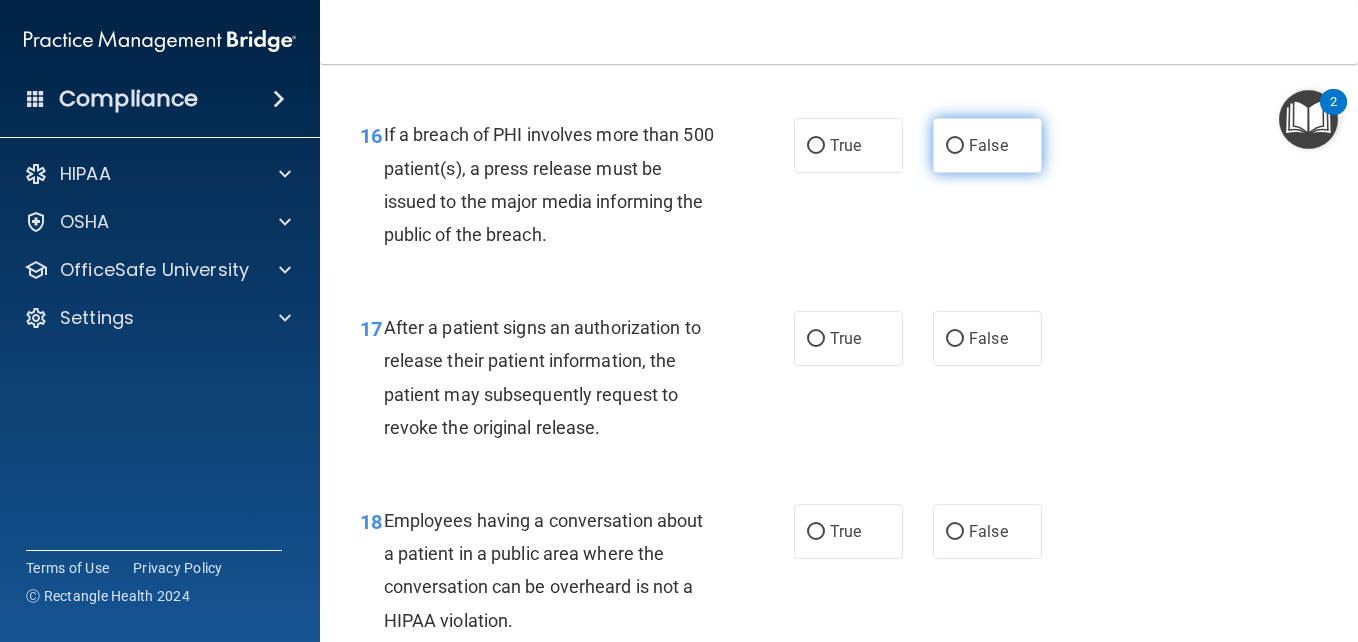click on "False" at bounding box center [955, 146] 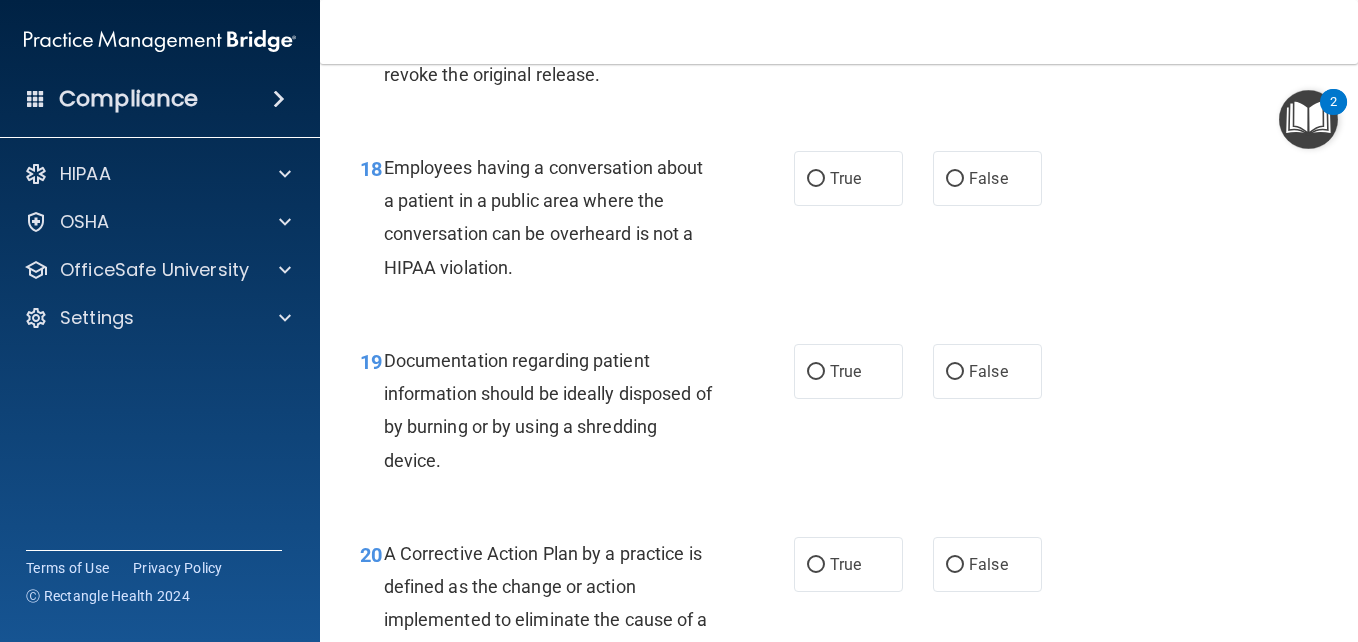 scroll, scrollTop: 3300, scrollLeft: 0, axis: vertical 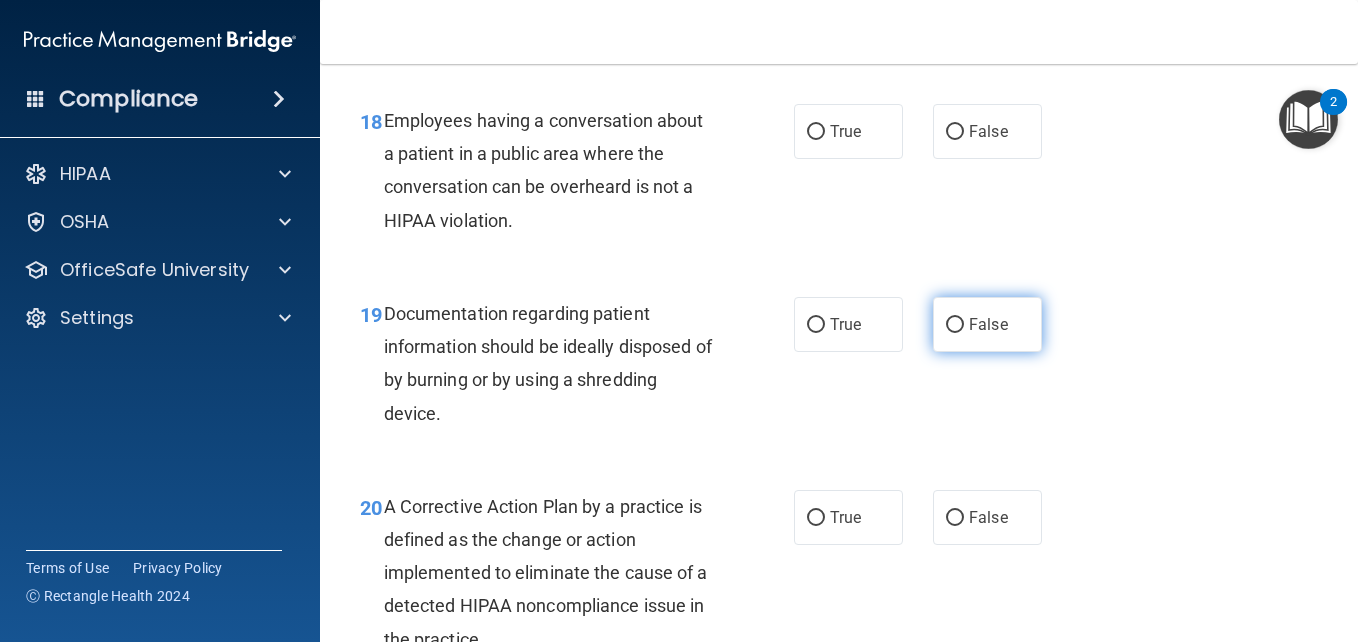 click on "False" at bounding box center (955, 325) 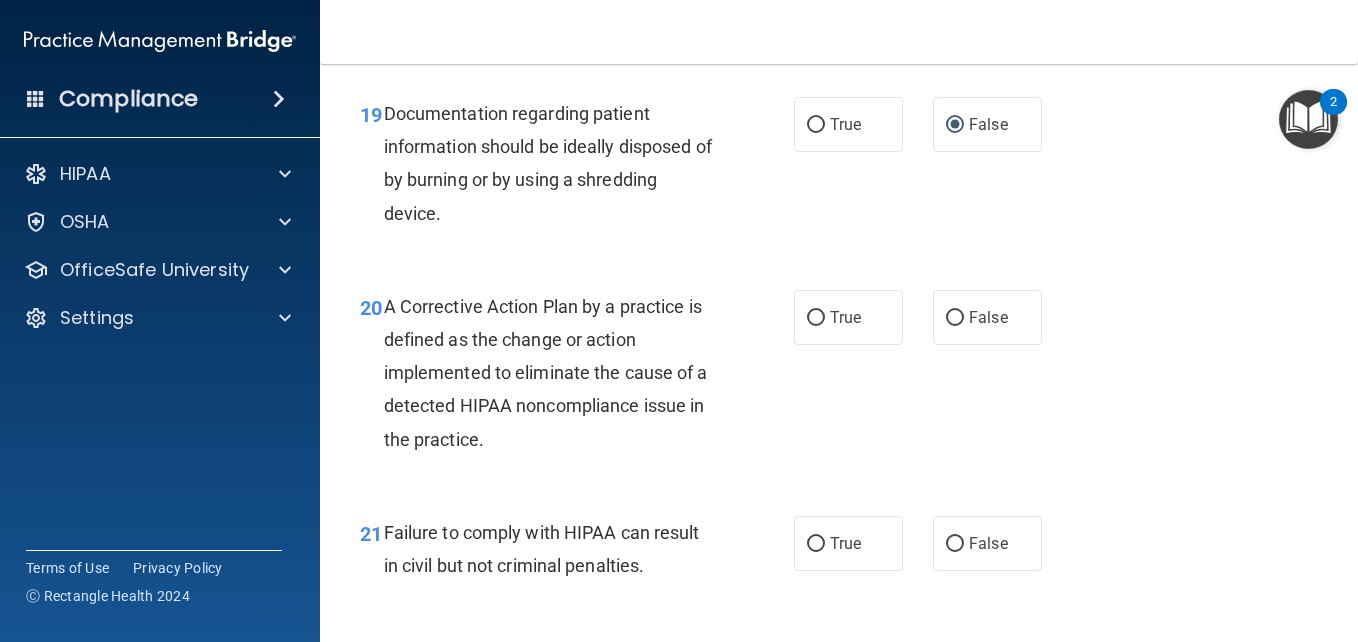 scroll, scrollTop: 3600, scrollLeft: 0, axis: vertical 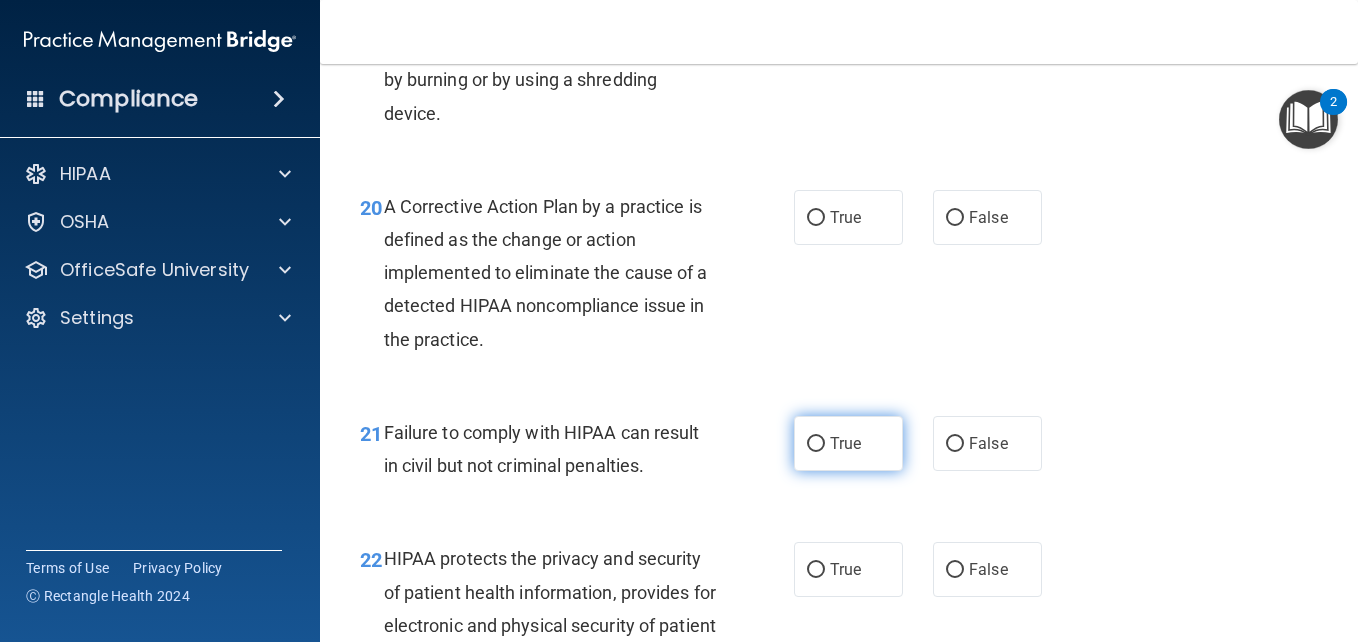 click on "True" at bounding box center [816, 444] 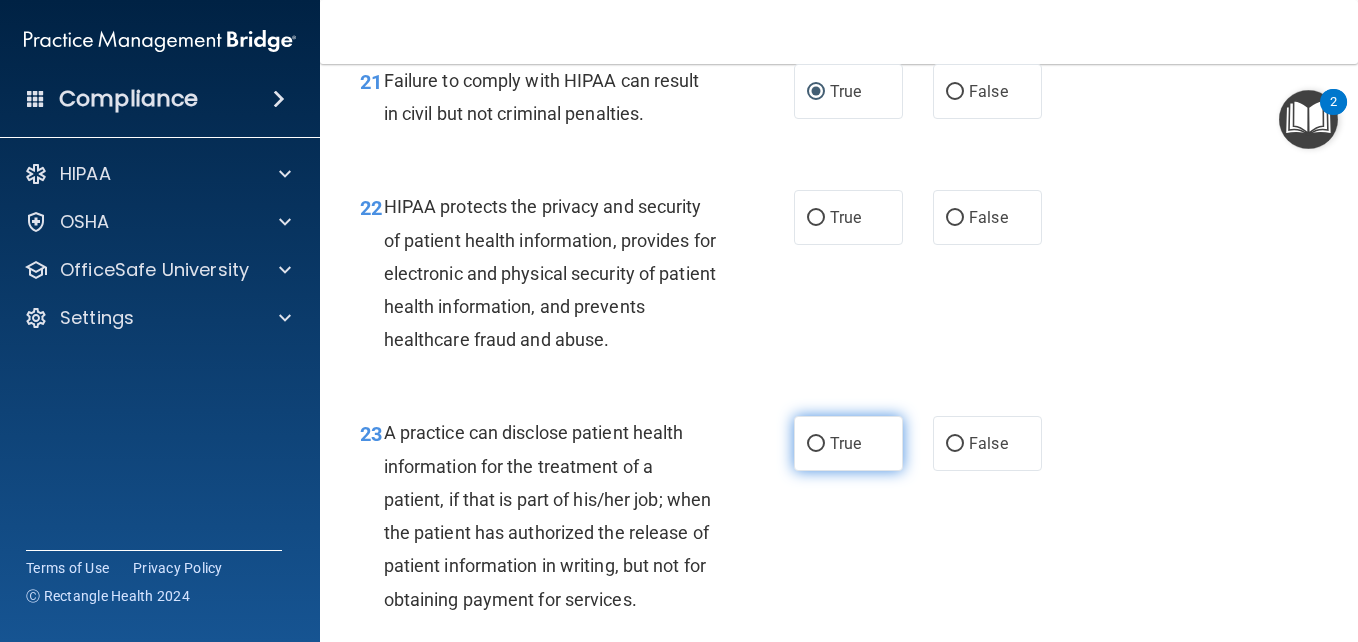 scroll, scrollTop: 4000, scrollLeft: 0, axis: vertical 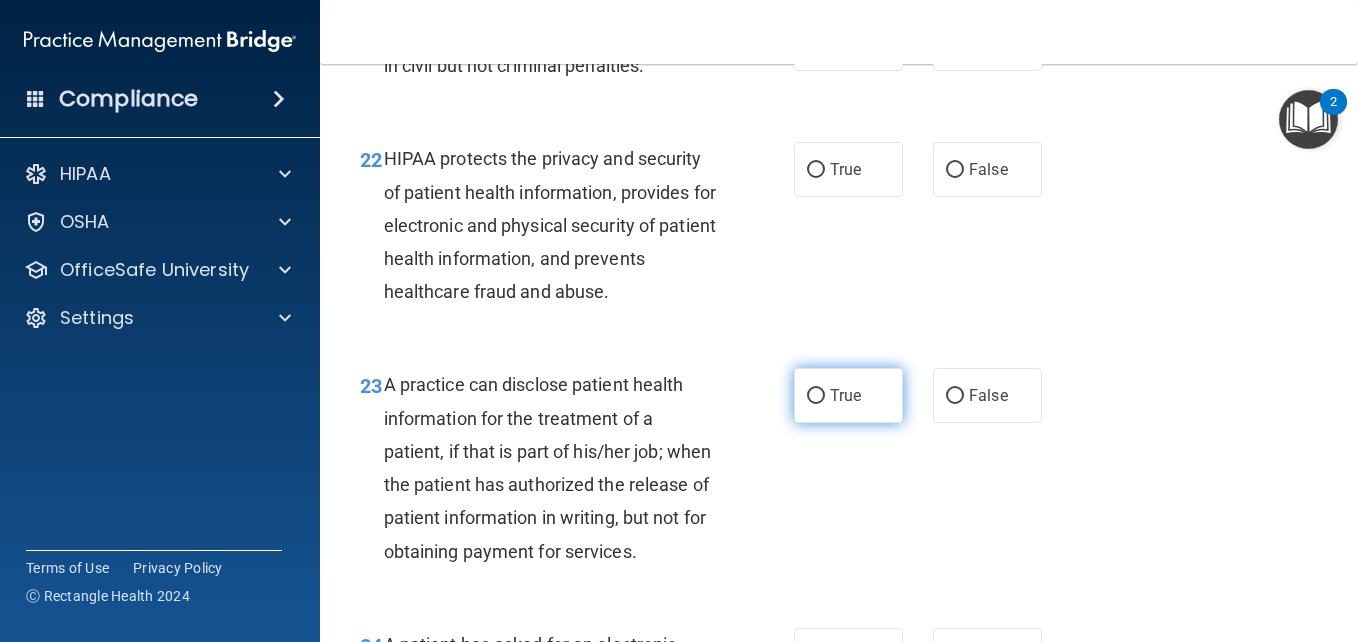 click on "True" at bounding box center [816, 396] 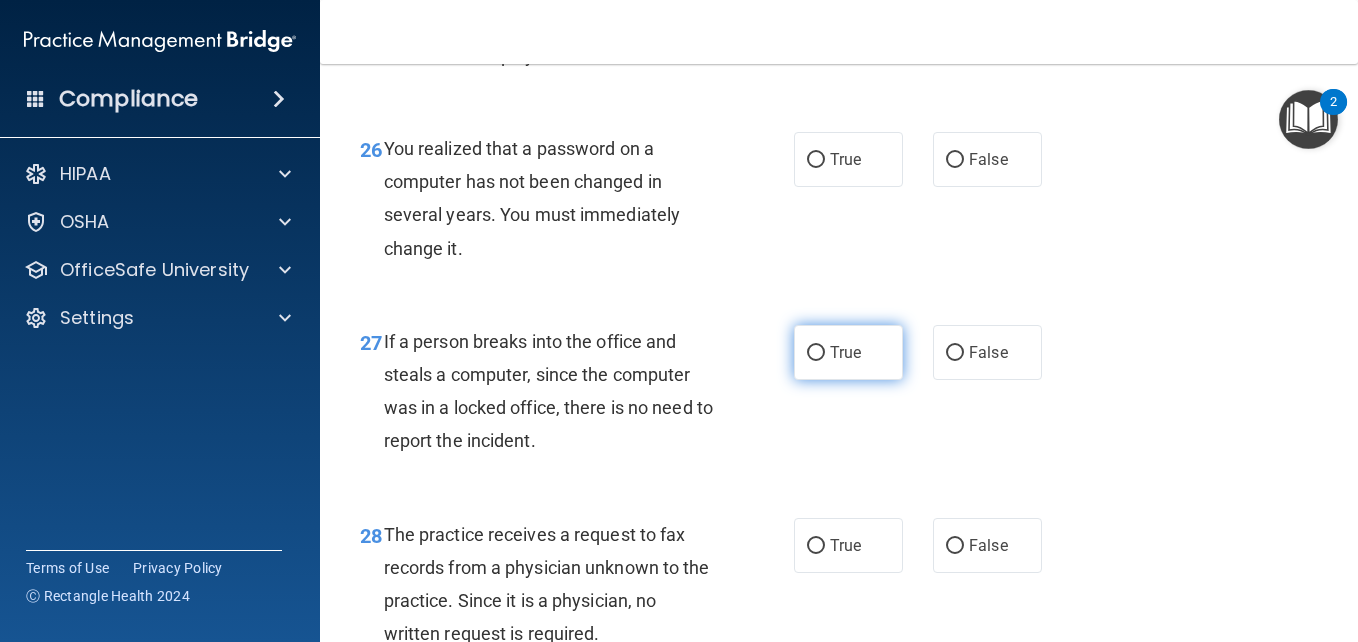 scroll, scrollTop: 5000, scrollLeft: 0, axis: vertical 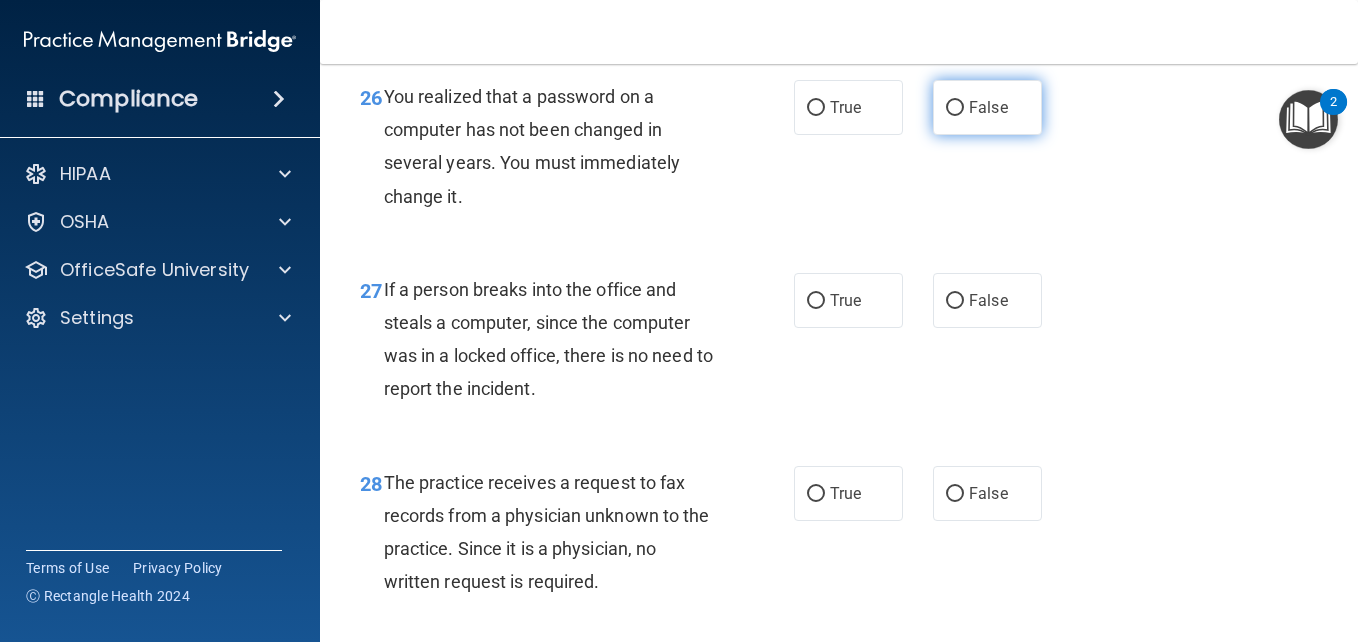 click on "False" at bounding box center (955, 108) 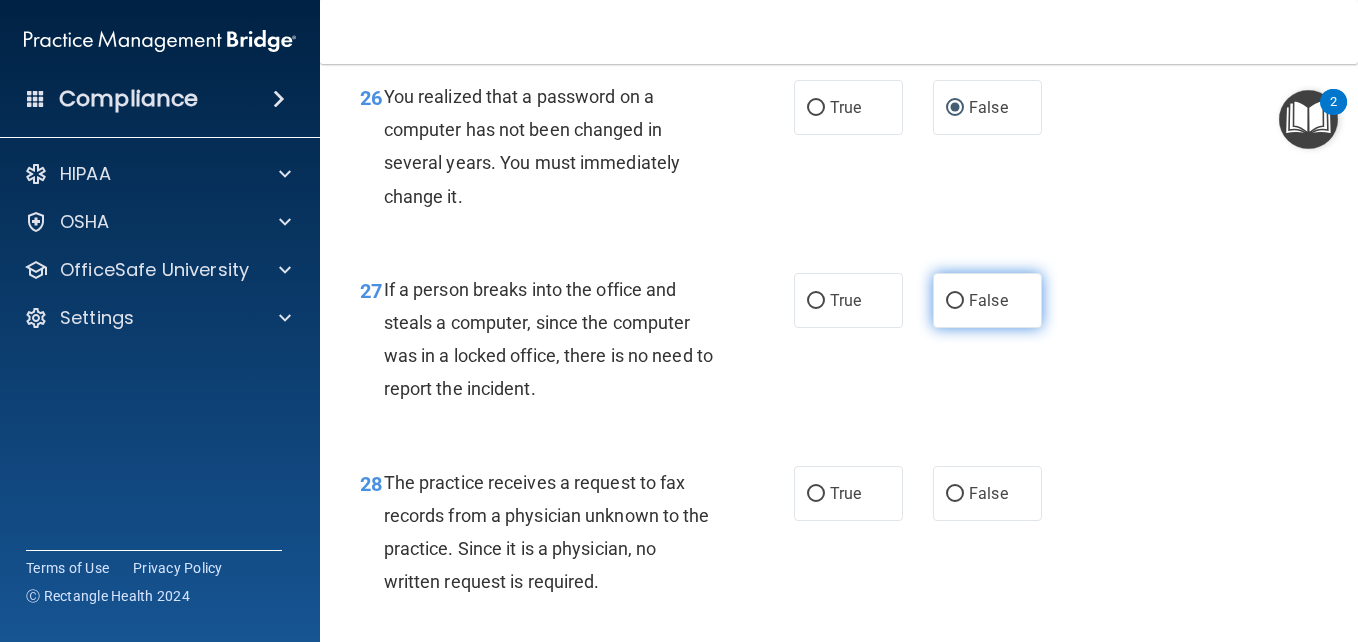 click on "False" at bounding box center [955, 301] 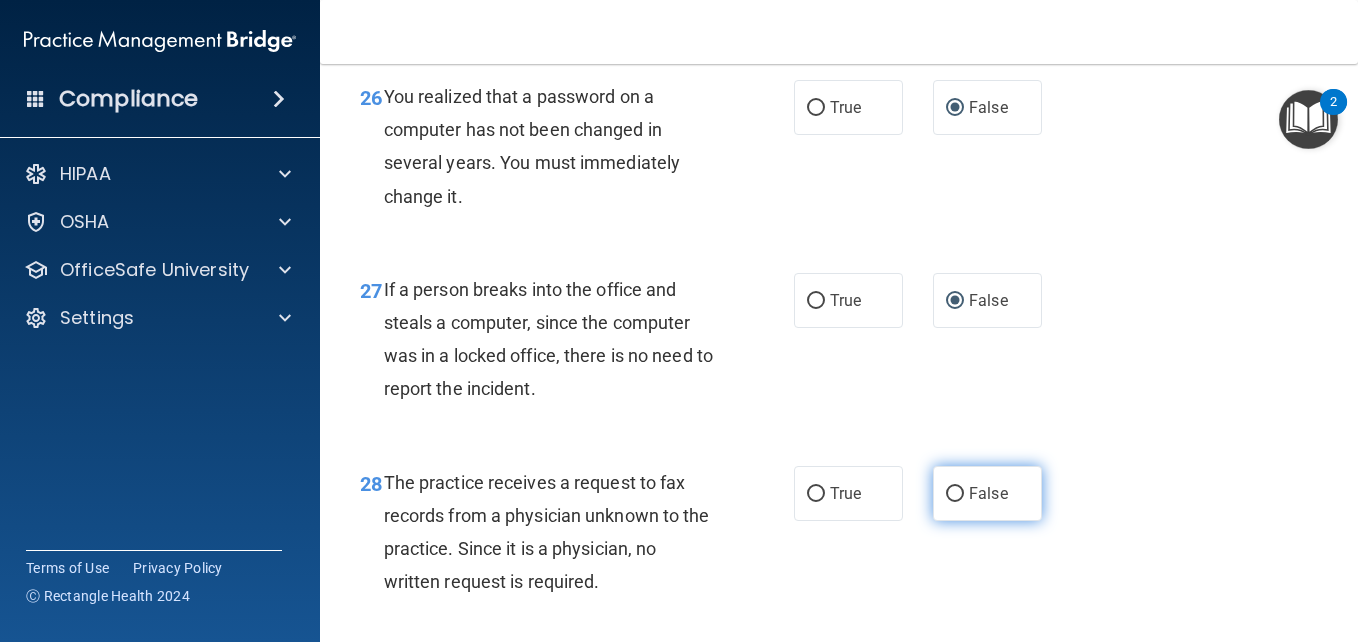 click on "False" at bounding box center [955, 494] 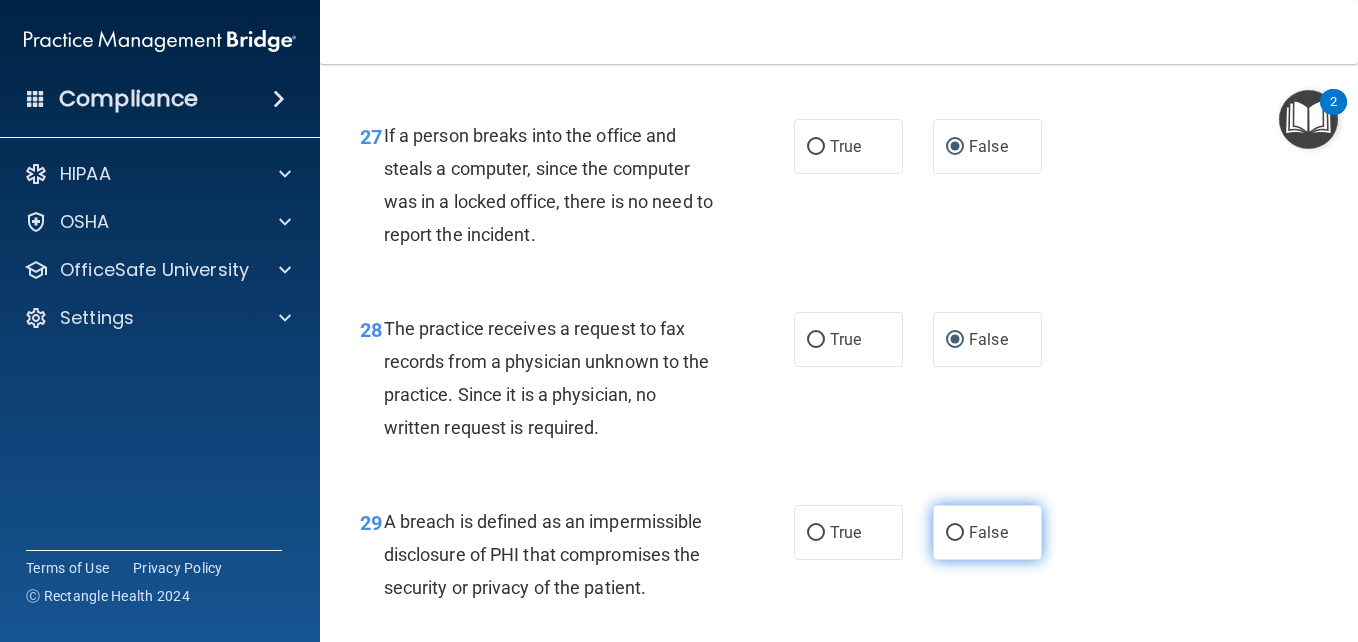 scroll, scrollTop: 5200, scrollLeft: 0, axis: vertical 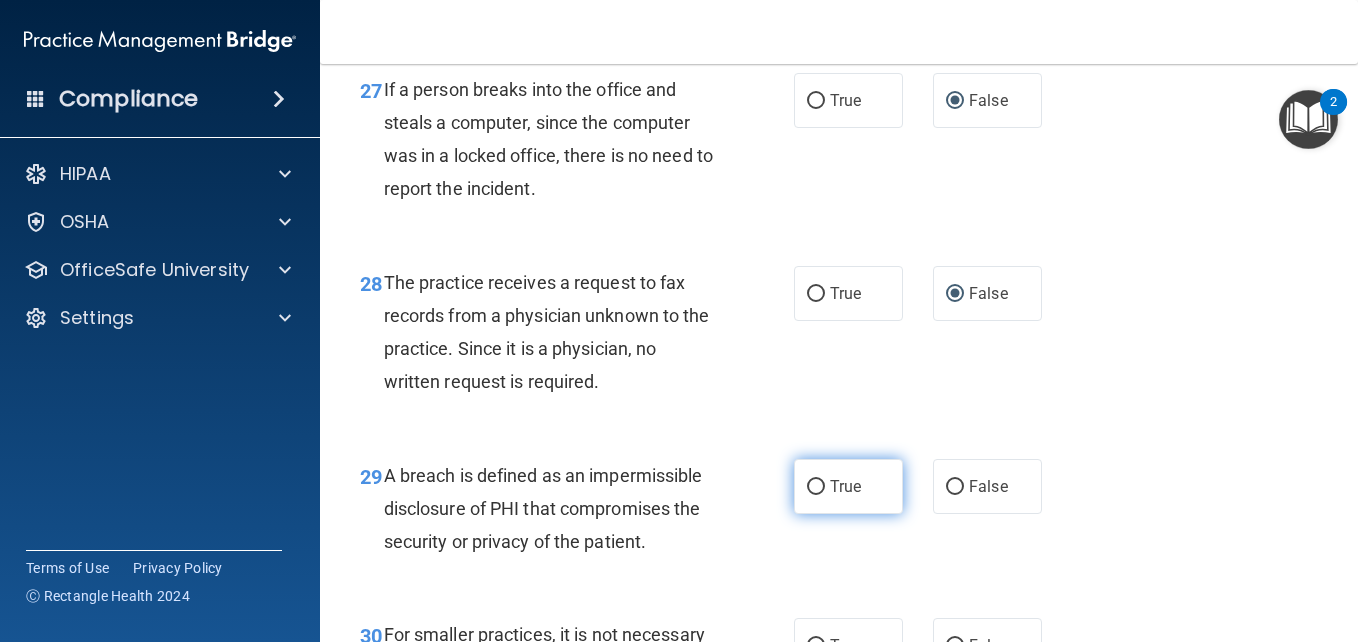 click on "True" at bounding box center [816, 487] 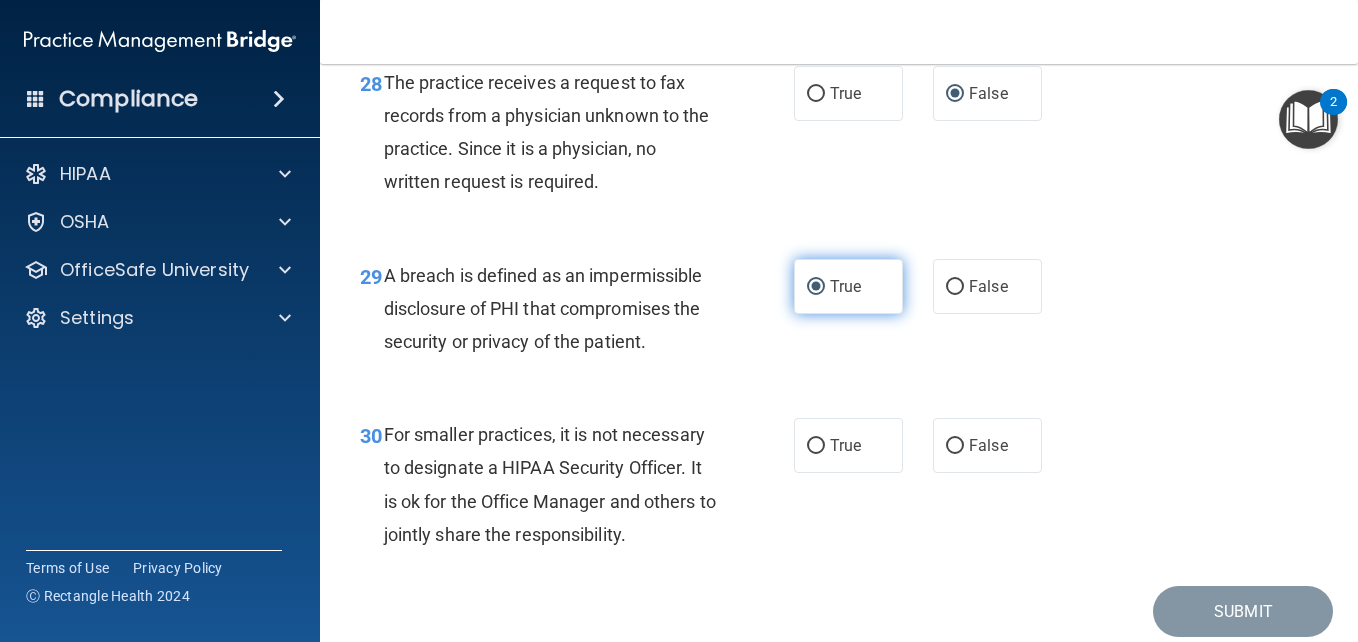 scroll, scrollTop: 5500, scrollLeft: 0, axis: vertical 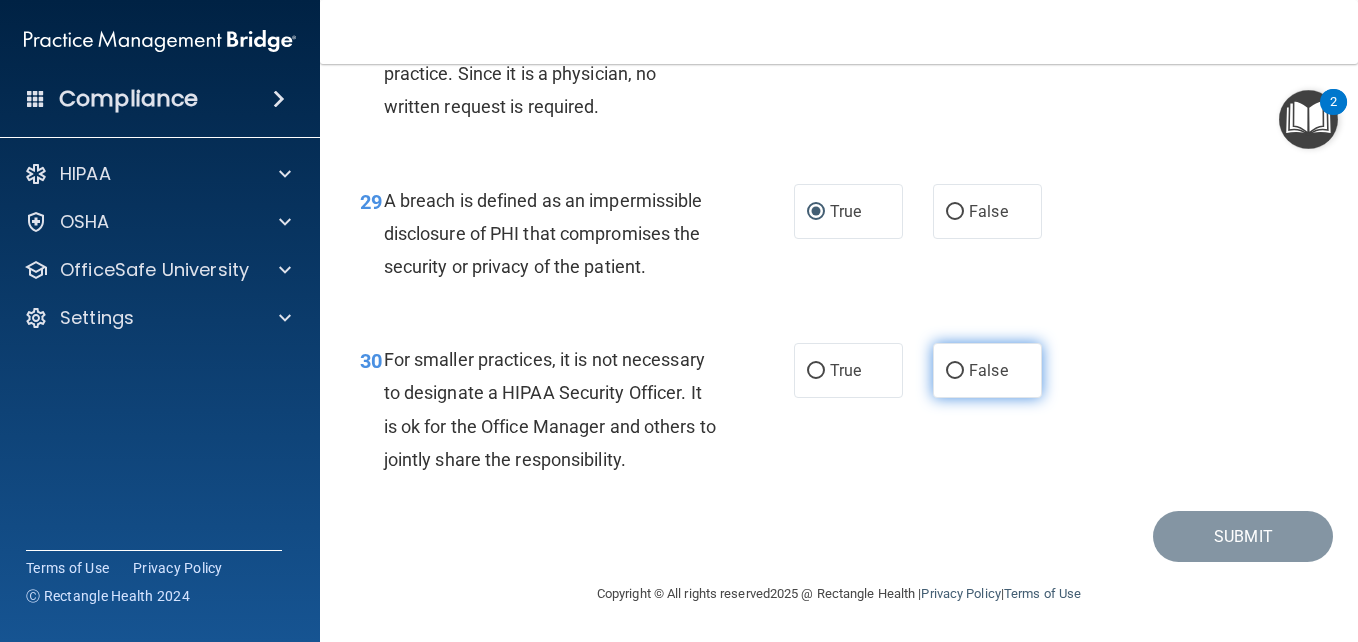 click on "False" at bounding box center (955, 371) 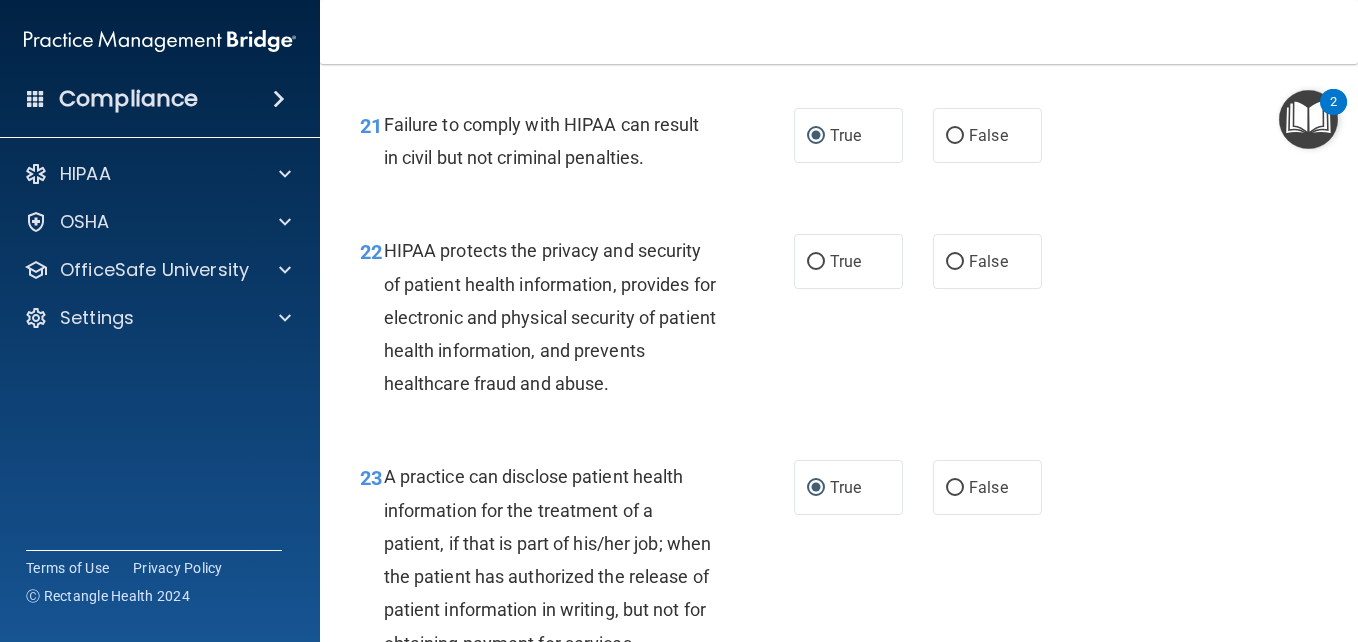 scroll, scrollTop: 3900, scrollLeft: 0, axis: vertical 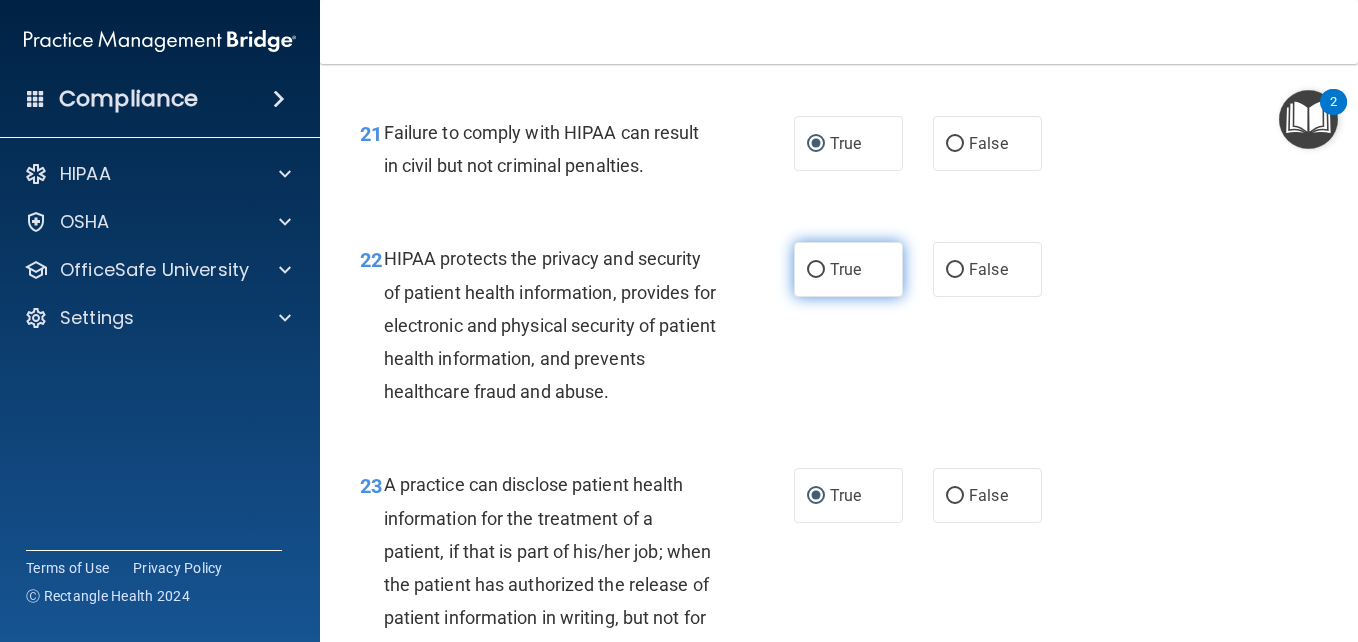 click on "True" at bounding box center (816, 270) 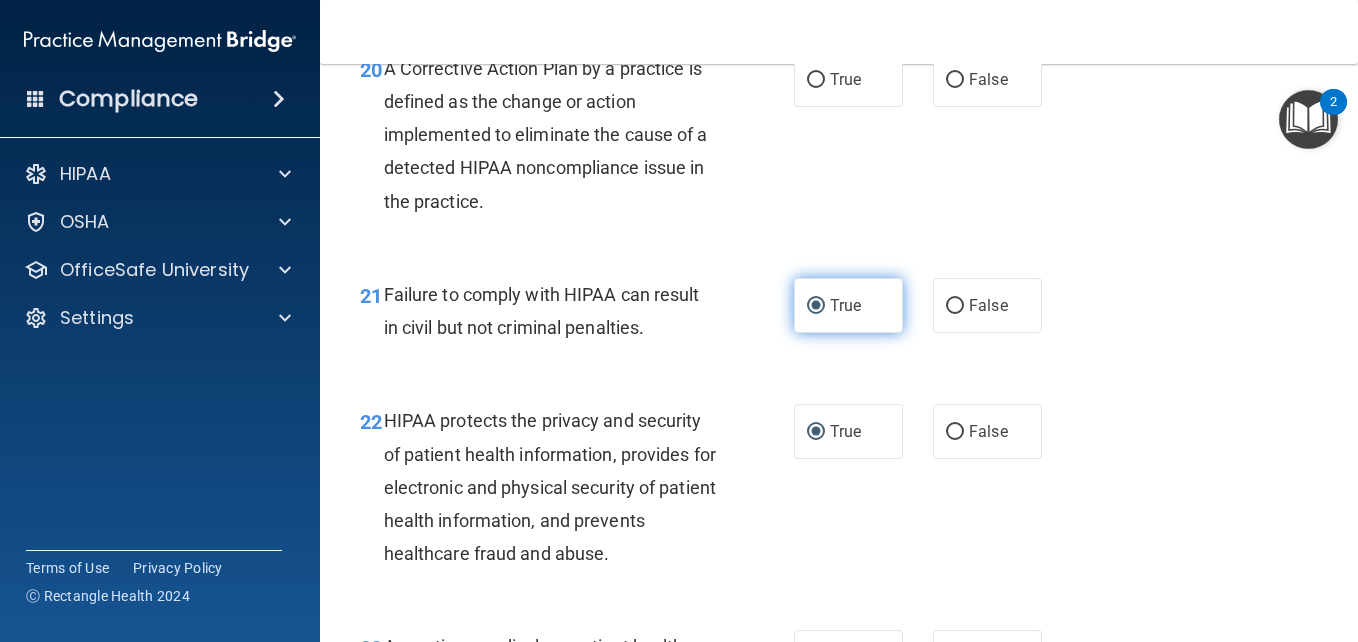 scroll, scrollTop: 3700, scrollLeft: 0, axis: vertical 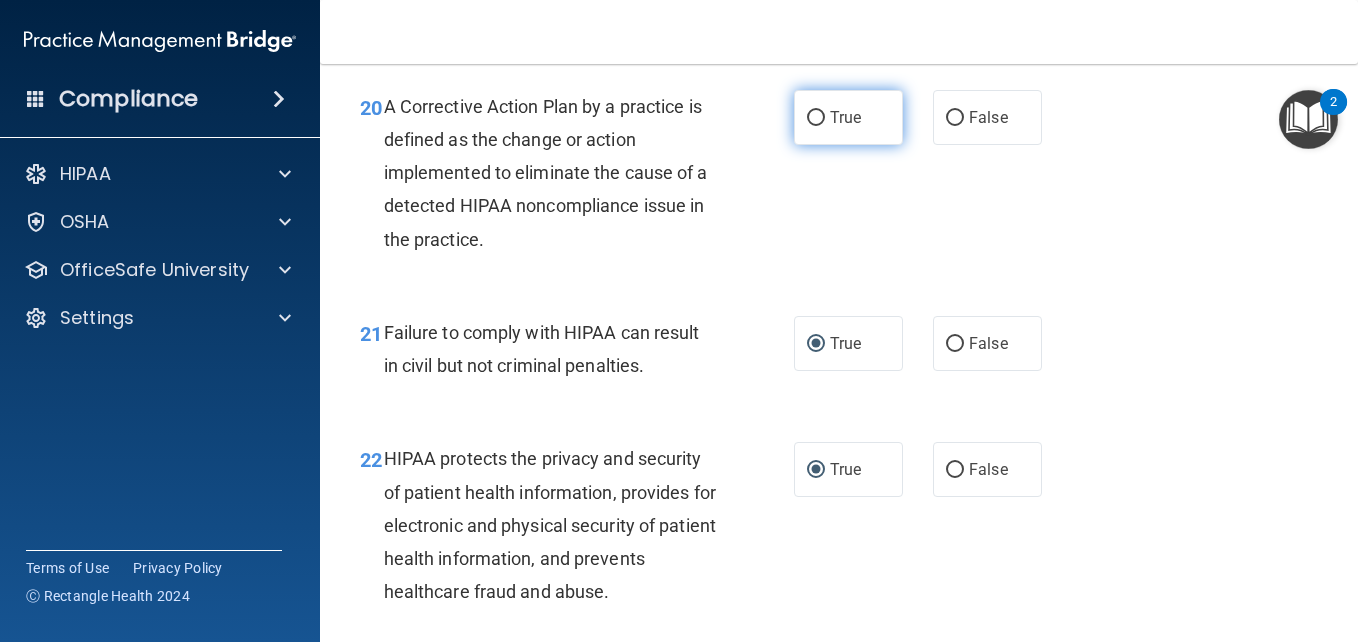 click on "True" at bounding box center (816, 118) 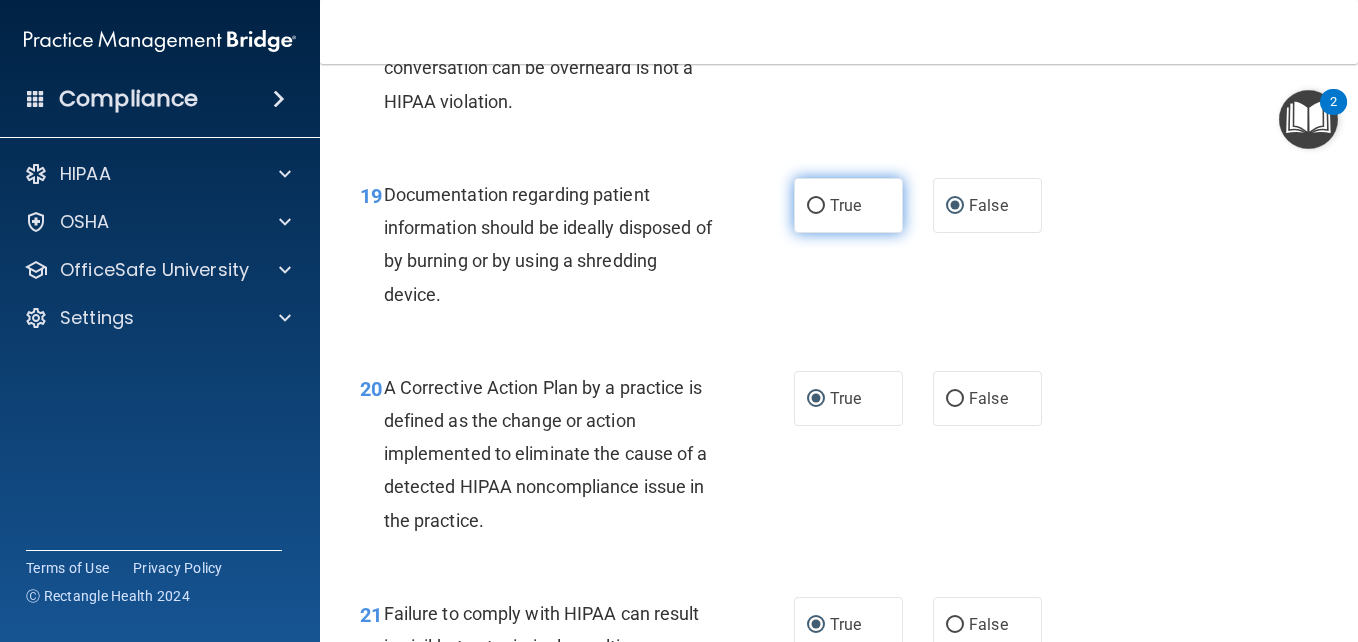 scroll, scrollTop: 3100, scrollLeft: 0, axis: vertical 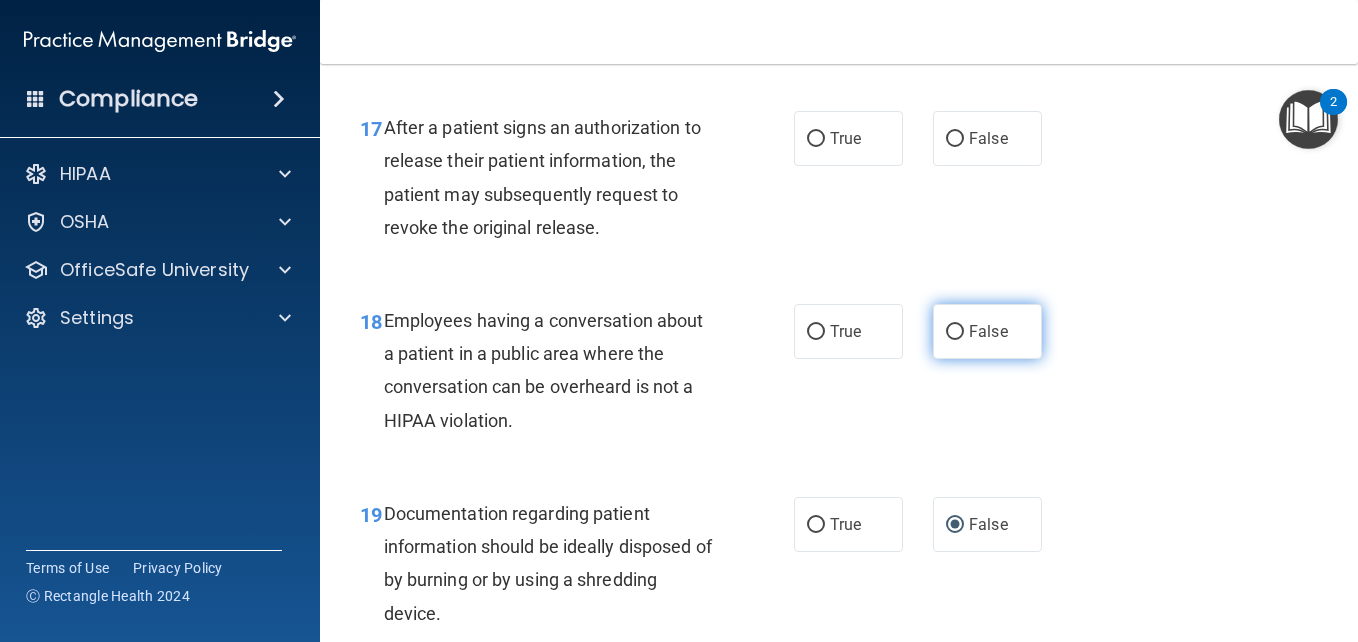 click on "False" at bounding box center [955, 332] 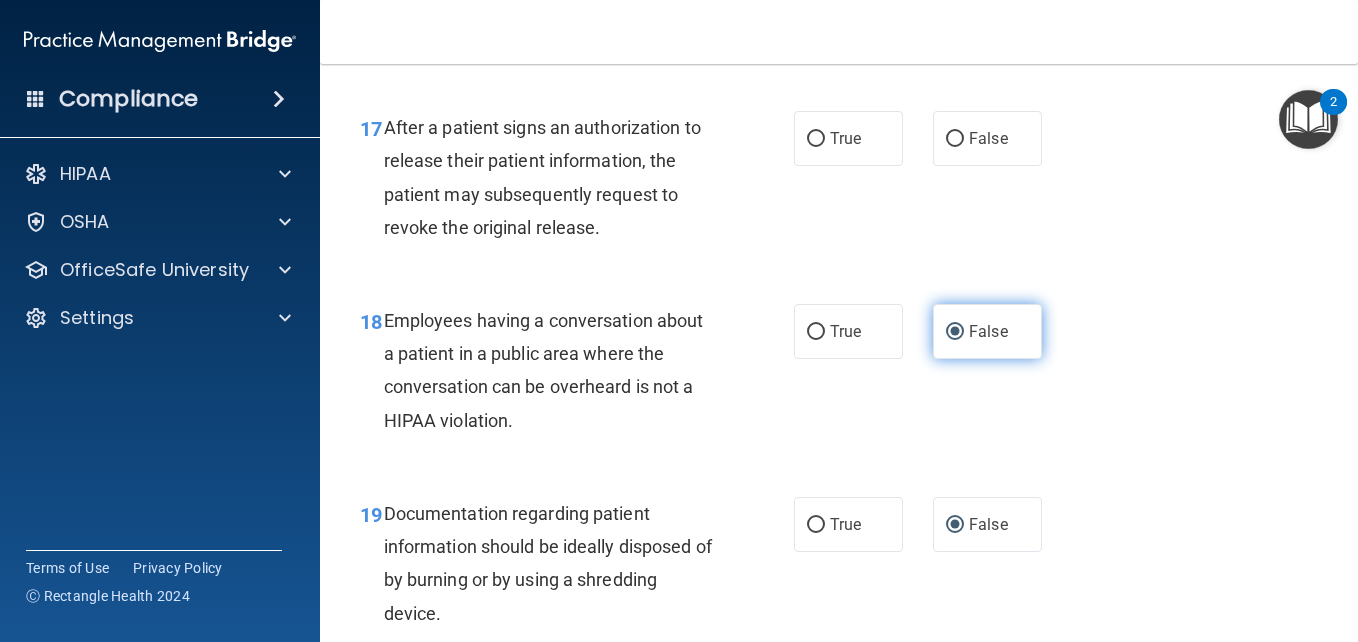 scroll, scrollTop: 3000, scrollLeft: 0, axis: vertical 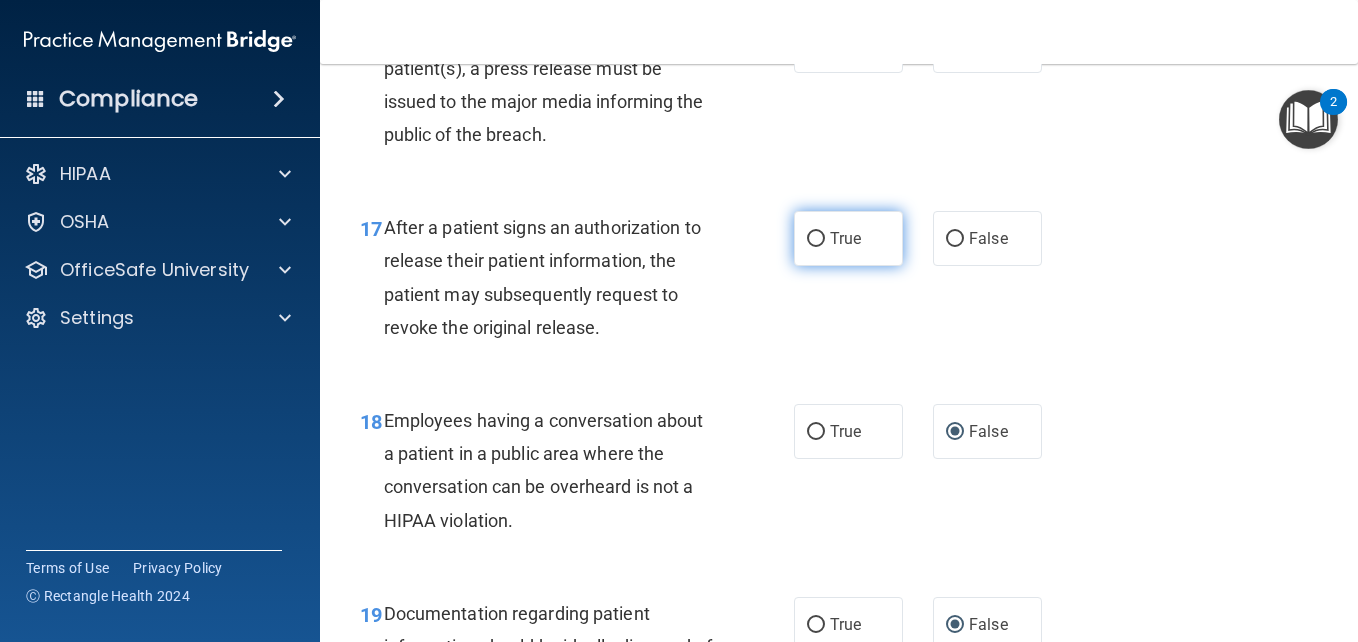 click on "True" at bounding box center [816, 239] 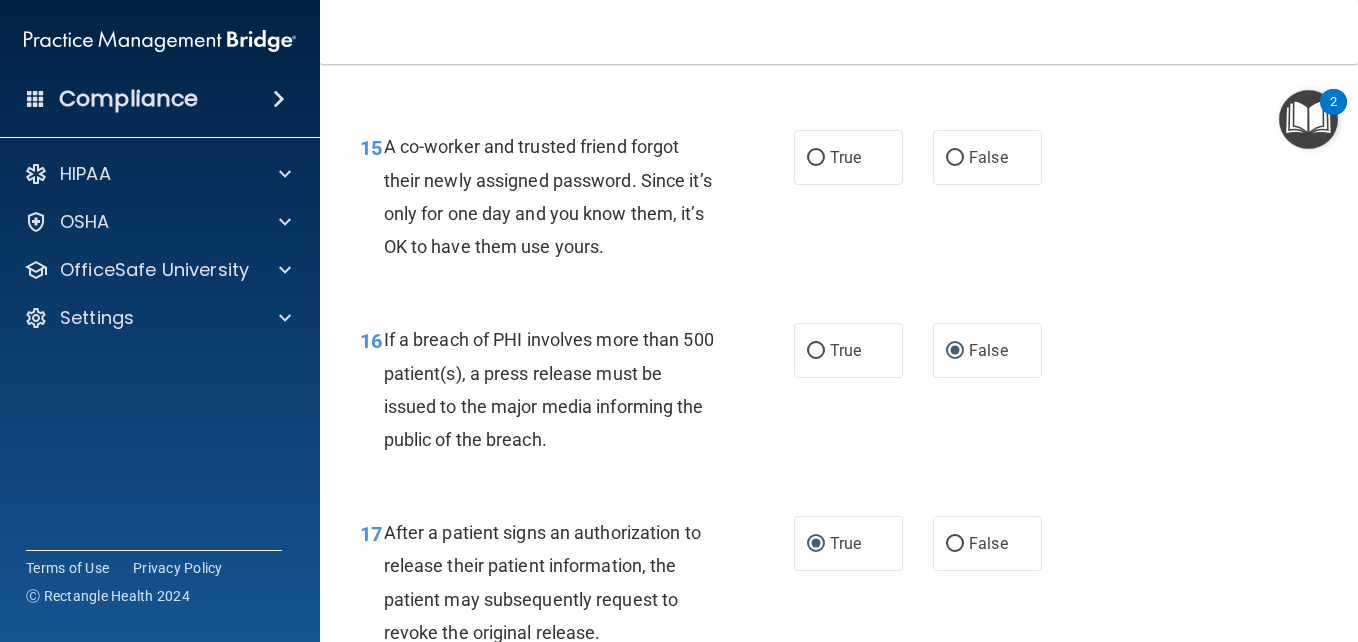 scroll, scrollTop: 2600, scrollLeft: 0, axis: vertical 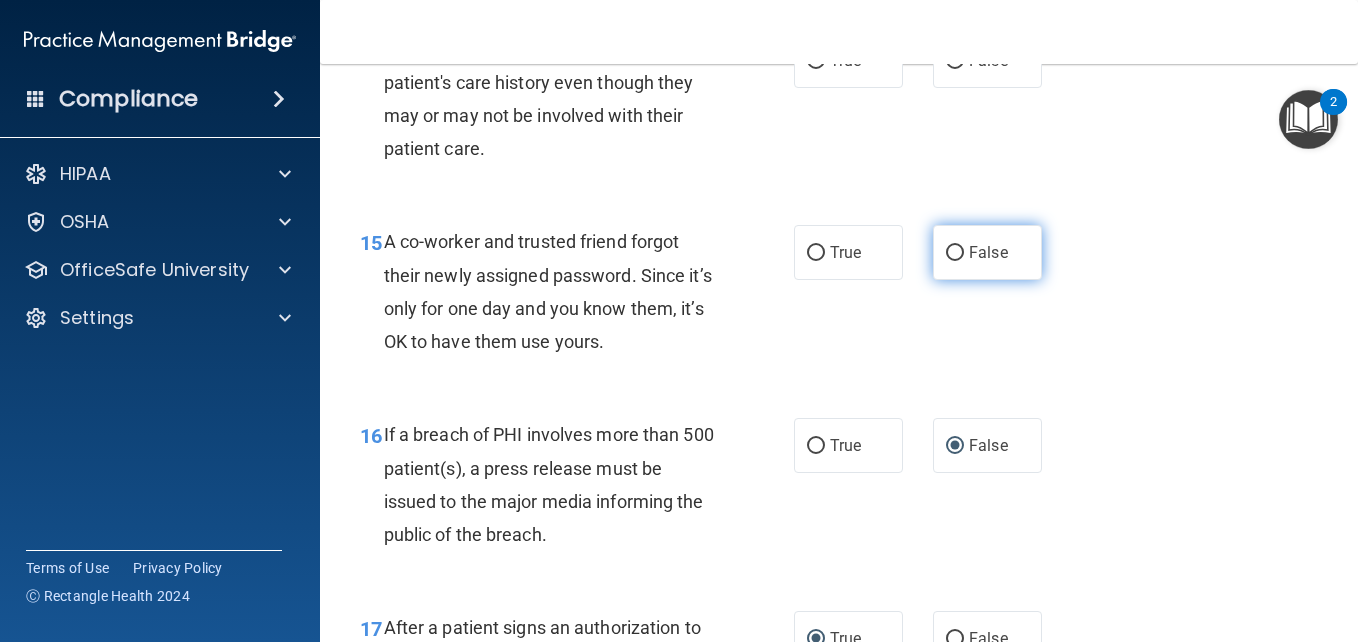 click on "False" at bounding box center (955, 253) 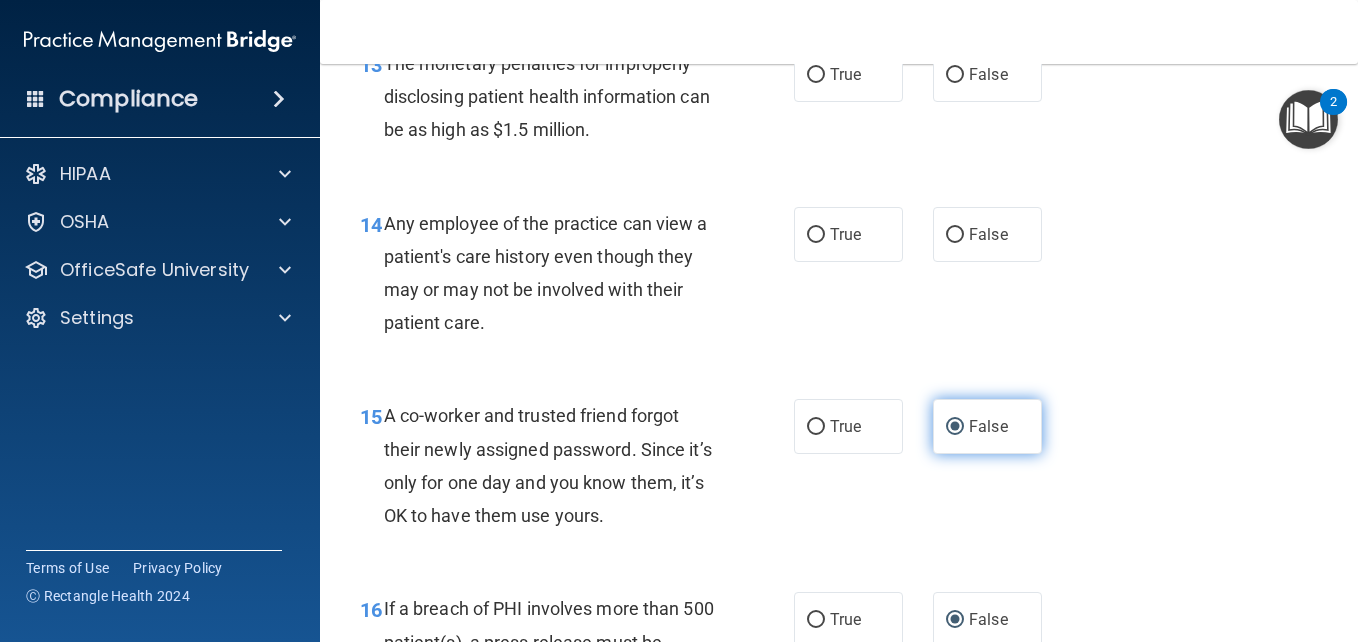 scroll, scrollTop: 2400, scrollLeft: 0, axis: vertical 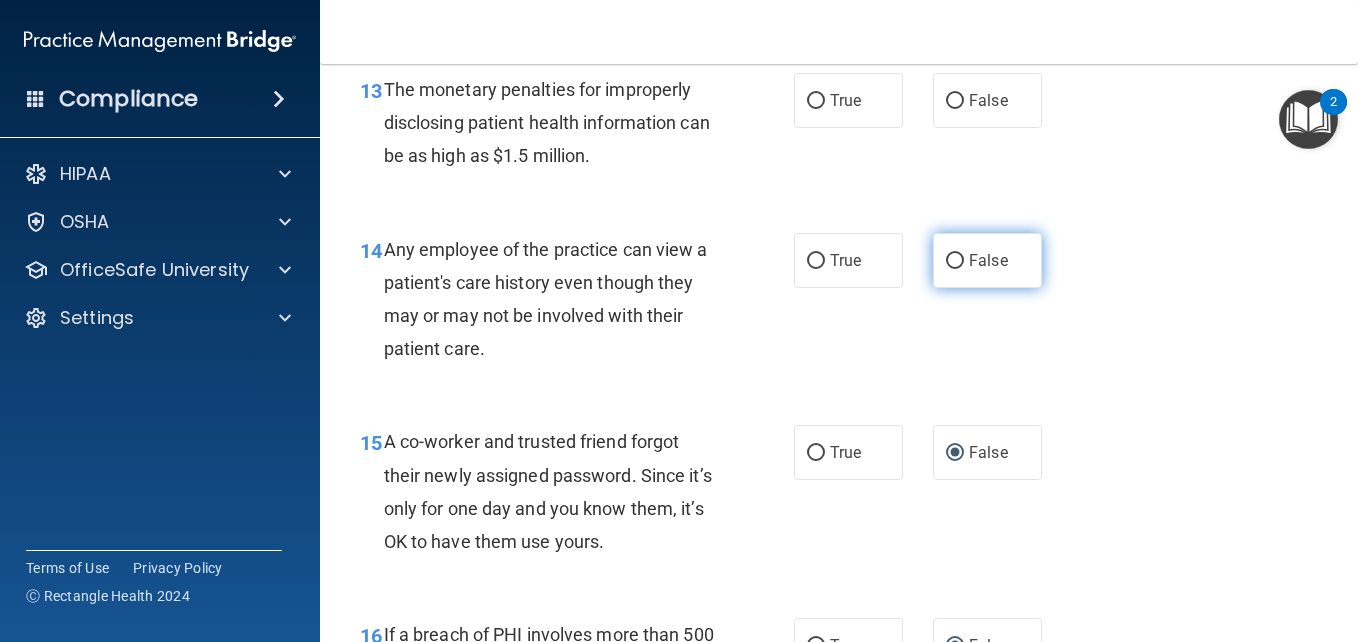 click on "False" at bounding box center (955, 261) 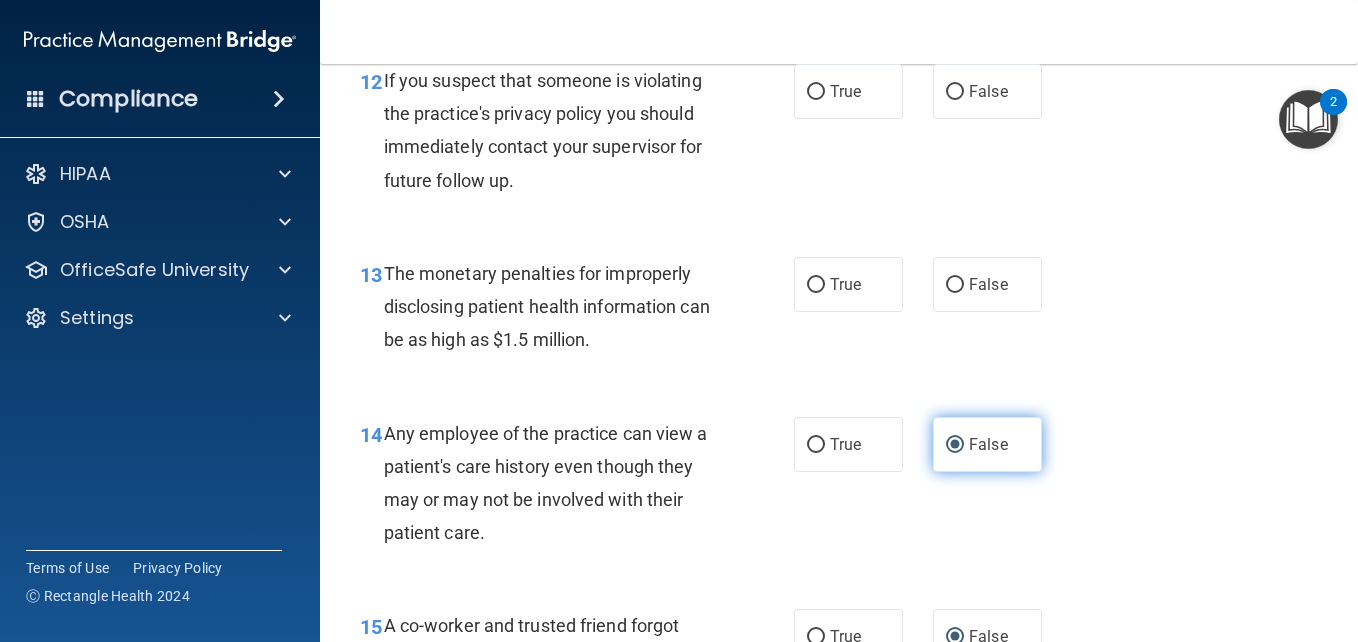 scroll, scrollTop: 2200, scrollLeft: 0, axis: vertical 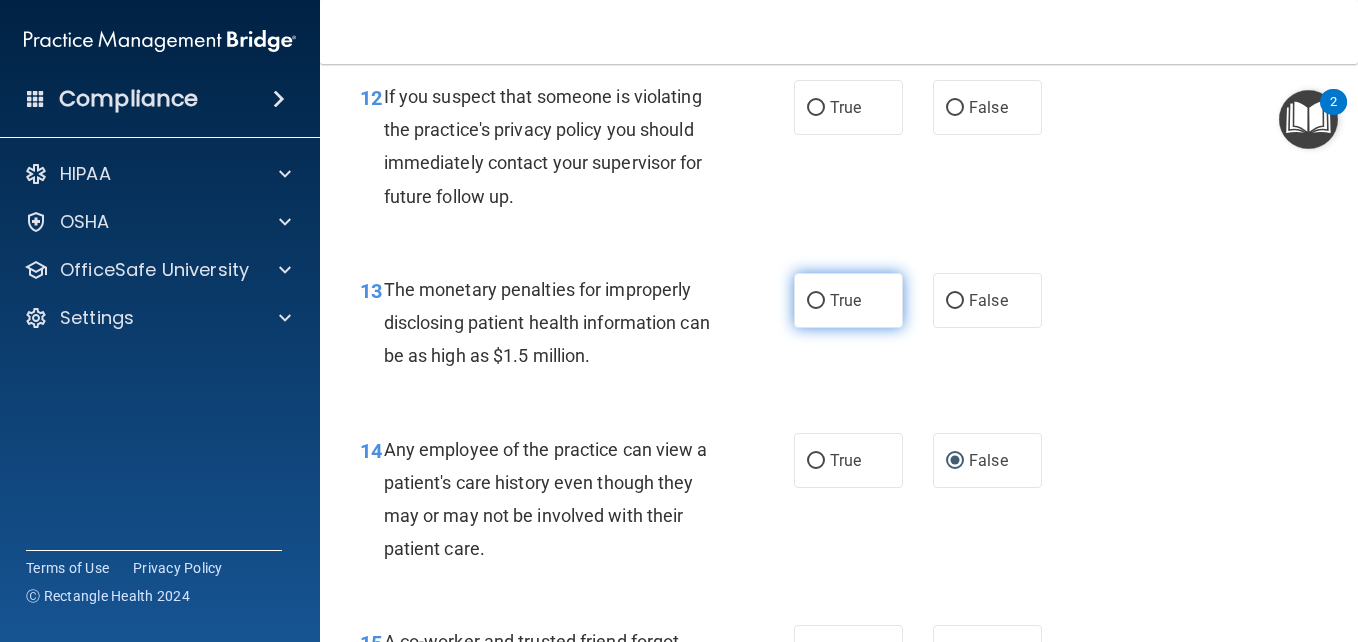 click on "True" at bounding box center [816, 301] 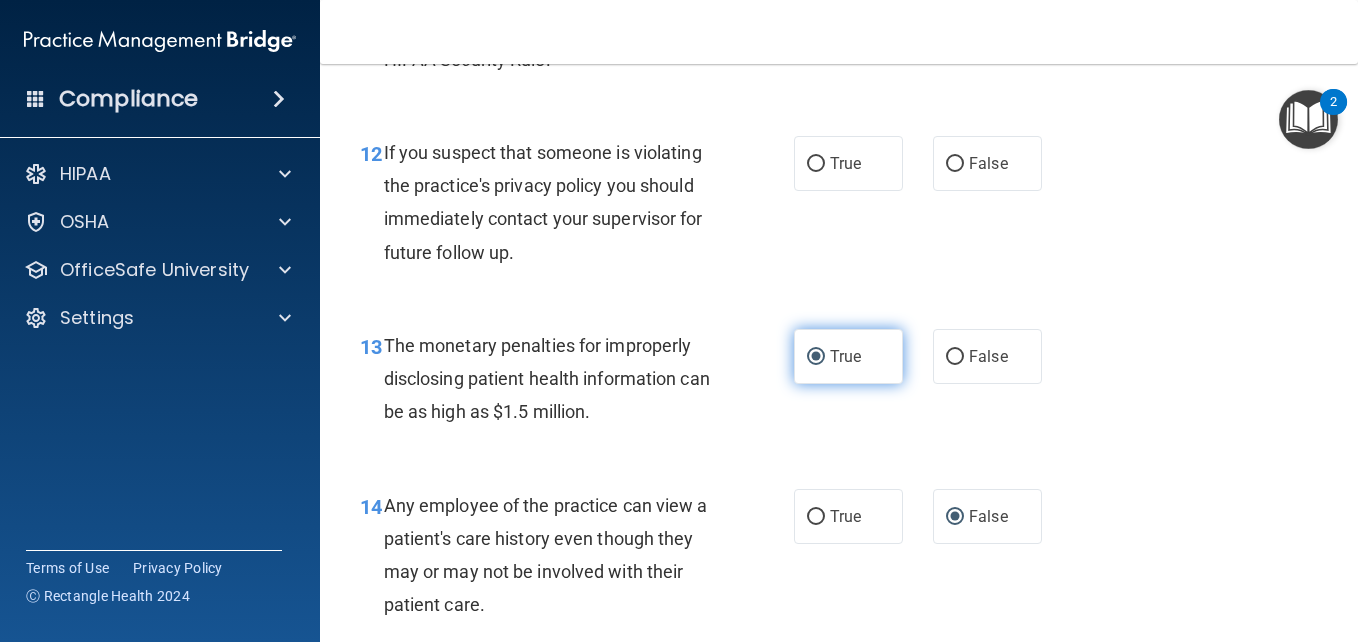 scroll, scrollTop: 2100, scrollLeft: 0, axis: vertical 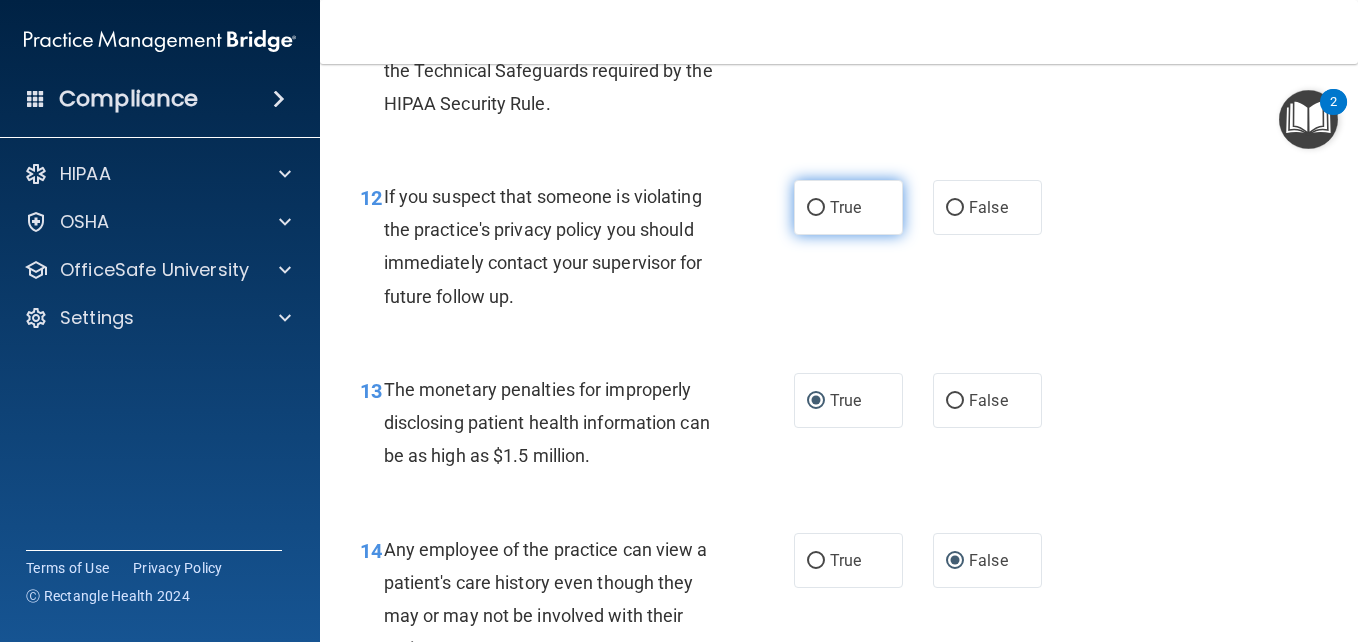 click on "True" at bounding box center [816, 208] 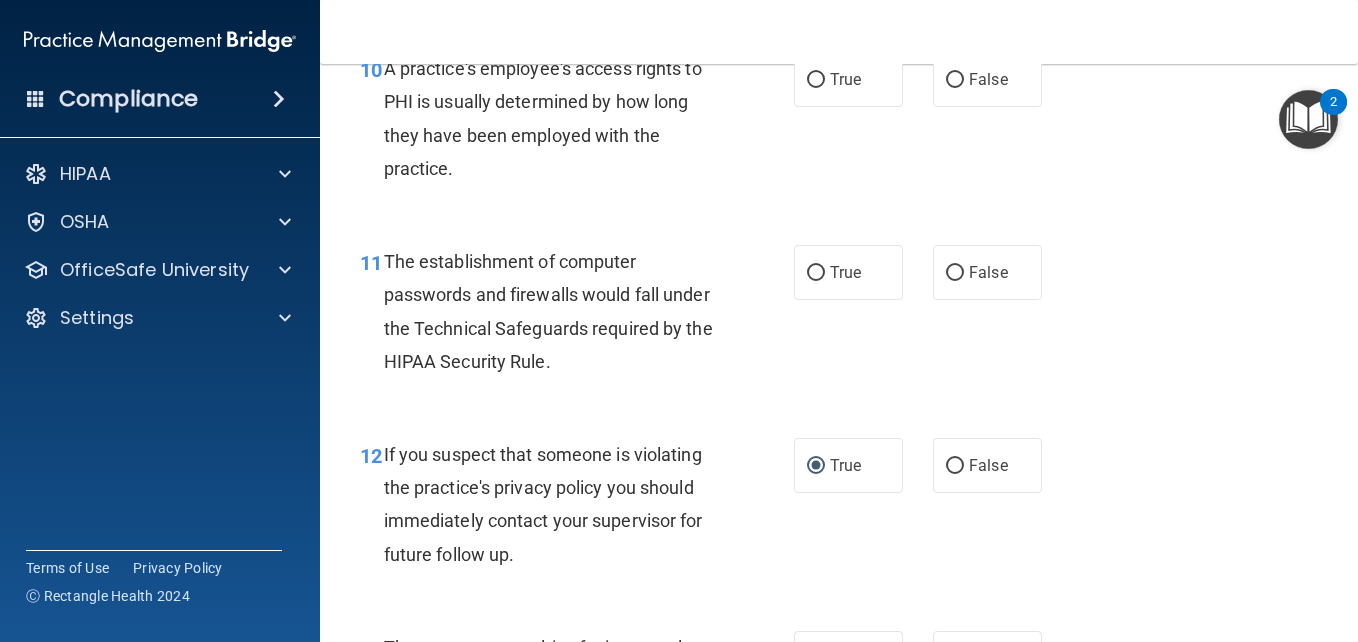 scroll, scrollTop: 1800, scrollLeft: 0, axis: vertical 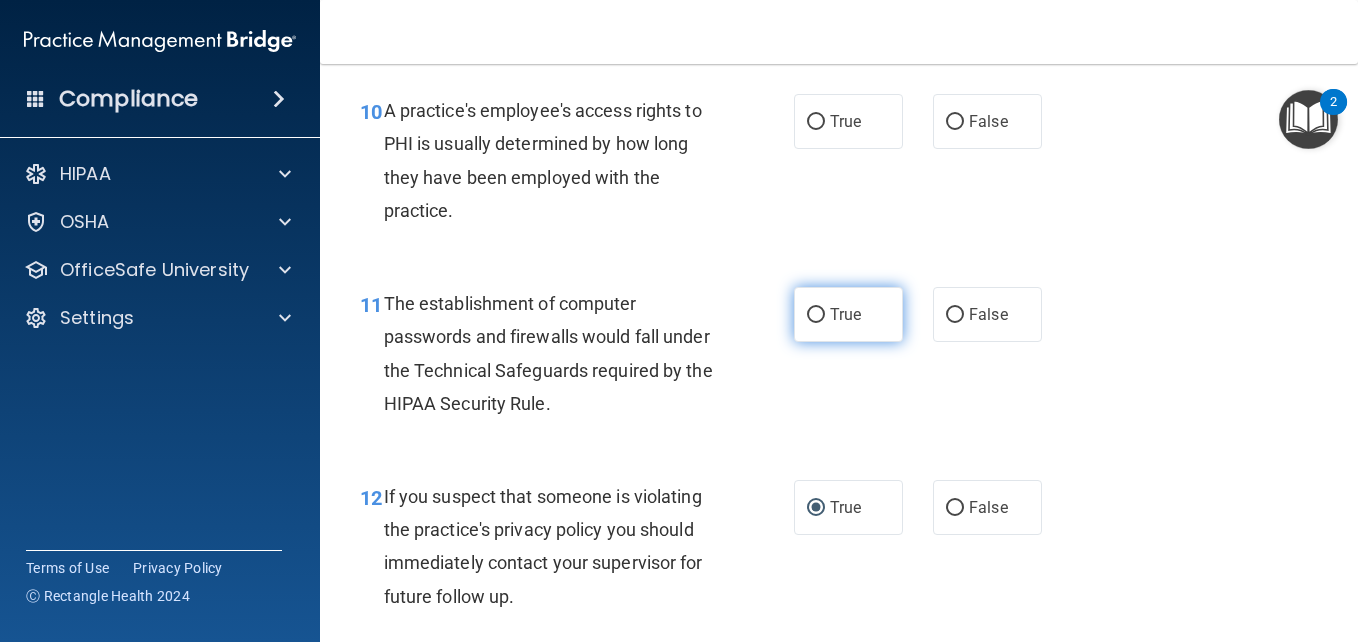 click on "True" at bounding box center [848, 314] 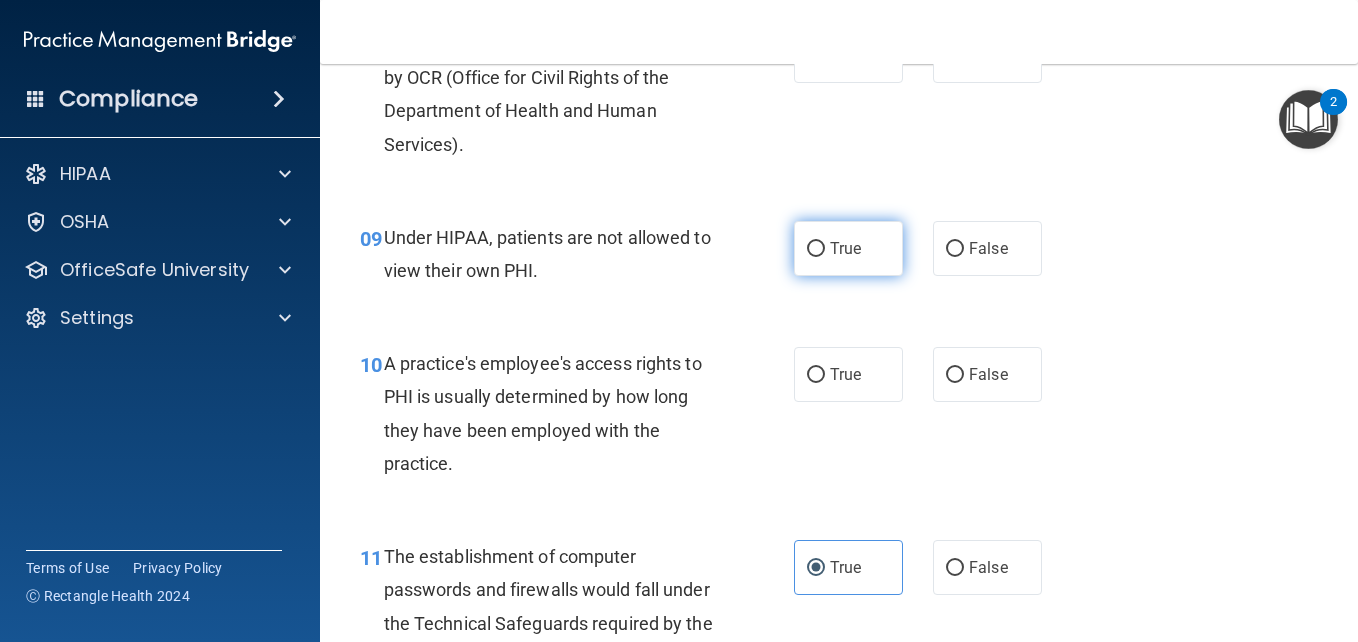 scroll, scrollTop: 1500, scrollLeft: 0, axis: vertical 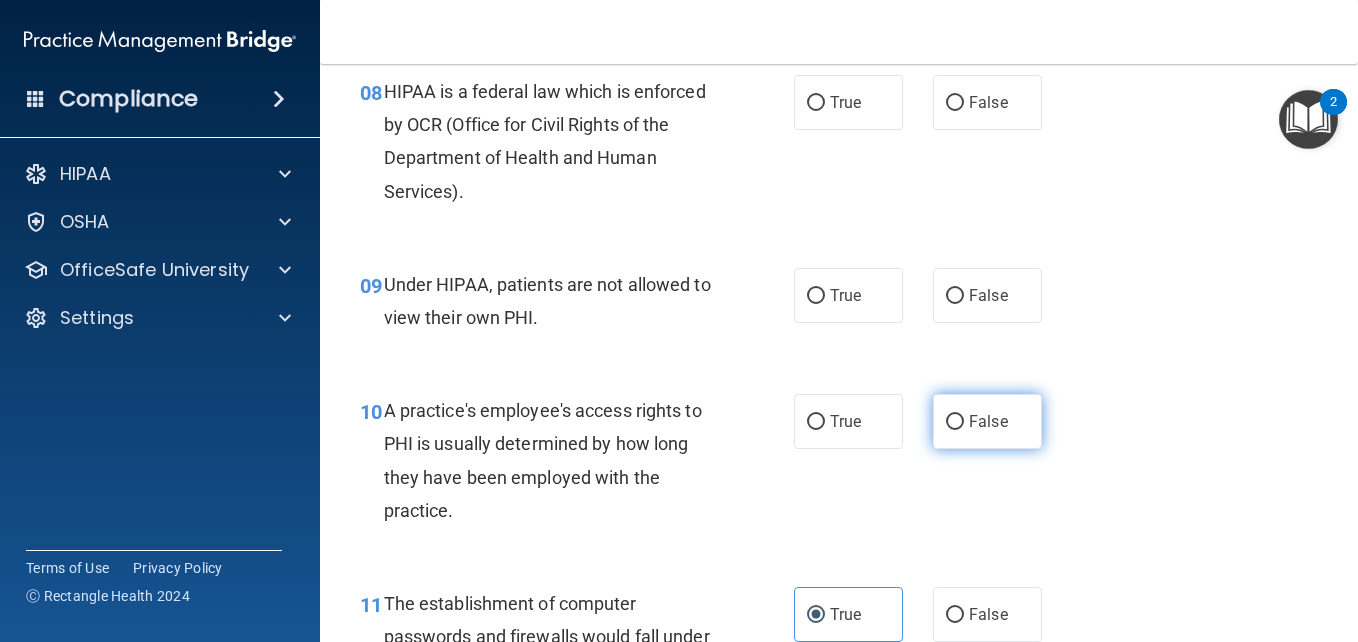 click on "False" at bounding box center [955, 422] 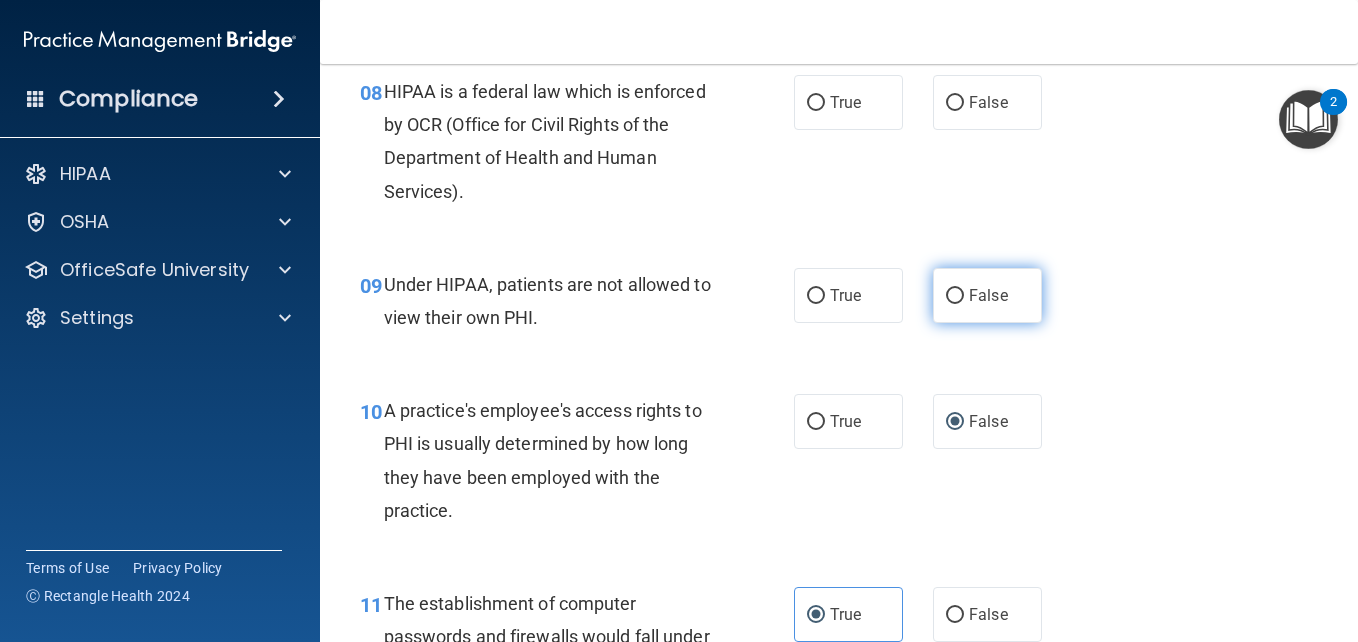 click on "False" at bounding box center [955, 296] 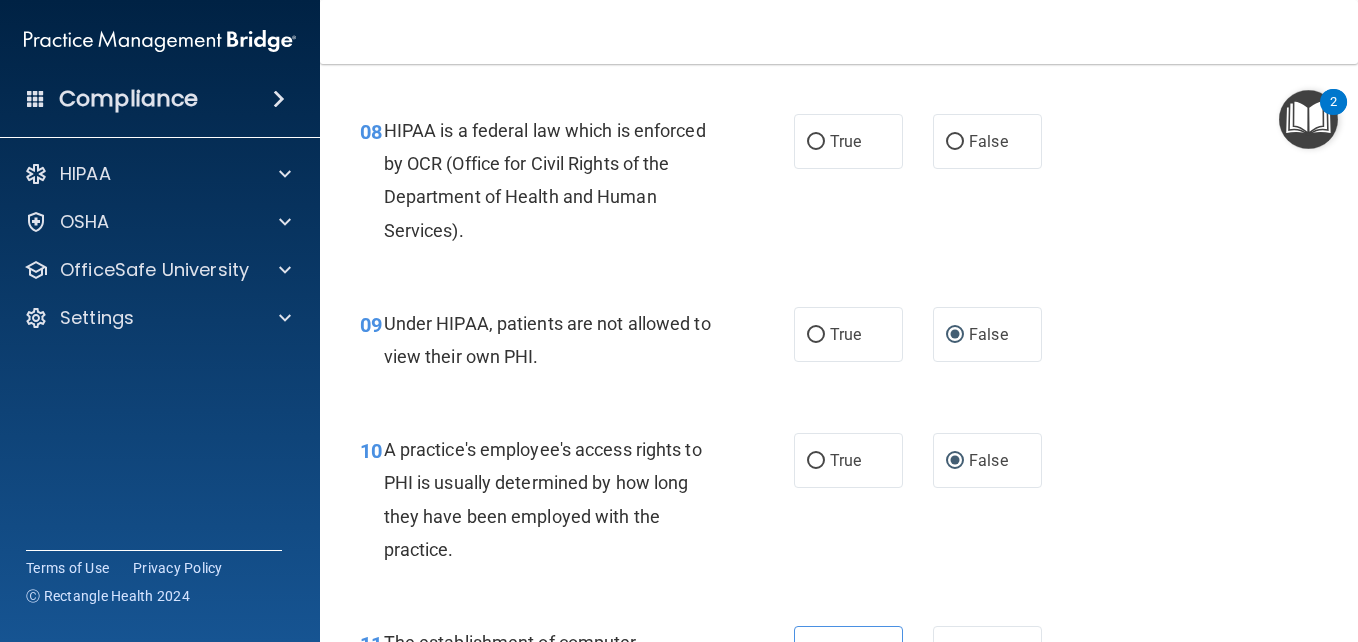 scroll, scrollTop: 1400, scrollLeft: 0, axis: vertical 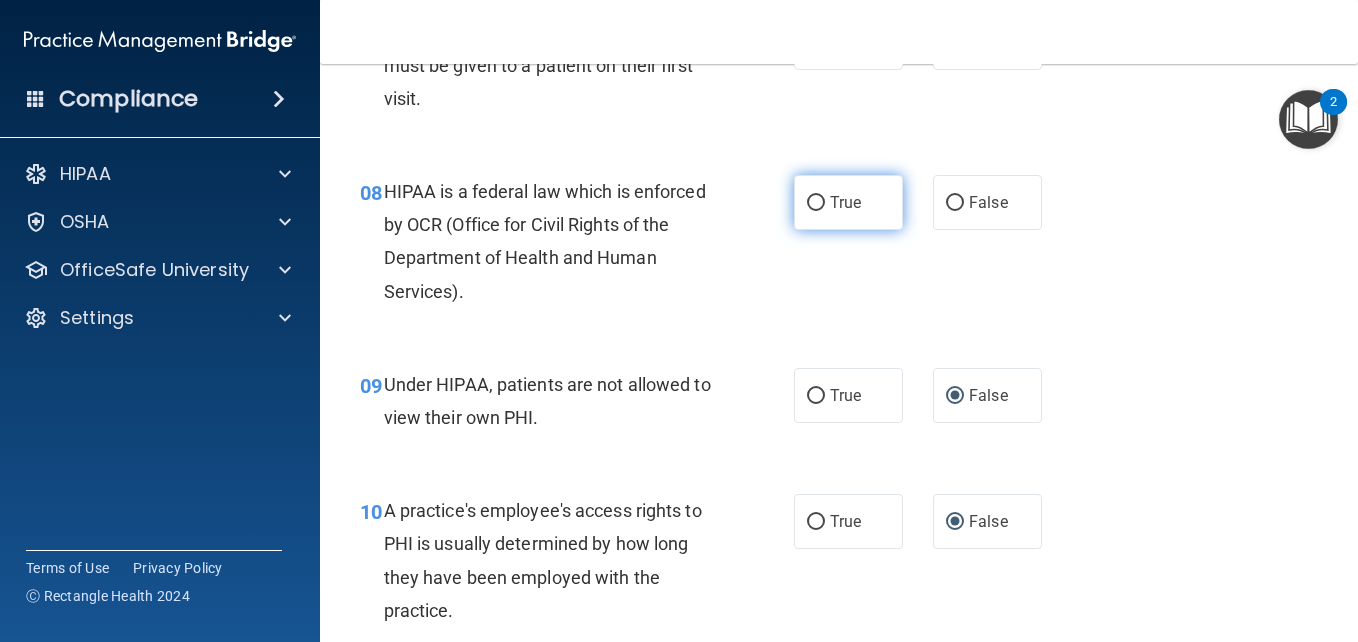 click on "True" at bounding box center (816, 203) 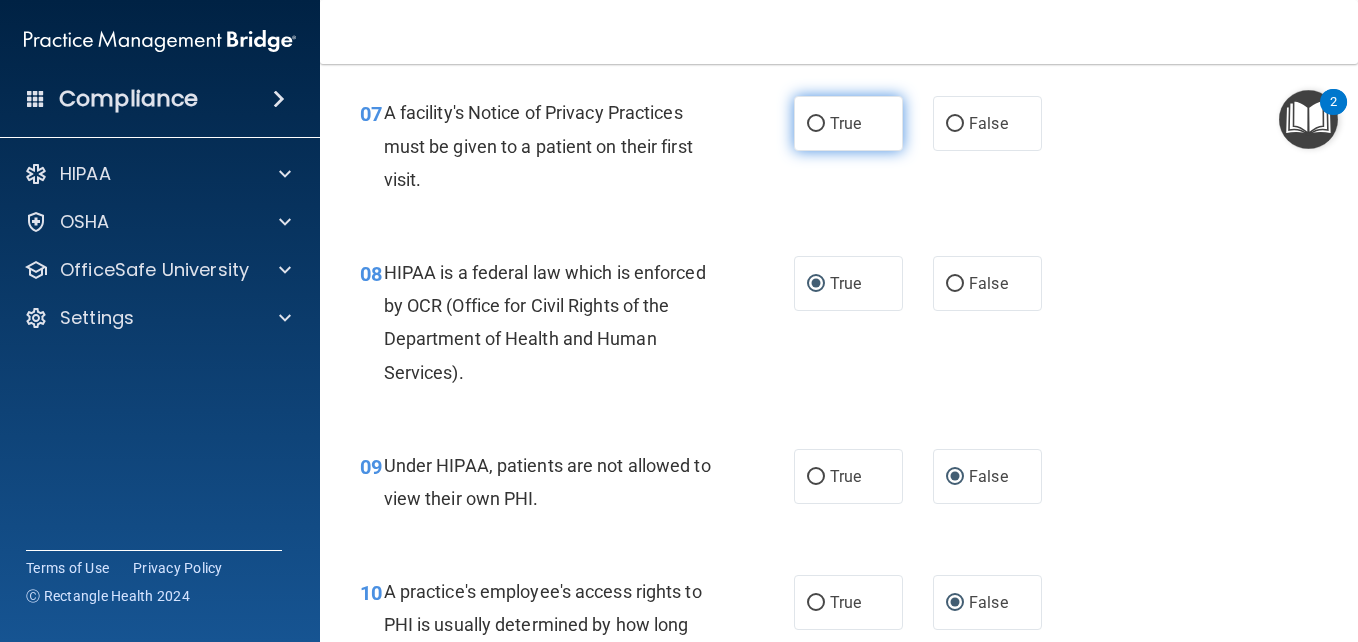 scroll, scrollTop: 1200, scrollLeft: 0, axis: vertical 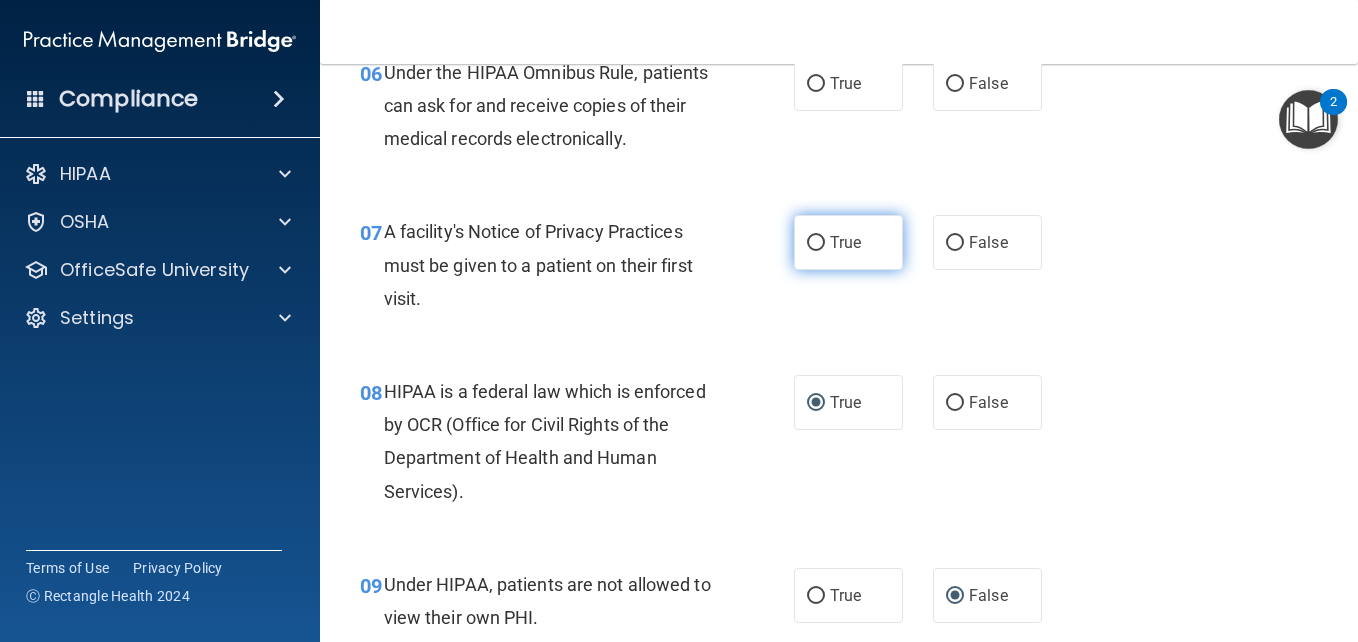 click on "True" at bounding box center [816, 243] 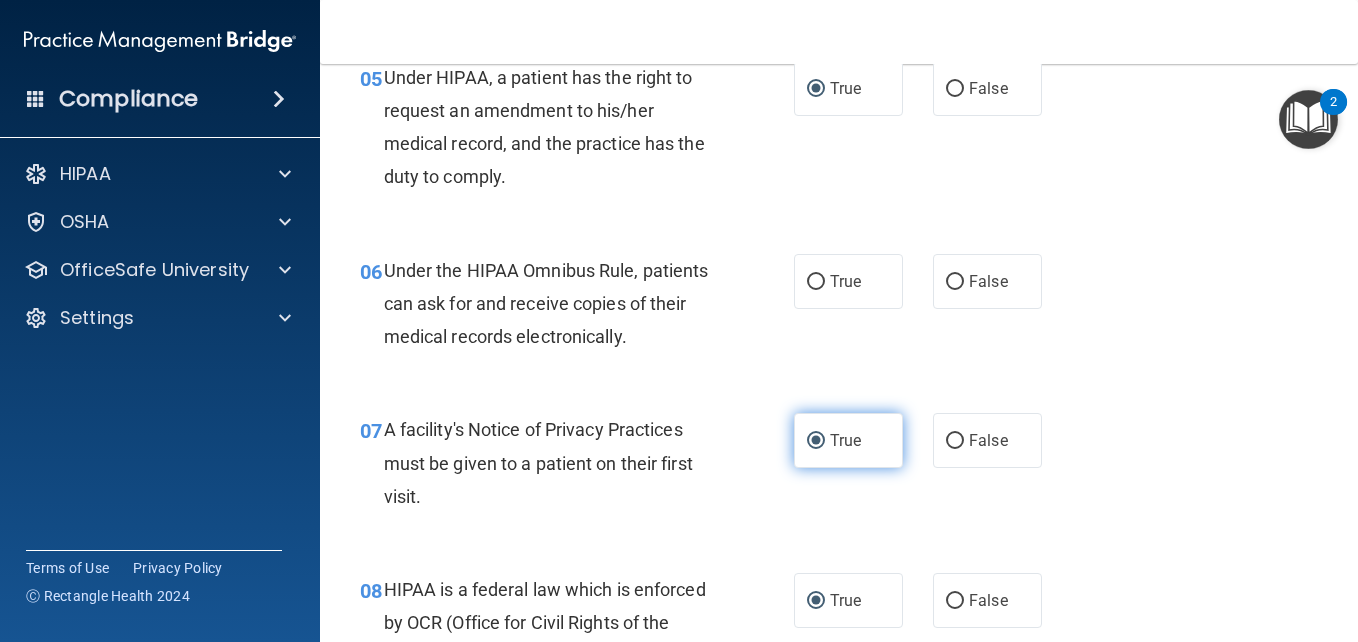 scroll, scrollTop: 1000, scrollLeft: 0, axis: vertical 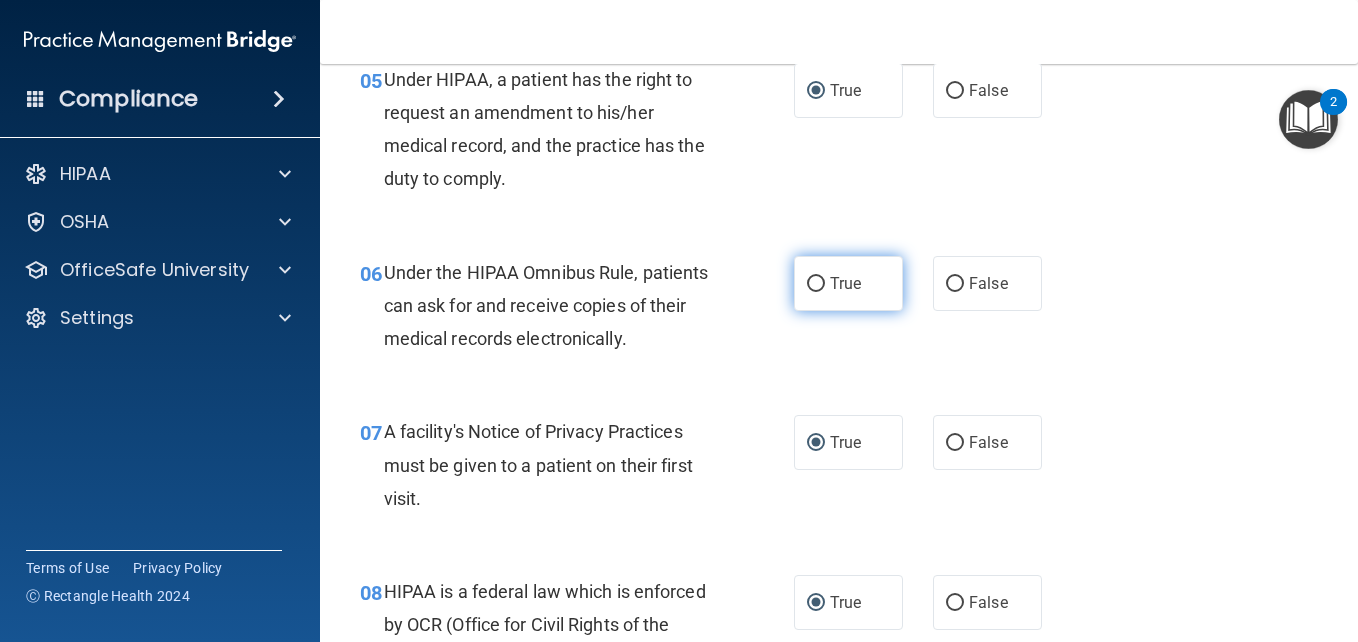 click on "True" at bounding box center [816, 284] 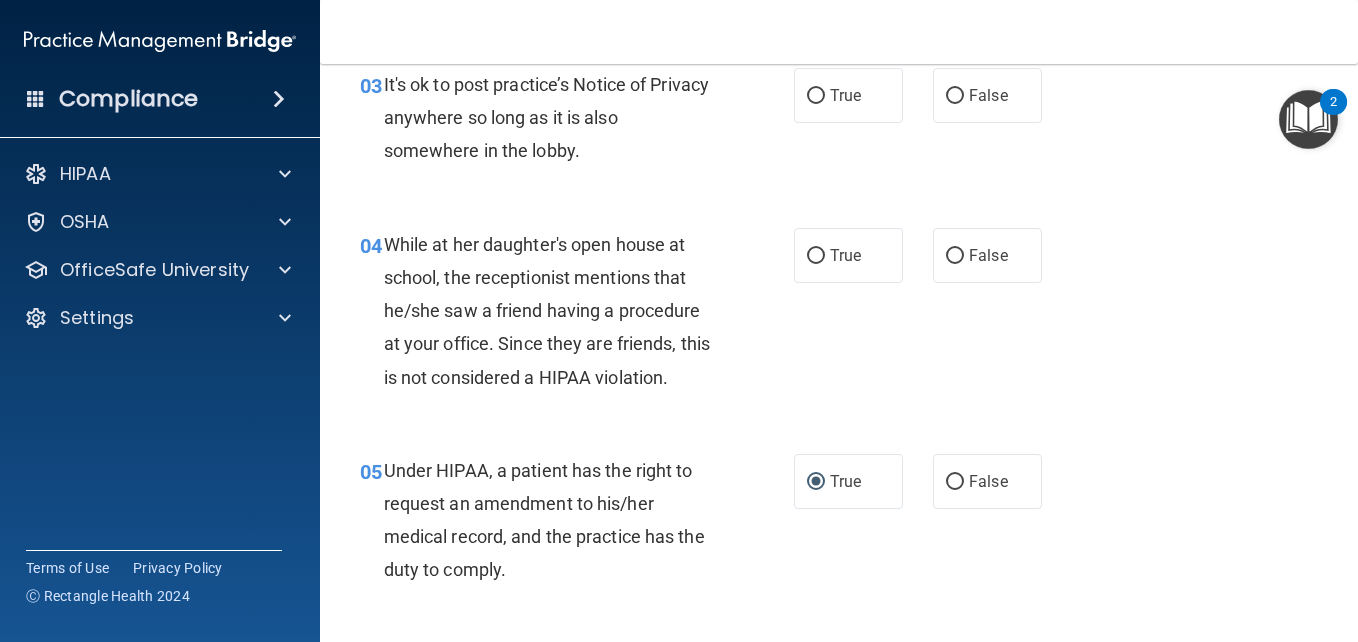 scroll, scrollTop: 600, scrollLeft: 0, axis: vertical 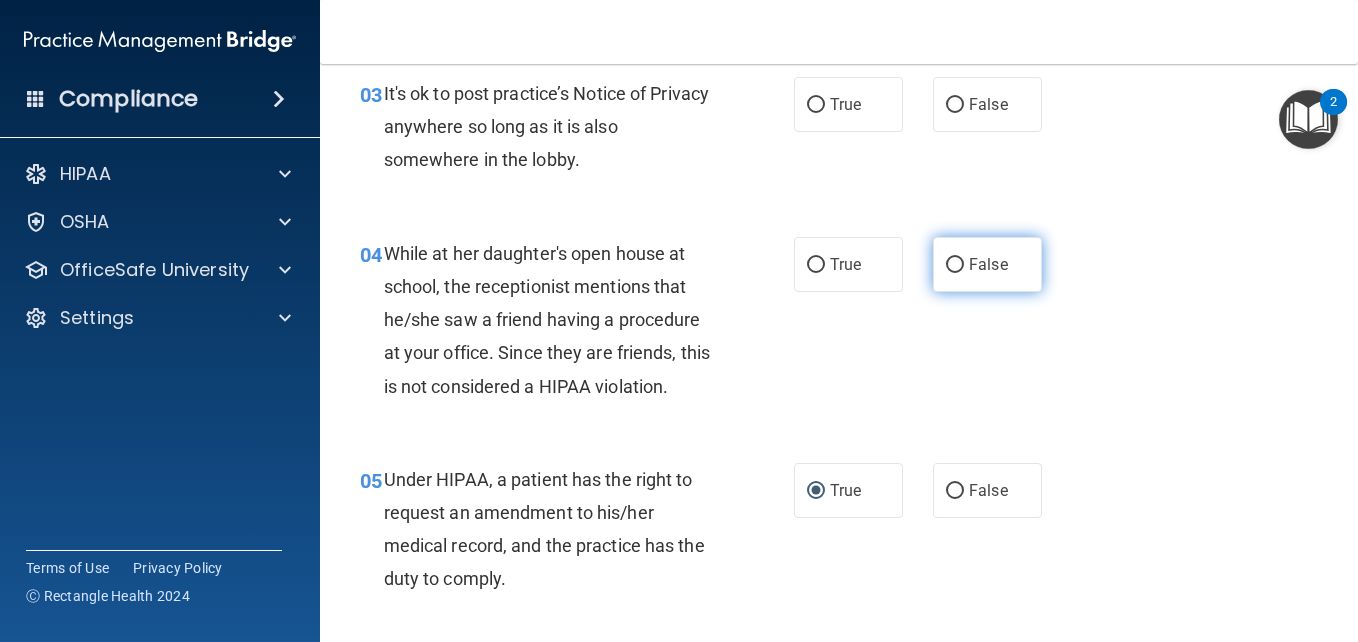click on "False" at bounding box center (955, 265) 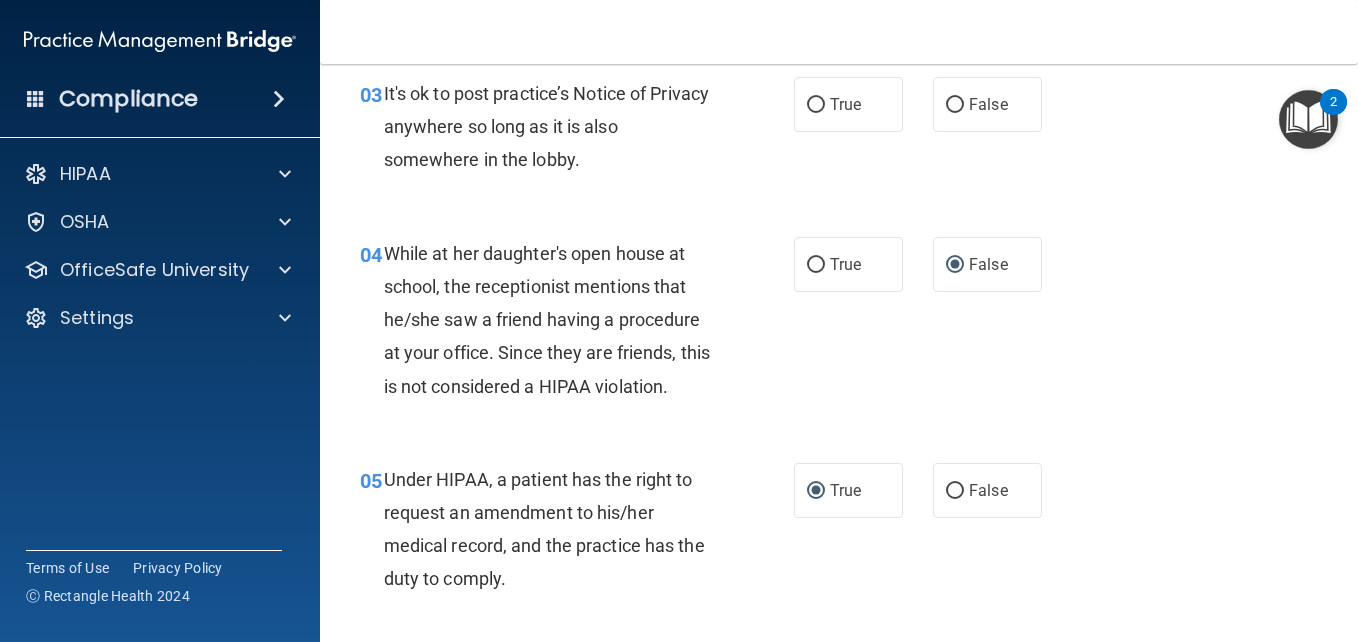 scroll, scrollTop: 400, scrollLeft: 0, axis: vertical 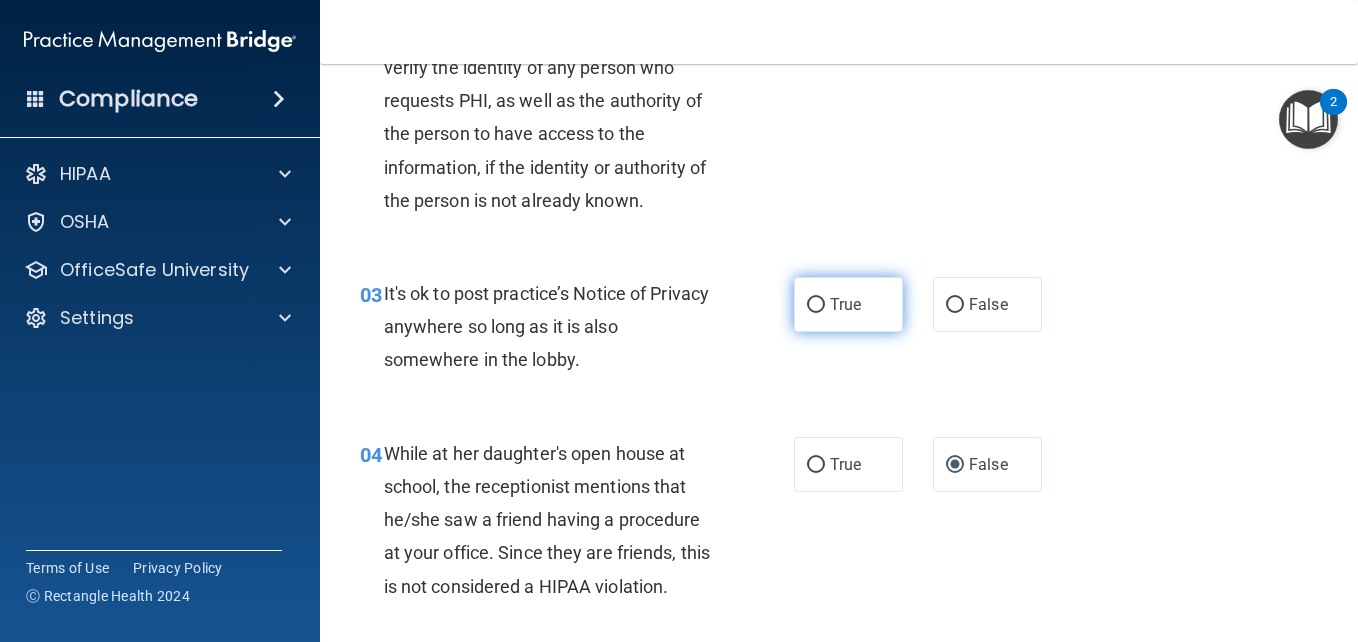 click on "True" at bounding box center [816, 305] 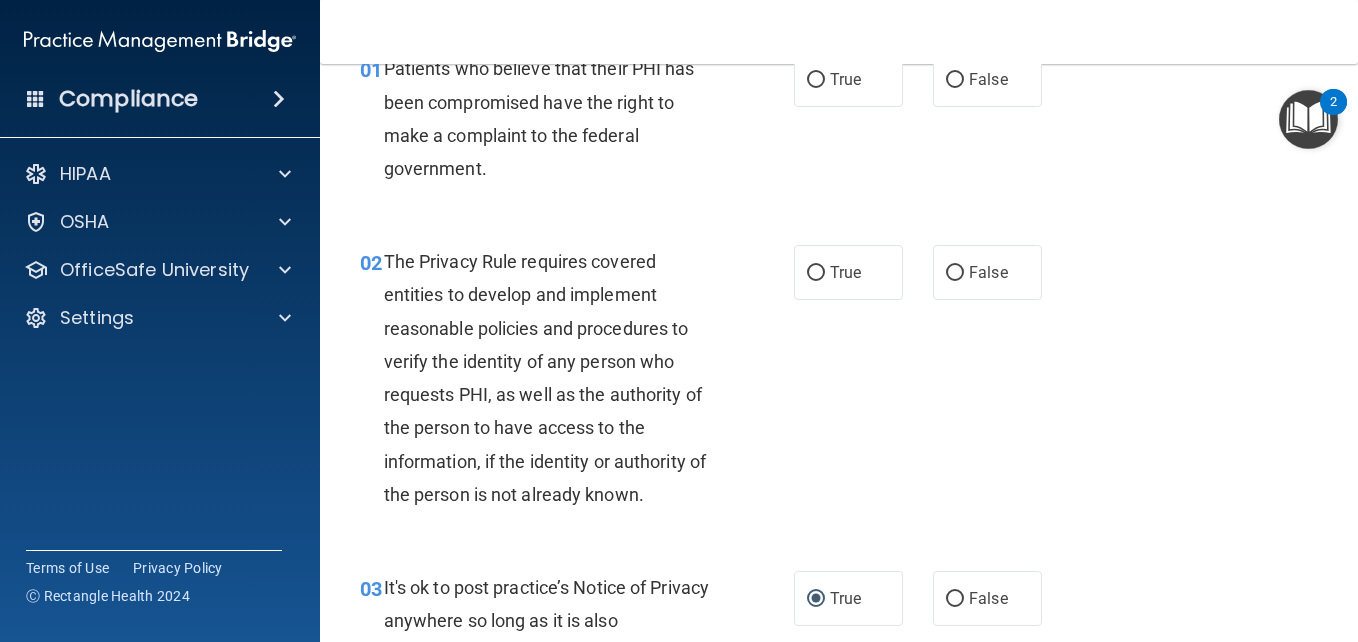 scroll, scrollTop: 100, scrollLeft: 0, axis: vertical 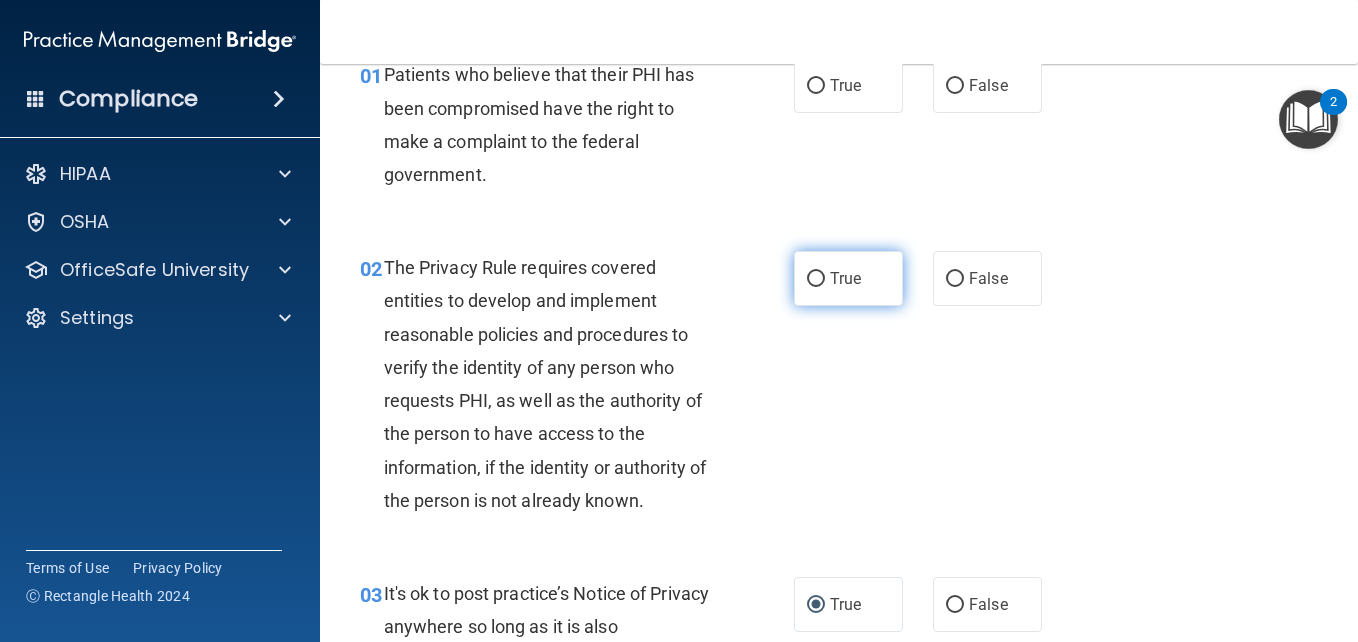 click on "True" at bounding box center [816, 279] 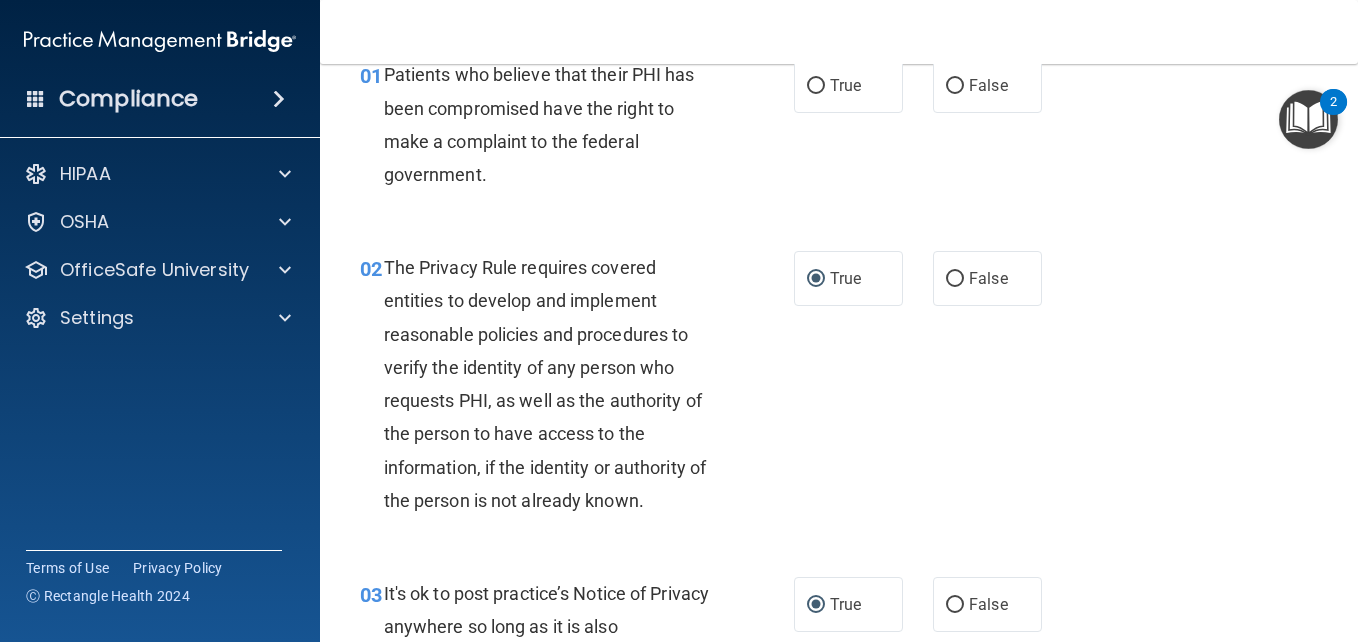 scroll, scrollTop: 0, scrollLeft: 0, axis: both 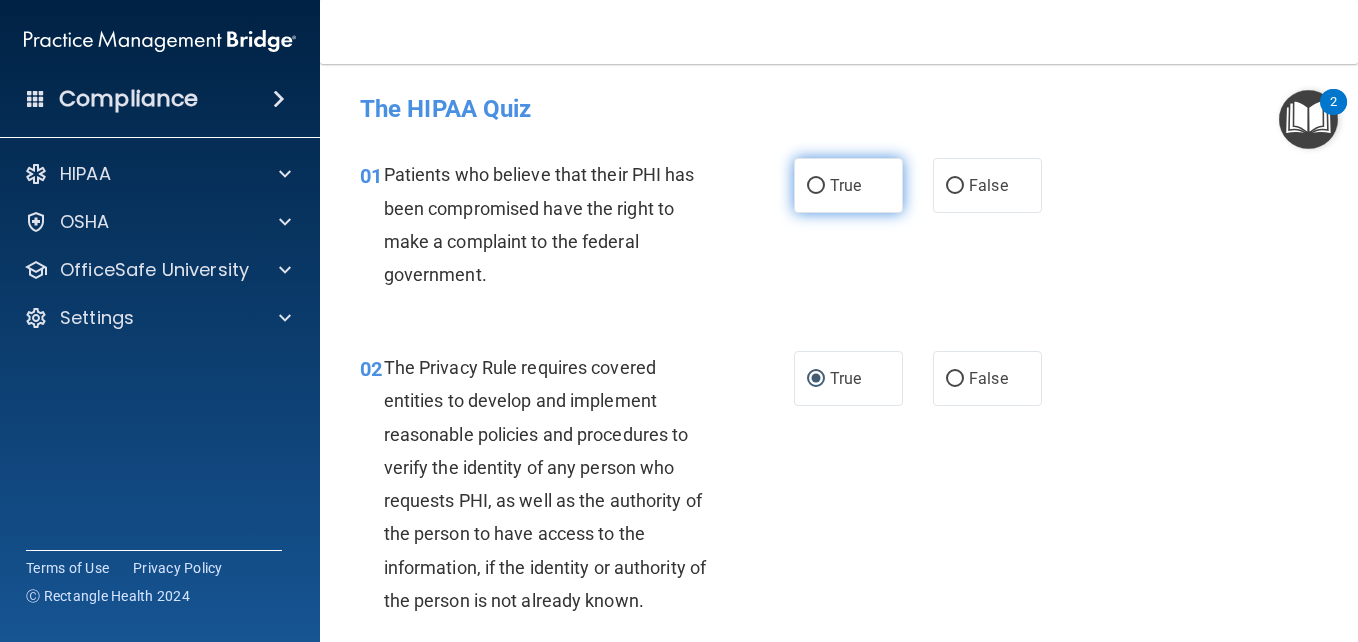 click on "True" at bounding box center [816, 186] 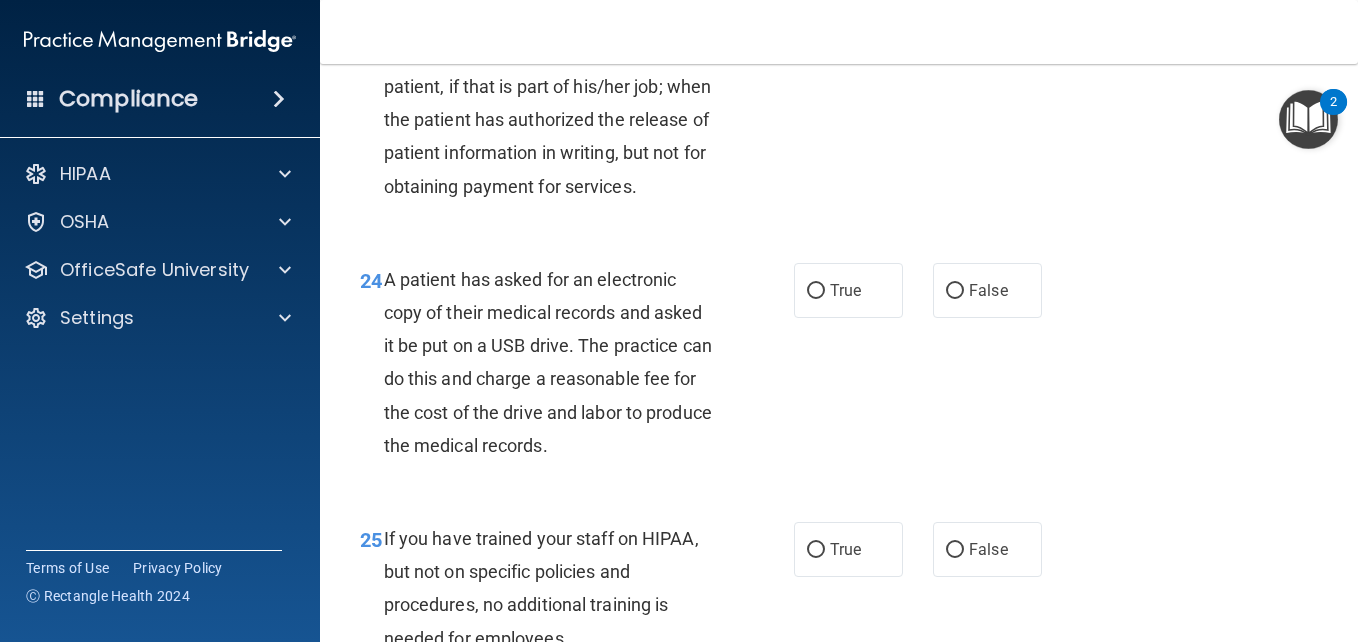 scroll, scrollTop: 4300, scrollLeft: 0, axis: vertical 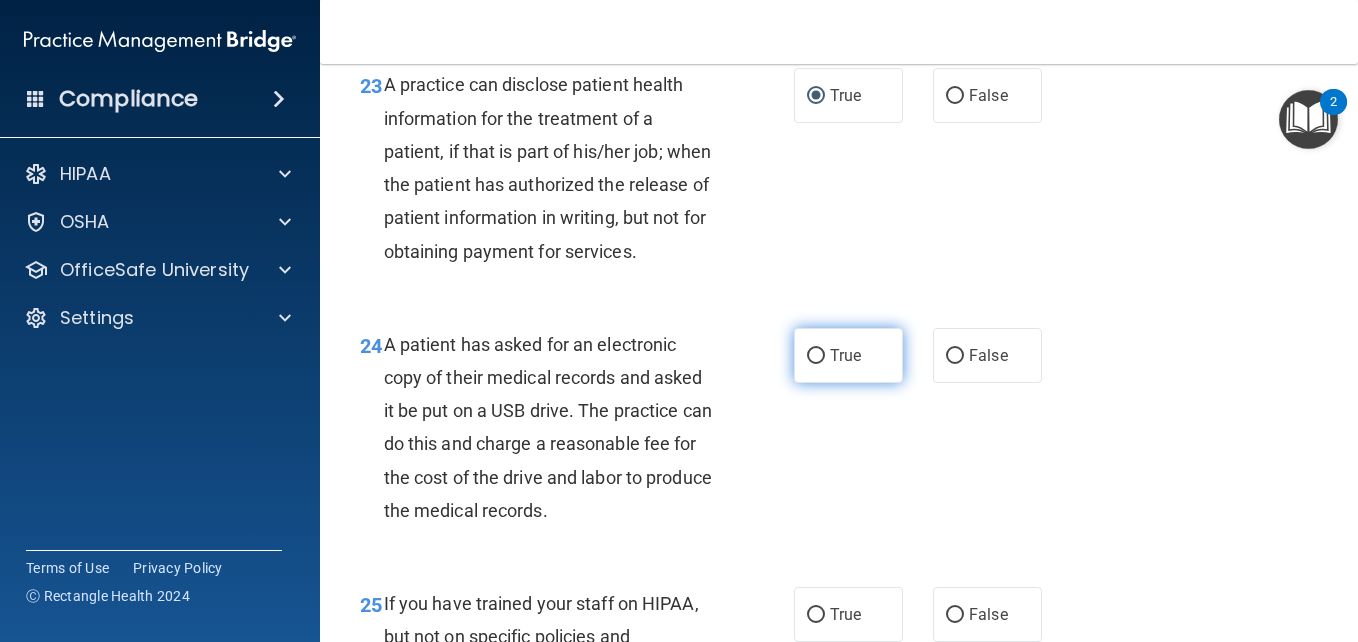 click on "True" at bounding box center (816, 356) 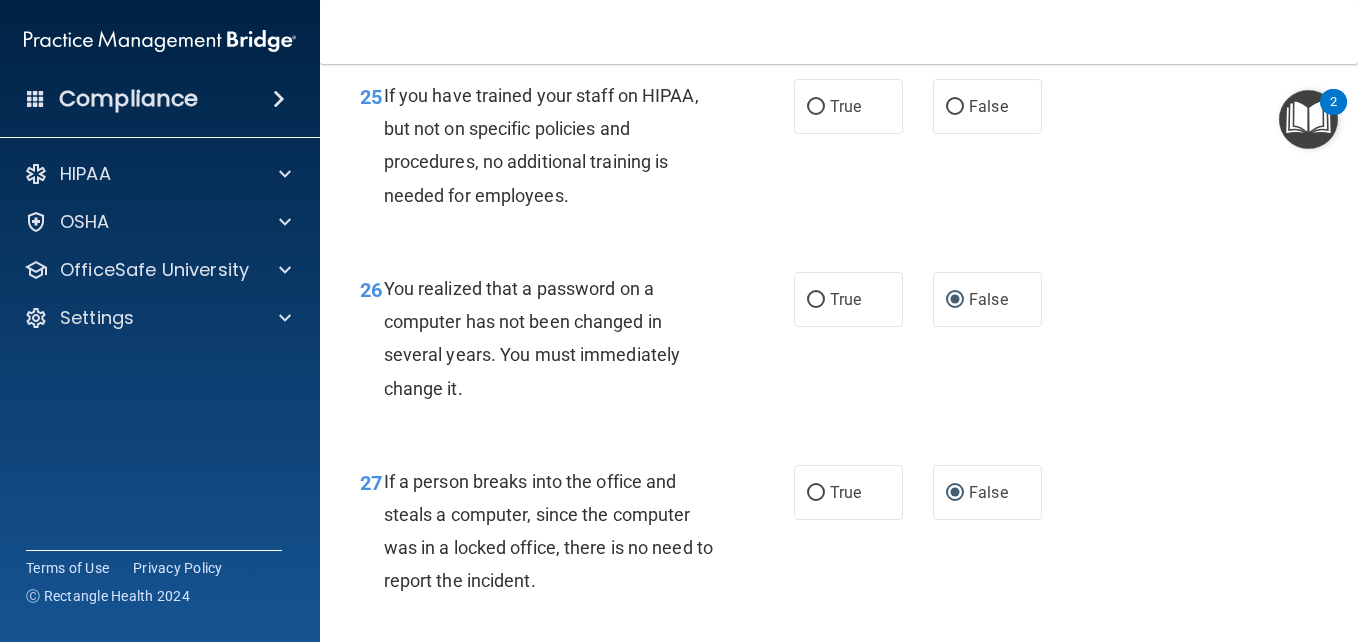scroll, scrollTop: 4608, scrollLeft: 0, axis: vertical 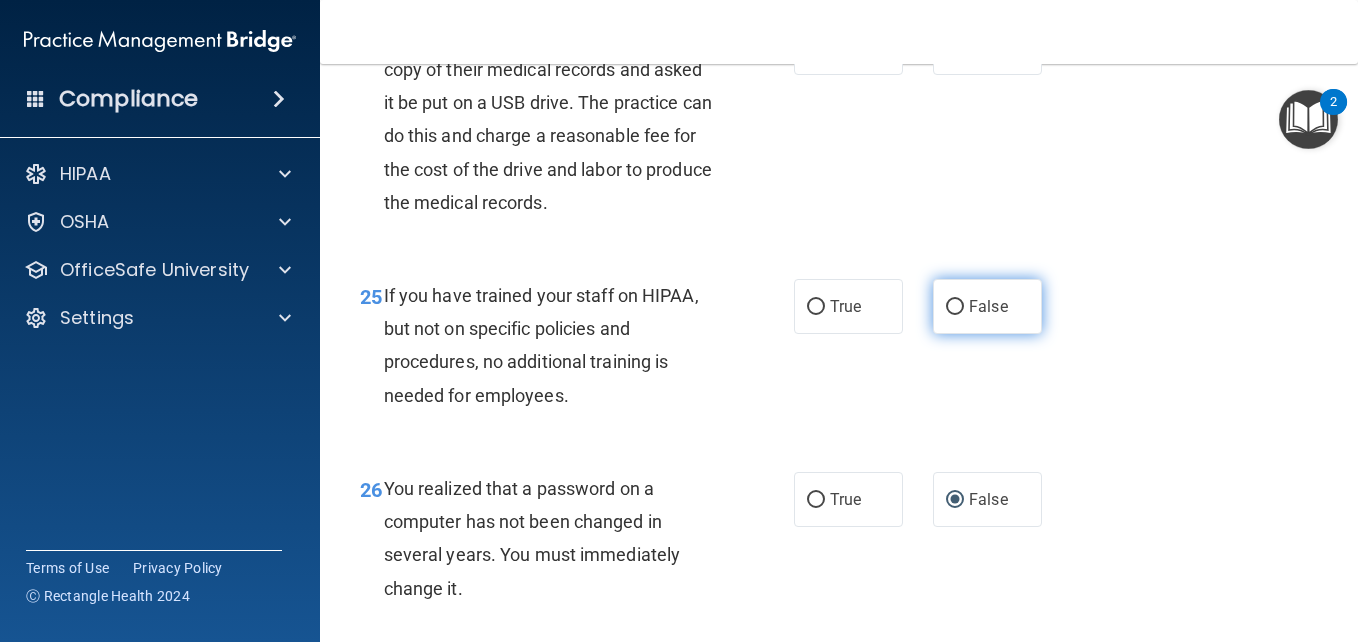 click on "False" at bounding box center [955, 307] 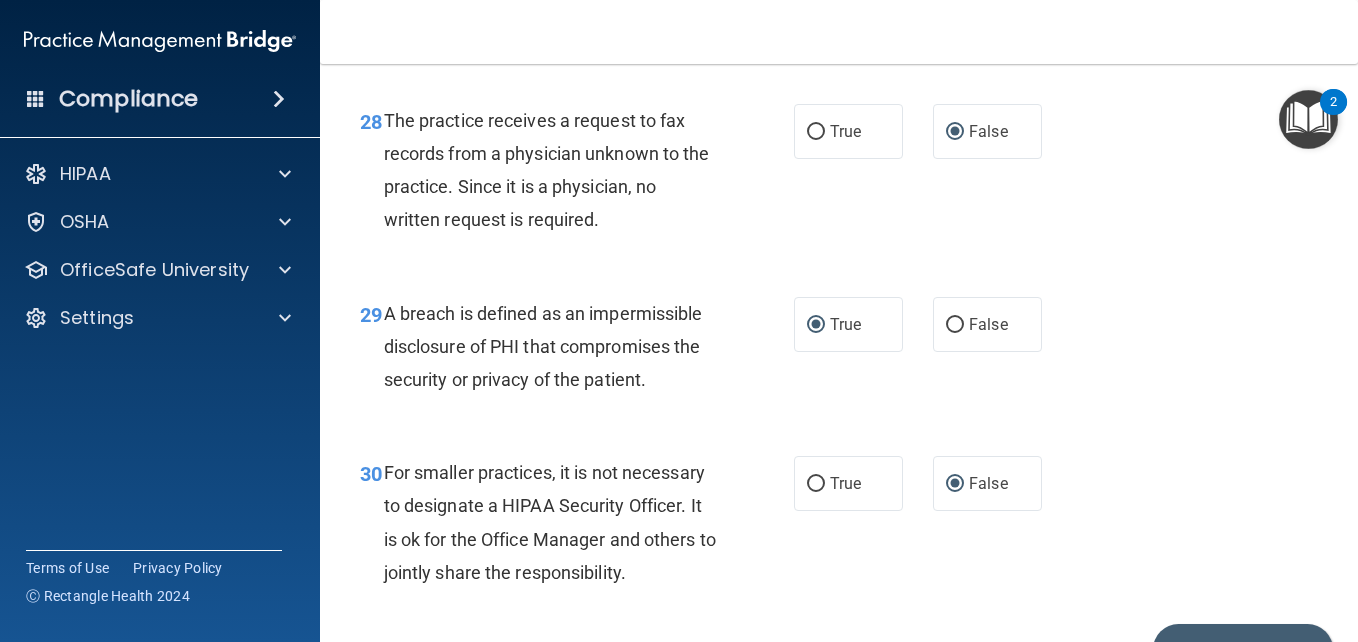 scroll, scrollTop: 5508, scrollLeft: 0, axis: vertical 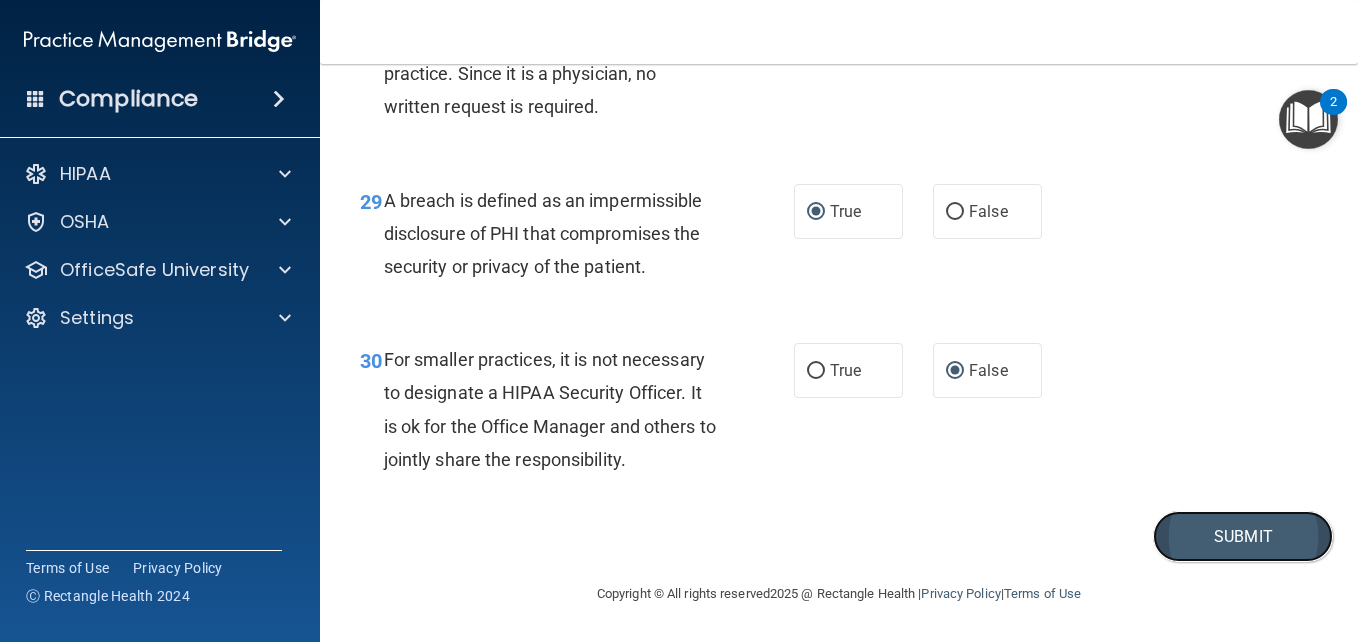 click on "Submit" at bounding box center [1243, 536] 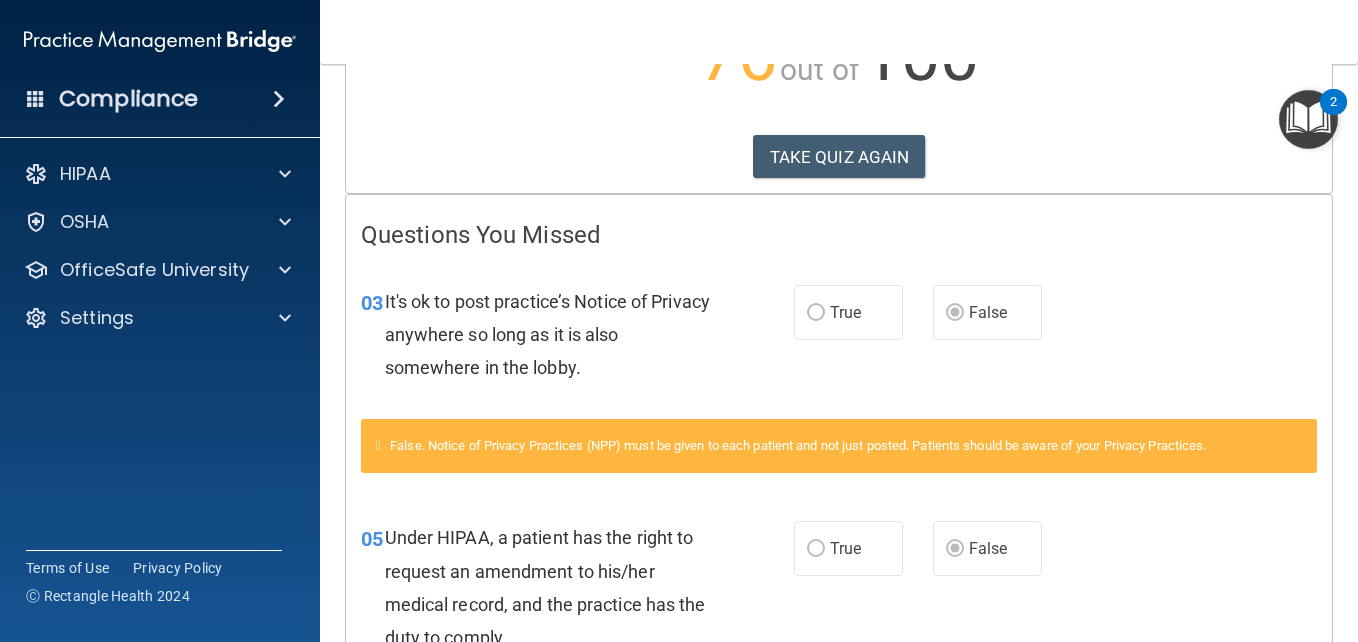 scroll, scrollTop: 0, scrollLeft: 0, axis: both 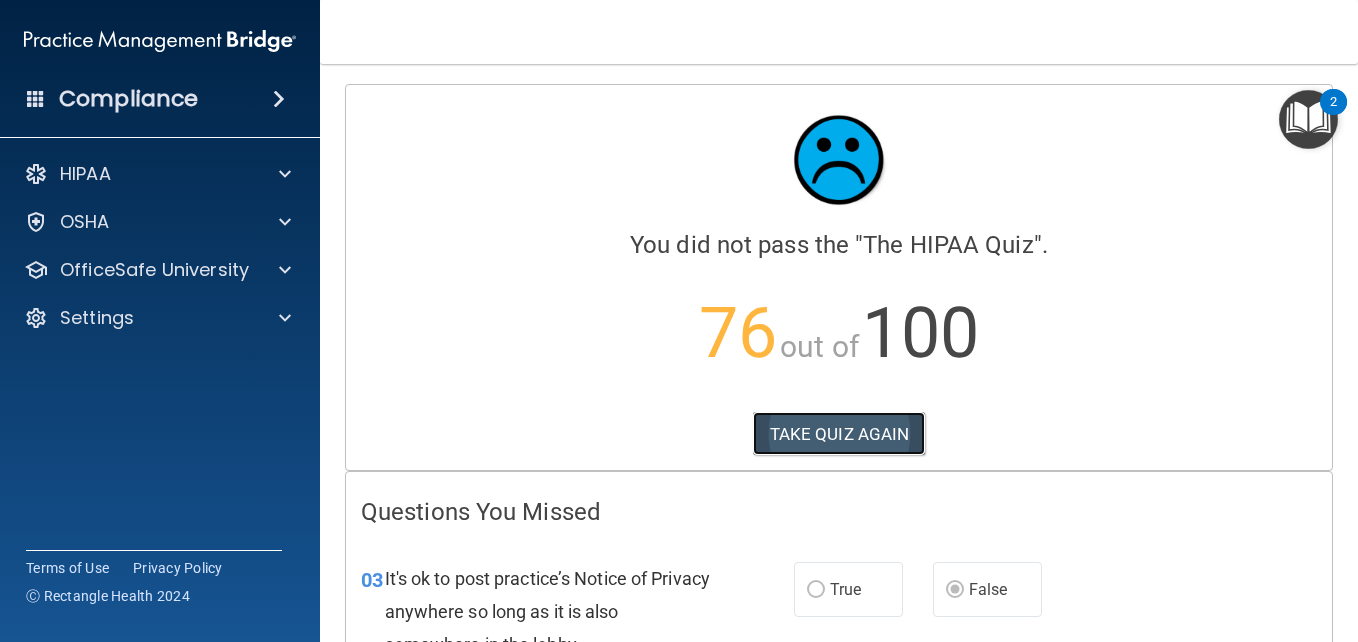 click on "TAKE QUIZ AGAIN" at bounding box center [839, 434] 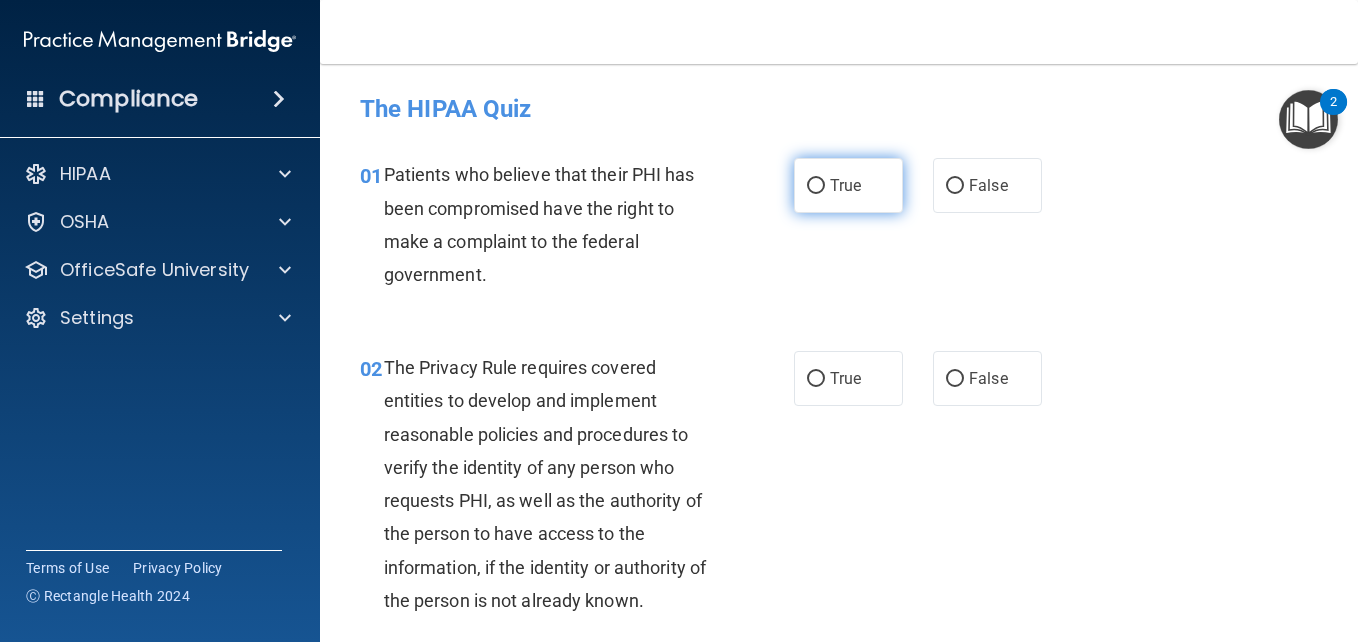 click on "True" at bounding box center (816, 186) 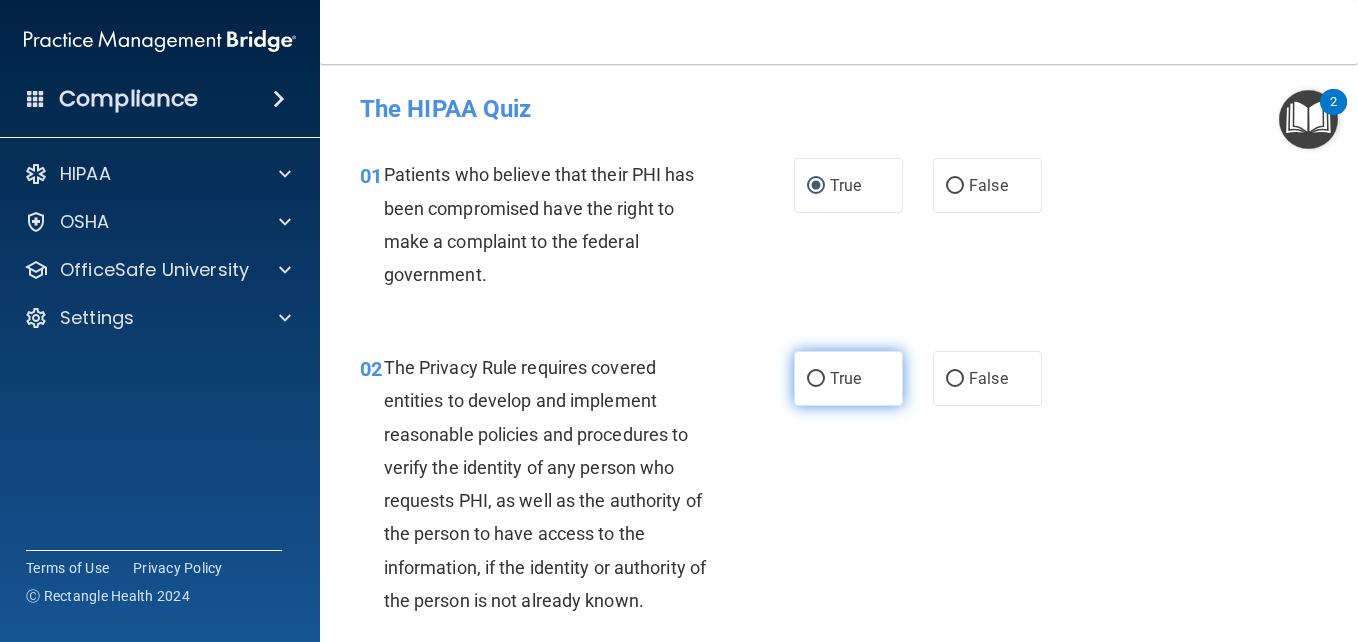 click on "True" at bounding box center (816, 379) 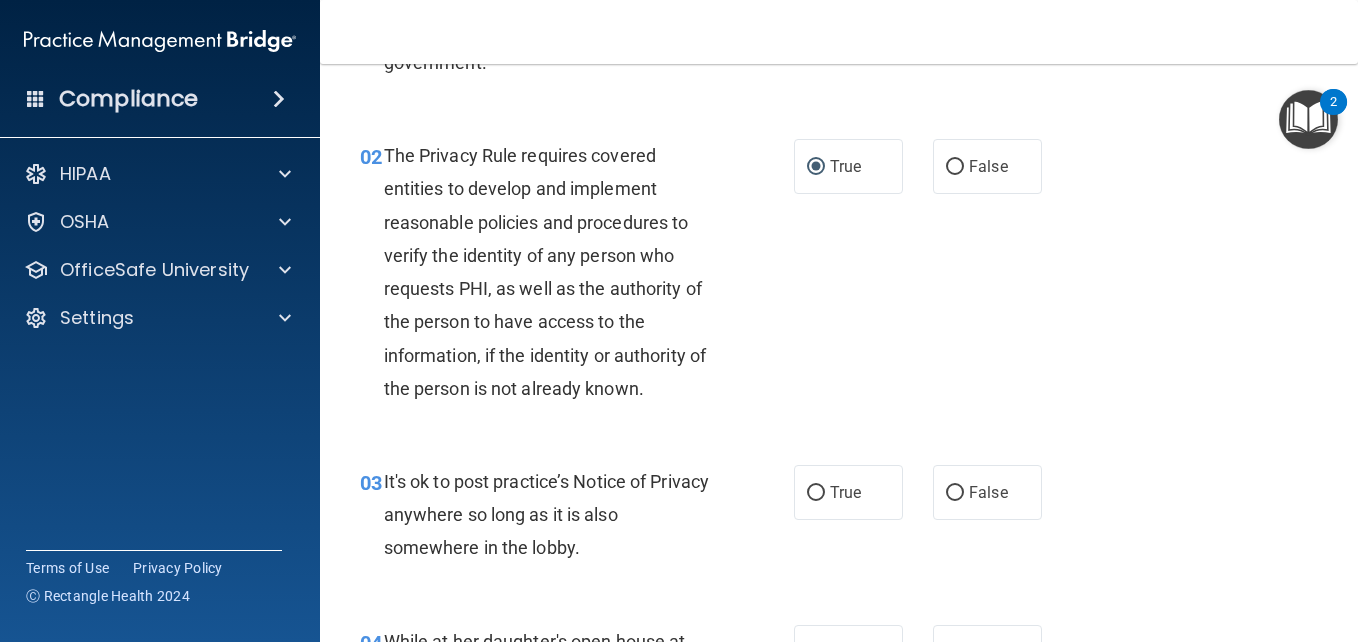 scroll, scrollTop: 300, scrollLeft: 0, axis: vertical 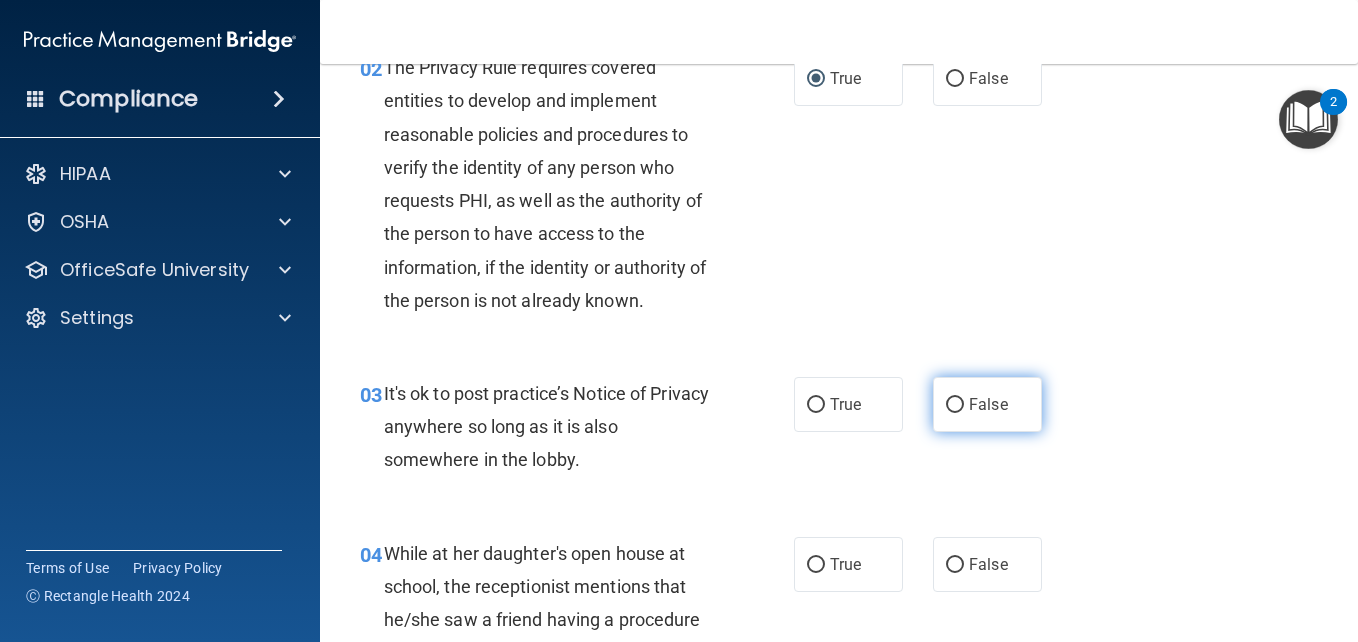 click on "False" at bounding box center [955, 405] 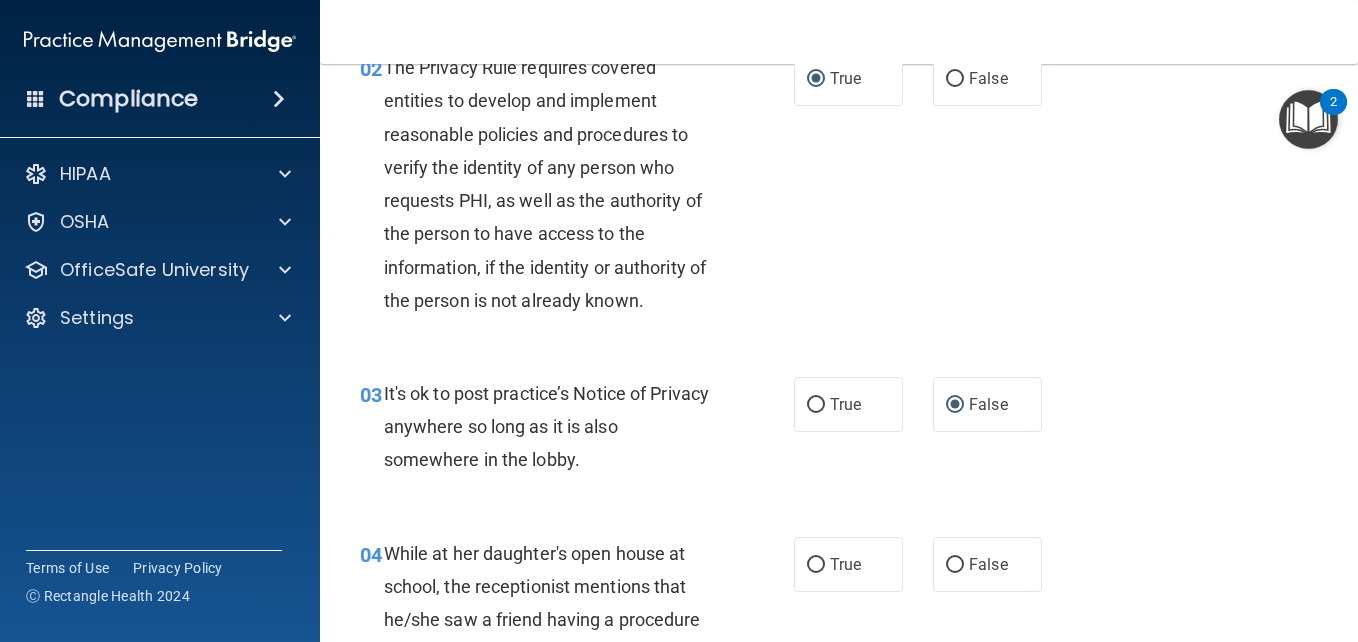 scroll, scrollTop: 400, scrollLeft: 0, axis: vertical 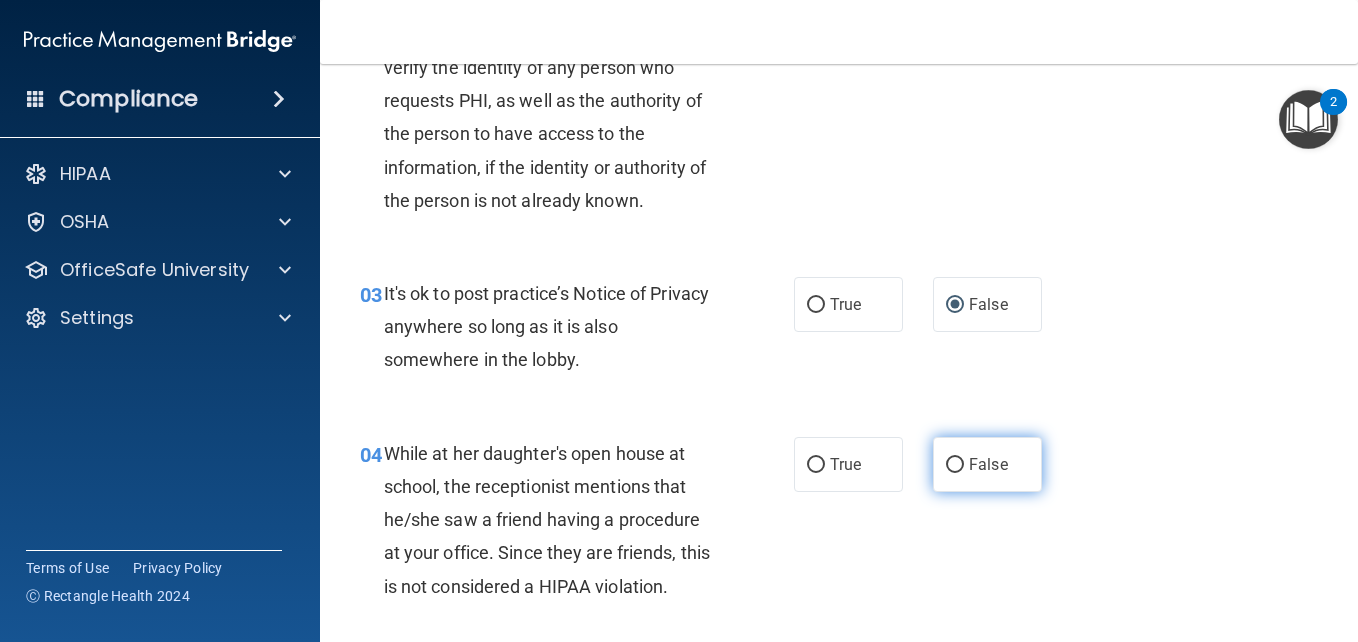 click on "False" at bounding box center (955, 465) 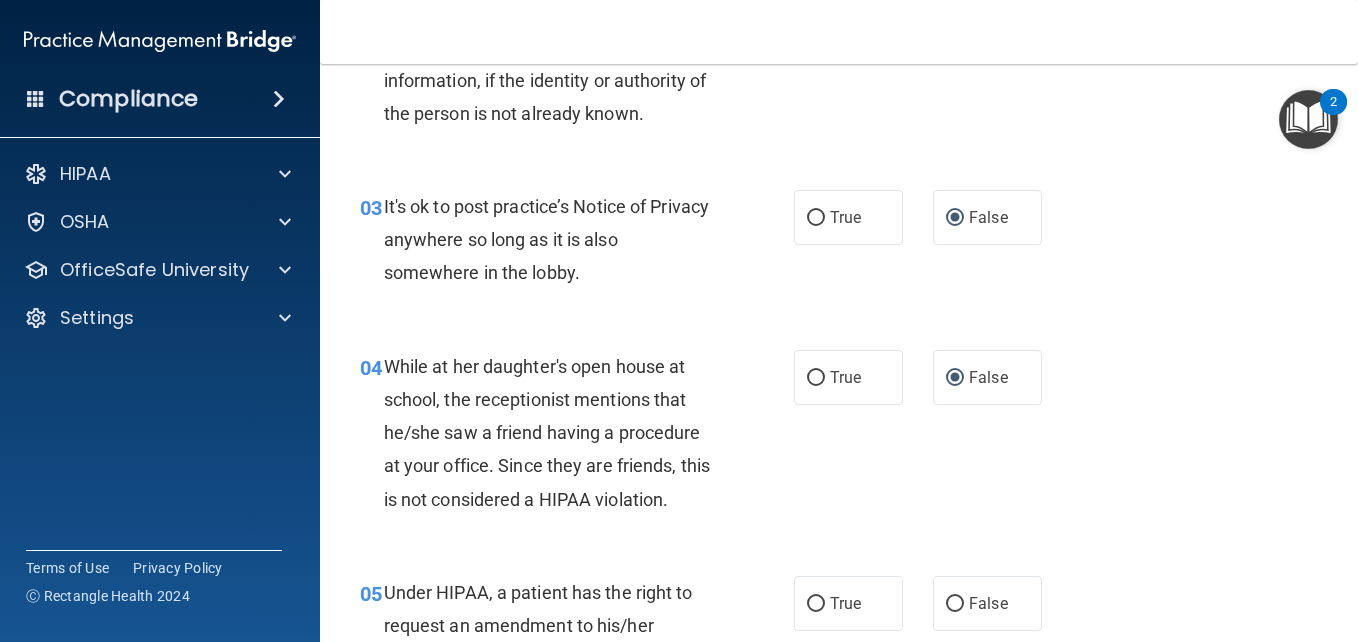 scroll, scrollTop: 700, scrollLeft: 0, axis: vertical 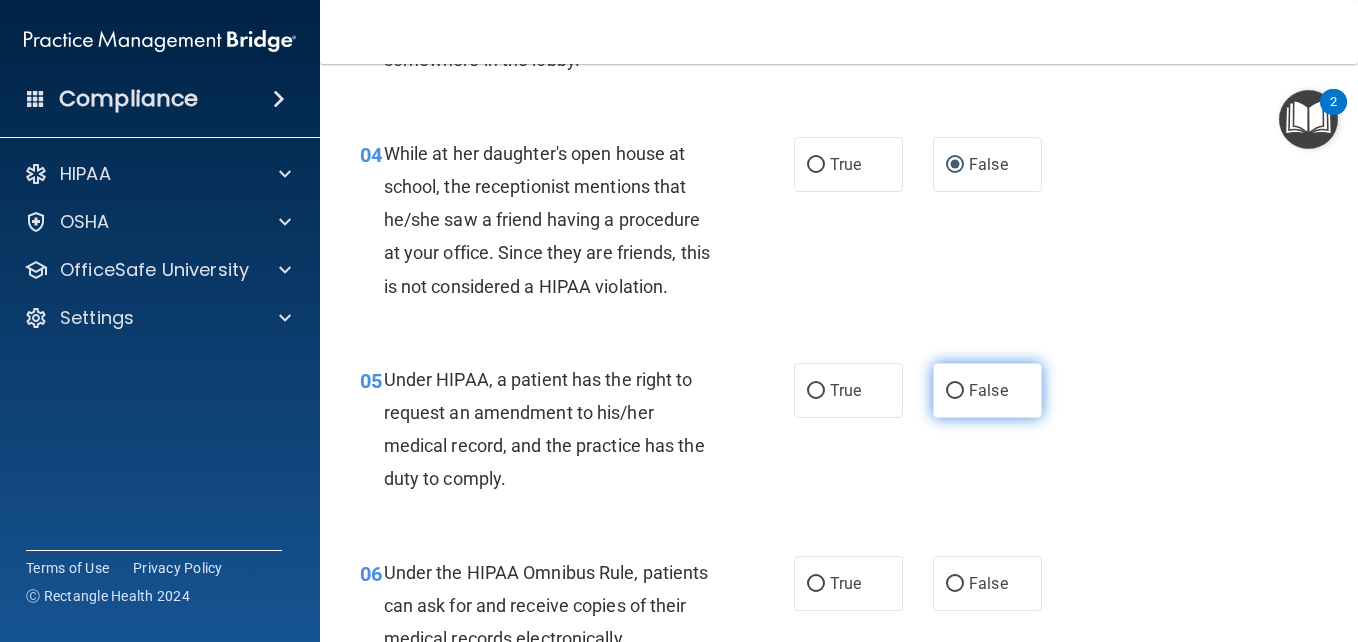 click on "False" at bounding box center (955, 391) 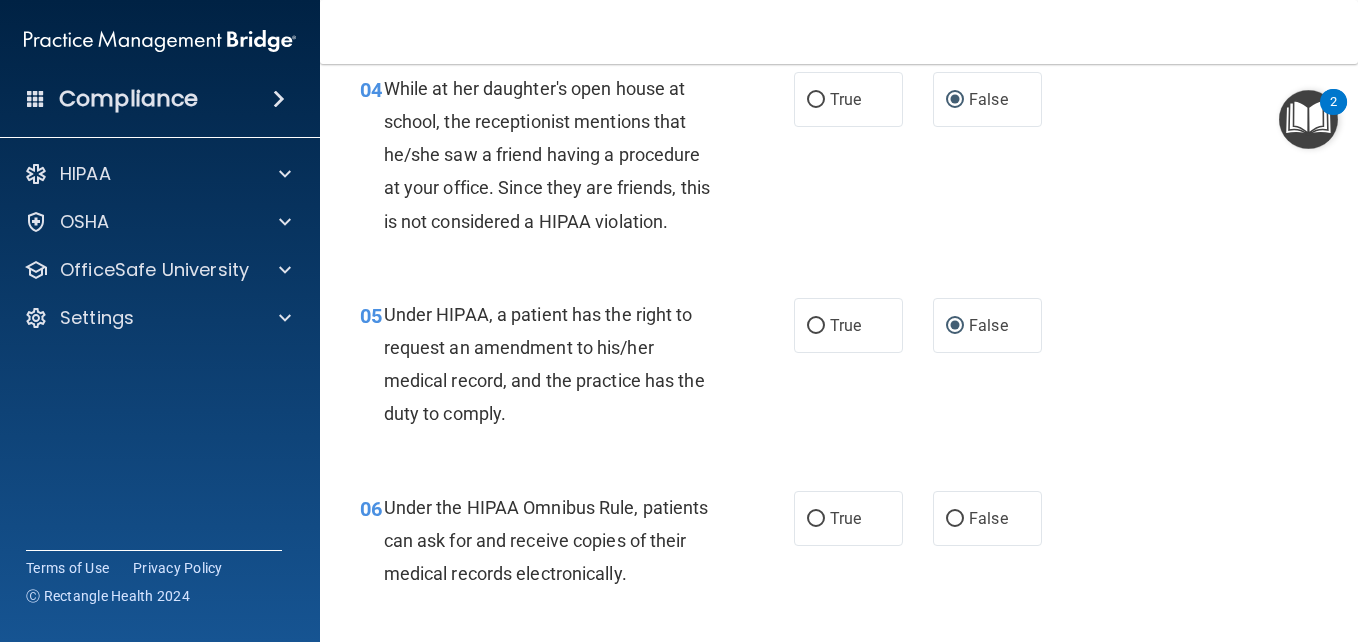 scroll, scrollTop: 800, scrollLeft: 0, axis: vertical 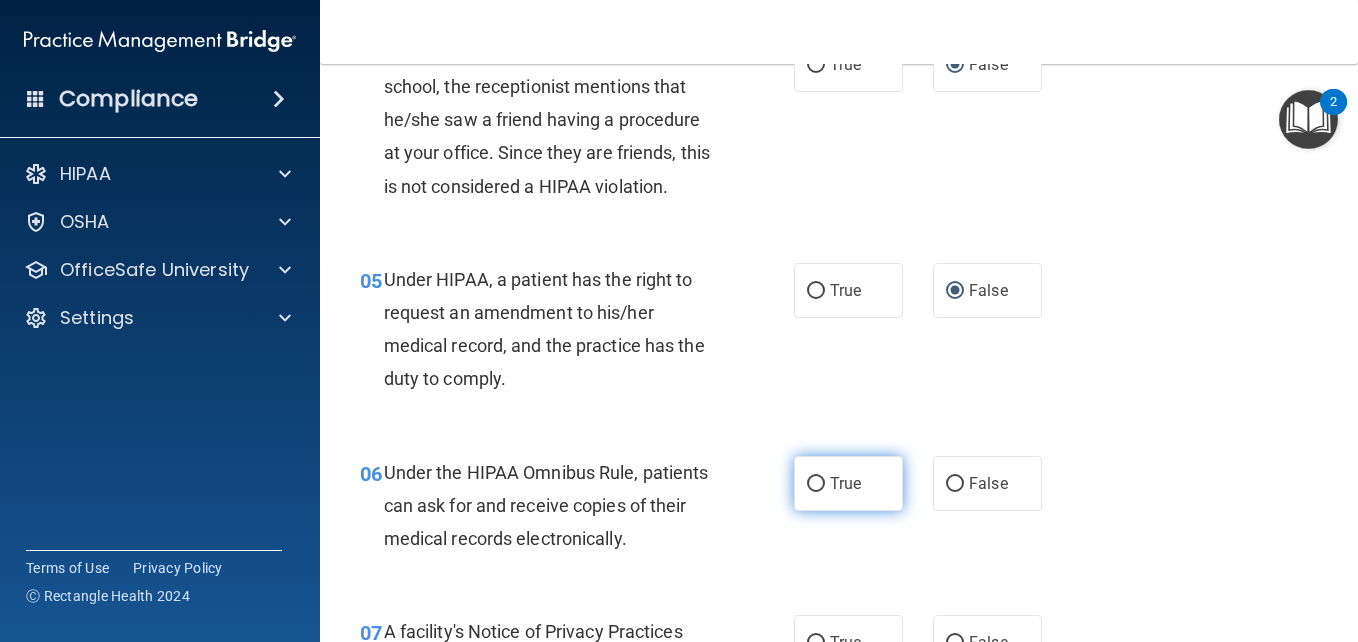 click on "True" at bounding box center (816, 484) 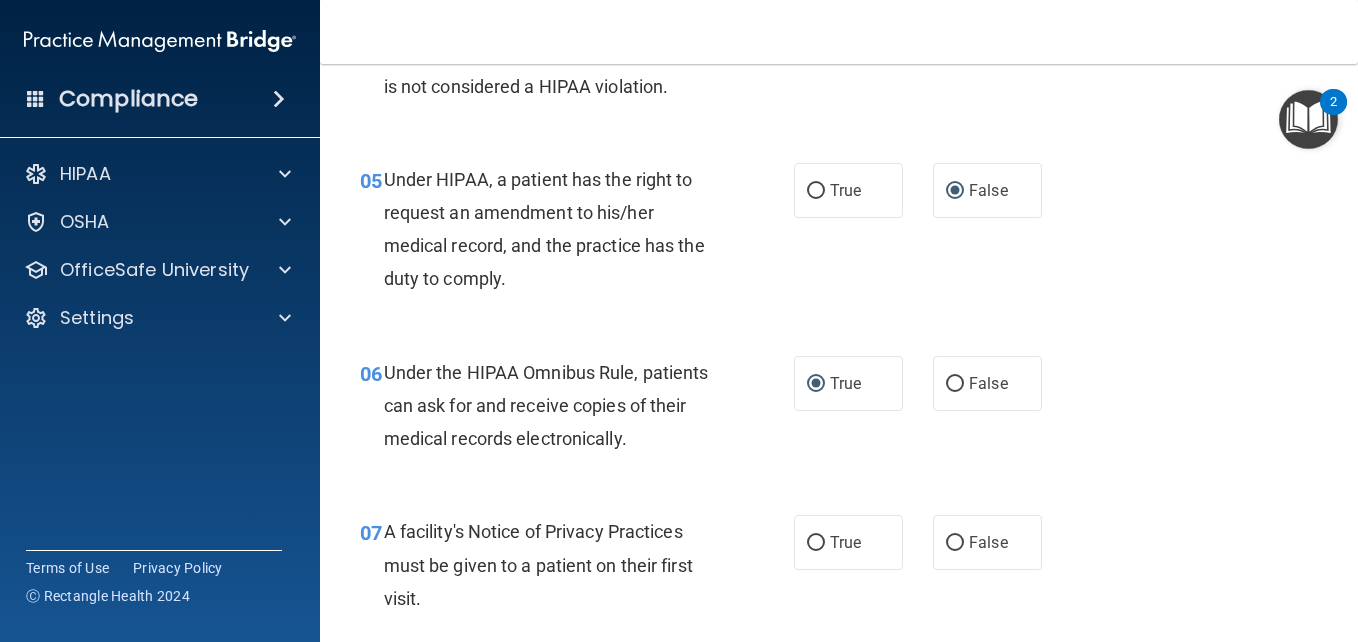 scroll, scrollTop: 1000, scrollLeft: 0, axis: vertical 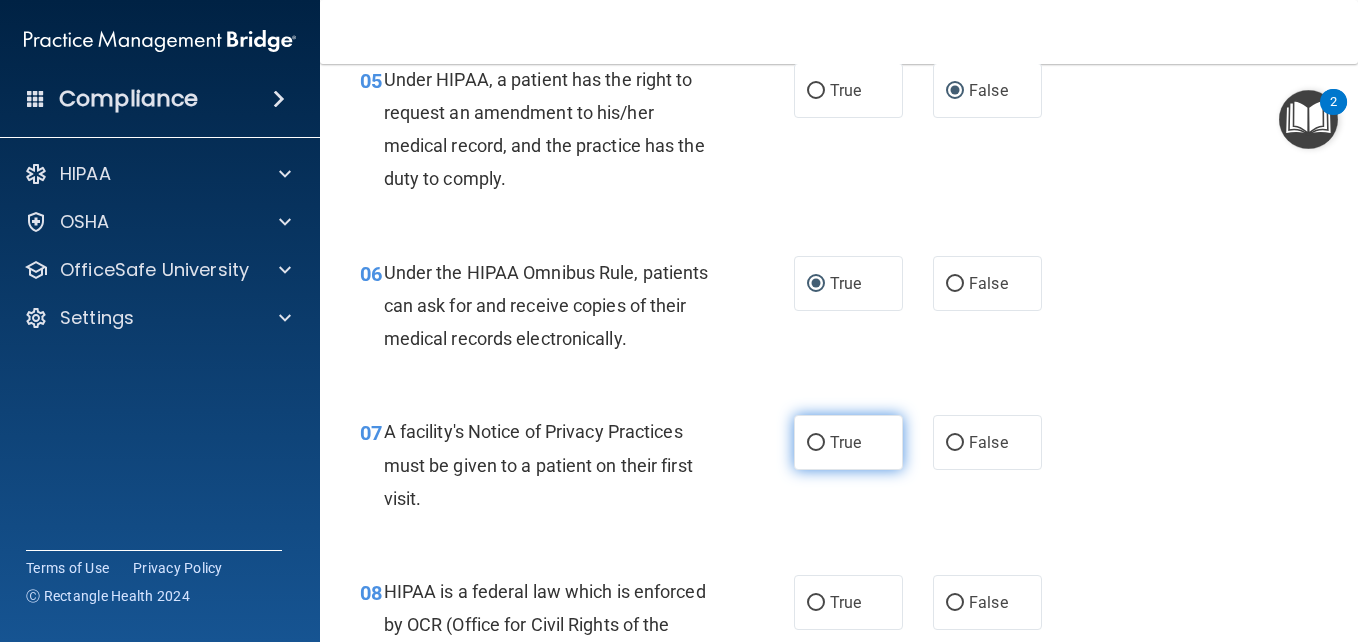 click on "True" at bounding box center [816, 443] 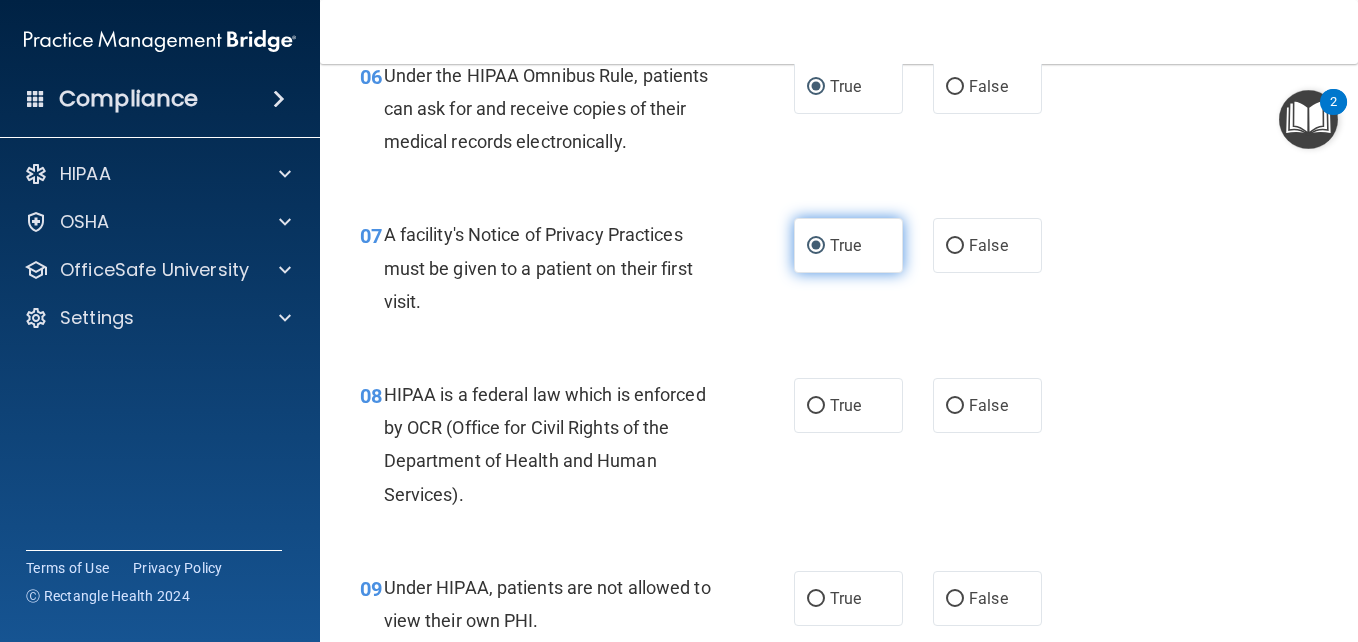 scroll, scrollTop: 1200, scrollLeft: 0, axis: vertical 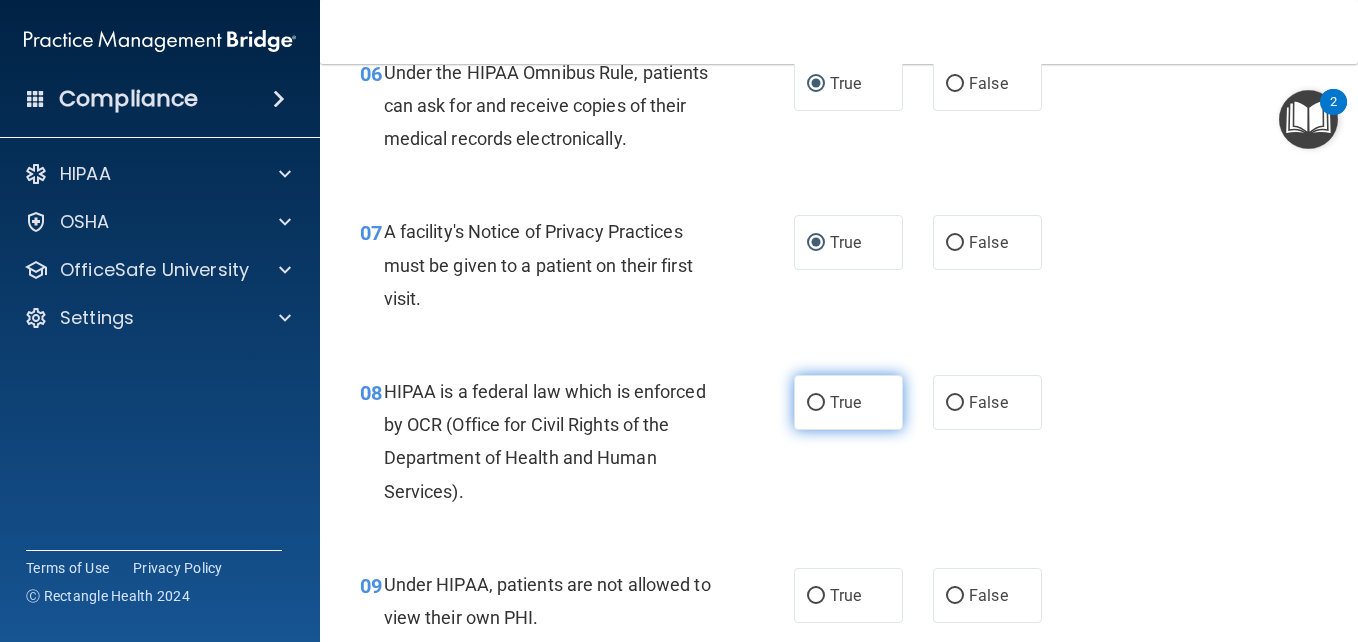 click on "True" at bounding box center (816, 403) 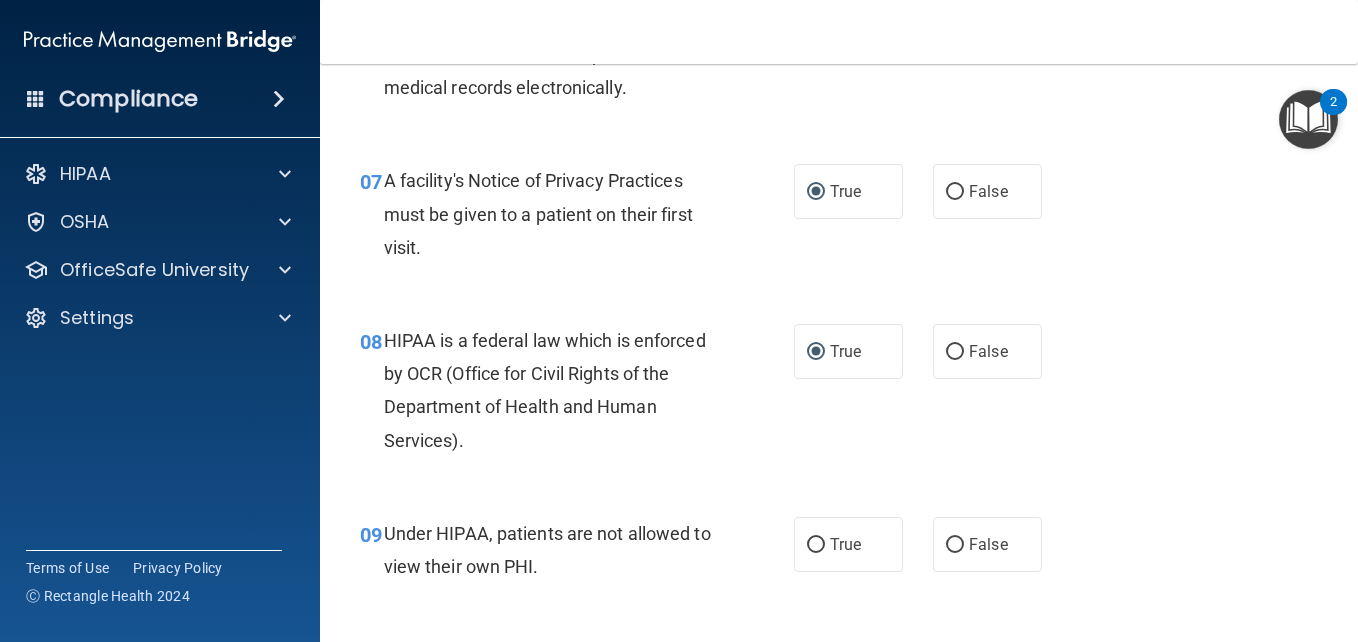 scroll, scrollTop: 1300, scrollLeft: 0, axis: vertical 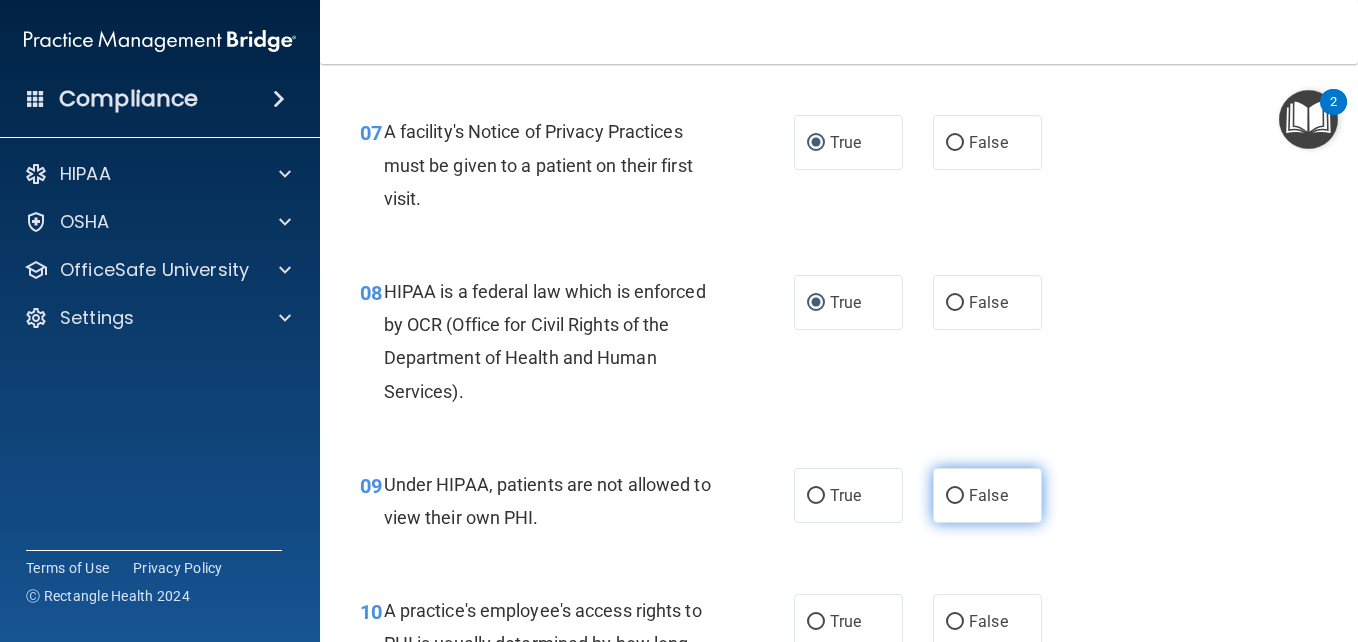 click on "False" at bounding box center [955, 496] 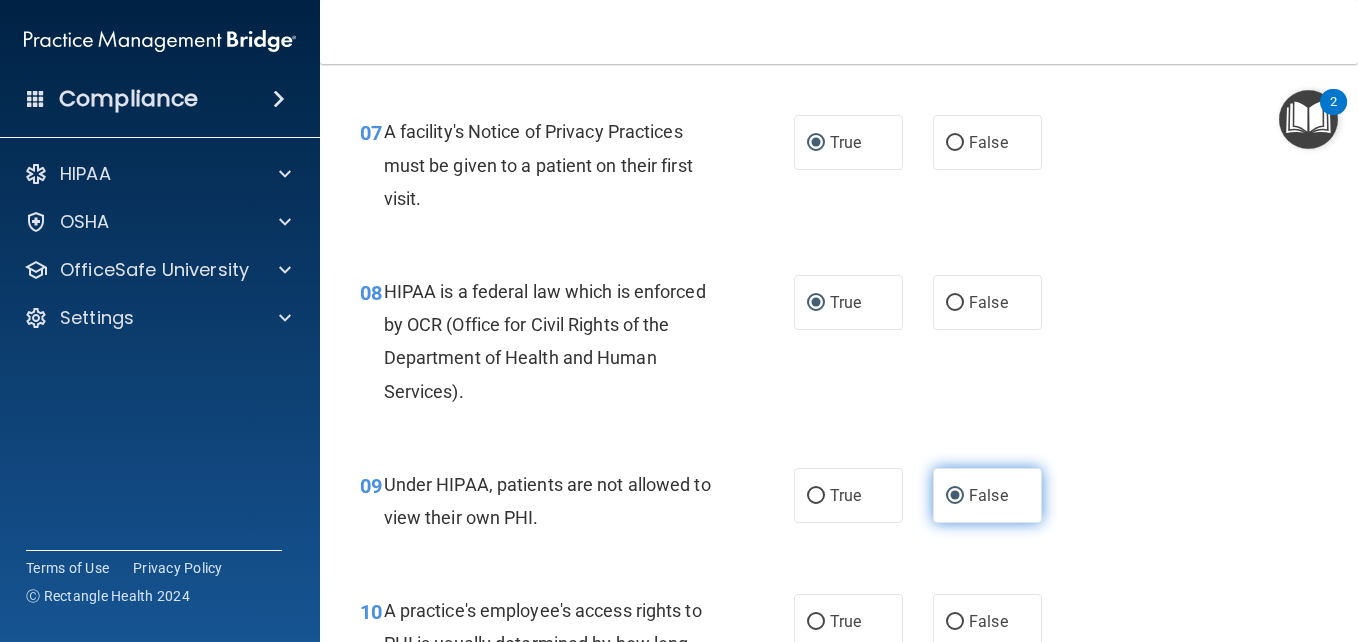 scroll, scrollTop: 1400, scrollLeft: 0, axis: vertical 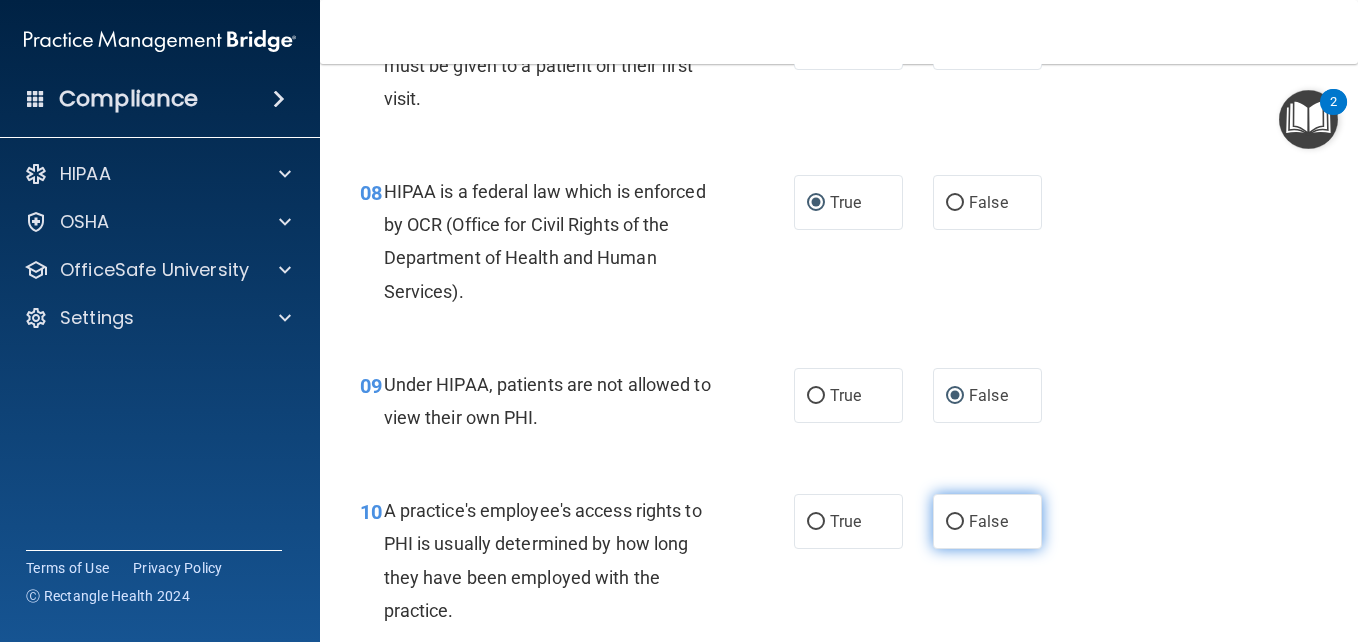 click on "False" at bounding box center (955, 522) 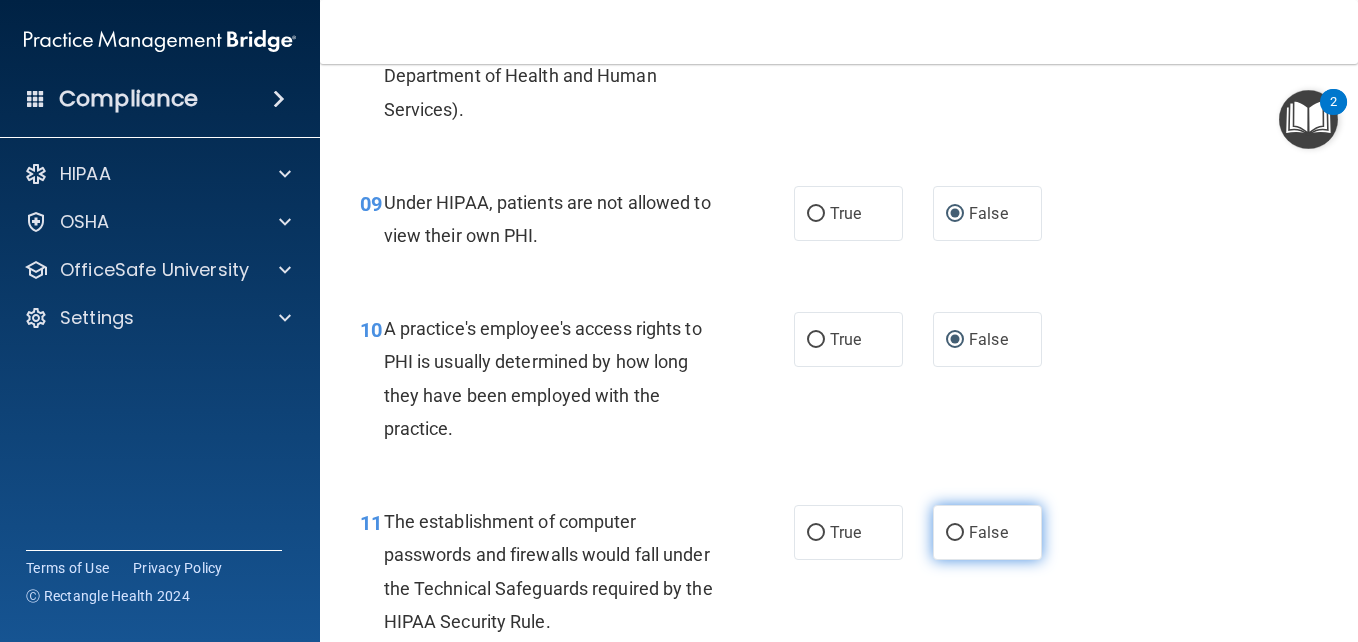scroll, scrollTop: 1600, scrollLeft: 0, axis: vertical 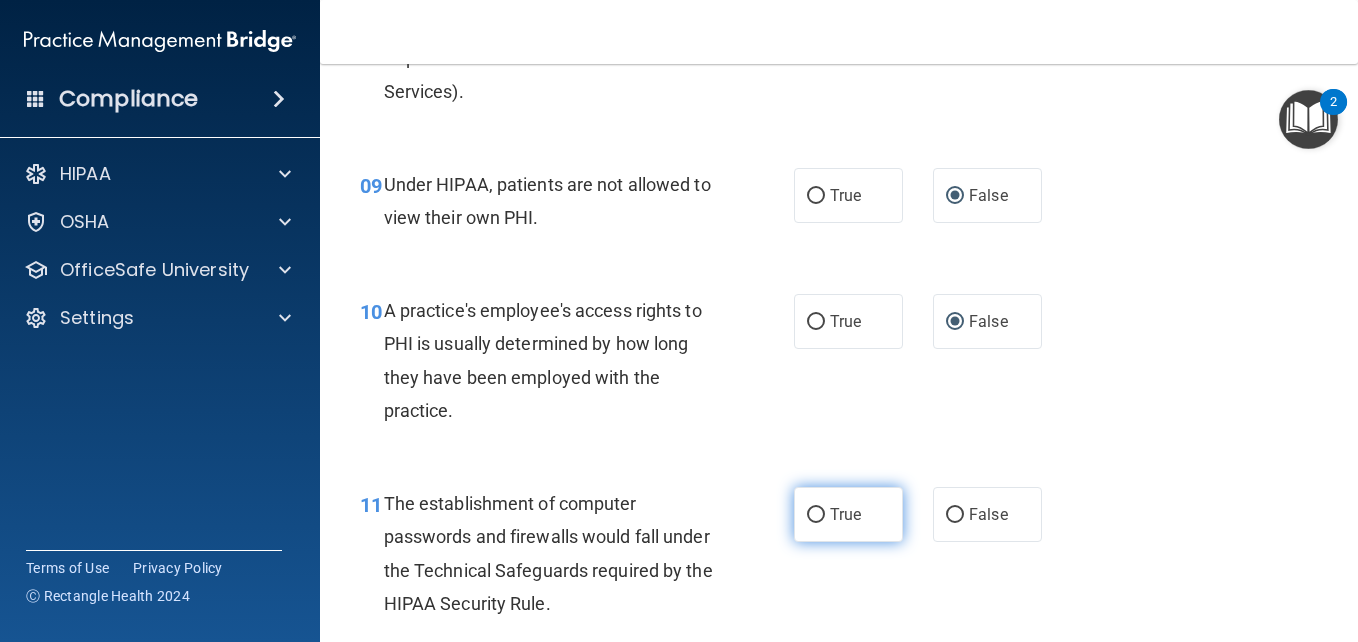 click on "True" at bounding box center [816, 515] 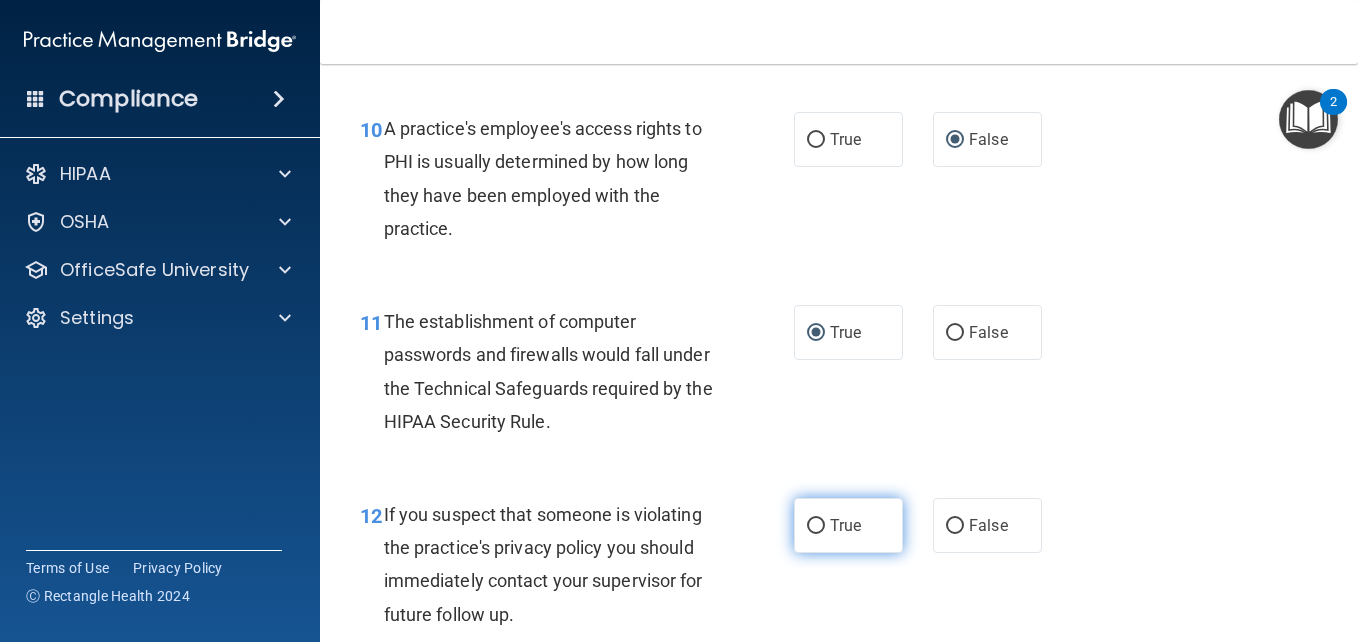 scroll, scrollTop: 1800, scrollLeft: 0, axis: vertical 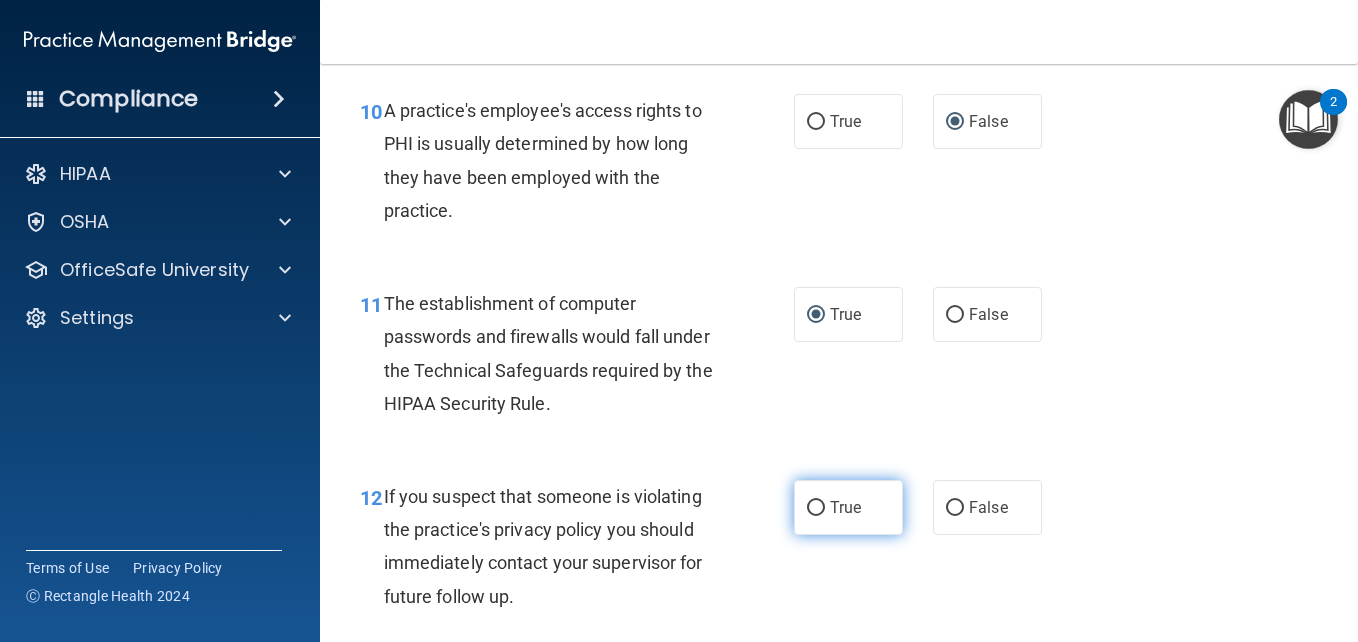 click on "True" at bounding box center (848, 507) 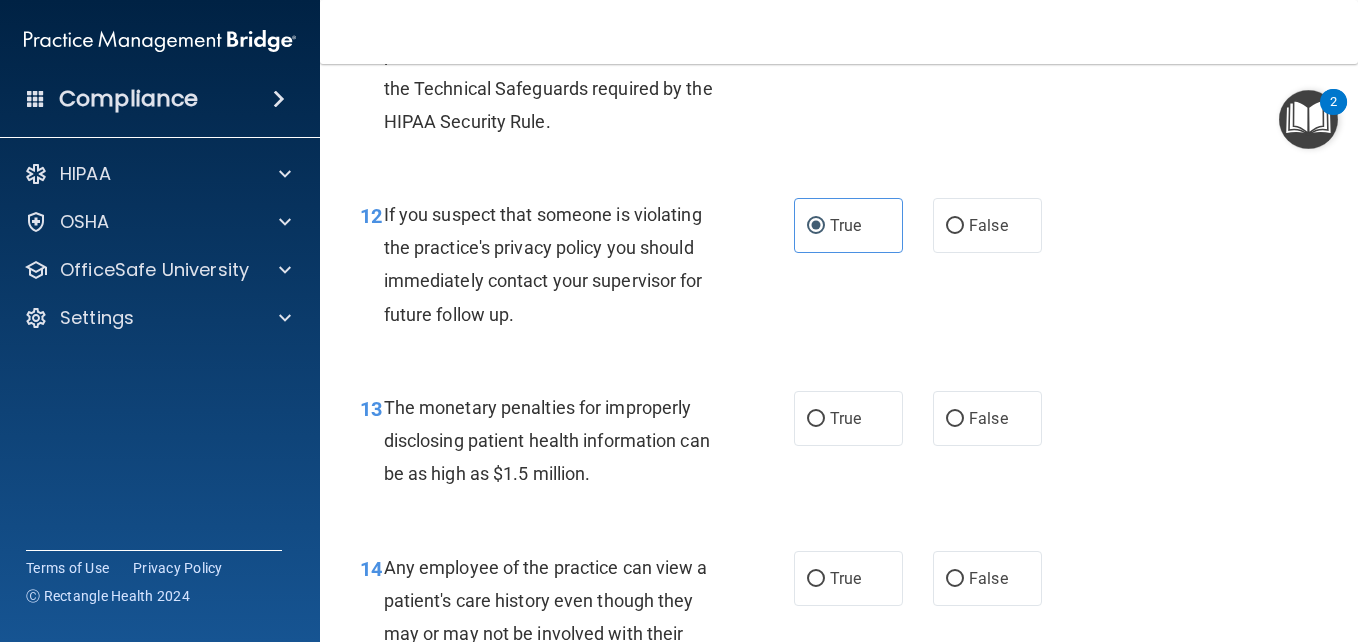 scroll, scrollTop: 2100, scrollLeft: 0, axis: vertical 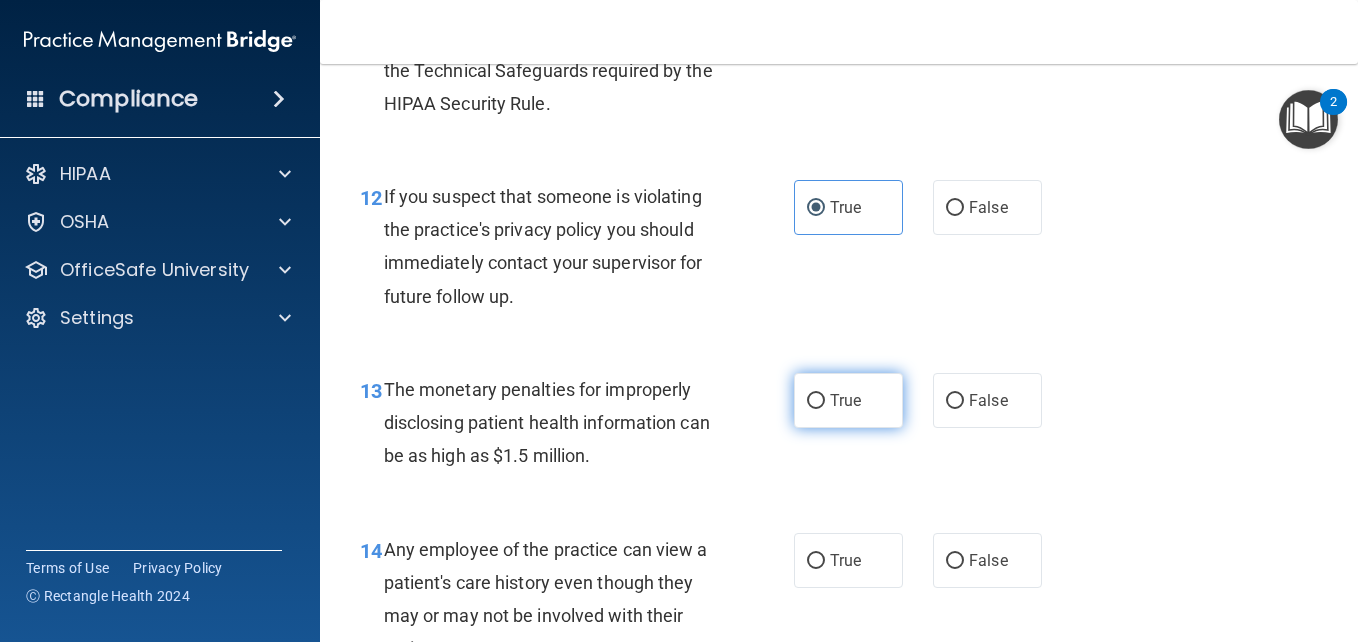click on "True" at bounding box center [816, 401] 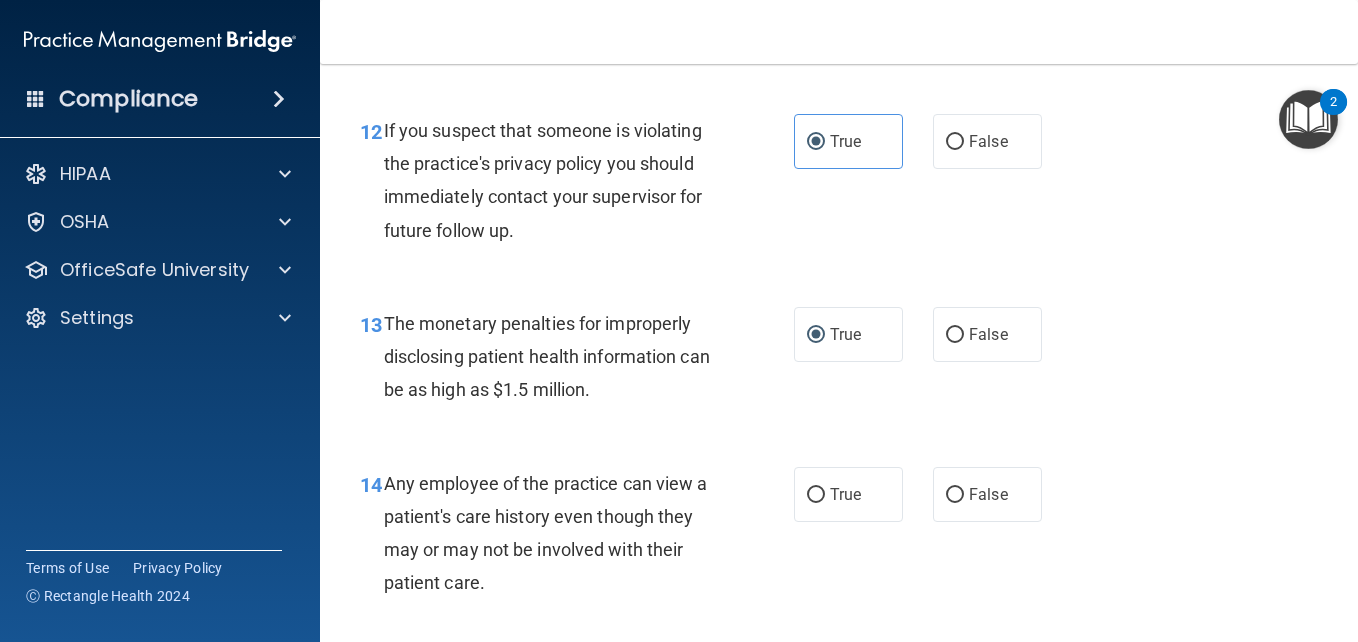 scroll, scrollTop: 2200, scrollLeft: 0, axis: vertical 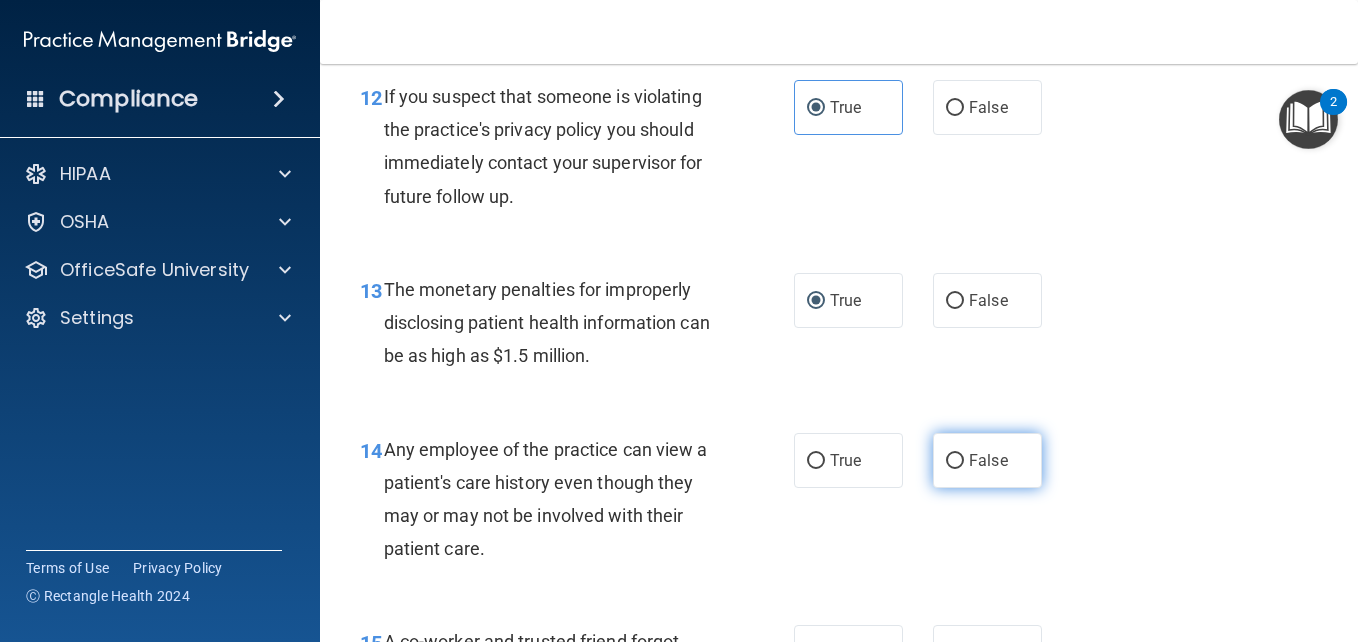 click on "False" at bounding box center [955, 461] 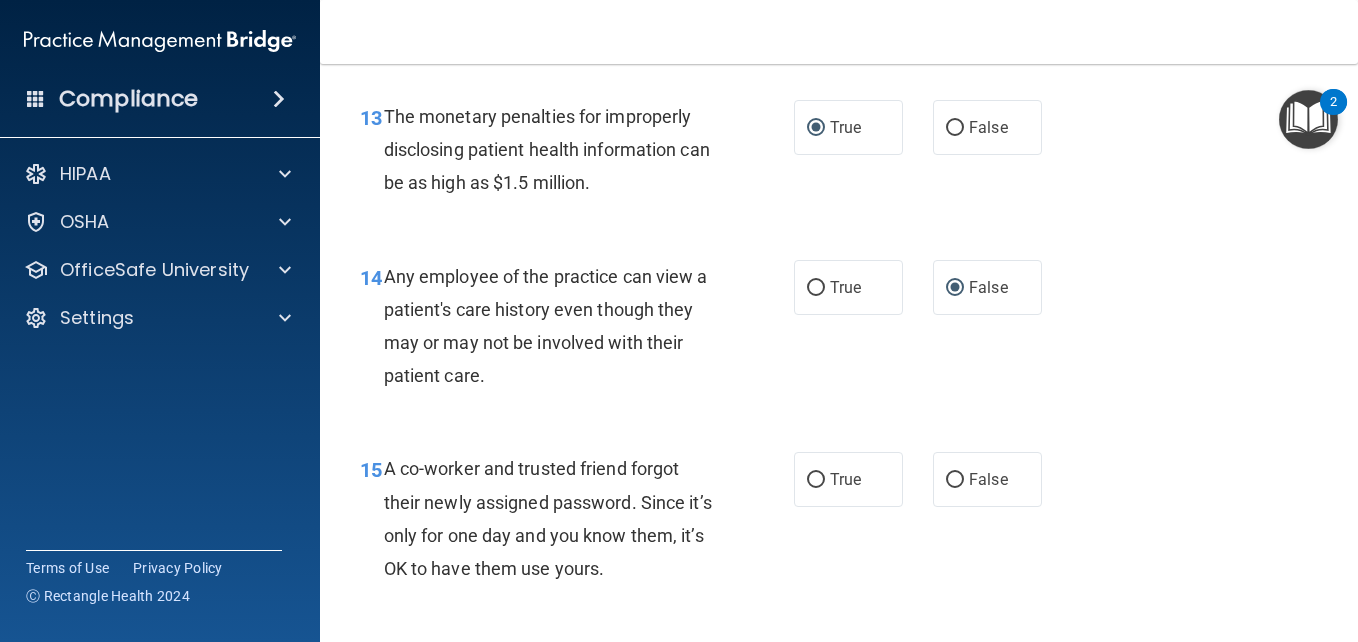 scroll, scrollTop: 2400, scrollLeft: 0, axis: vertical 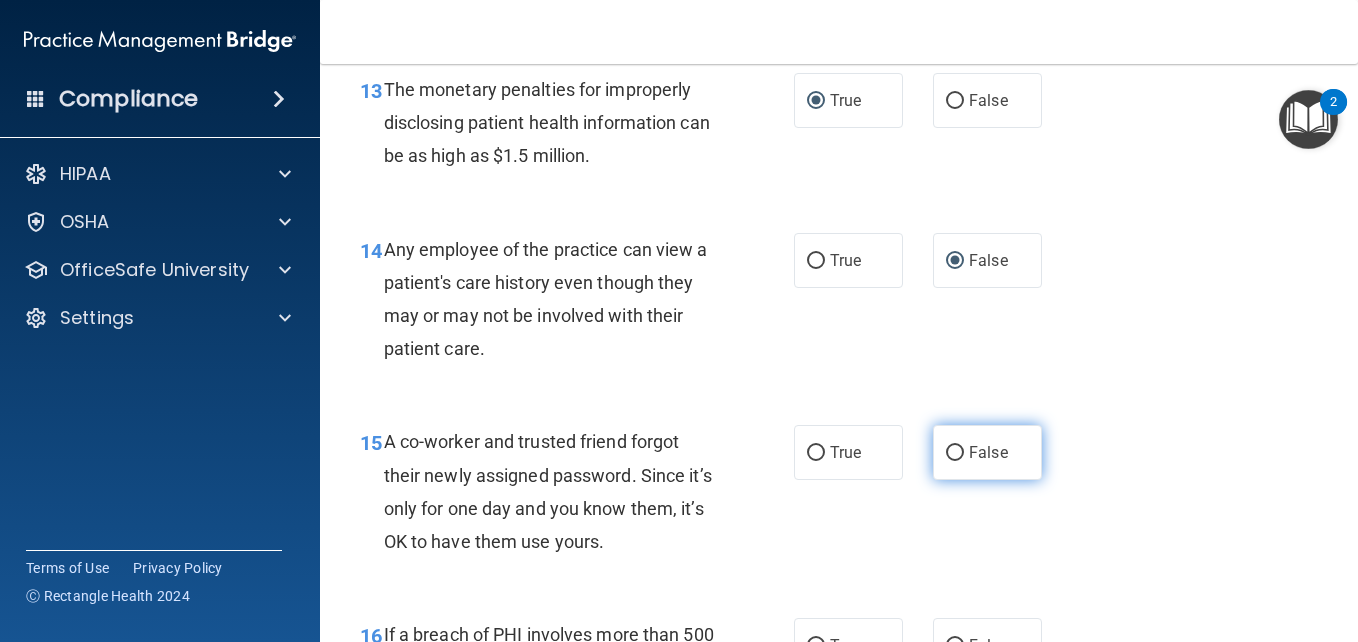 click on "False" at bounding box center [955, 453] 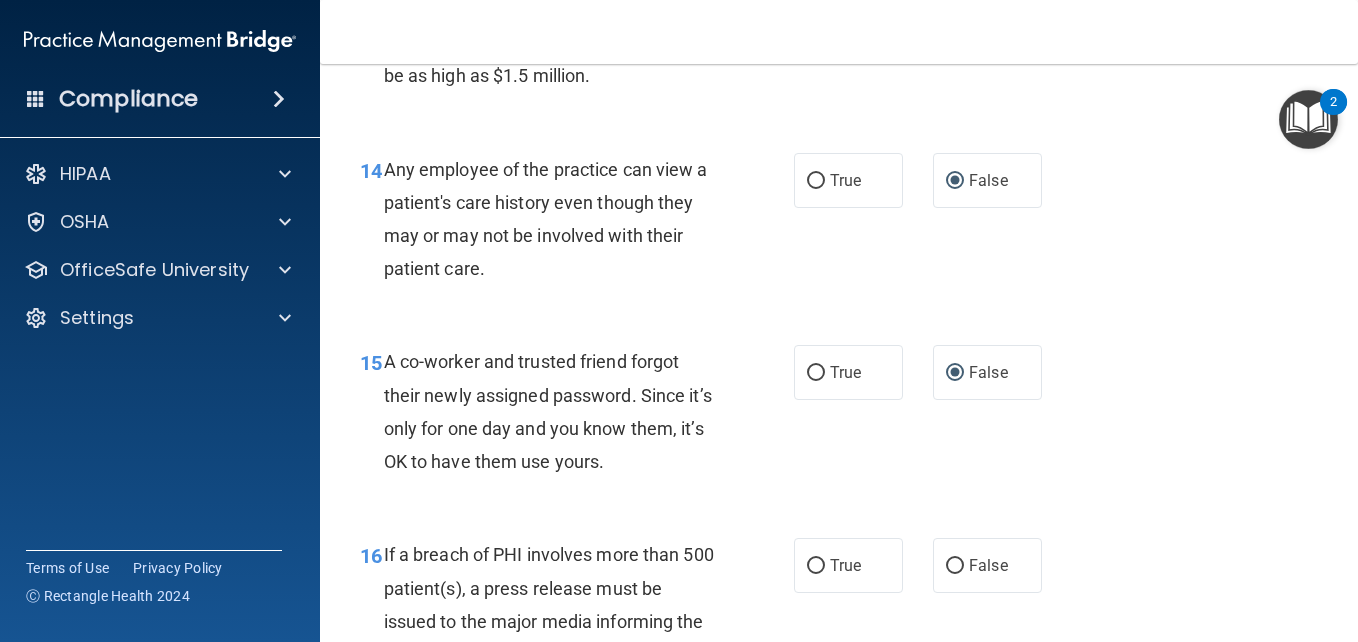 scroll, scrollTop: 2600, scrollLeft: 0, axis: vertical 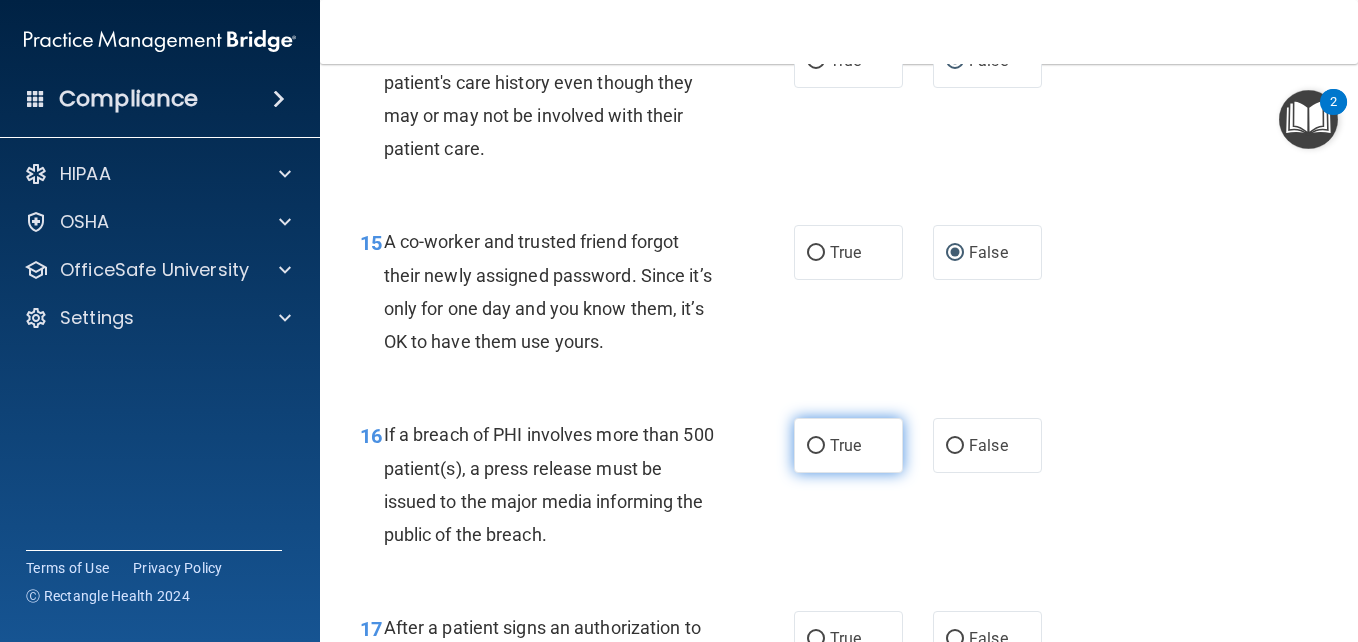 click on "True" at bounding box center (816, 446) 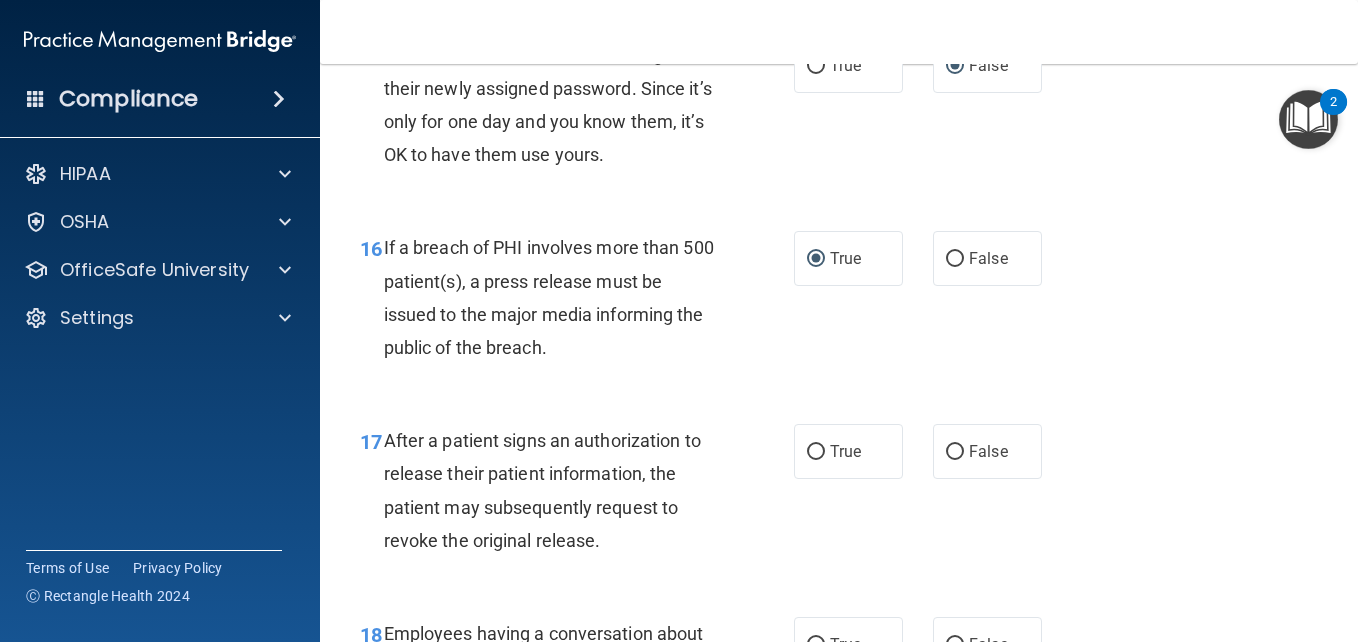 scroll, scrollTop: 2800, scrollLeft: 0, axis: vertical 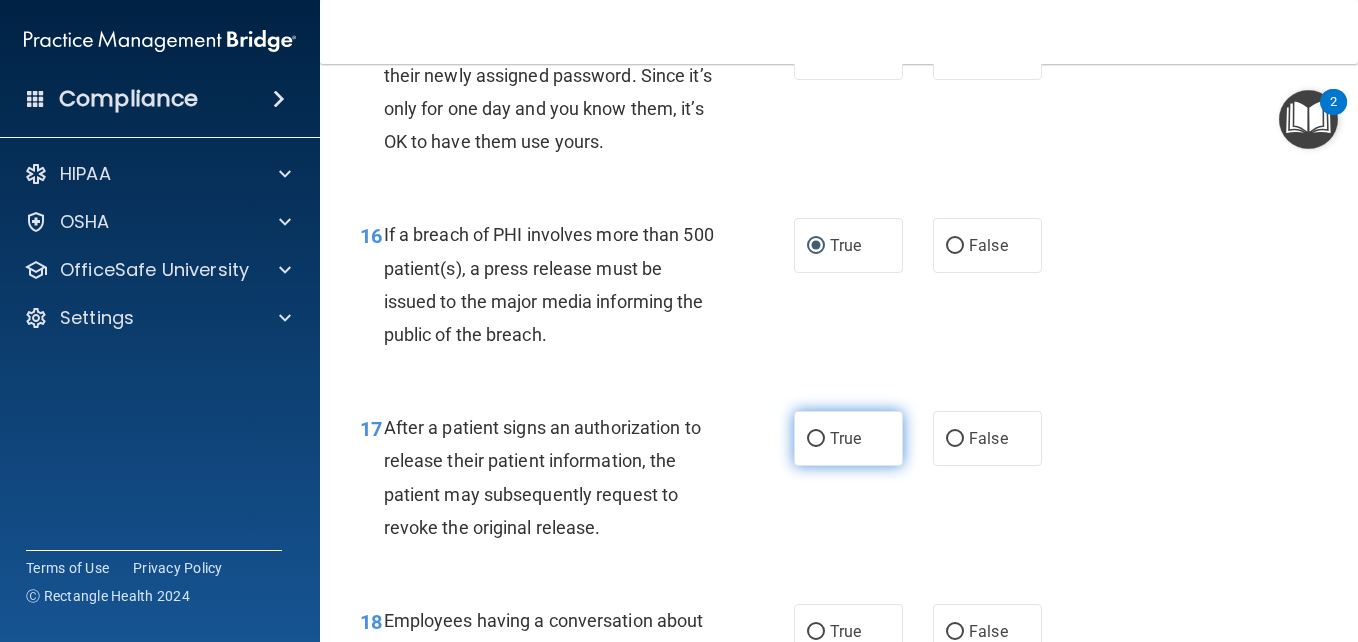 click on "True" at bounding box center [816, 439] 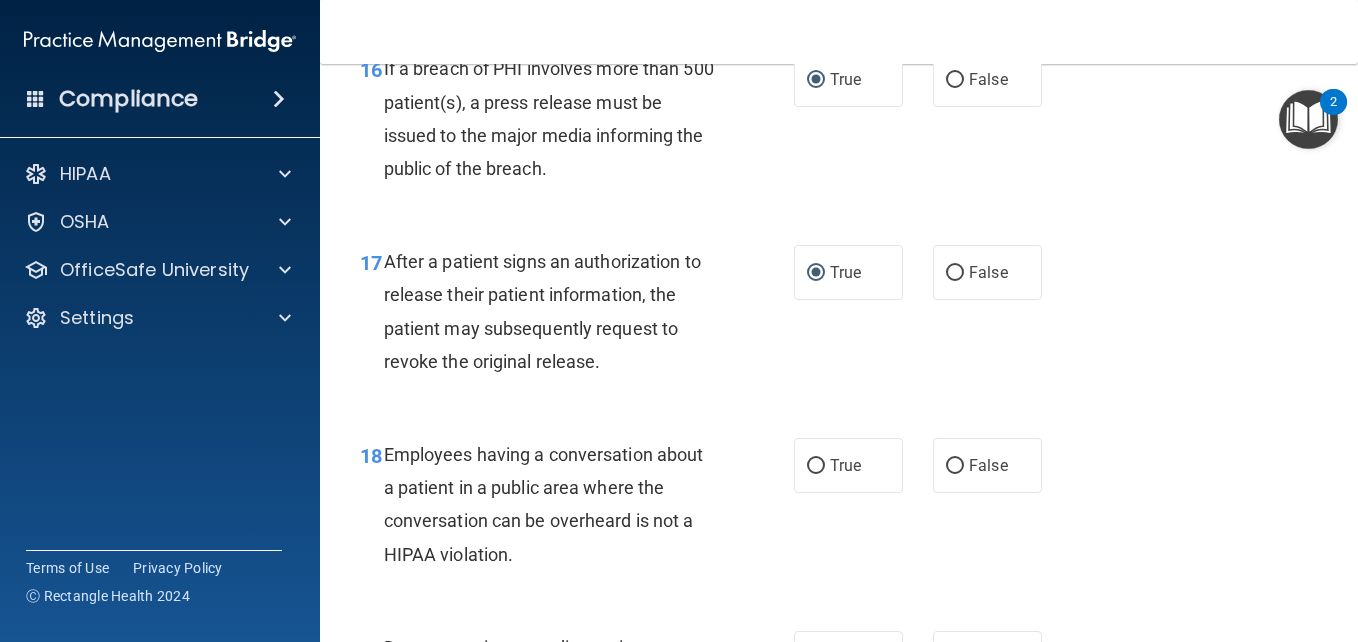 scroll, scrollTop: 3000, scrollLeft: 0, axis: vertical 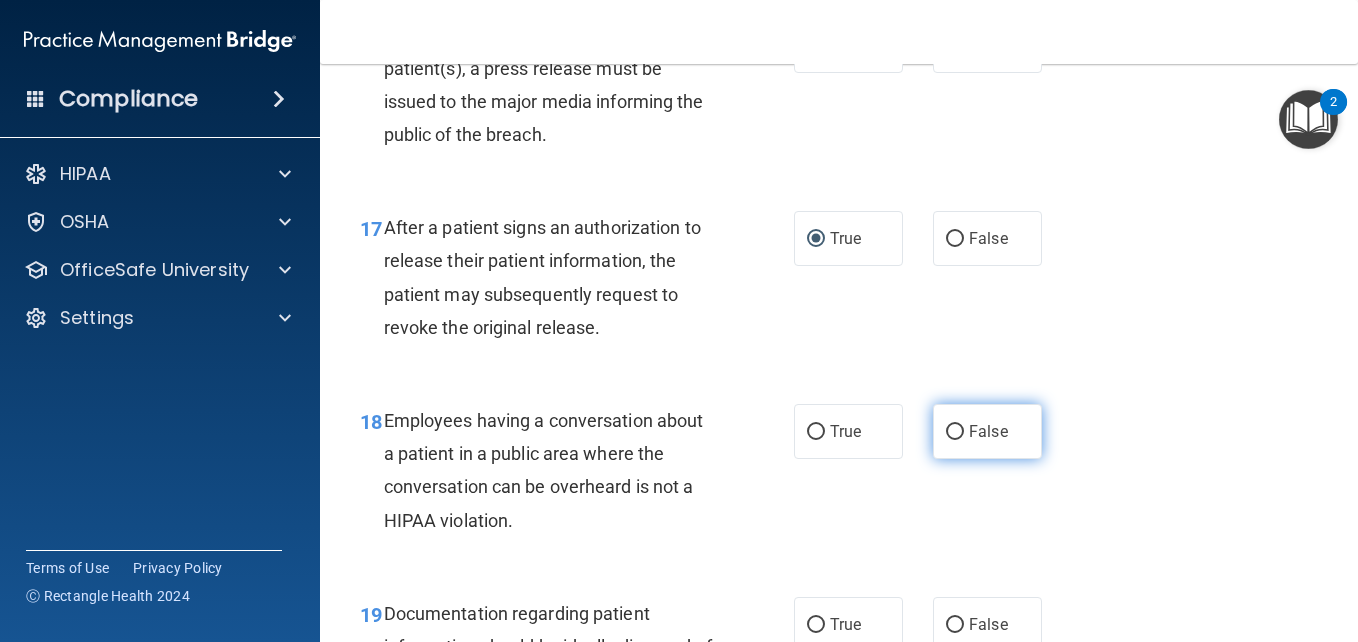click on "False" at bounding box center [955, 432] 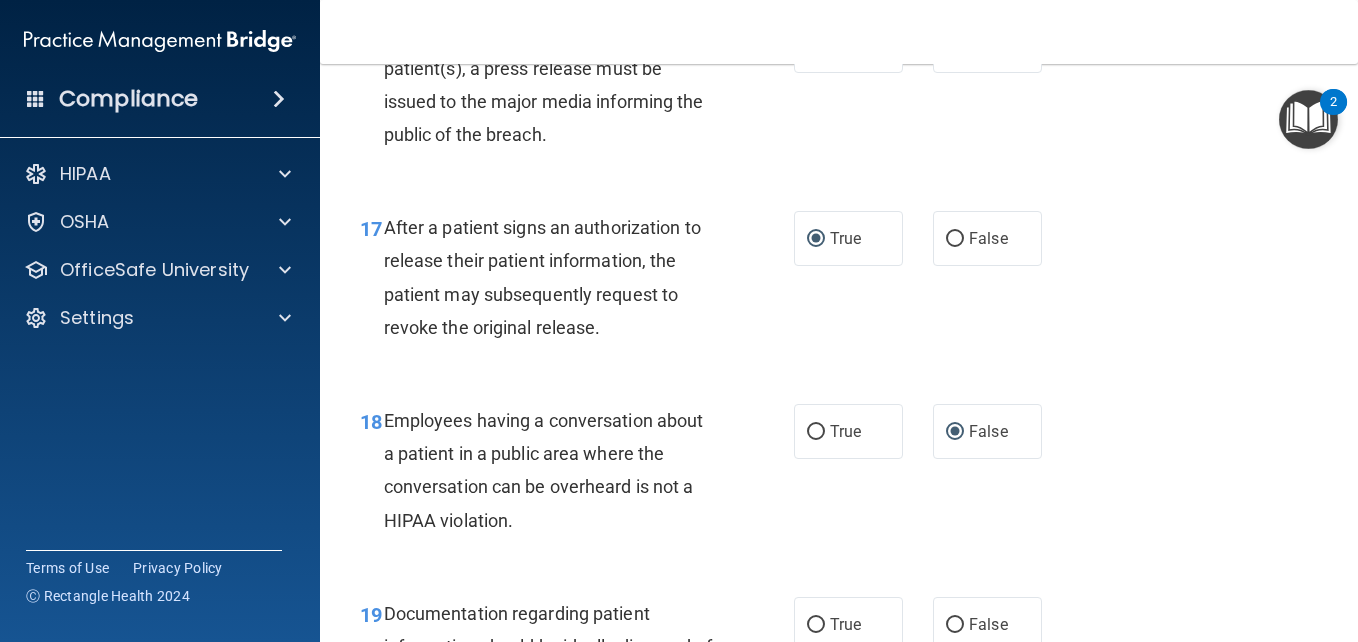 scroll, scrollTop: 3100, scrollLeft: 0, axis: vertical 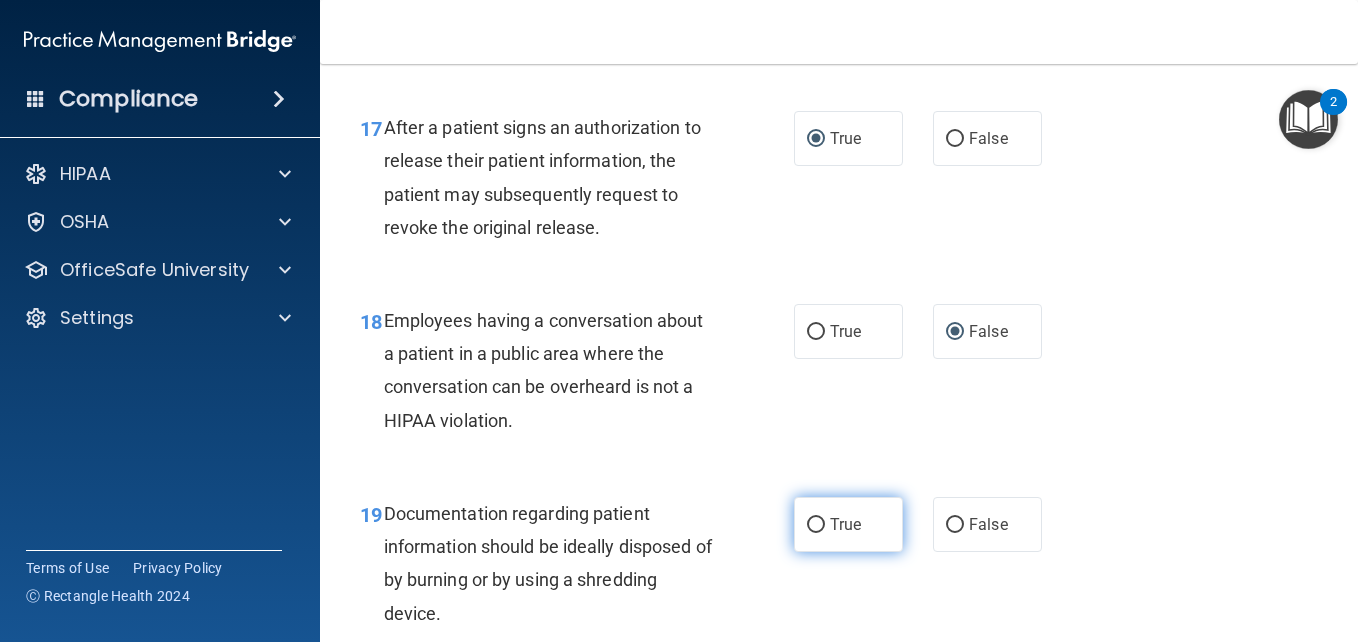 click on "True" at bounding box center (816, 525) 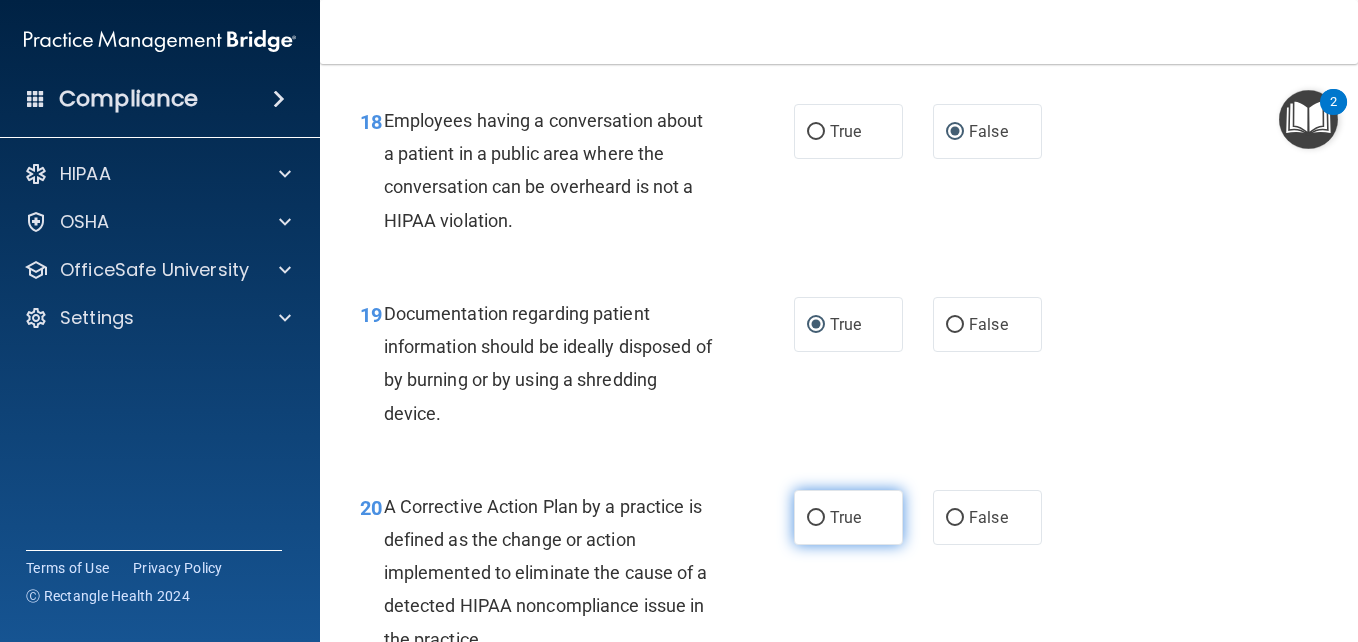 scroll, scrollTop: 3400, scrollLeft: 0, axis: vertical 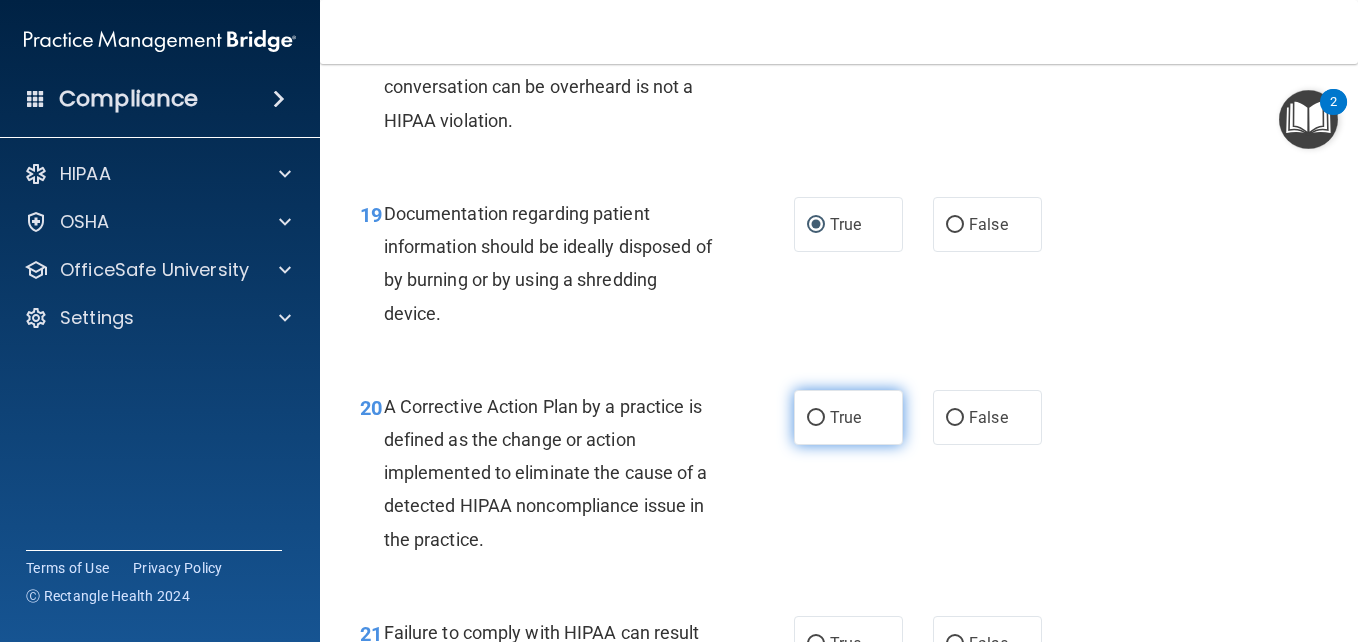 click on "True" at bounding box center [816, 418] 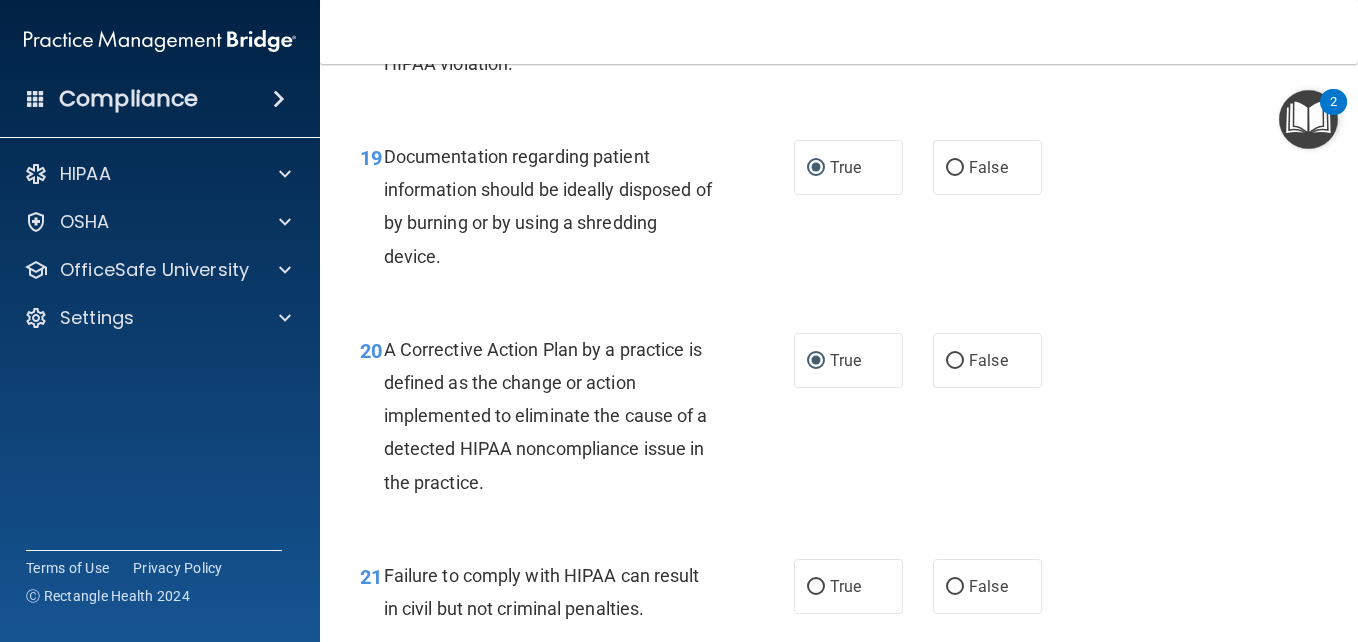 scroll, scrollTop: 3500, scrollLeft: 0, axis: vertical 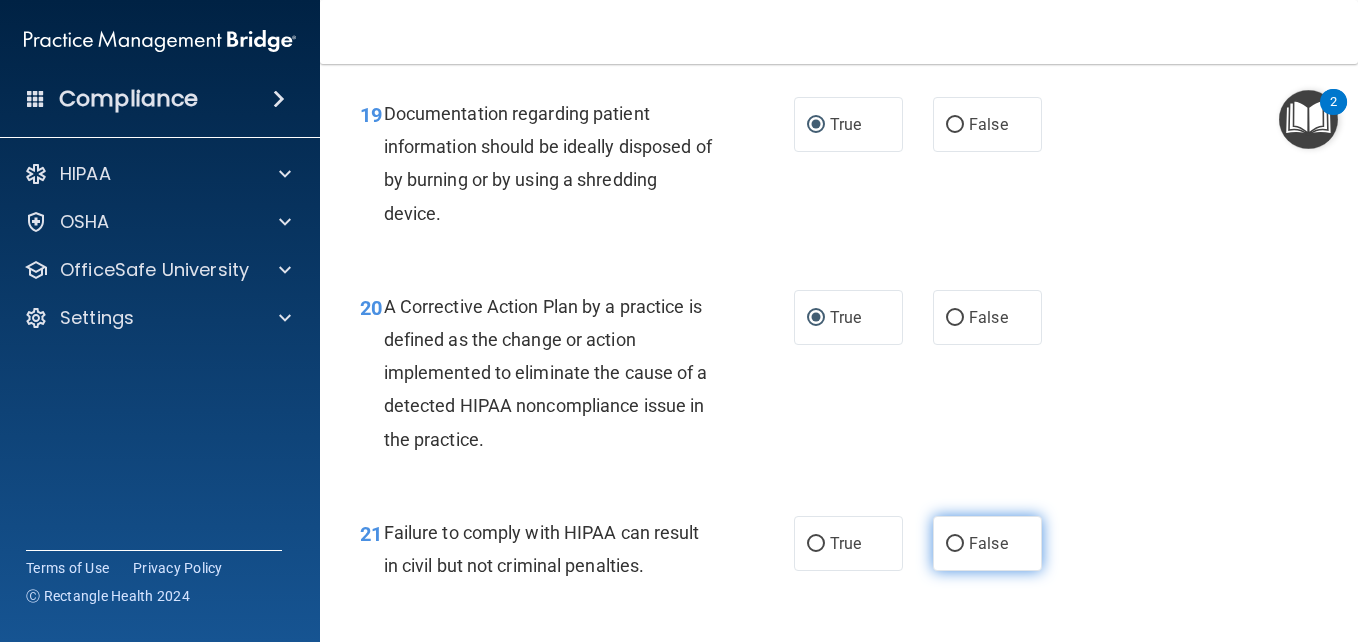 click on "False" at bounding box center (955, 544) 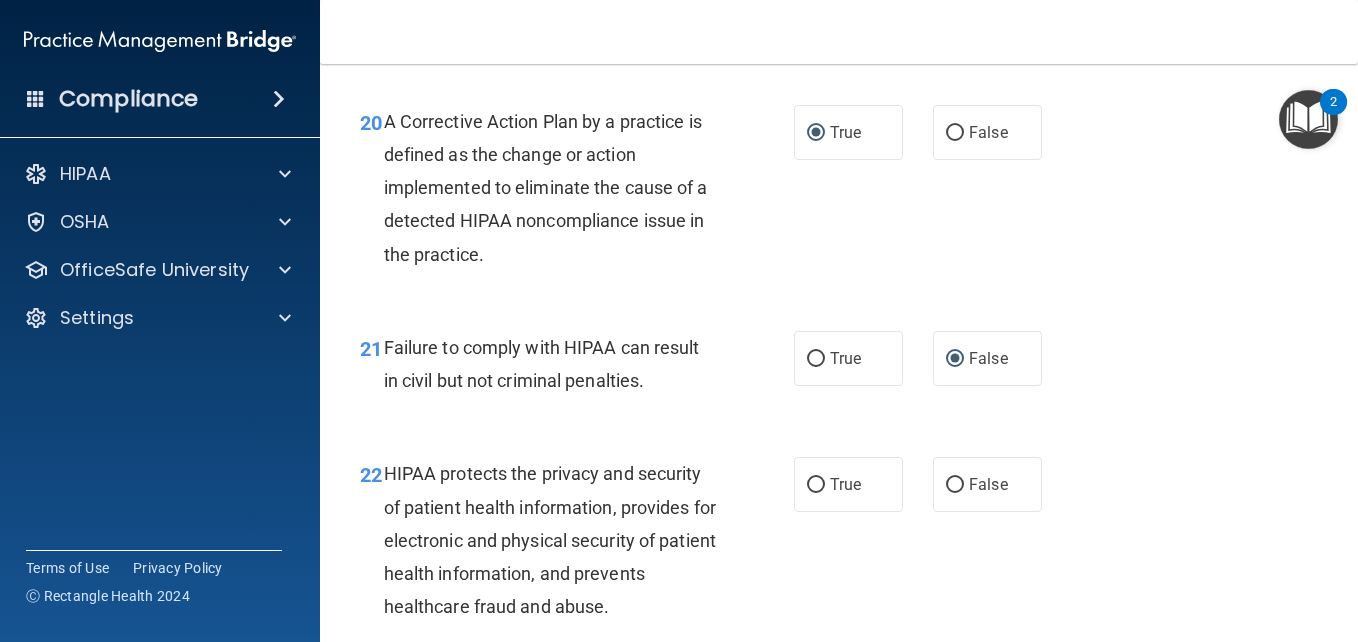 scroll, scrollTop: 3700, scrollLeft: 0, axis: vertical 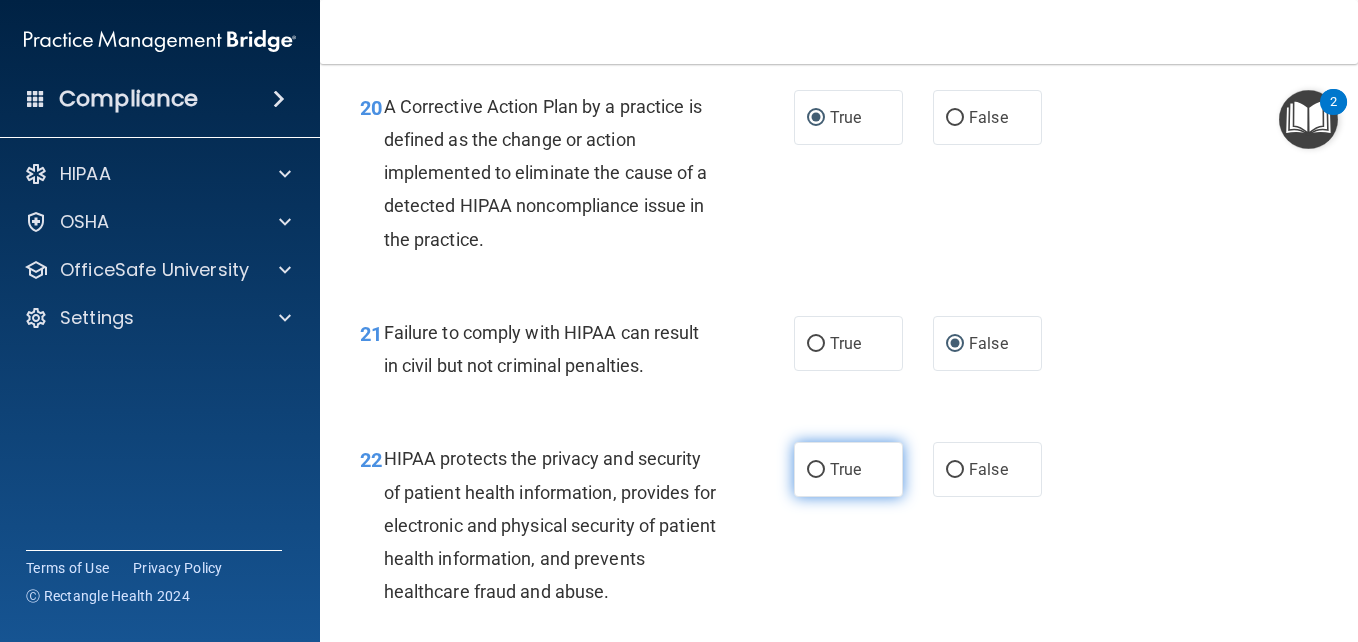 click on "True" at bounding box center (816, 470) 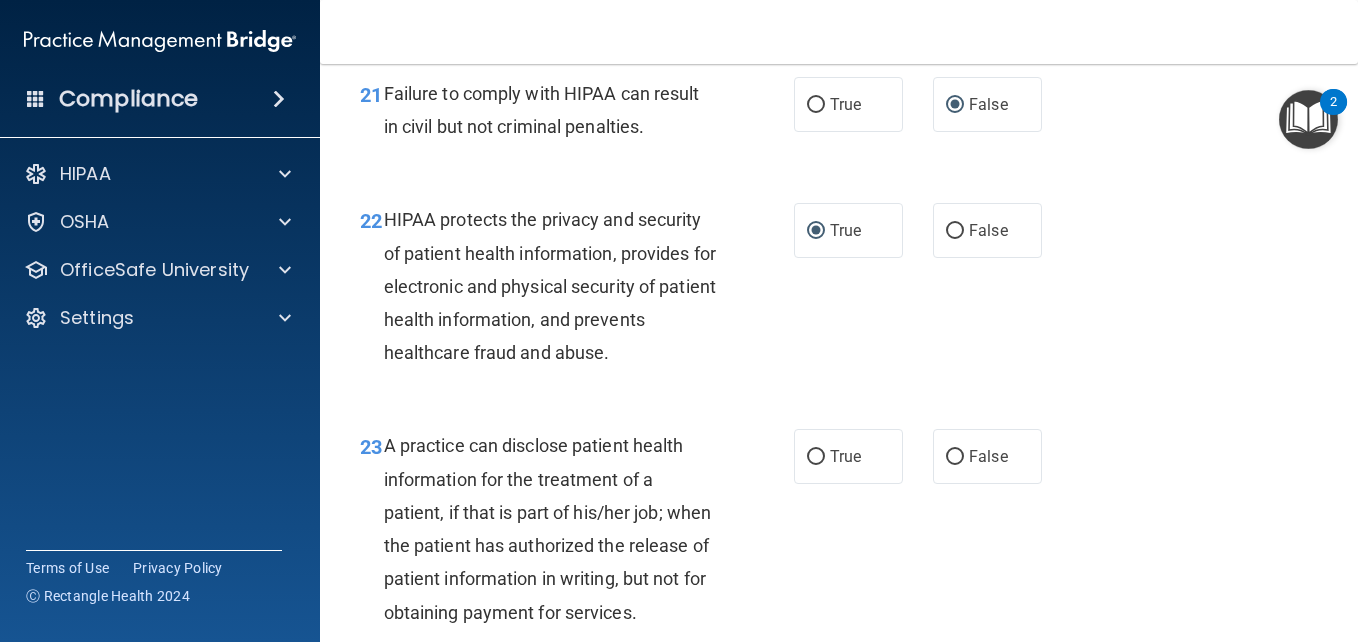 scroll, scrollTop: 4000, scrollLeft: 0, axis: vertical 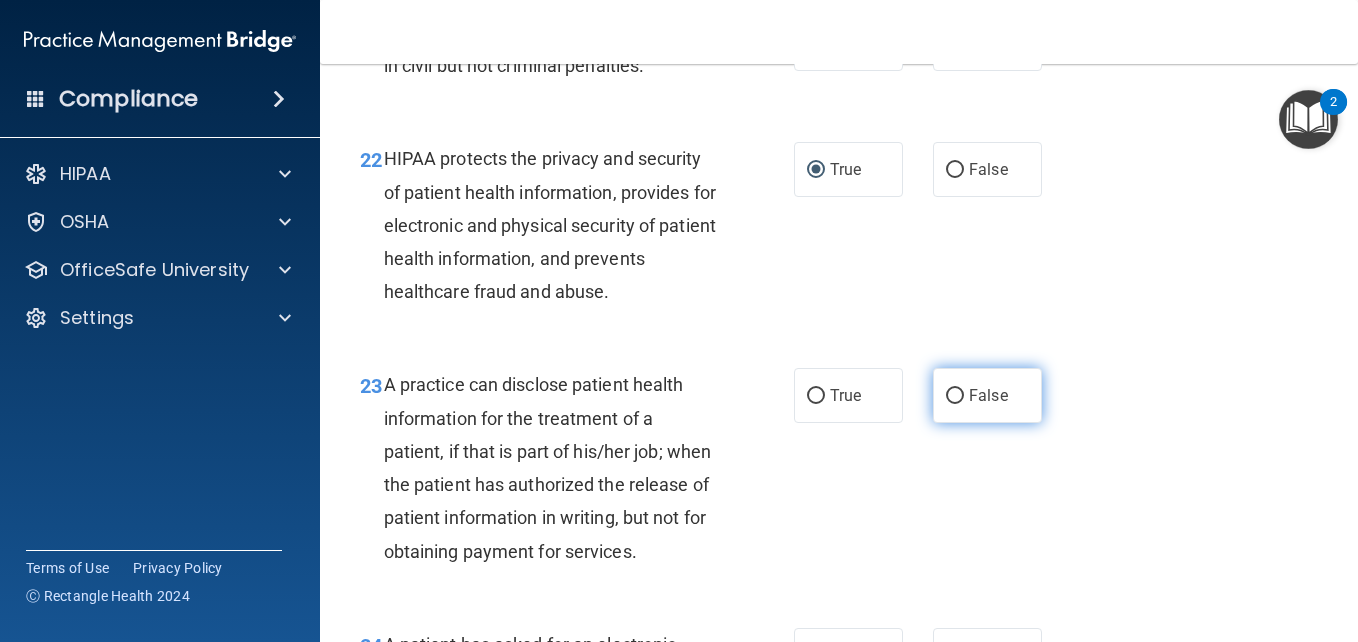 click on "False" at bounding box center [955, 396] 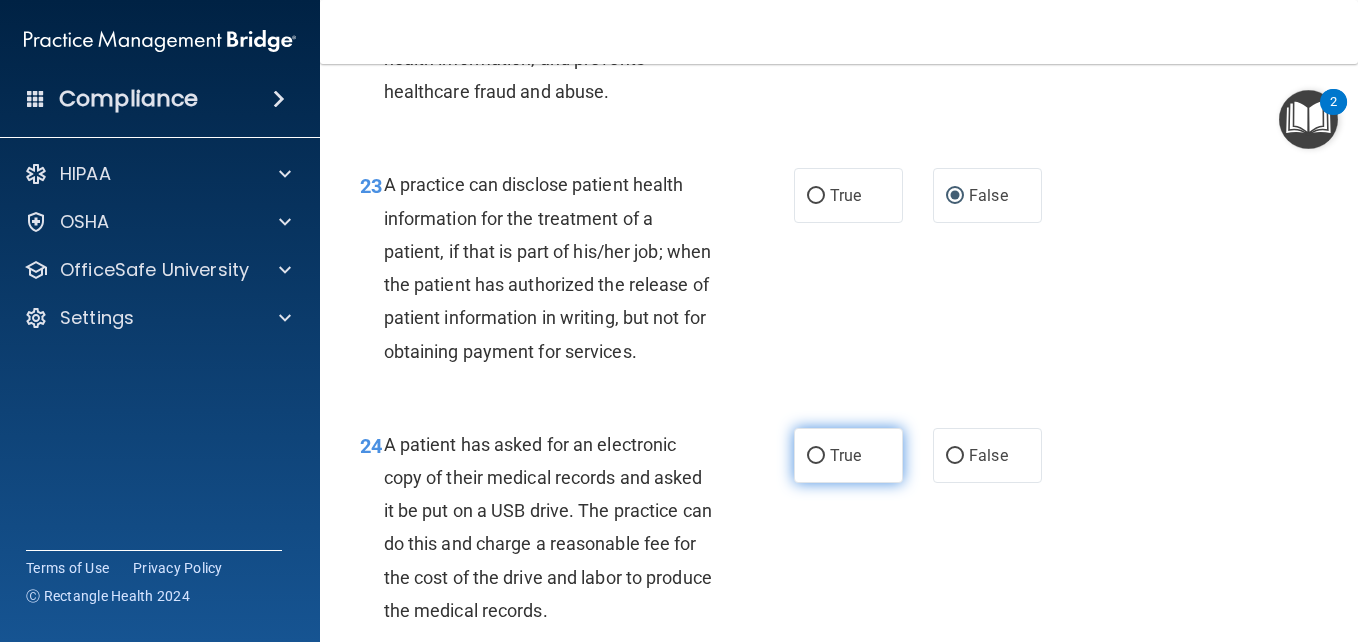 scroll, scrollTop: 4300, scrollLeft: 0, axis: vertical 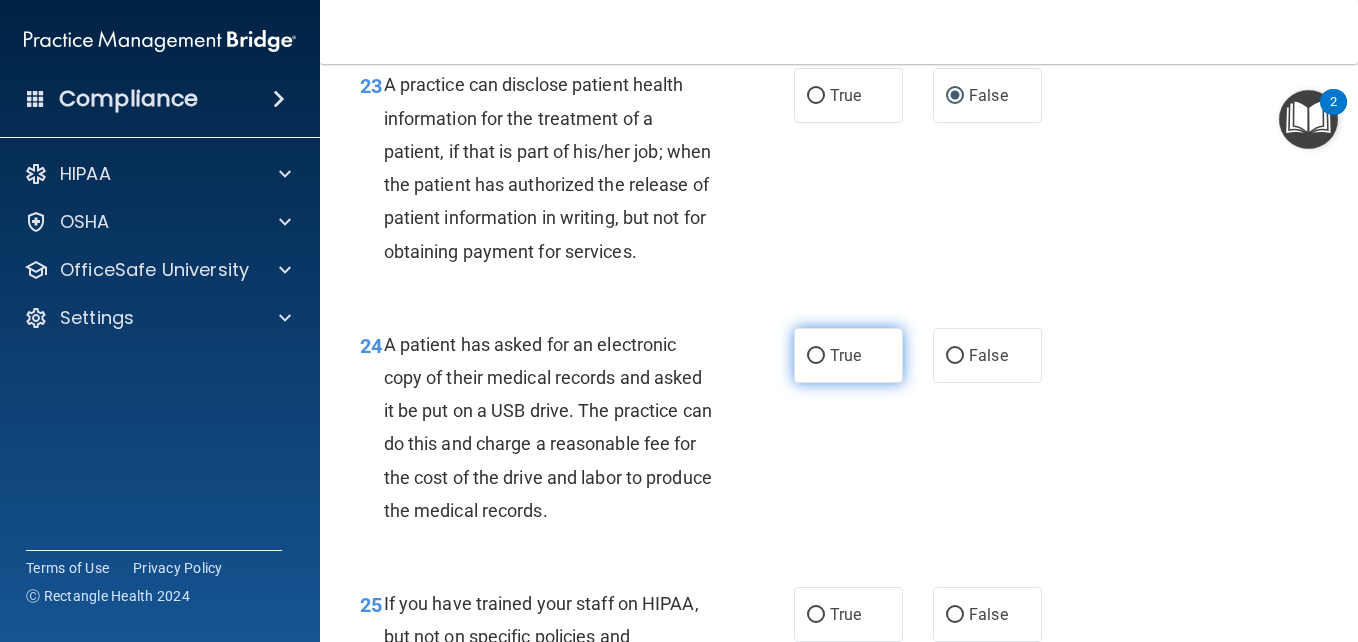 click on "True" at bounding box center [816, 356] 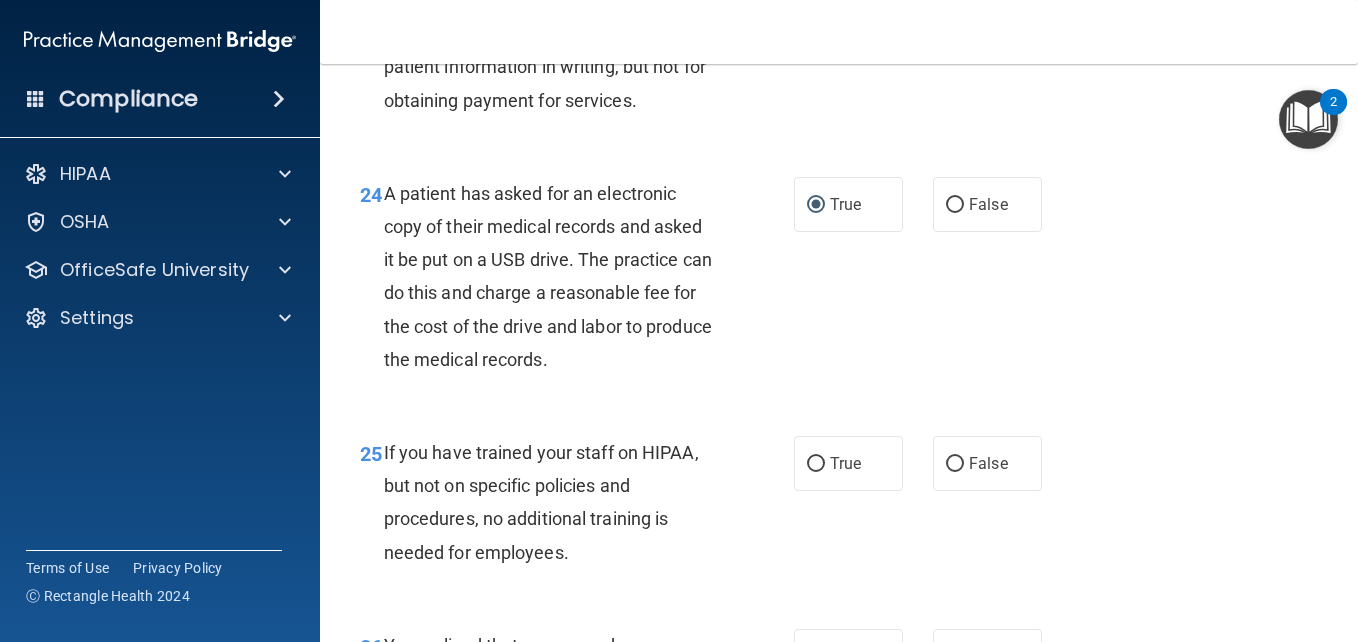 scroll, scrollTop: 4500, scrollLeft: 0, axis: vertical 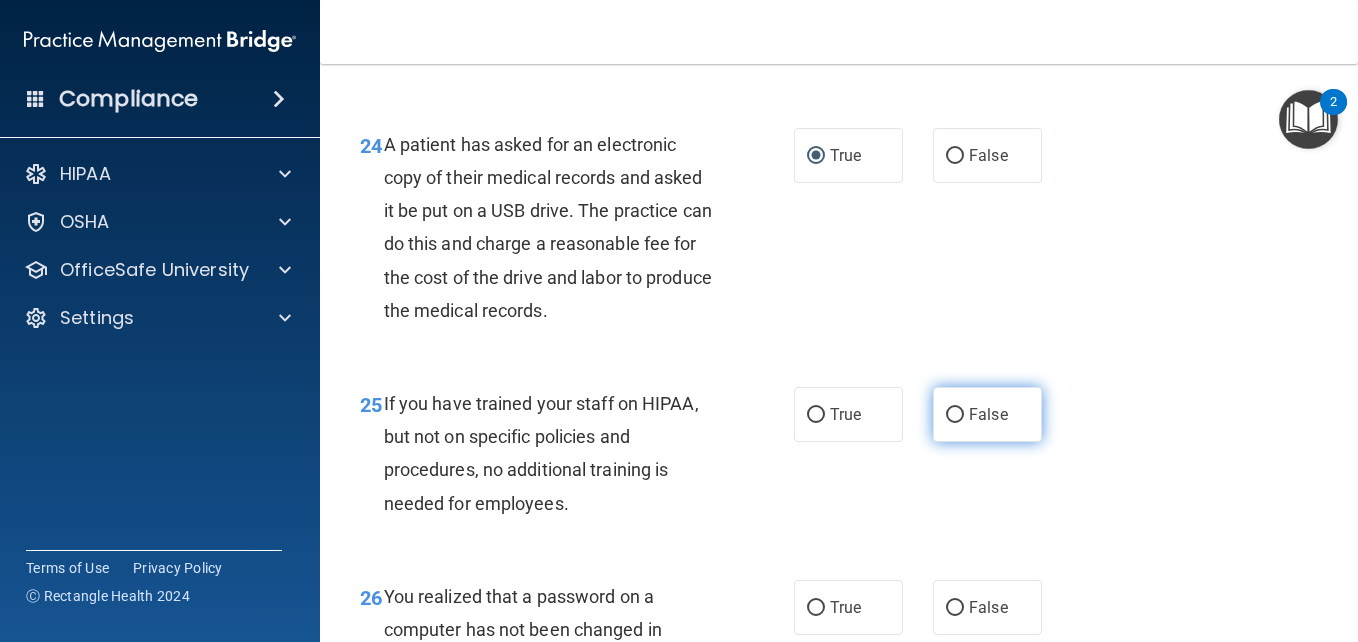 click on "False" at bounding box center (955, 415) 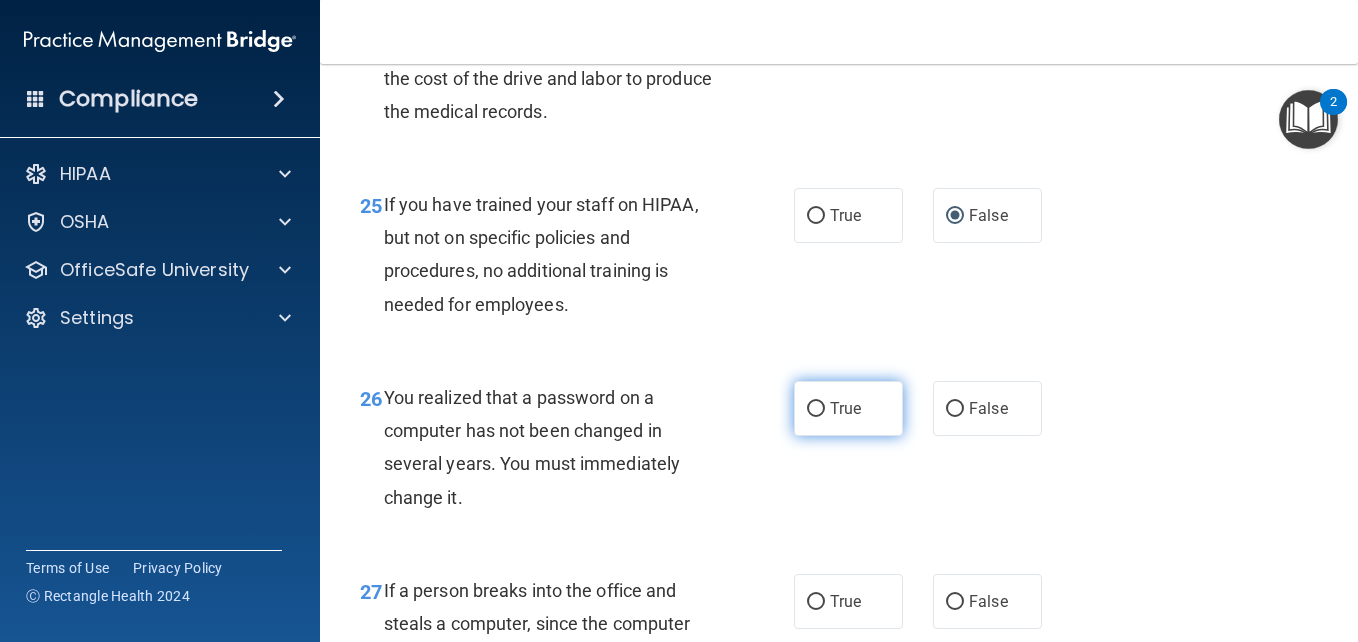 scroll, scrollTop: 4700, scrollLeft: 0, axis: vertical 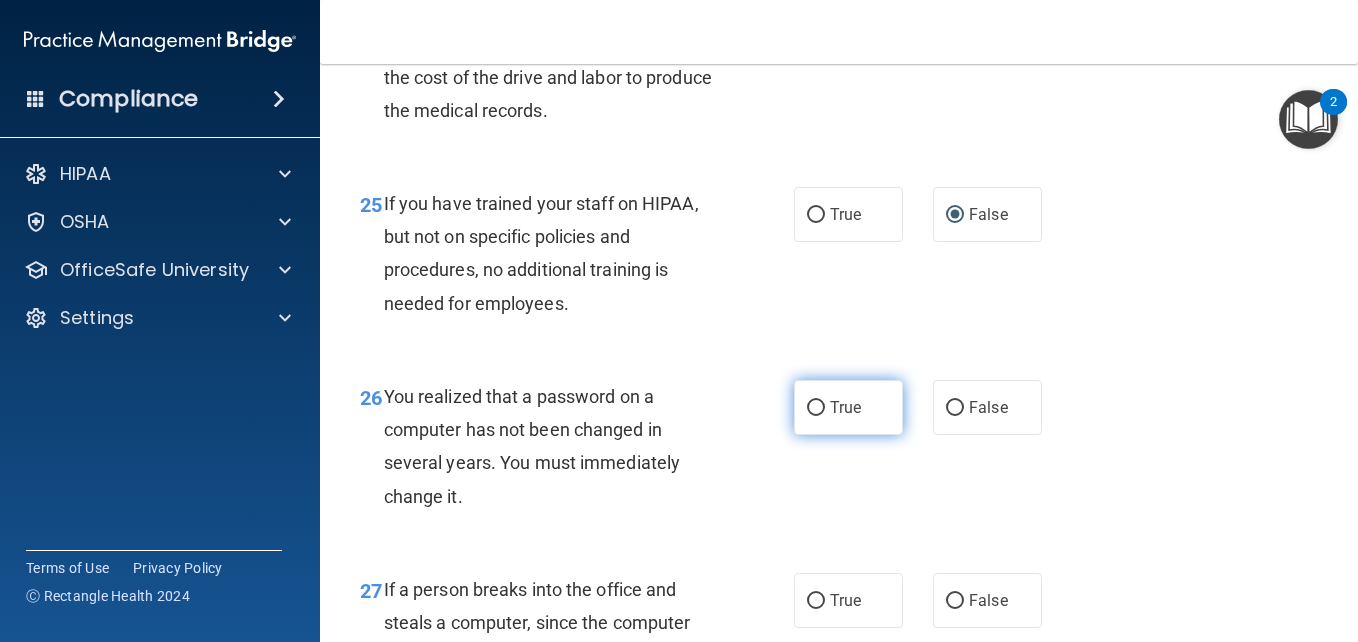 click on "True" at bounding box center [816, 408] 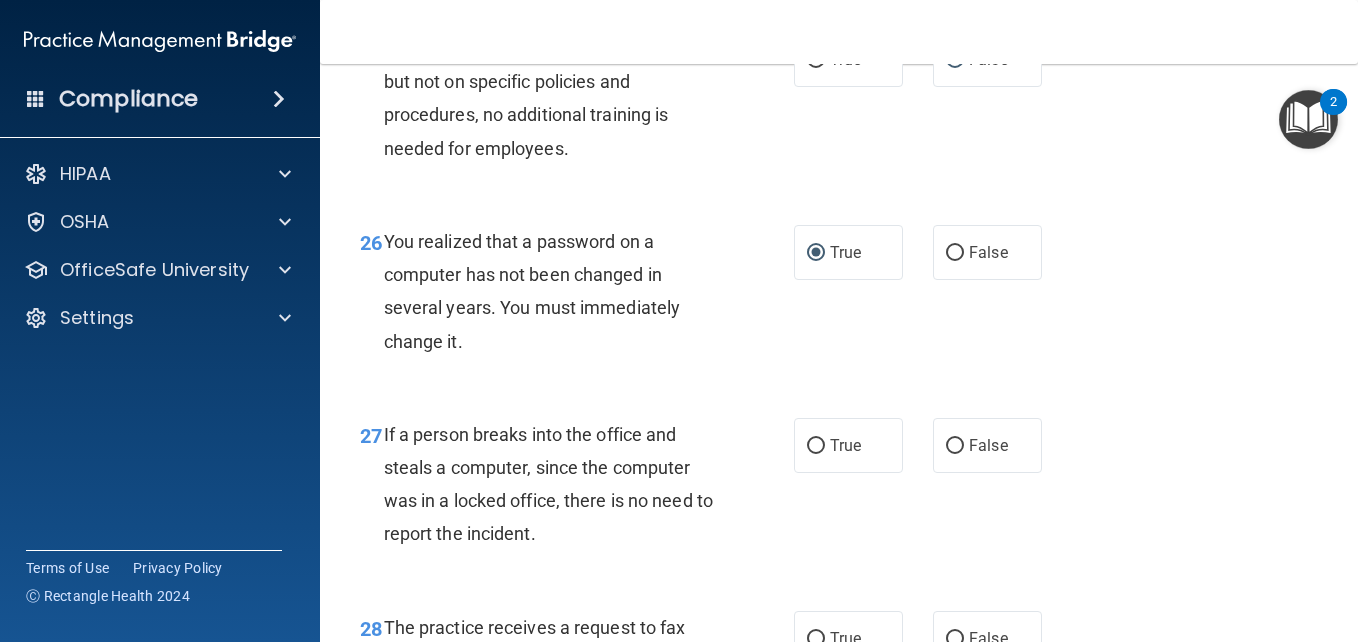 scroll, scrollTop: 4900, scrollLeft: 0, axis: vertical 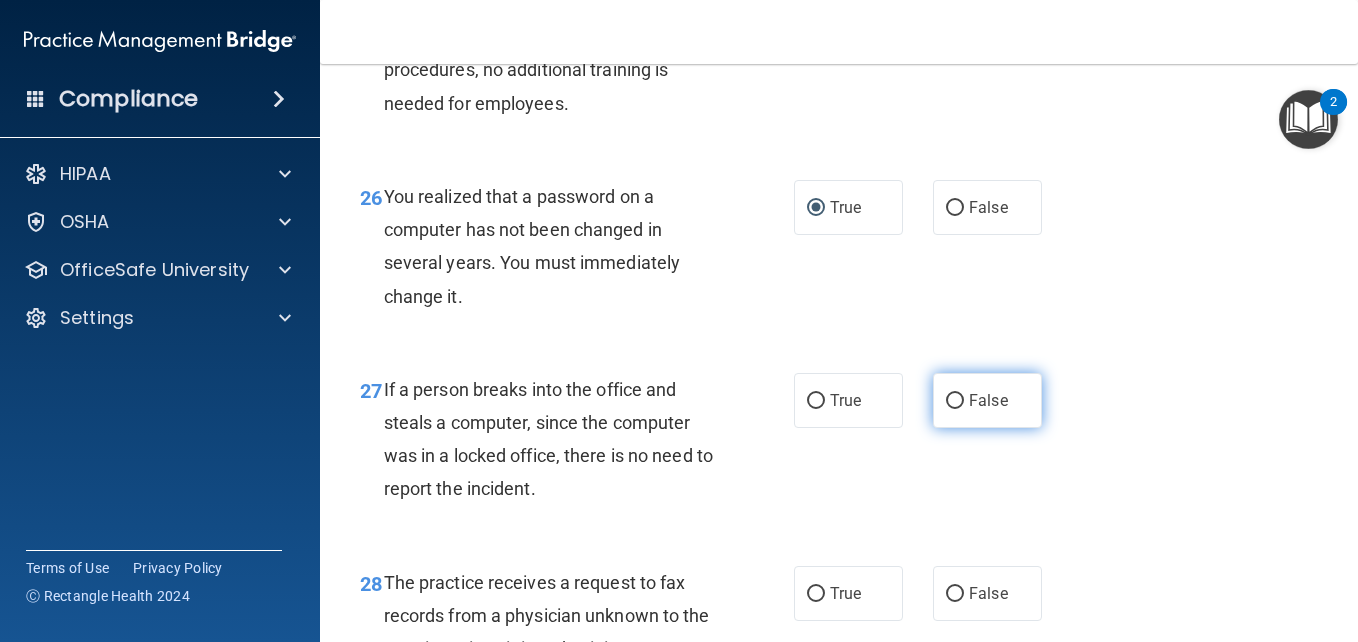 click on "False" at bounding box center [955, 401] 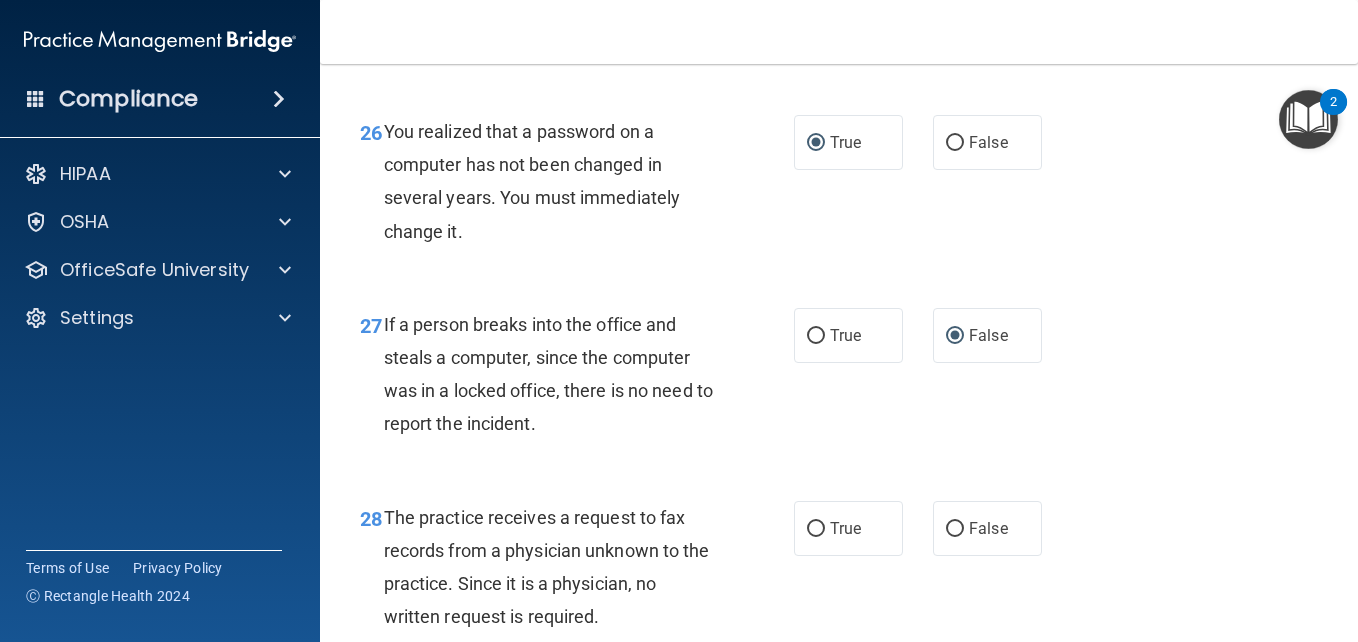 scroll, scrollTop: 5000, scrollLeft: 0, axis: vertical 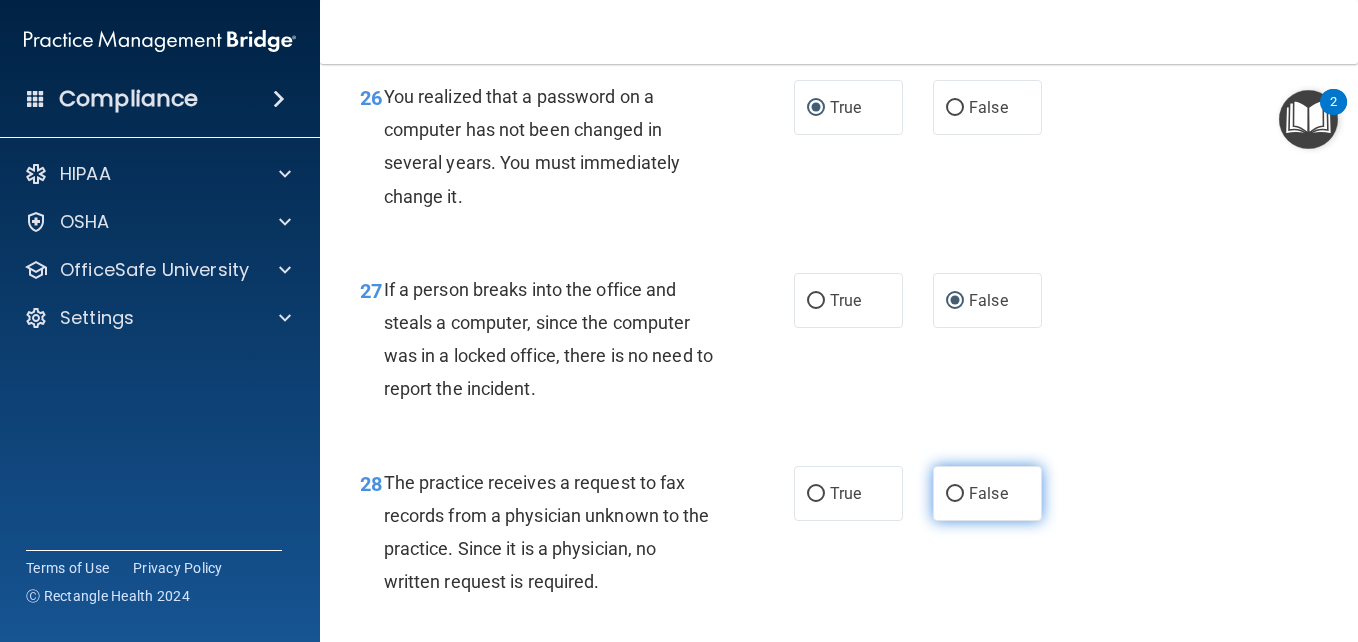 click on "False" at bounding box center [955, 494] 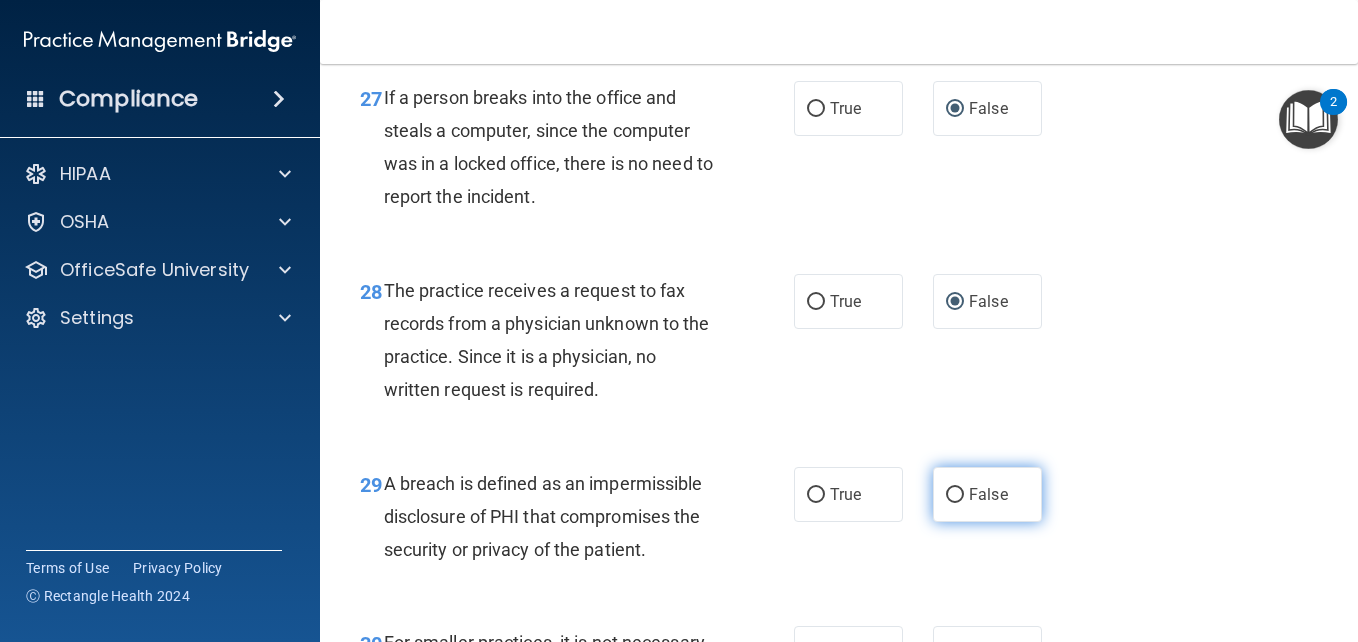 scroll, scrollTop: 5200, scrollLeft: 0, axis: vertical 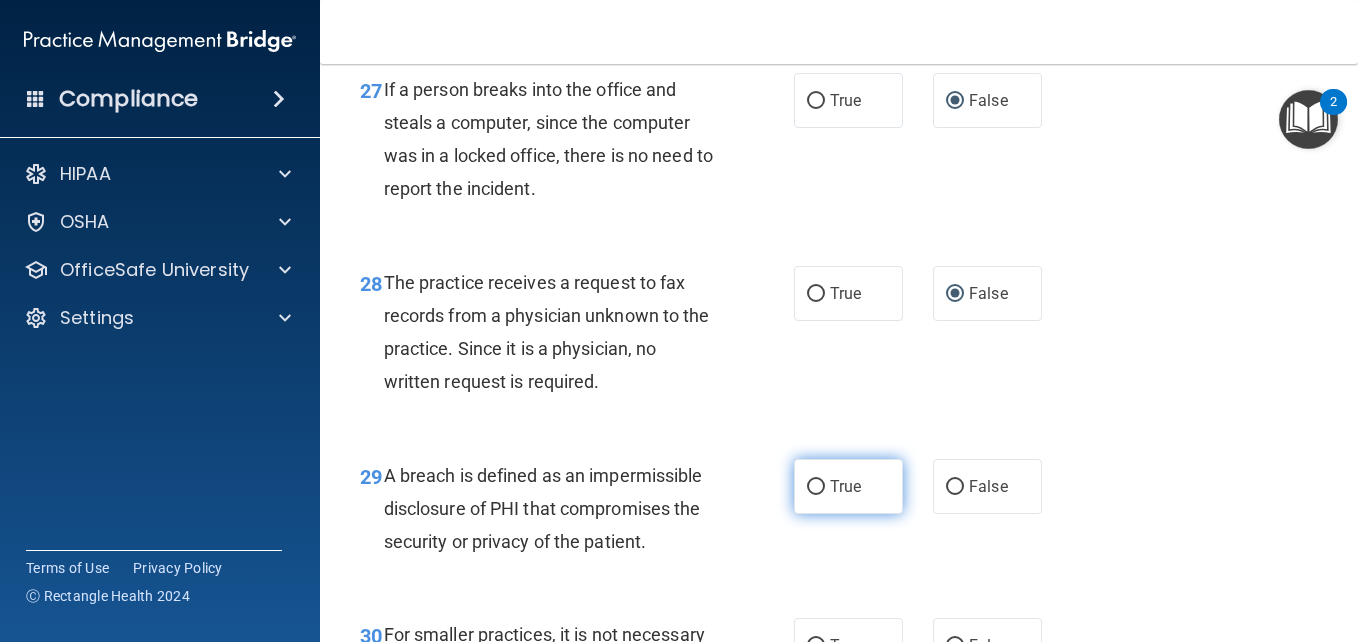 click on "True" at bounding box center [816, 487] 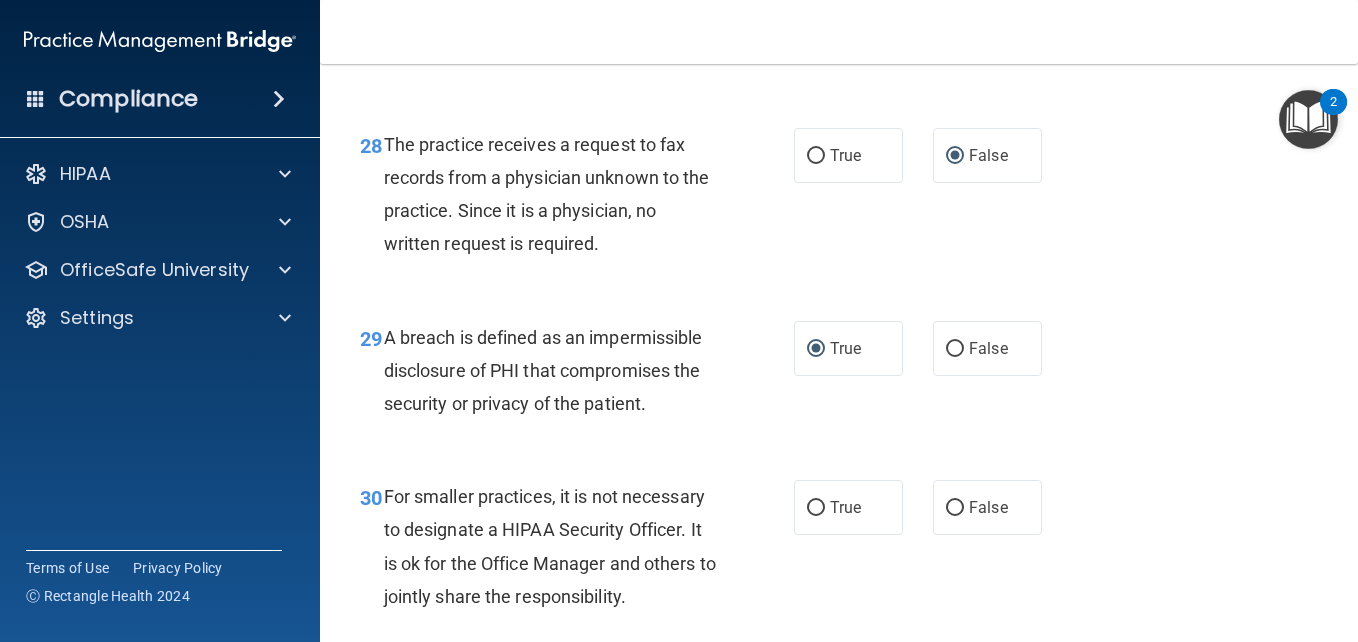 scroll, scrollTop: 5400, scrollLeft: 0, axis: vertical 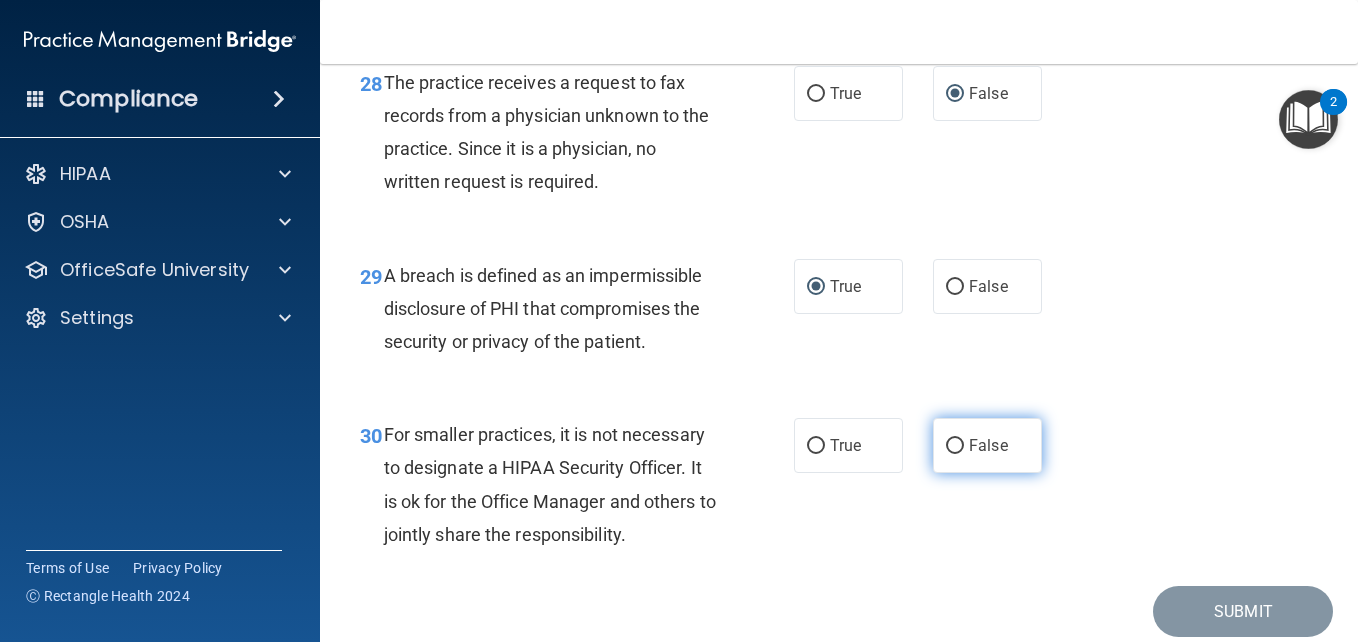 click on "False" at bounding box center [955, 446] 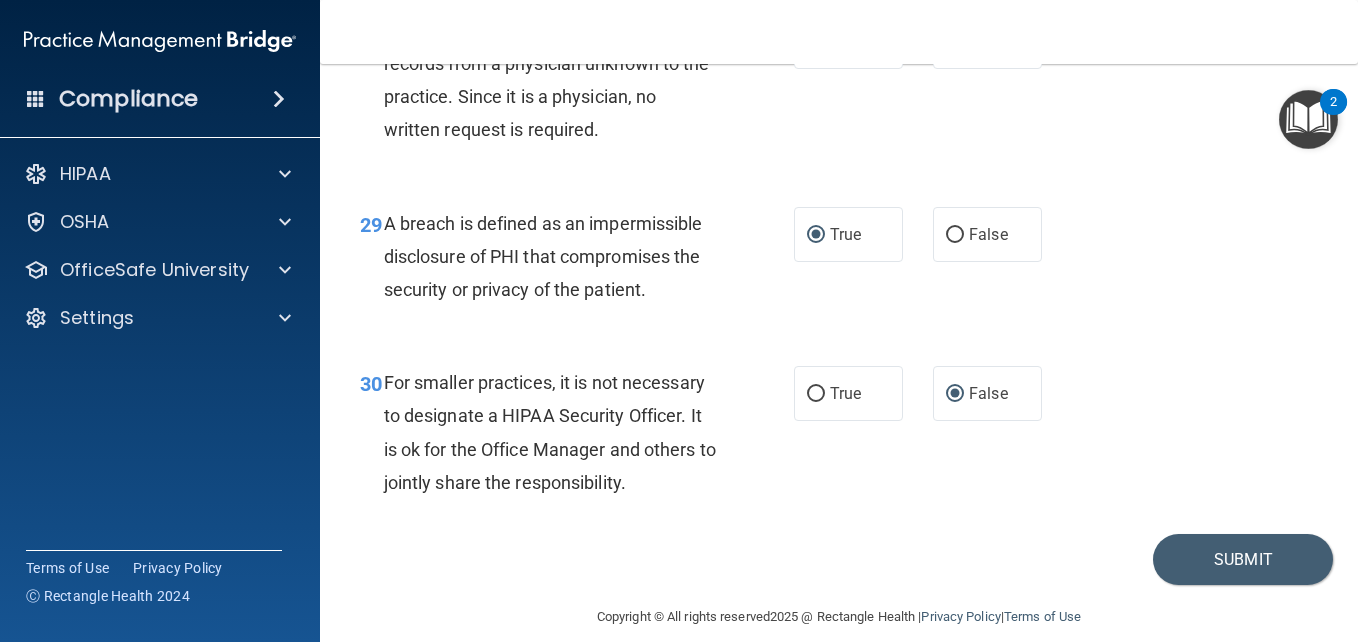 scroll, scrollTop: 5508, scrollLeft: 0, axis: vertical 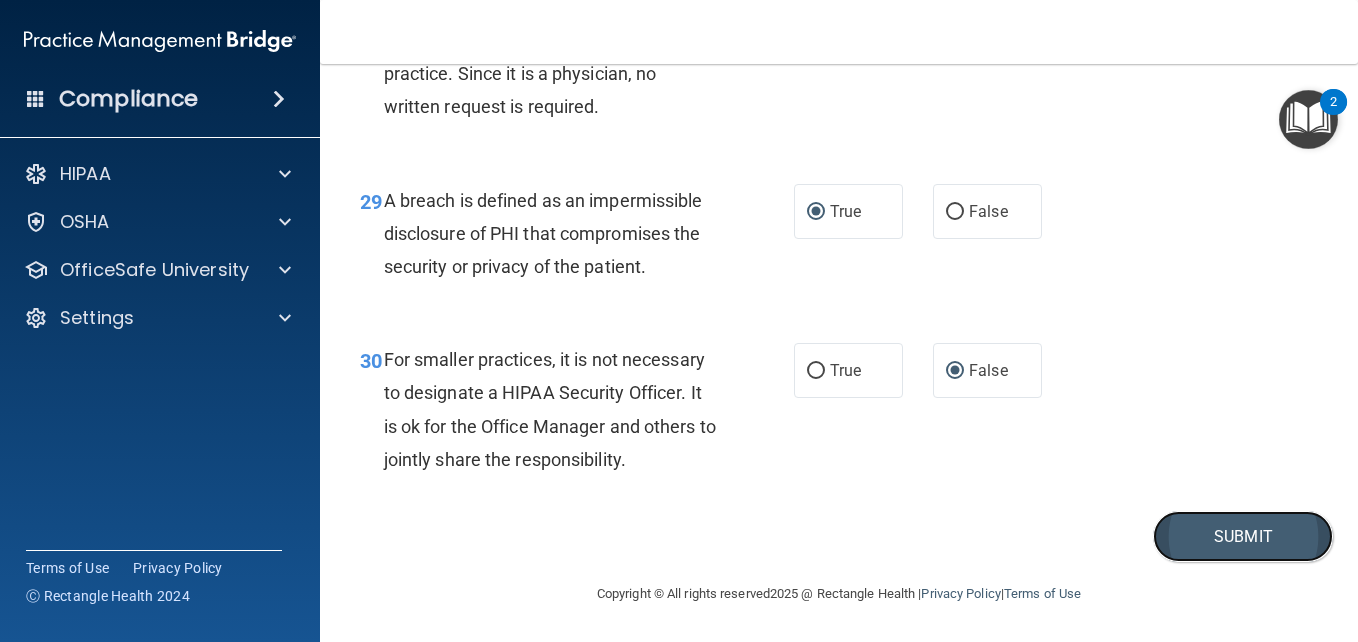click on "Submit" at bounding box center [1243, 536] 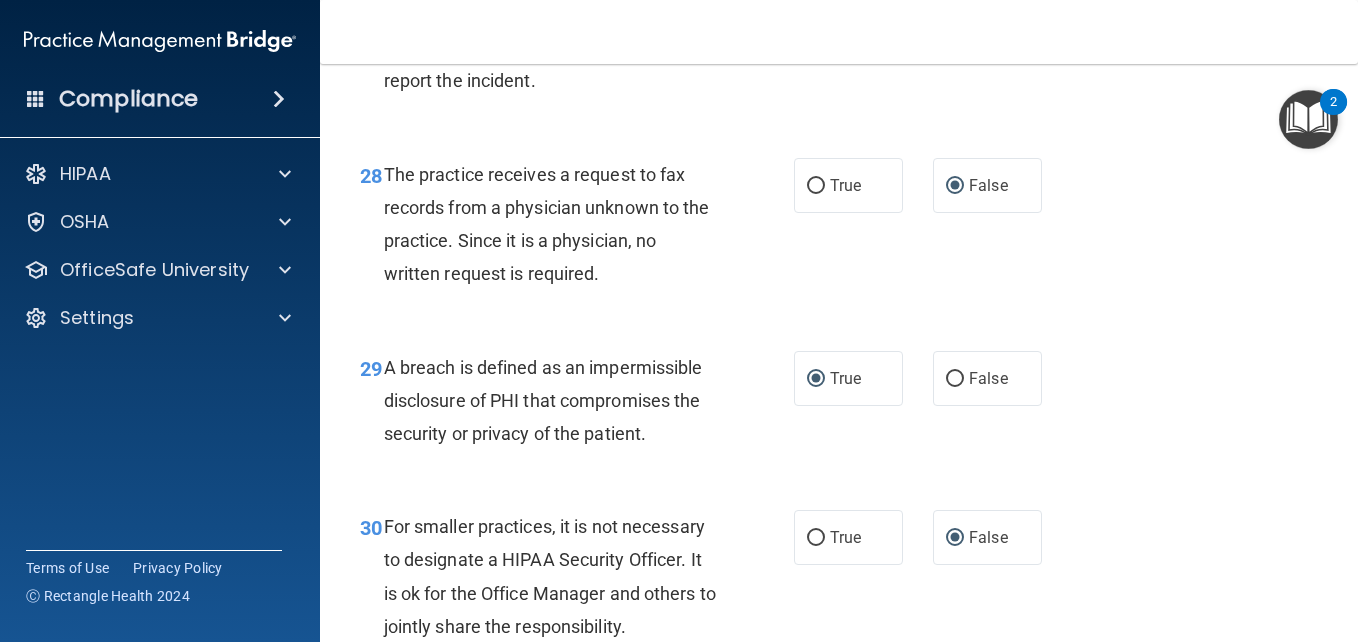 scroll, scrollTop: 5508, scrollLeft: 0, axis: vertical 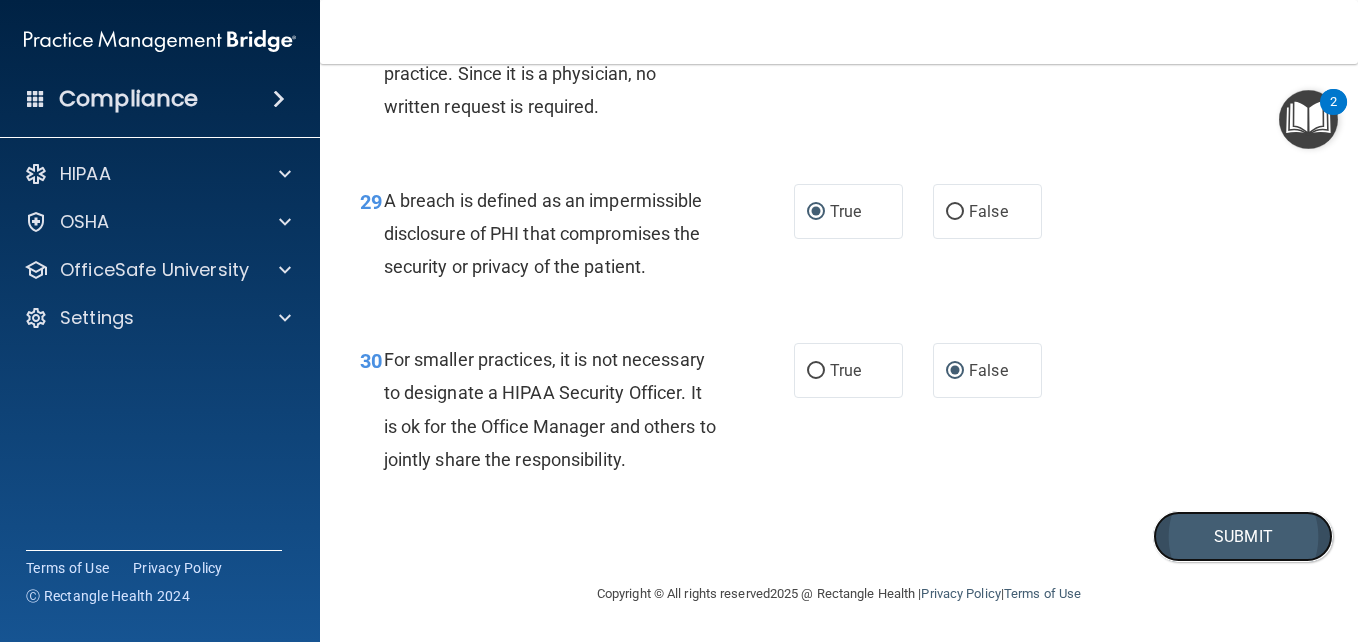 click on "Submit" at bounding box center [1243, 536] 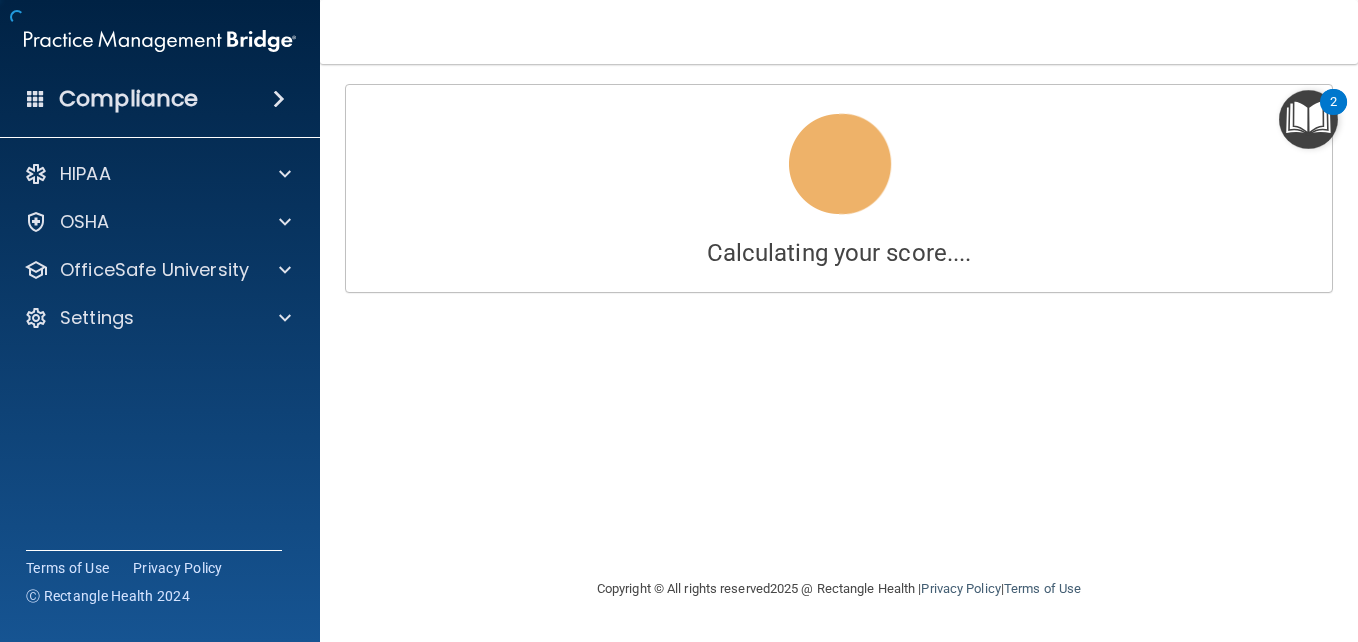 scroll, scrollTop: 0, scrollLeft: 0, axis: both 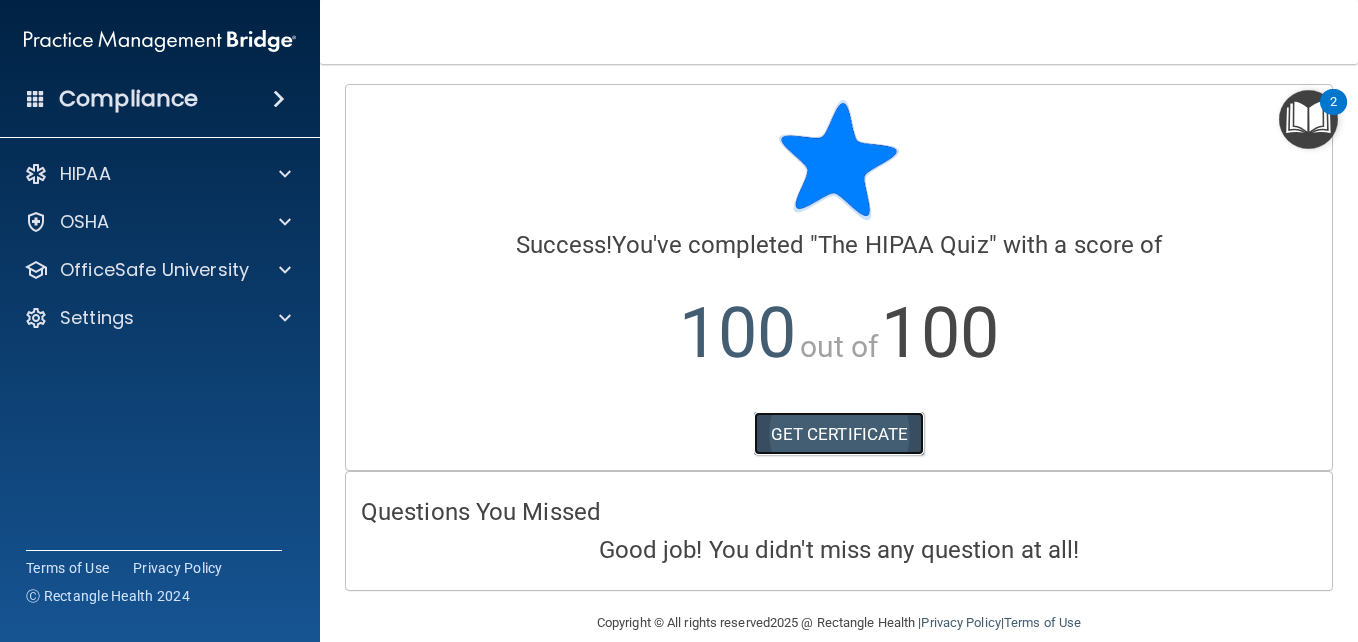 click on "GET CERTIFICATE" at bounding box center (839, 434) 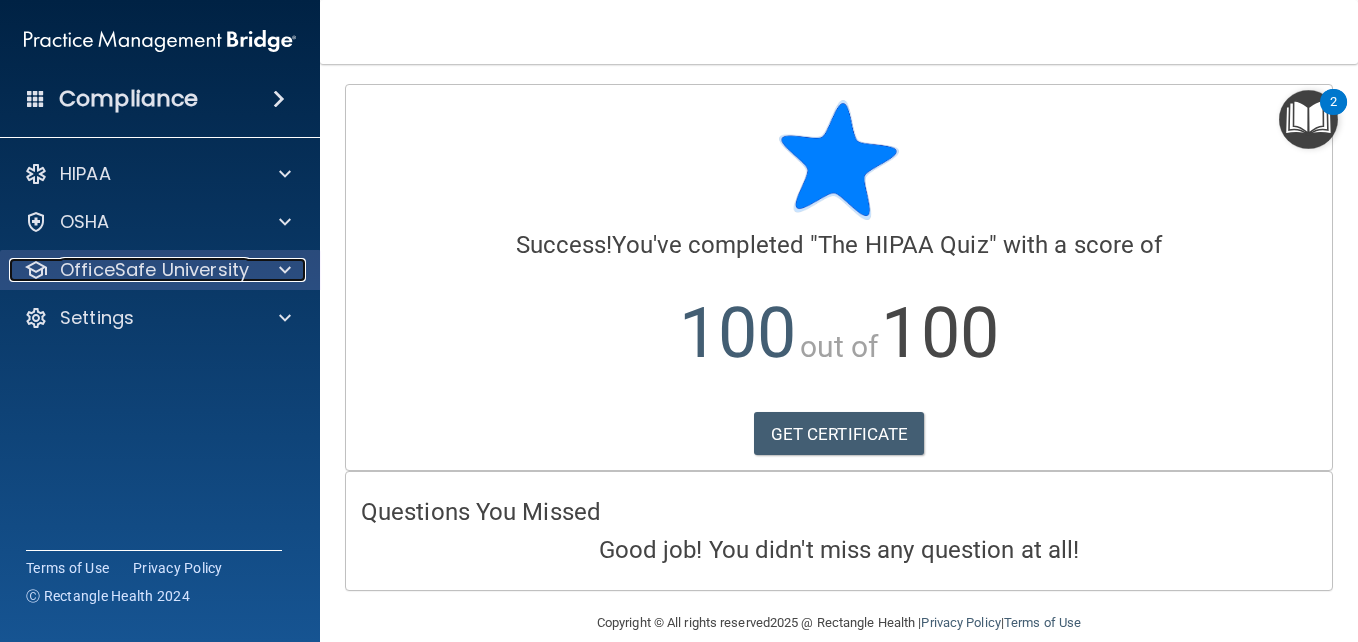 click on "OfficeSafe University" at bounding box center (154, 270) 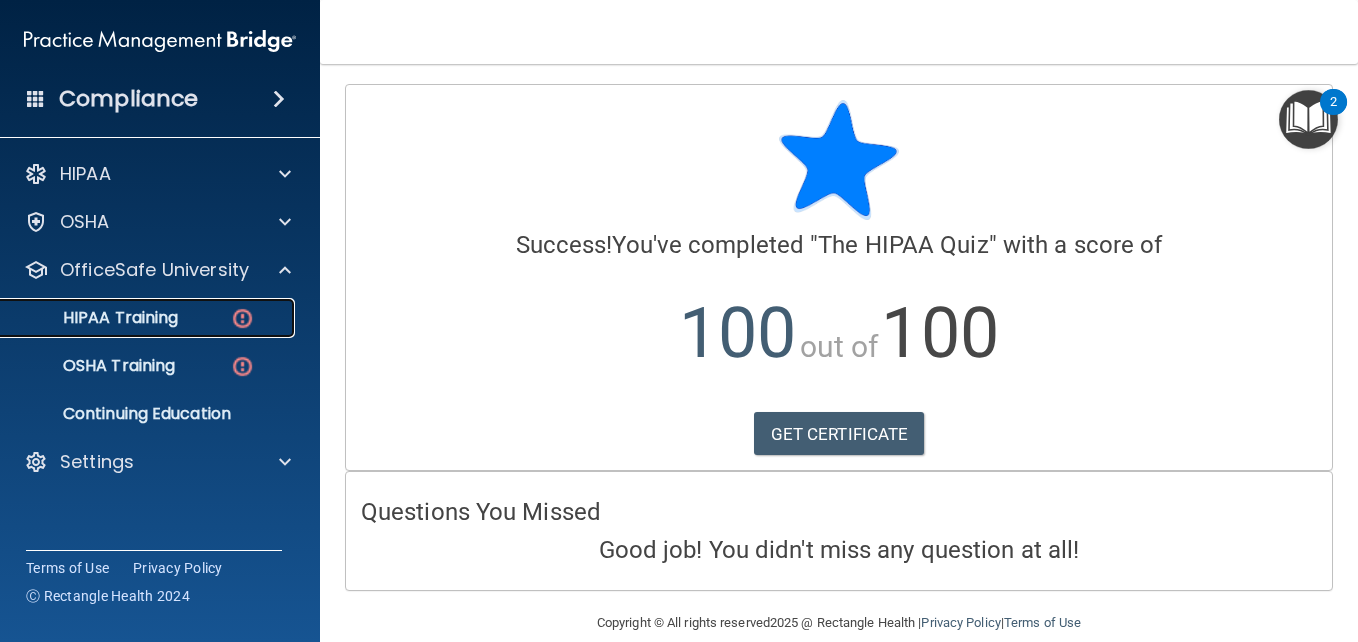 click on "HIPAA Training" at bounding box center (149, 318) 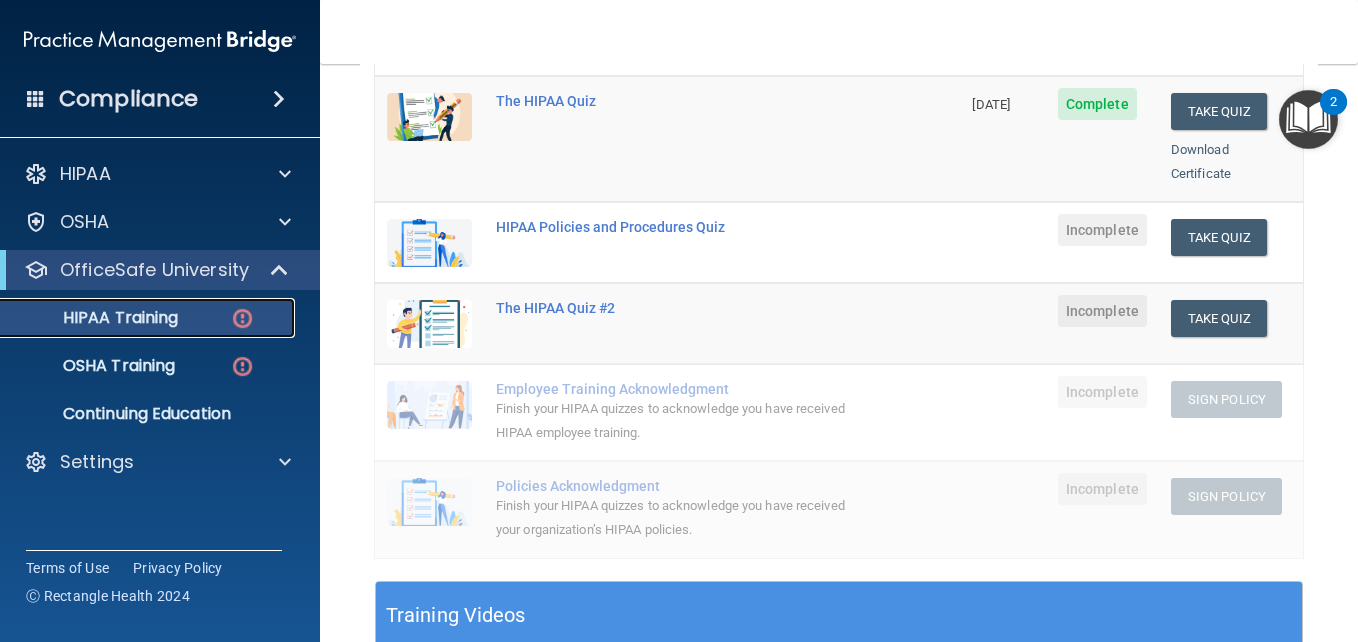 scroll, scrollTop: 200, scrollLeft: 0, axis: vertical 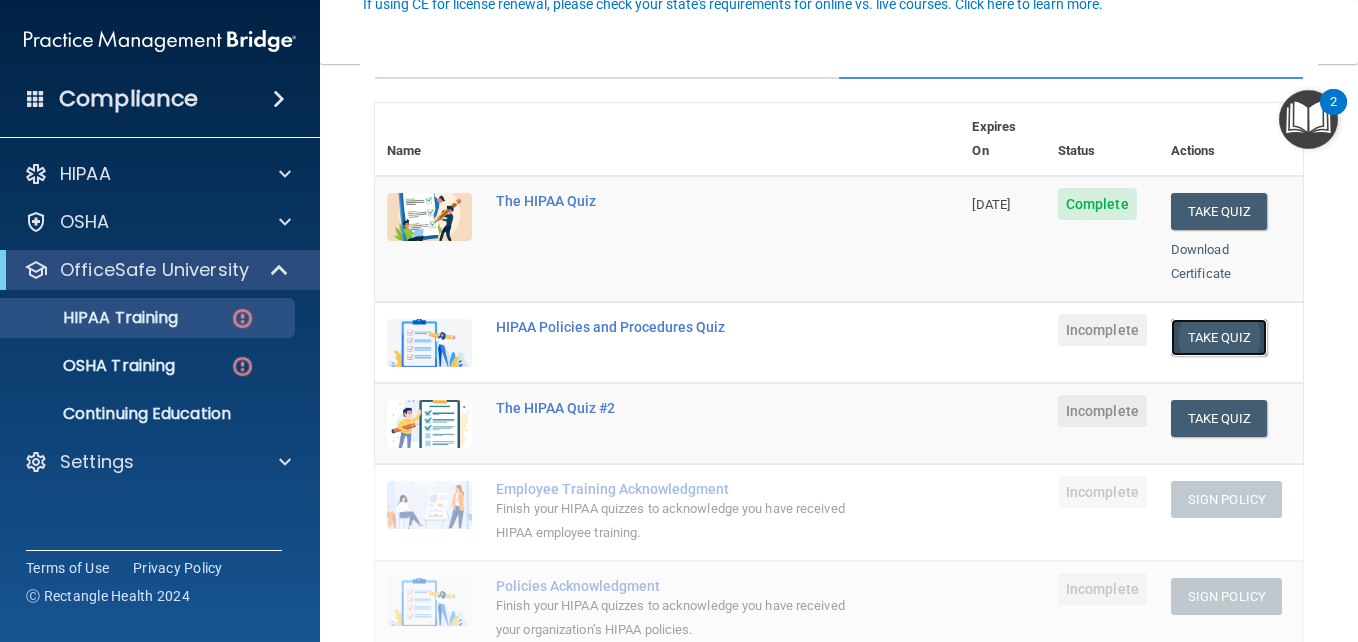 click on "Take Quiz" at bounding box center [1219, 337] 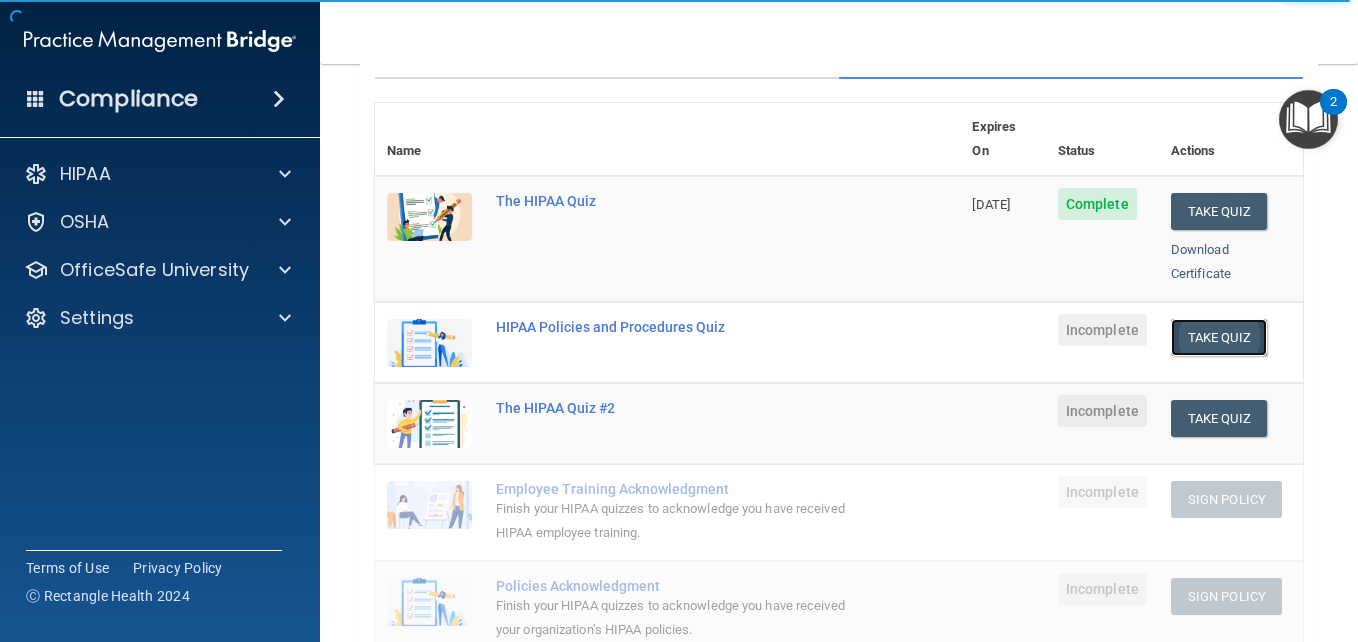 click on "Take Quiz" at bounding box center [1219, 337] 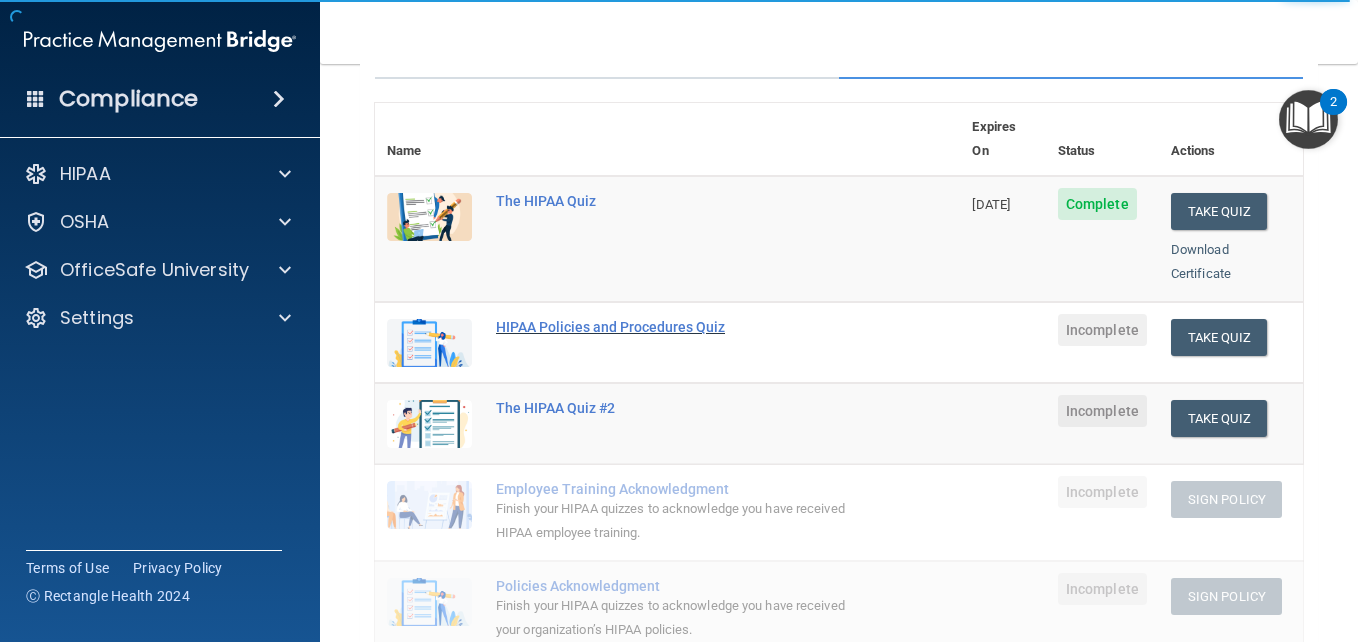 click on "HIPAA Policies and Procedures Quiz" at bounding box center [678, 327] 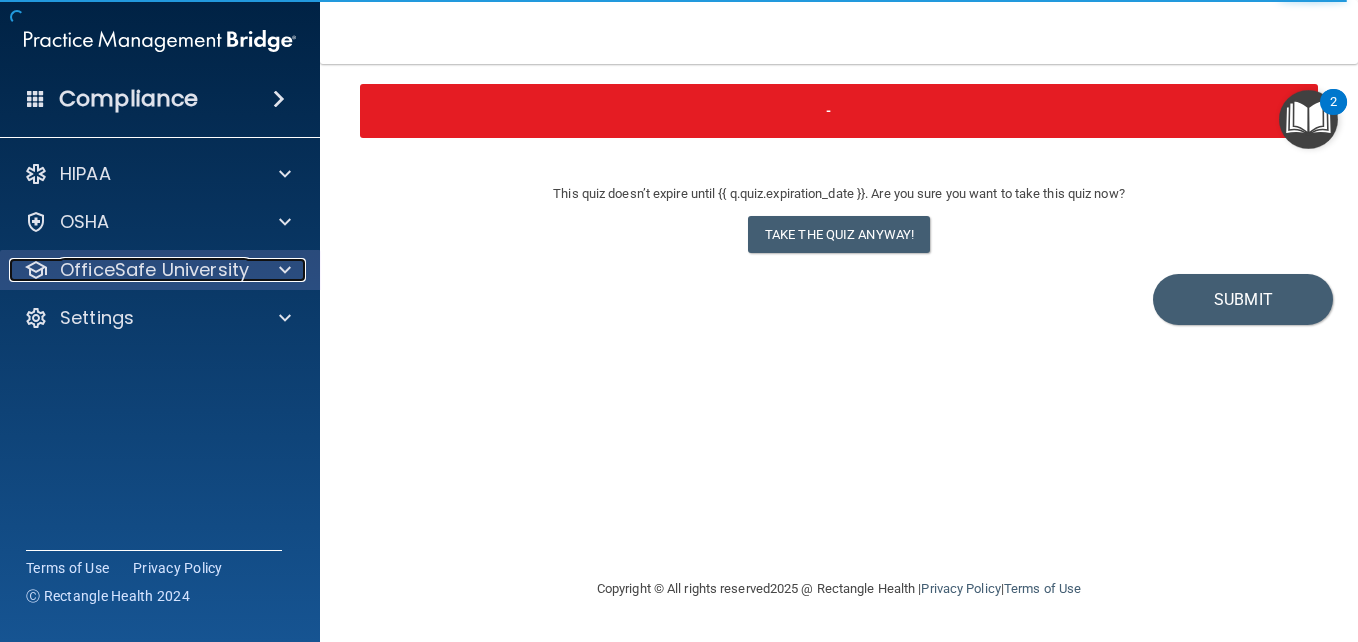 click on "OfficeSafe University" at bounding box center [154, 270] 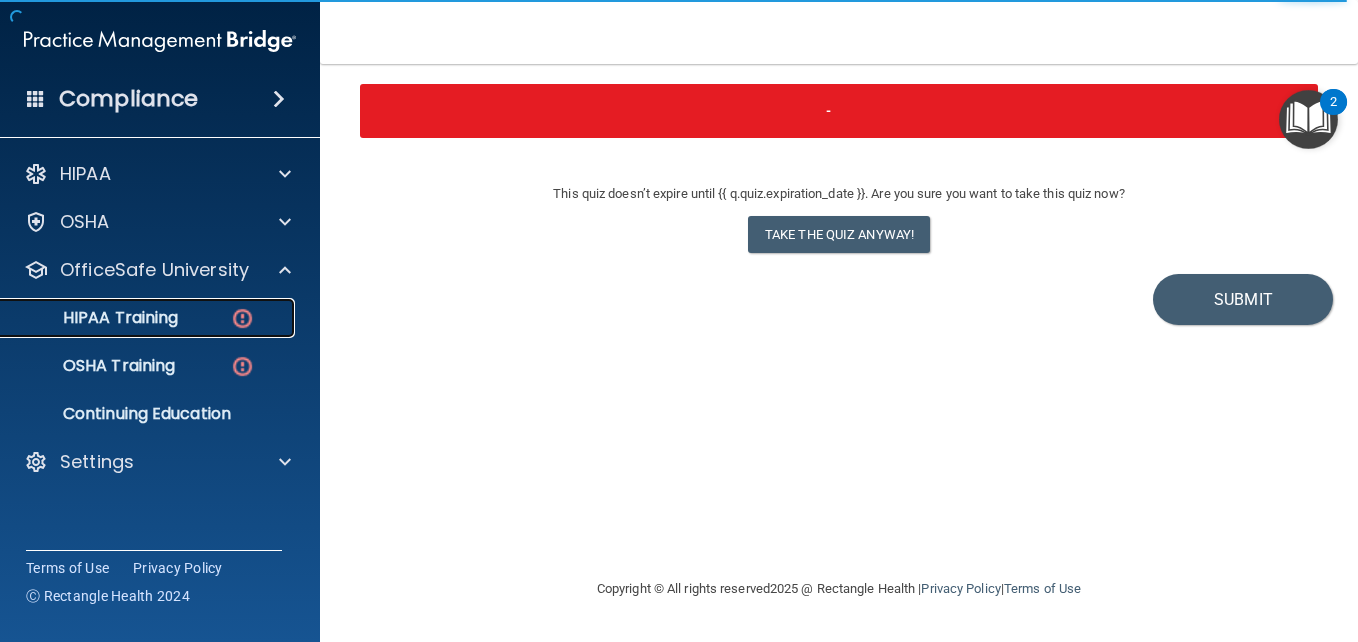 click on "HIPAA Training" at bounding box center (95, 318) 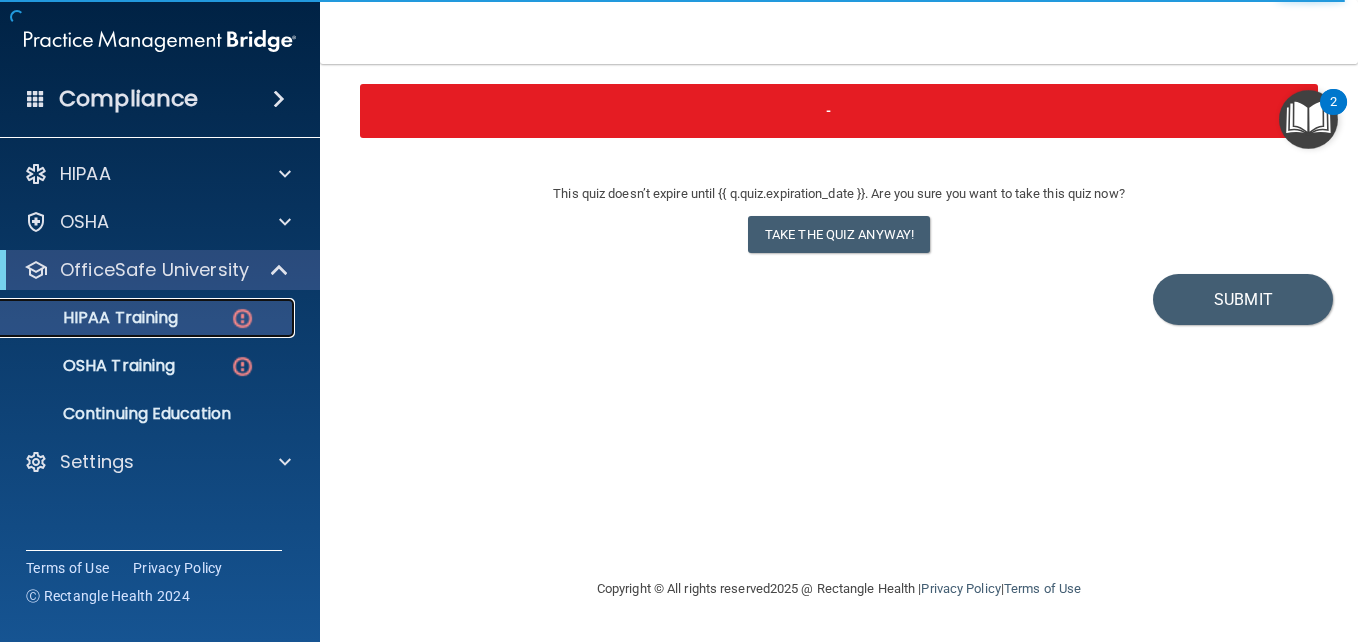 click on "HIPAA Training" at bounding box center (149, 318) 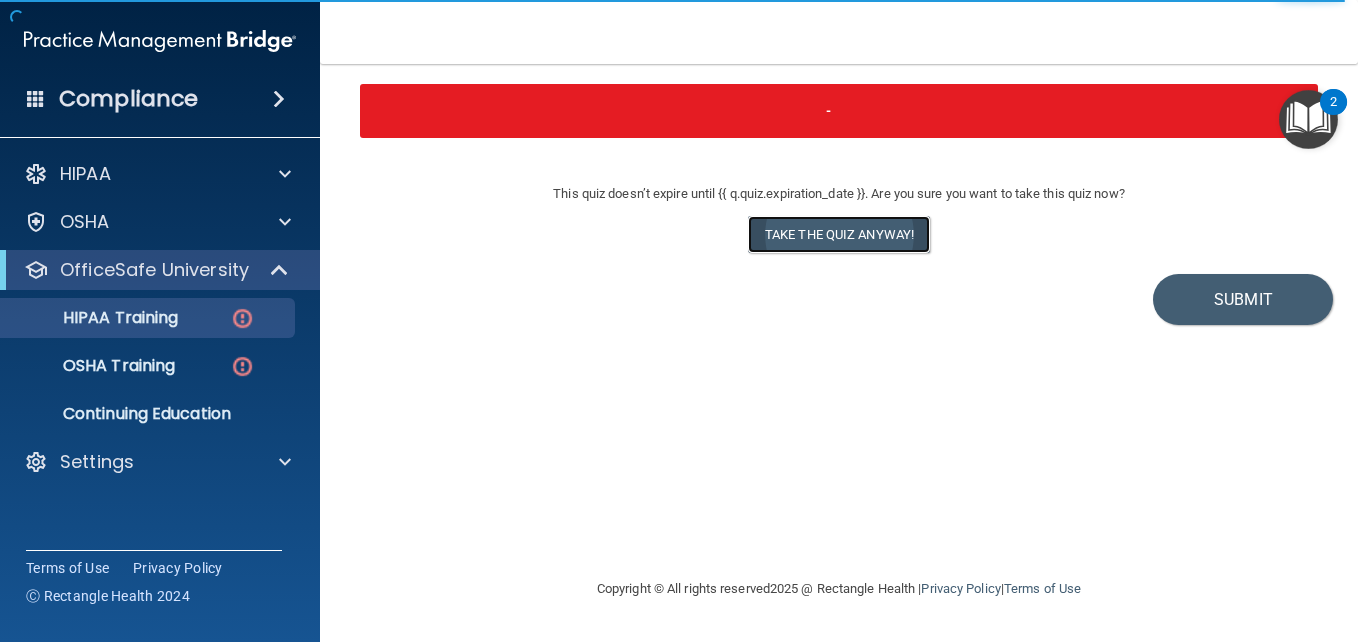 click on "Take the quiz anyway!" at bounding box center (839, 234) 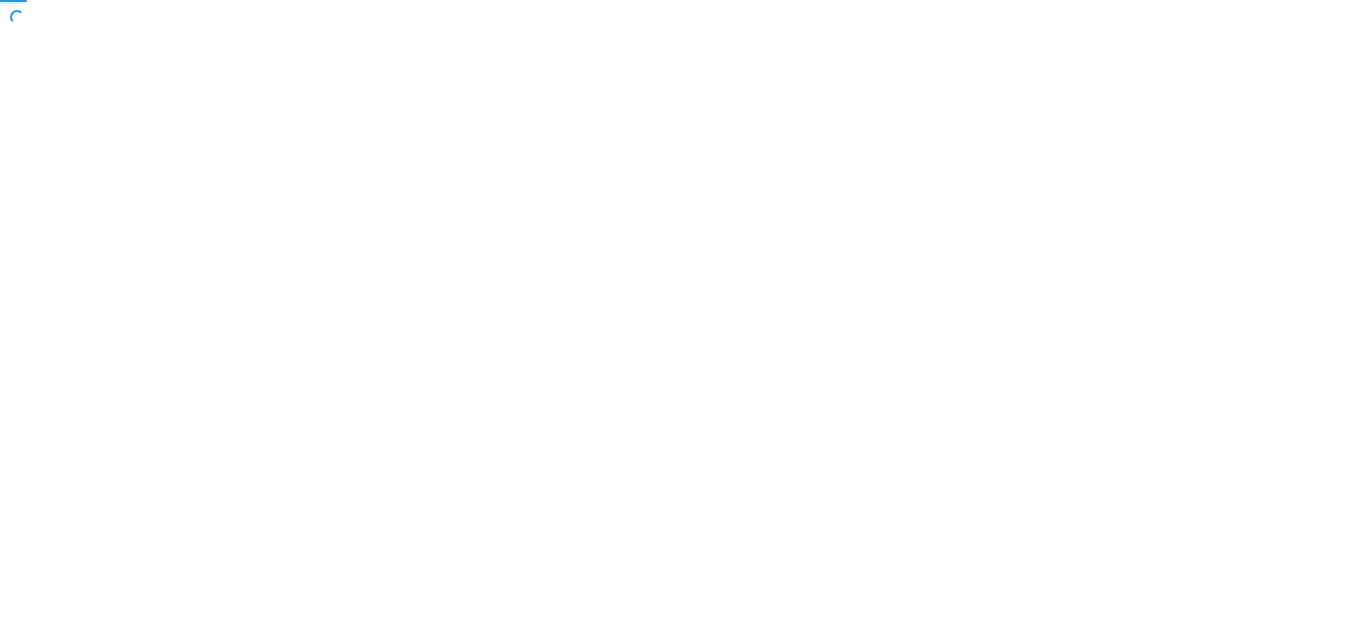 scroll, scrollTop: 0, scrollLeft: 0, axis: both 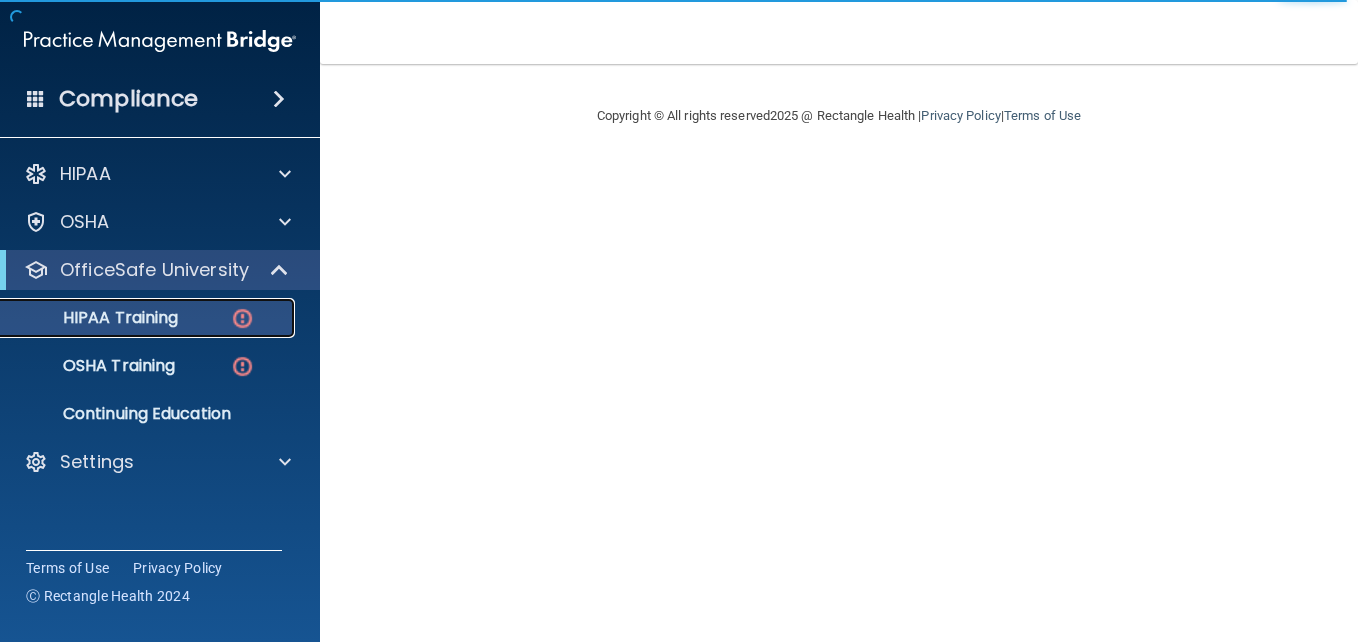 click on "HIPAA Training" at bounding box center (149, 318) 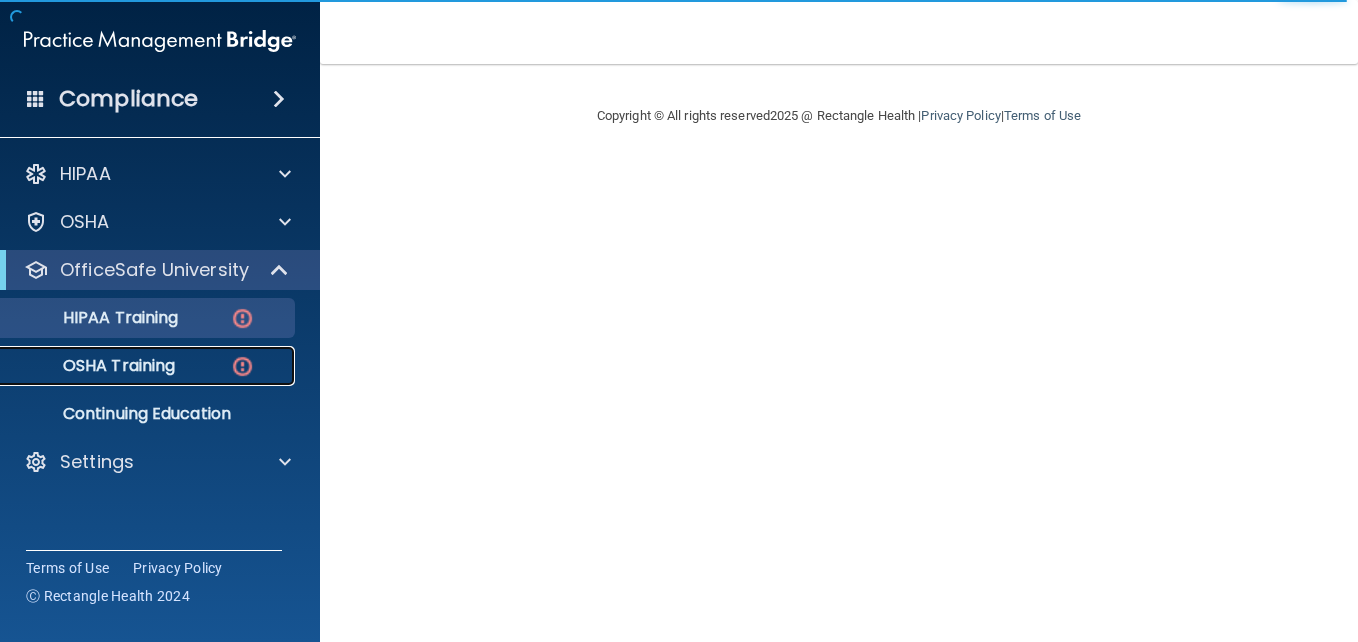 click on "OSHA Training" at bounding box center (94, 366) 